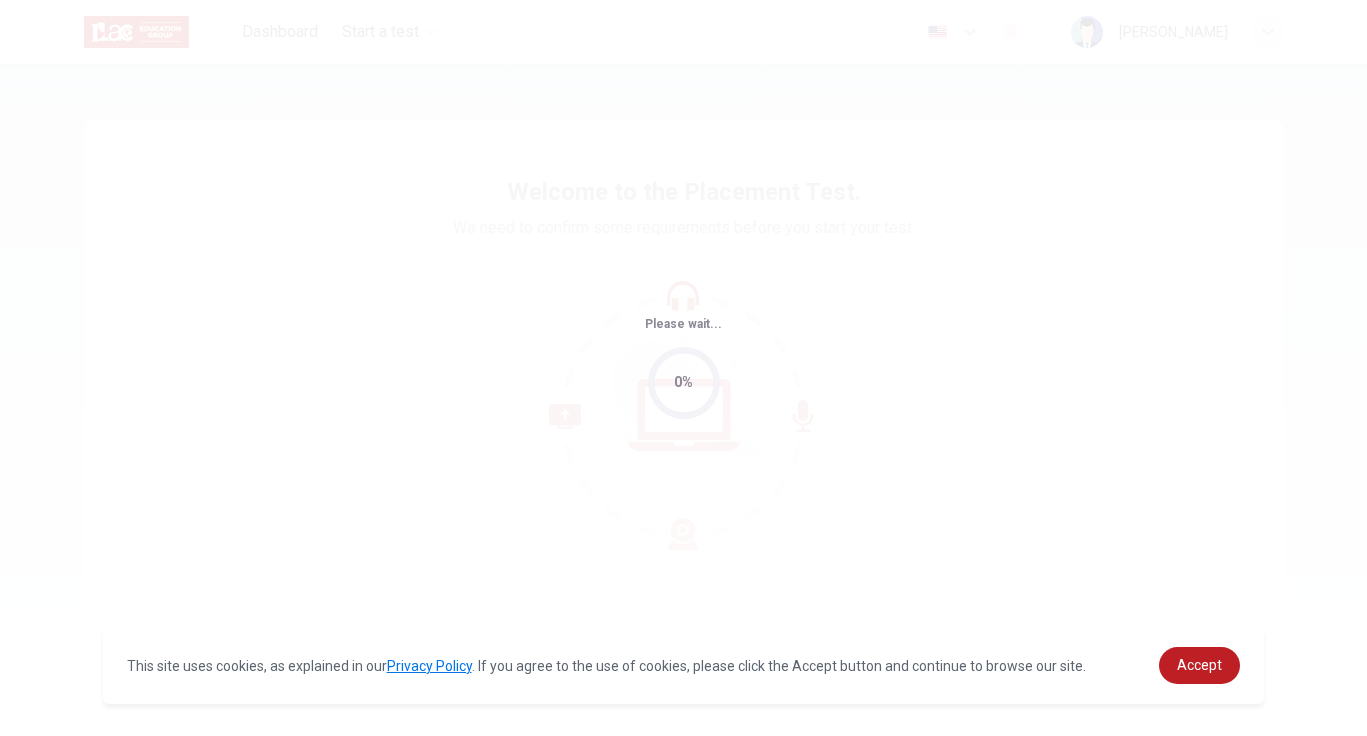 scroll, scrollTop: 0, scrollLeft: 0, axis: both 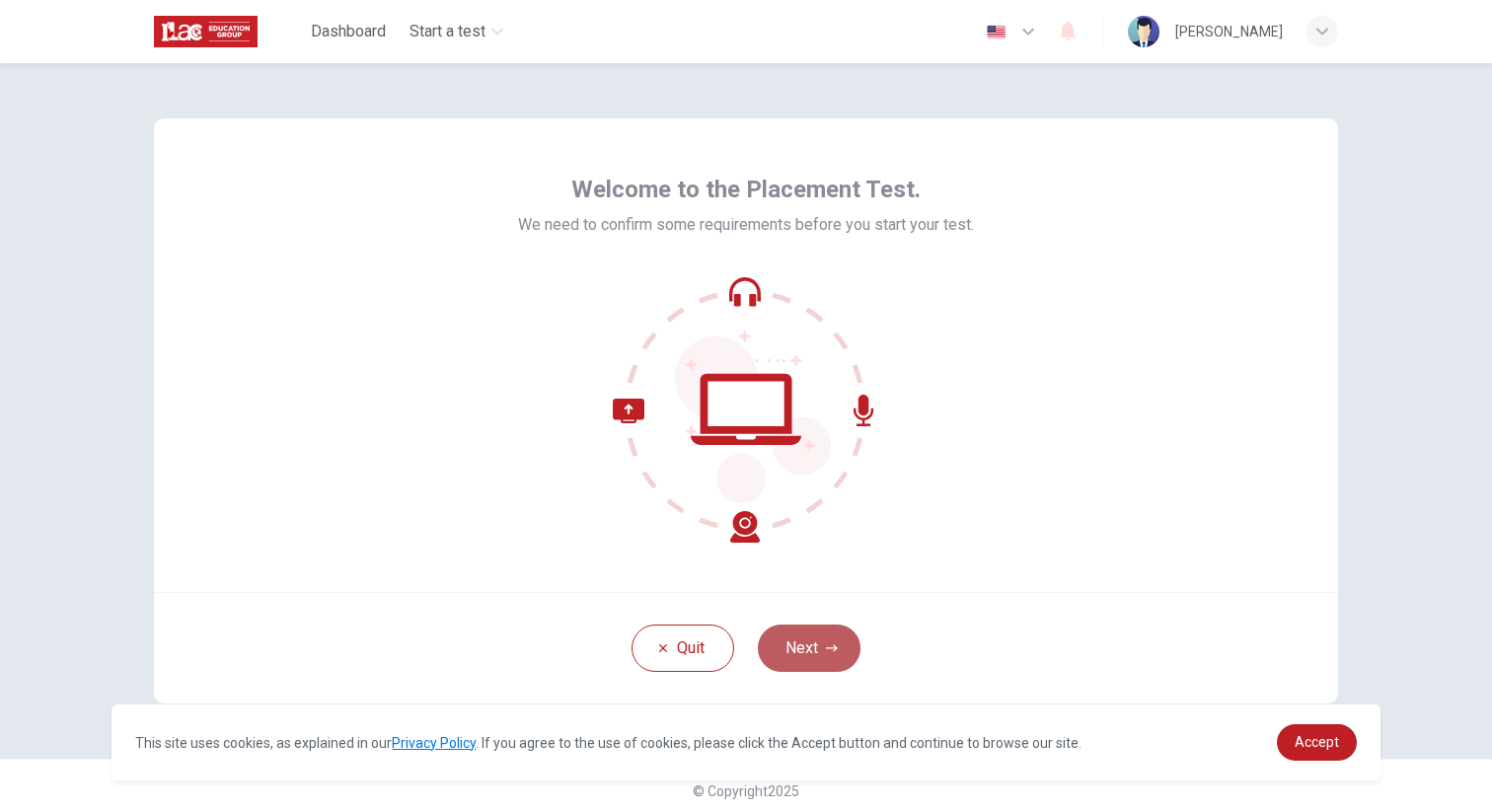click on "Next" at bounding box center [809, 648] 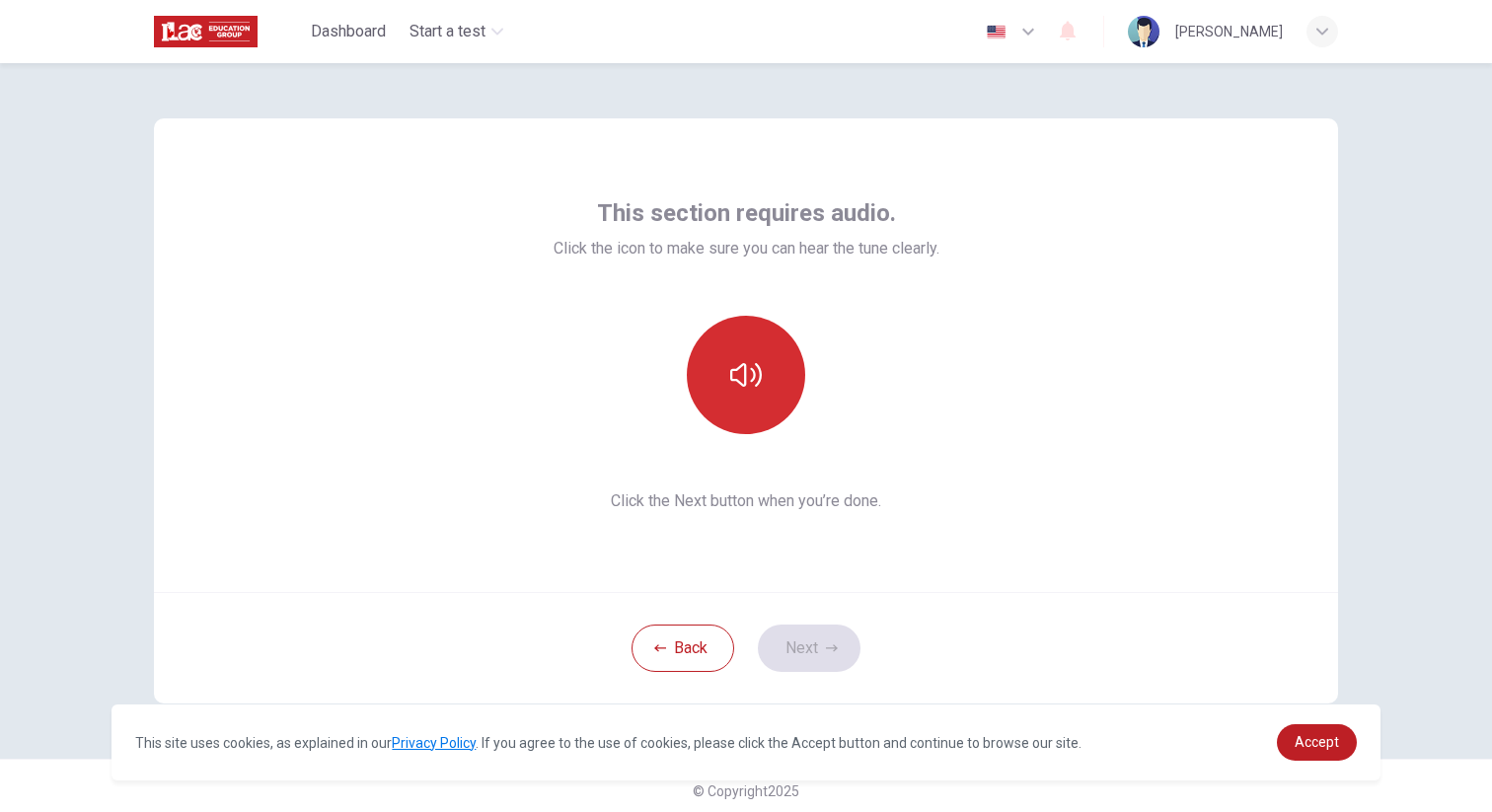 click at bounding box center [746, 375] 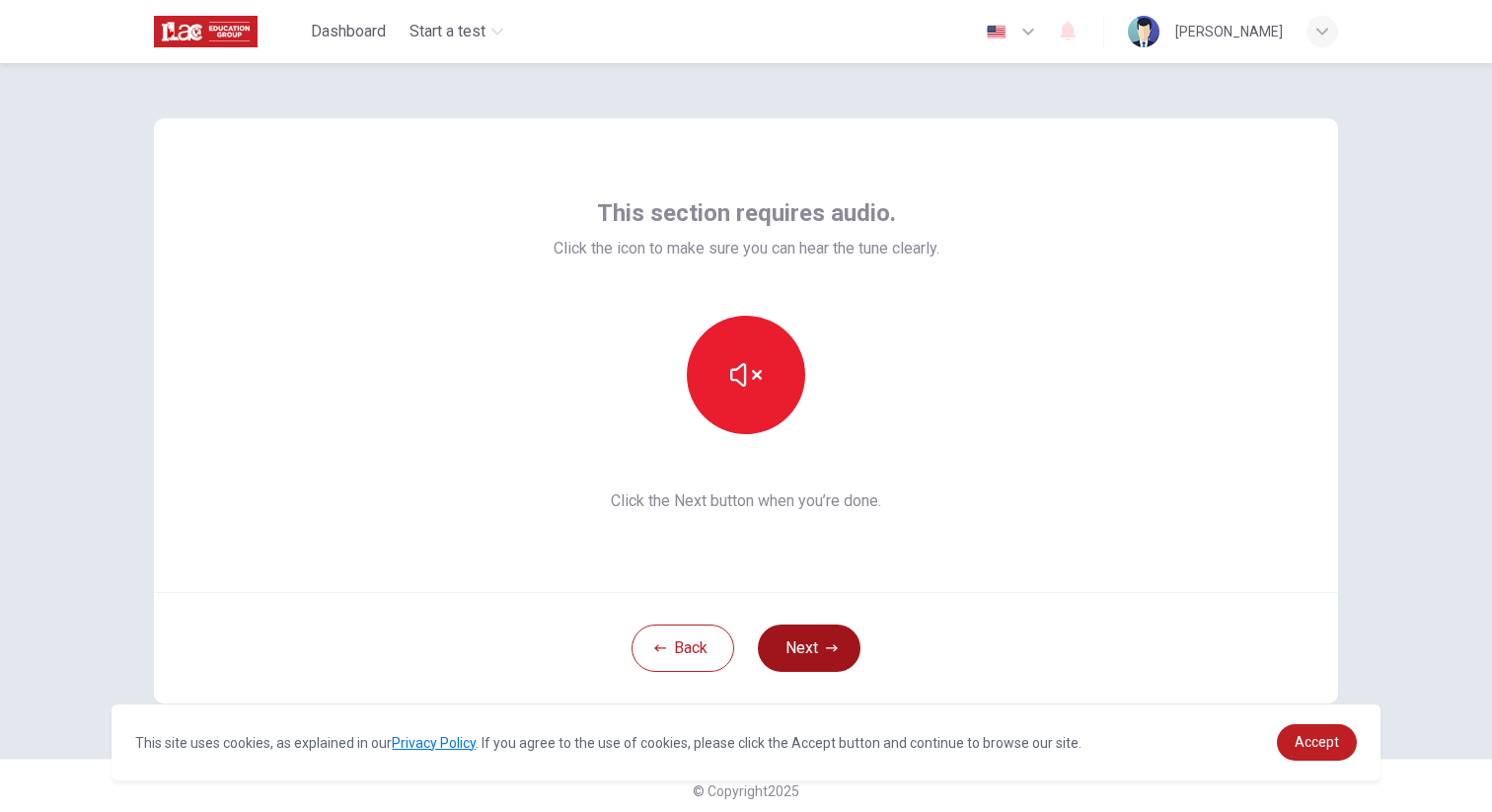 click on "Next" at bounding box center [809, 648] 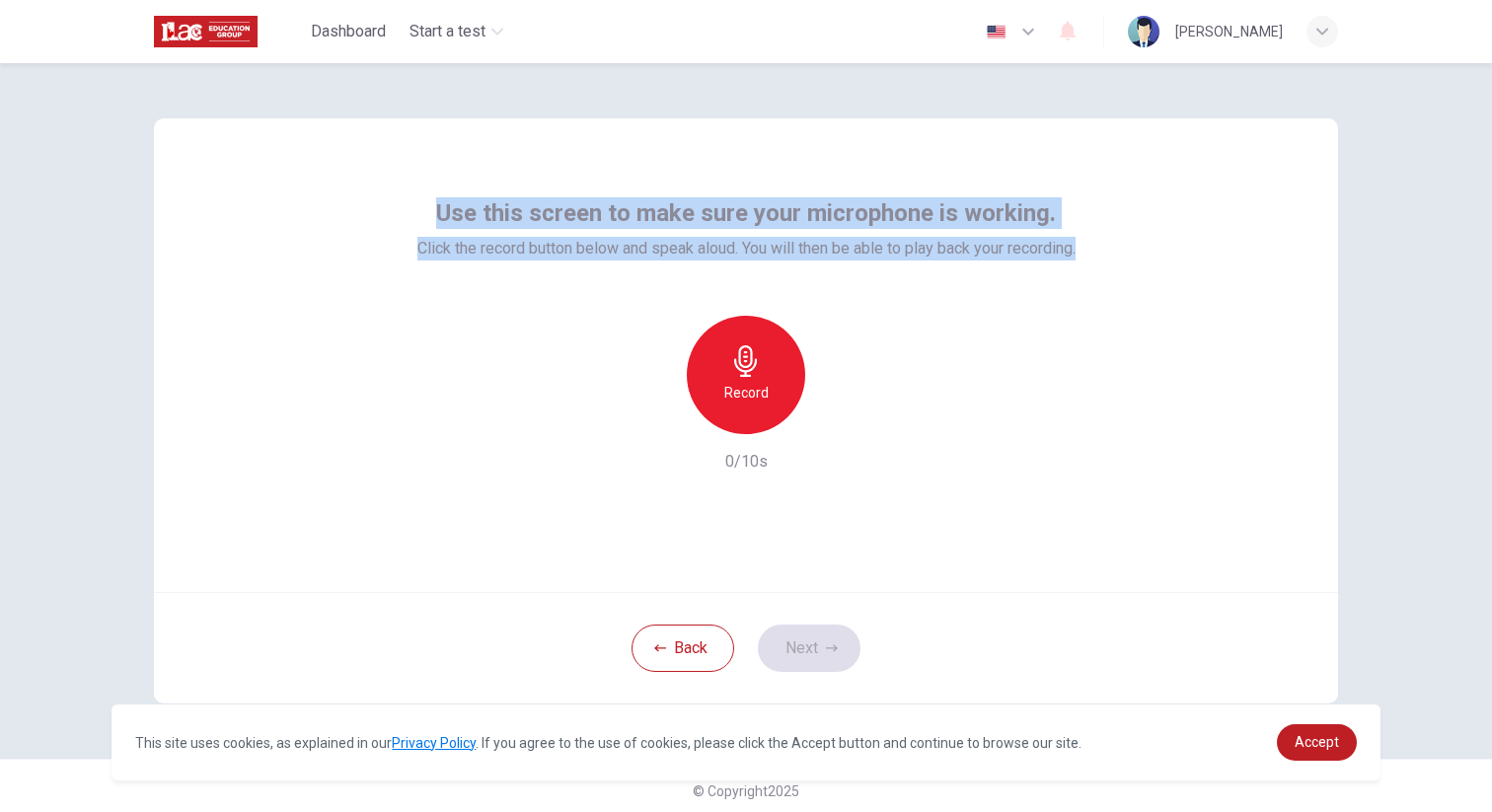 drag, startPoint x: 434, startPoint y: 209, endPoint x: 1047, endPoint y: 268, distance: 615.83277 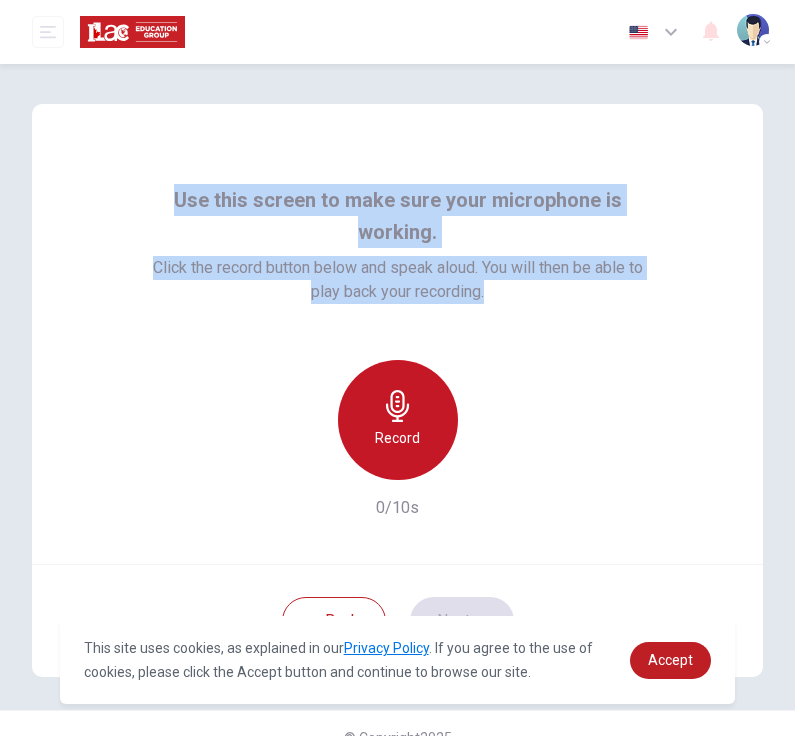 click 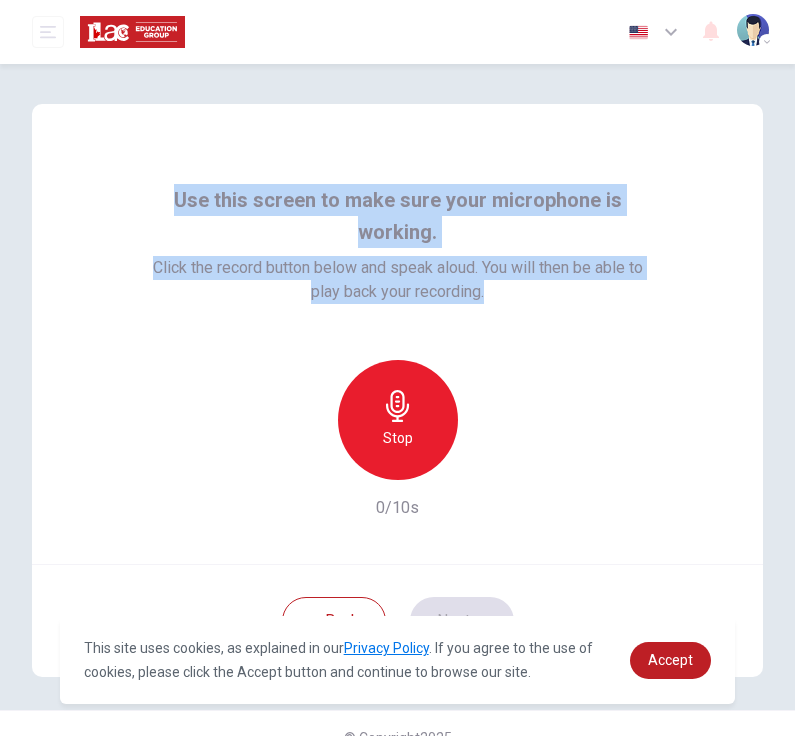 scroll, scrollTop: 17, scrollLeft: 0, axis: vertical 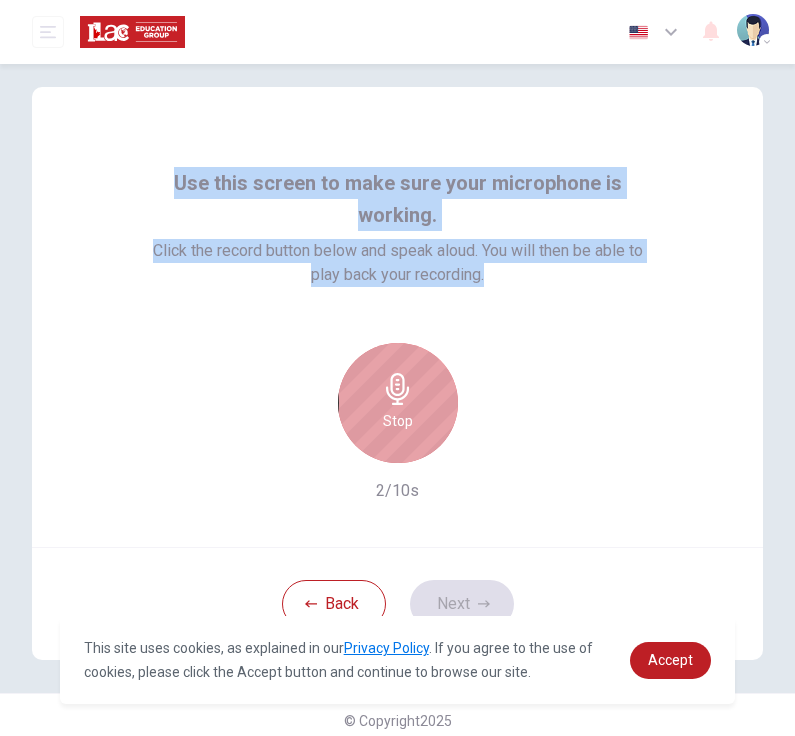 click on "Stop" at bounding box center (398, 421) 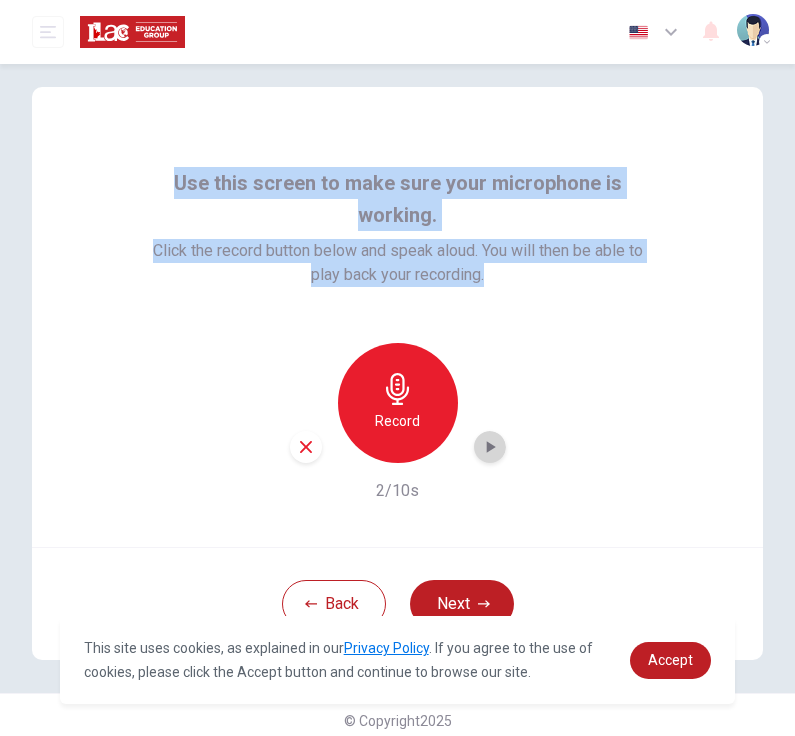 click 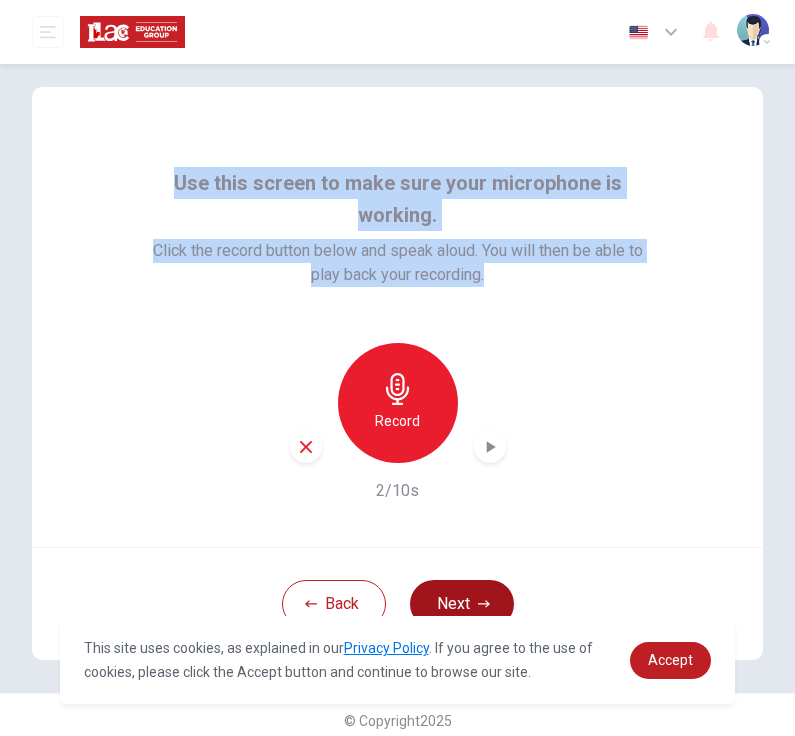 click on "Next" at bounding box center [462, 604] 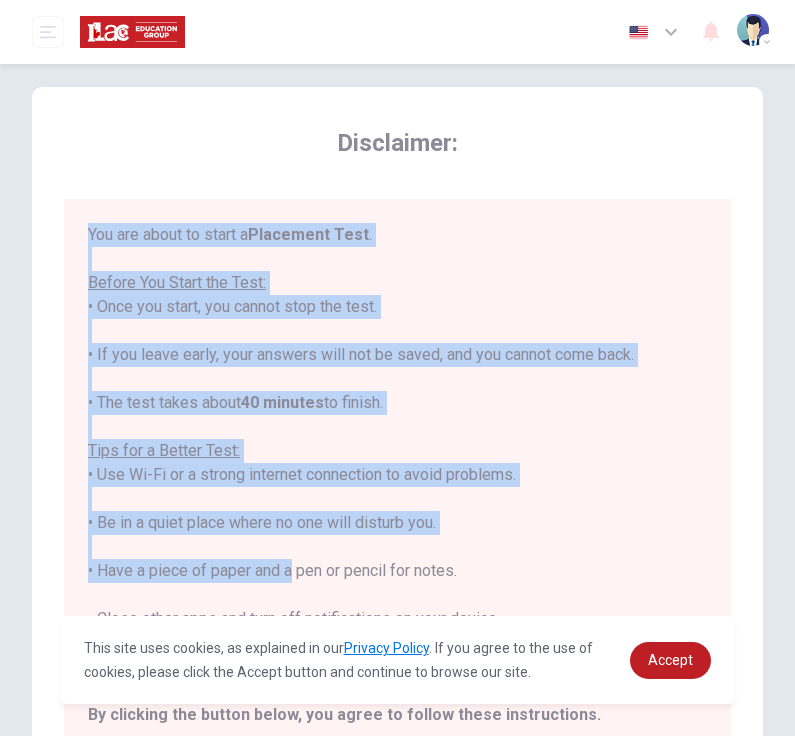 scroll, scrollTop: 2, scrollLeft: 0, axis: vertical 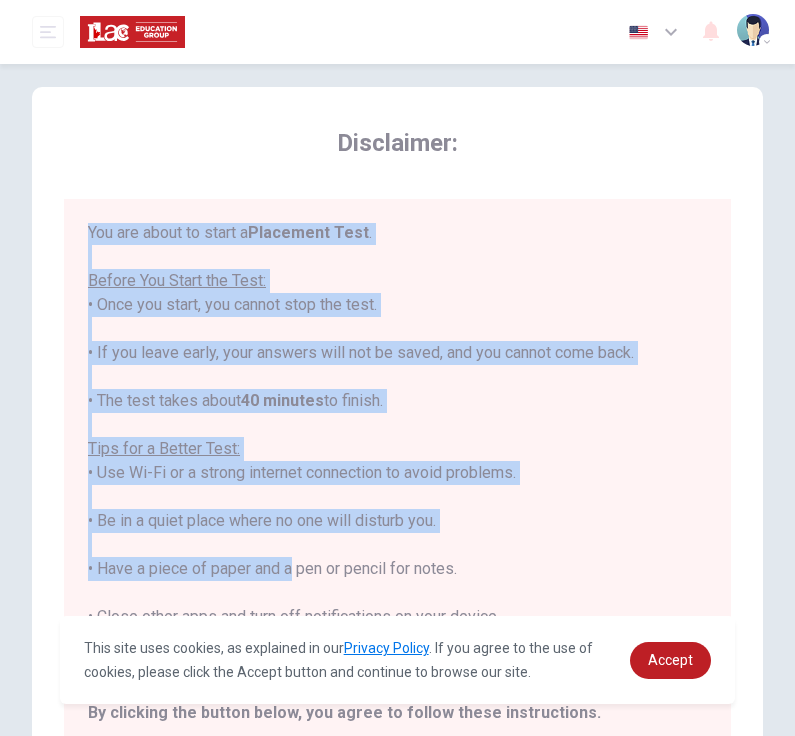drag, startPoint x: 84, startPoint y: 226, endPoint x: 285, endPoint y: 566, distance: 394.9696 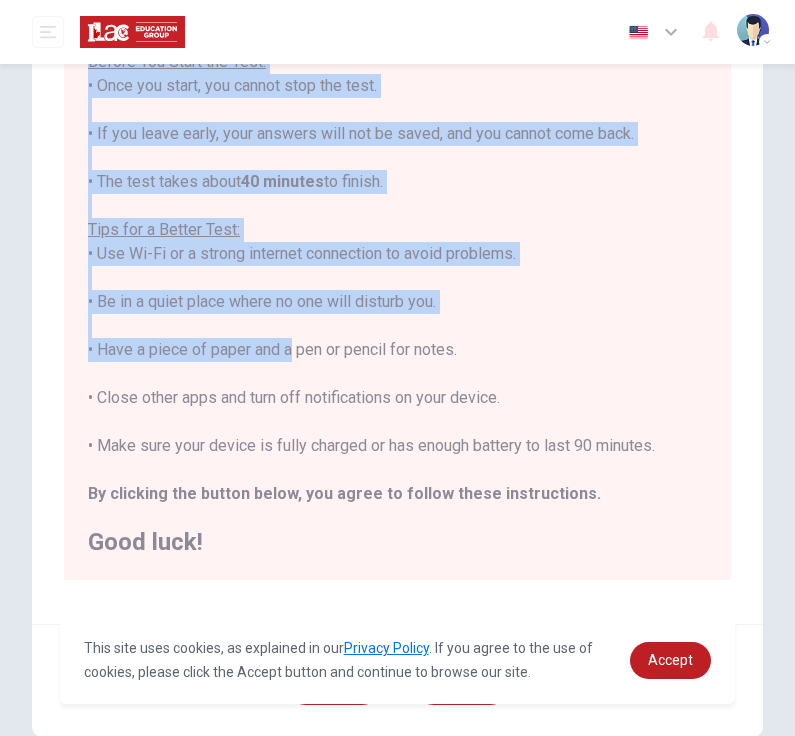 scroll, scrollTop: 288, scrollLeft: 0, axis: vertical 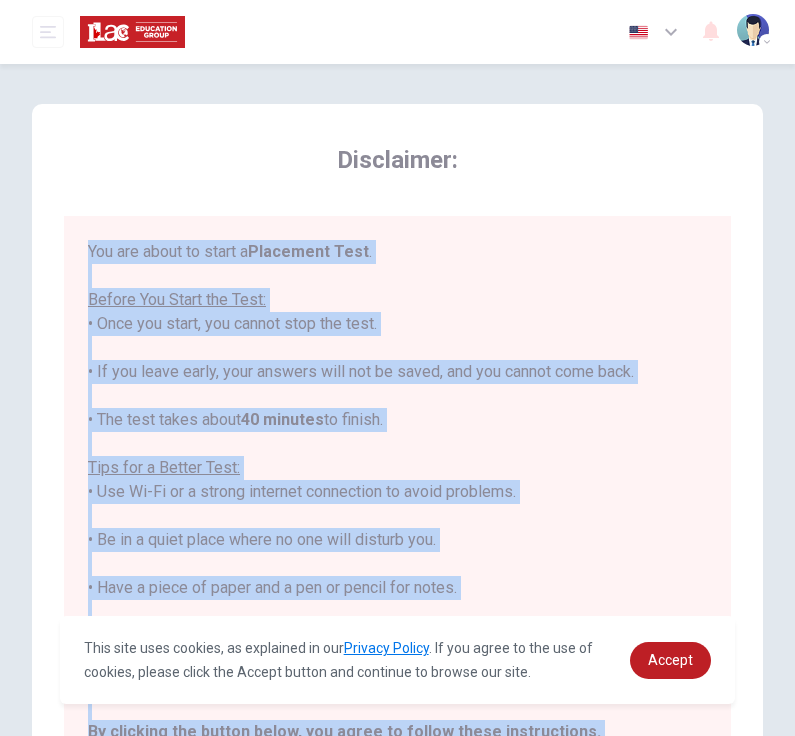 drag, startPoint x: 232, startPoint y: 499, endPoint x: 85, endPoint y: 257, distance: 283.14838 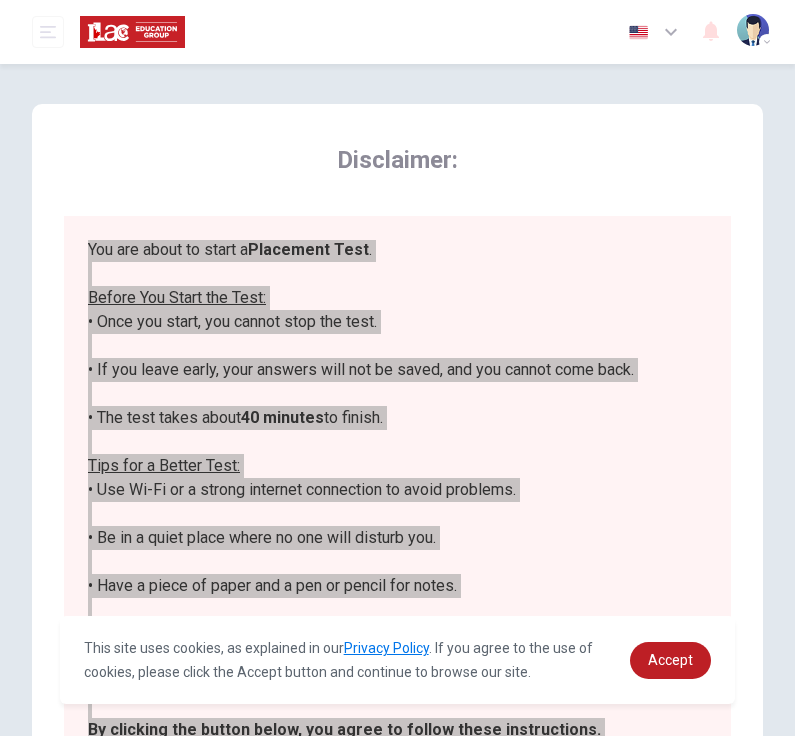 scroll, scrollTop: 0, scrollLeft: 0, axis: both 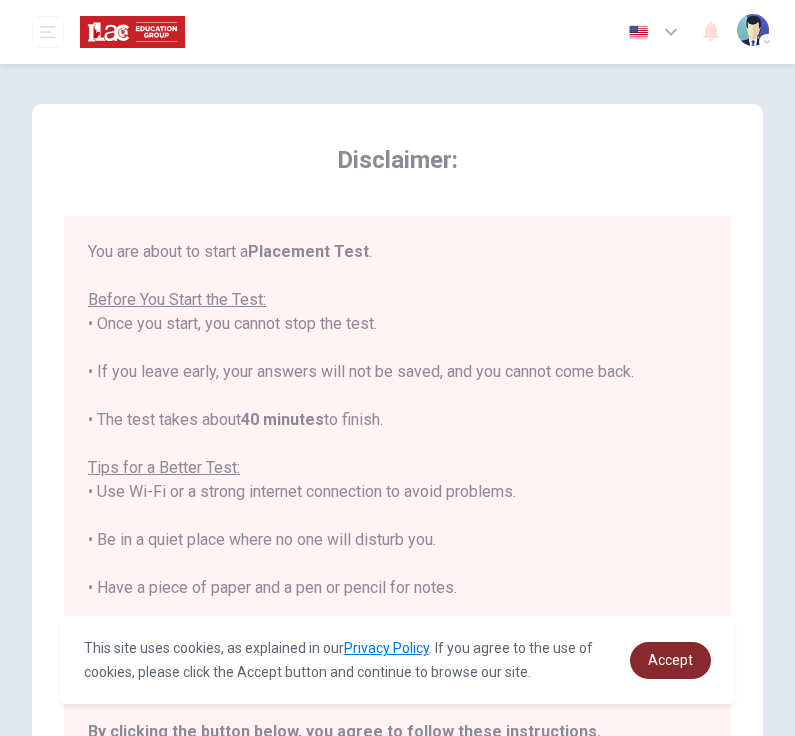 click on "Accept" at bounding box center [670, 660] 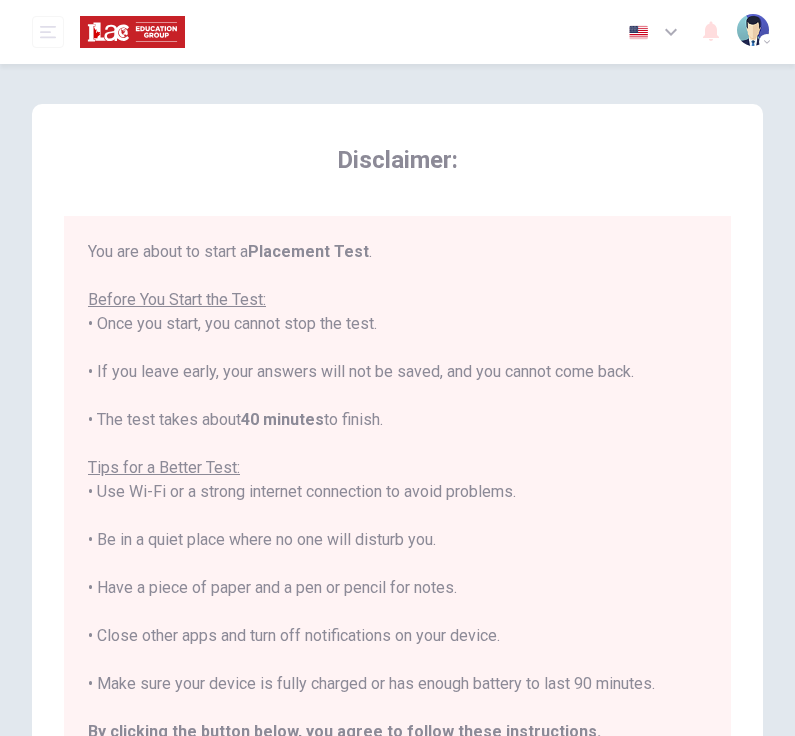scroll, scrollTop: 2, scrollLeft: 0, axis: vertical 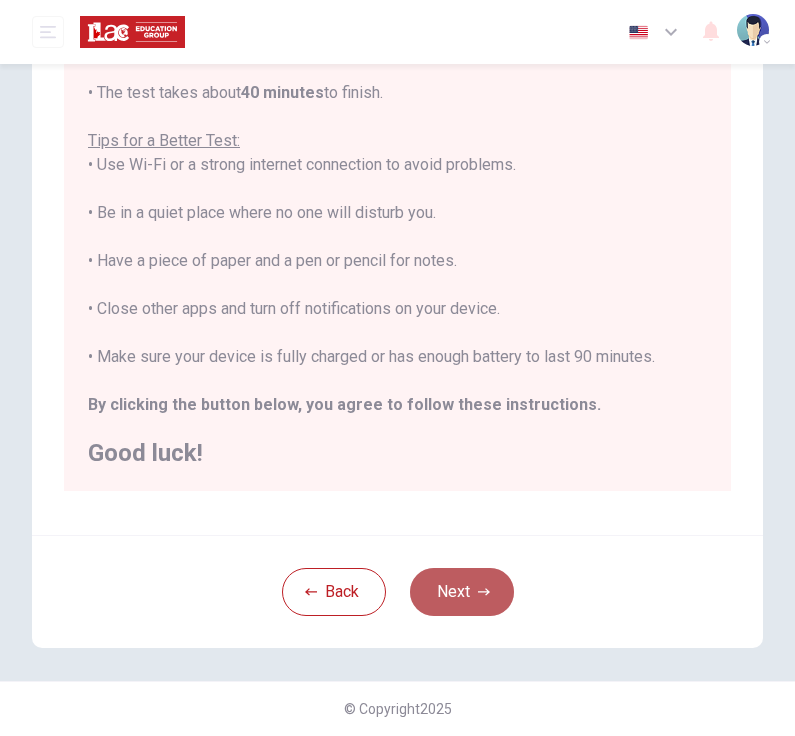 click on "Next" at bounding box center [462, 592] 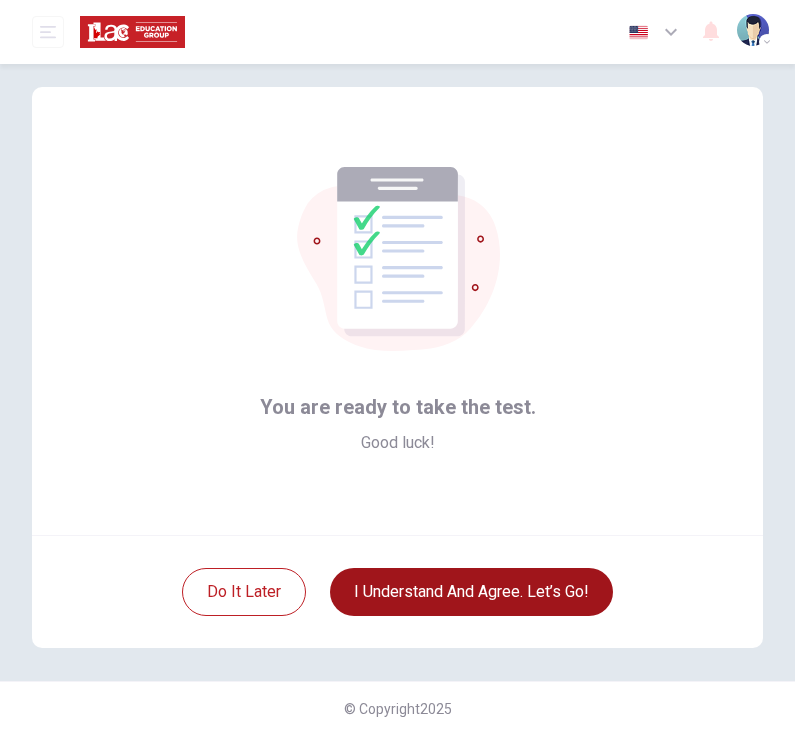 click on "I understand and agree. Let’s go!" at bounding box center (471, 592) 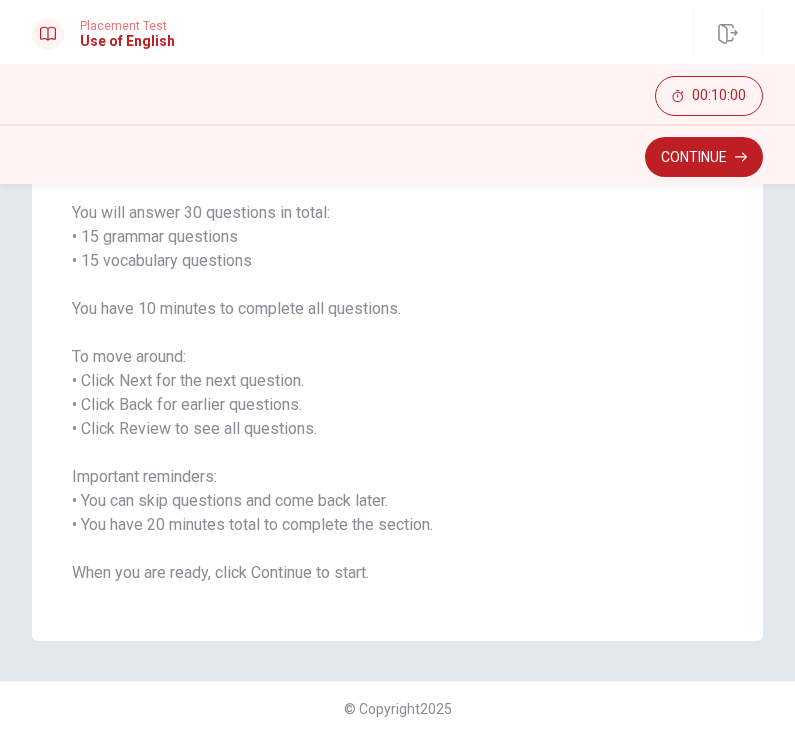 scroll, scrollTop: 0, scrollLeft: 0, axis: both 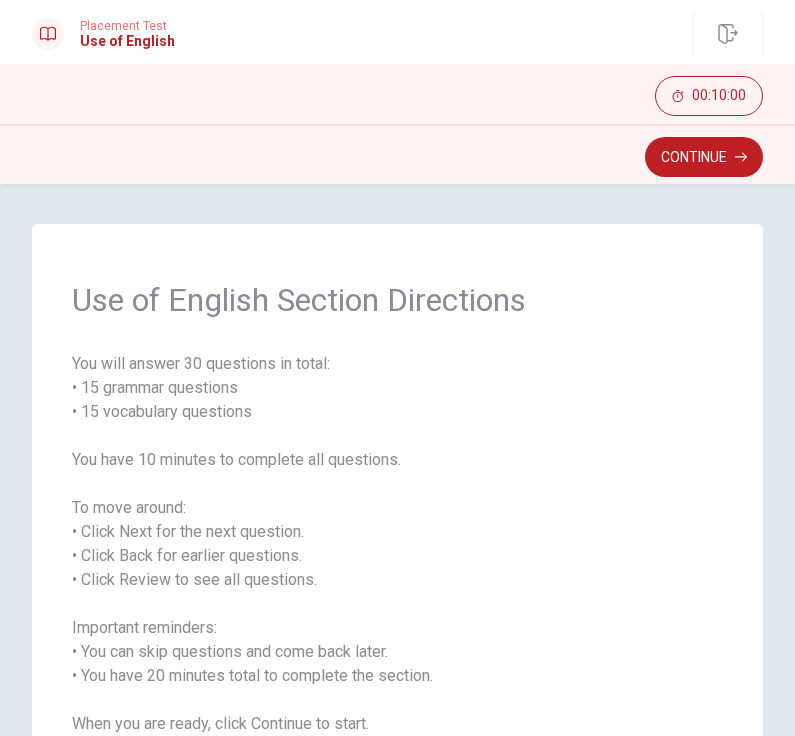 click on "Continue" at bounding box center (397, 154) 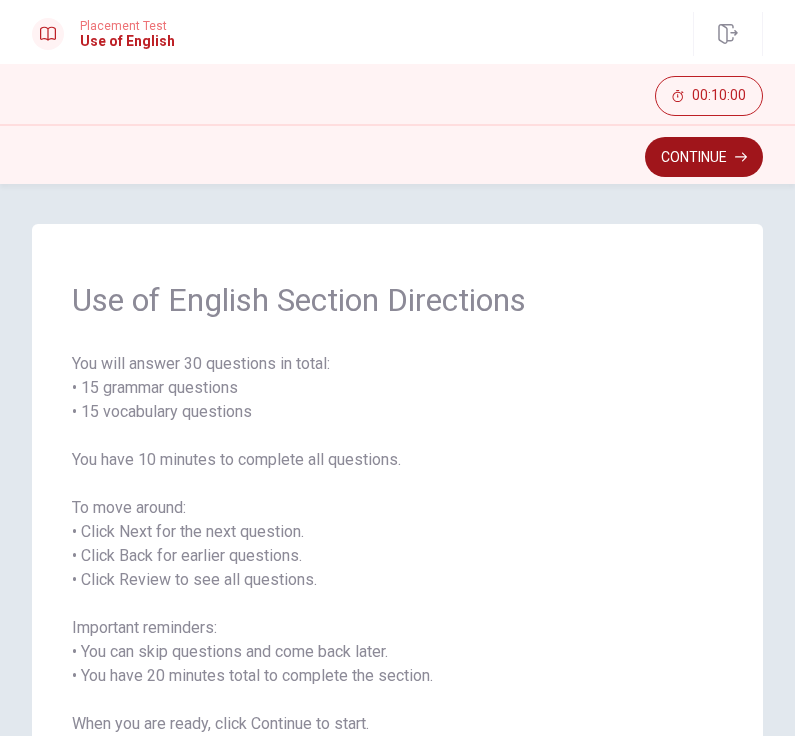 click on "Continue" at bounding box center [704, 157] 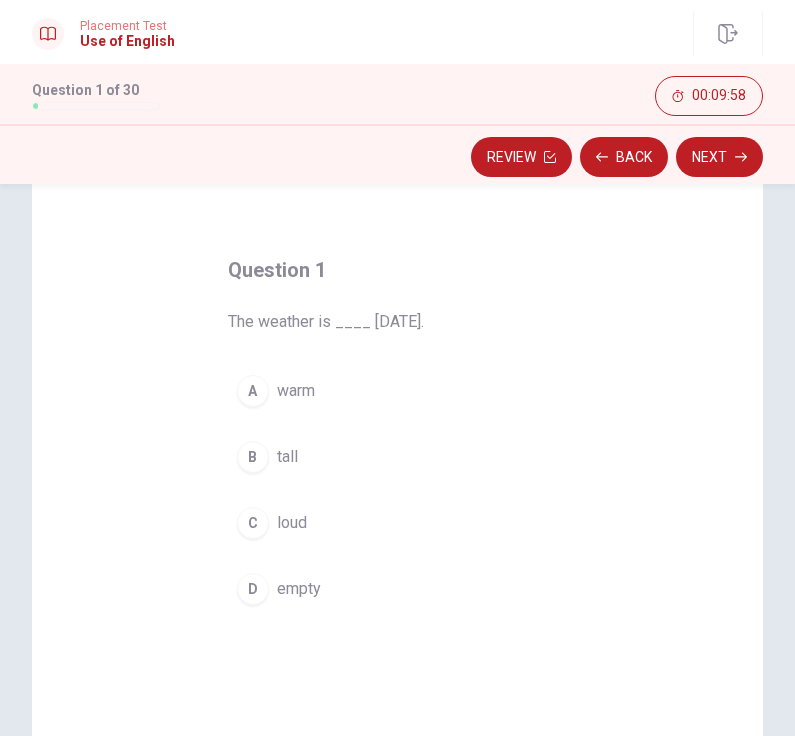 scroll, scrollTop: 53, scrollLeft: 0, axis: vertical 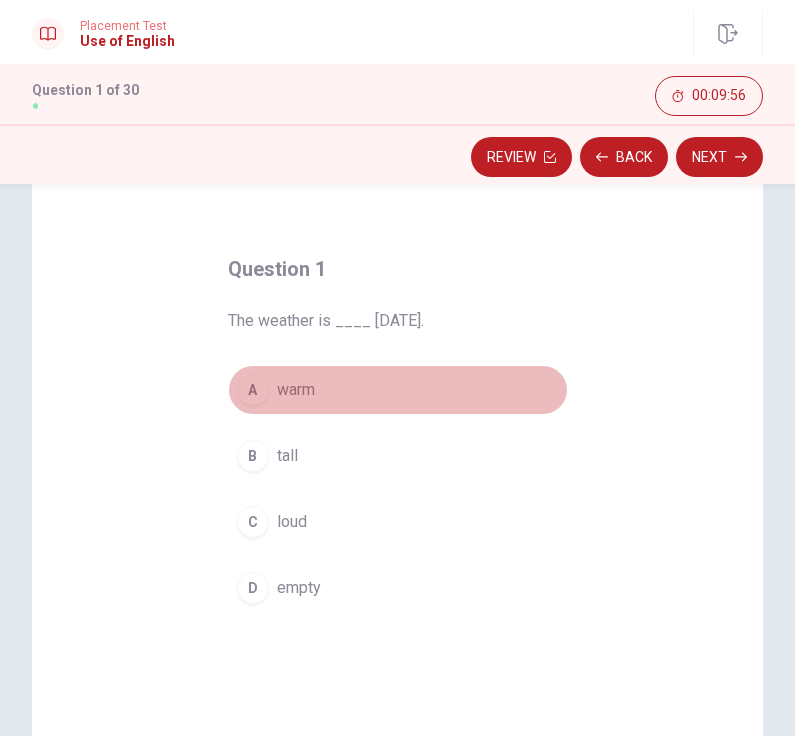 click on "A warm" at bounding box center (398, 390) 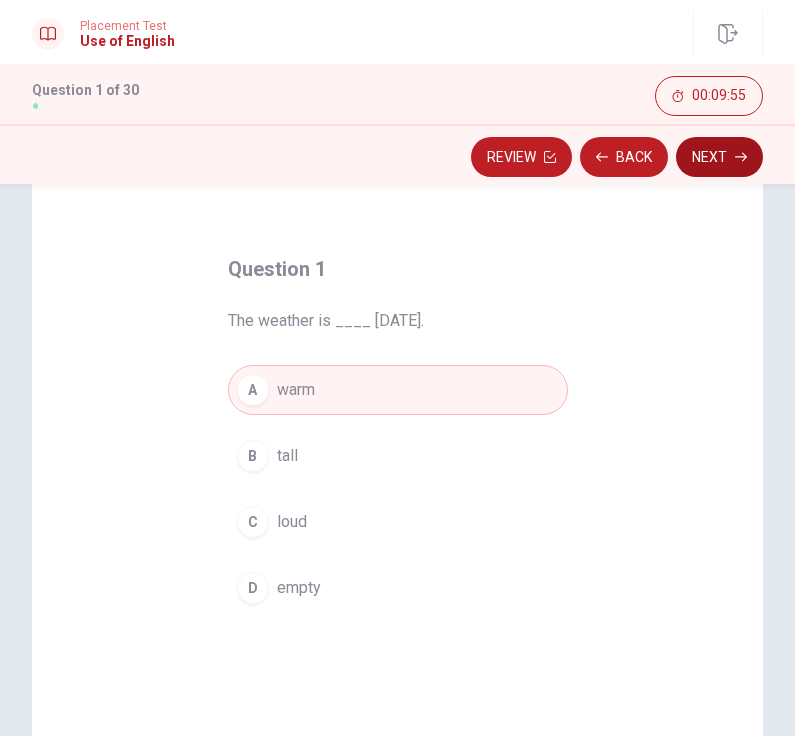 click on "Next" at bounding box center [719, 157] 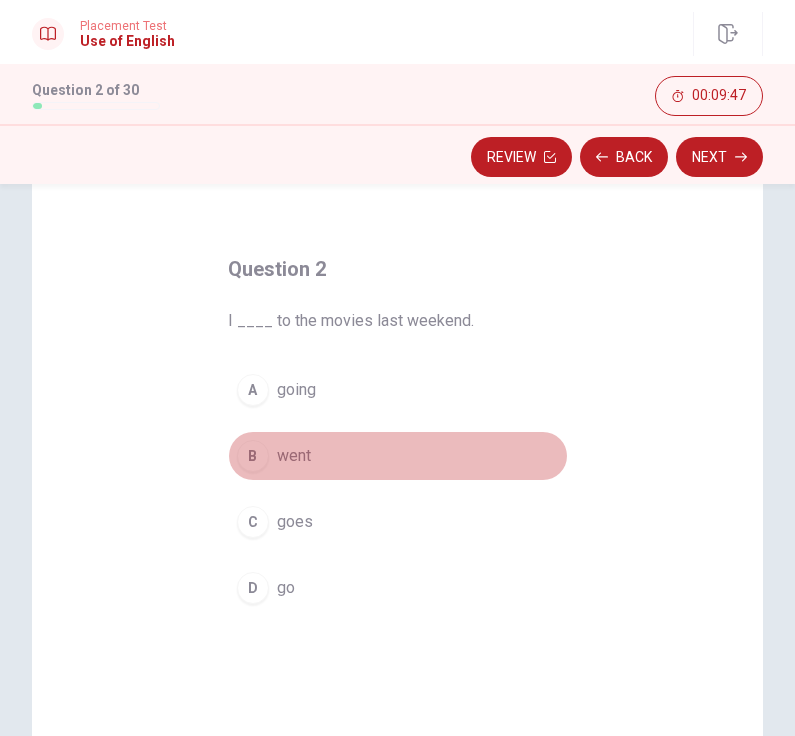 click on "went" at bounding box center (294, 456) 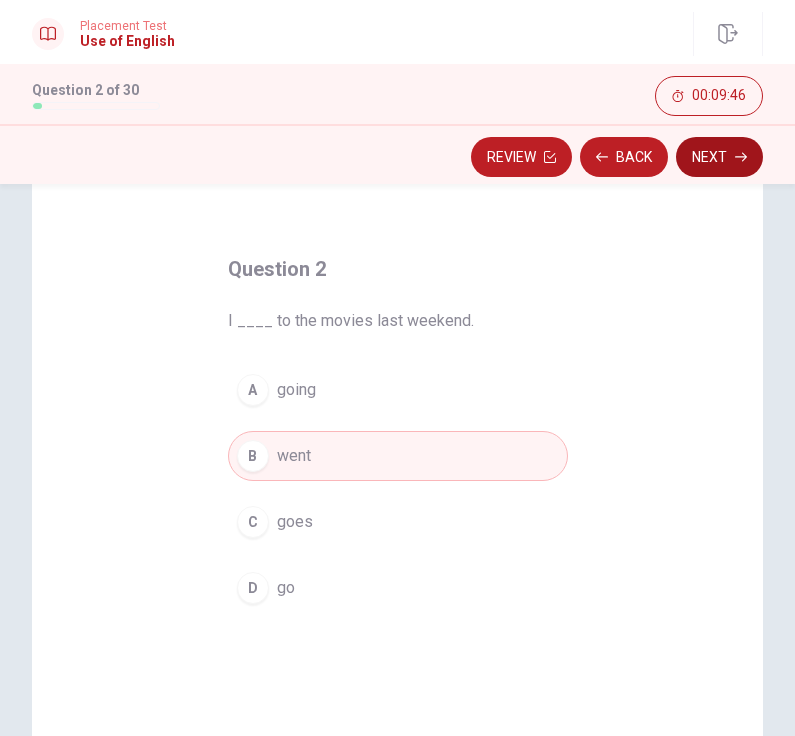 click on "Next" at bounding box center [719, 157] 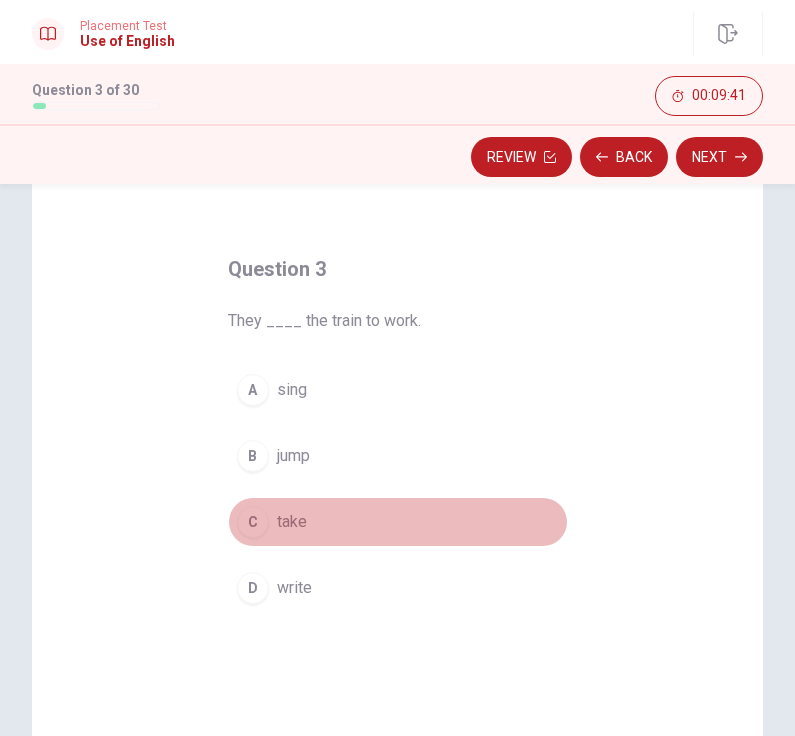 click on "take" at bounding box center (292, 522) 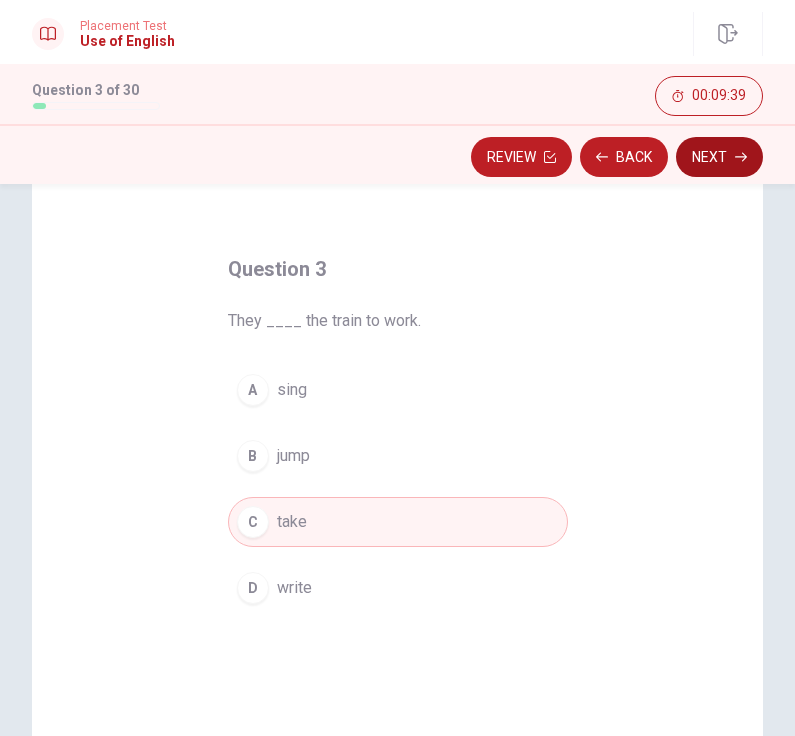click on "Next" at bounding box center (719, 157) 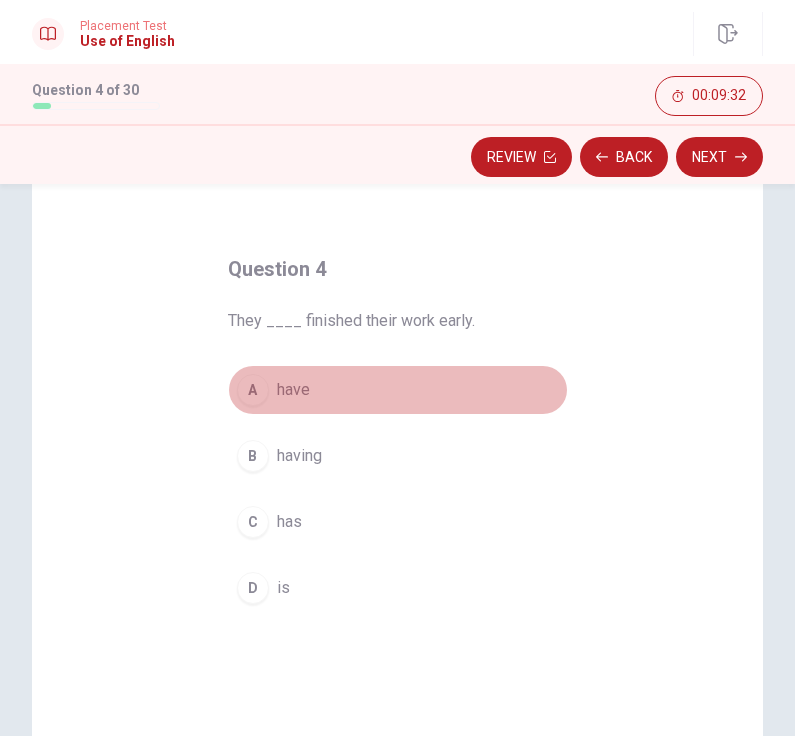click on "have" at bounding box center [293, 390] 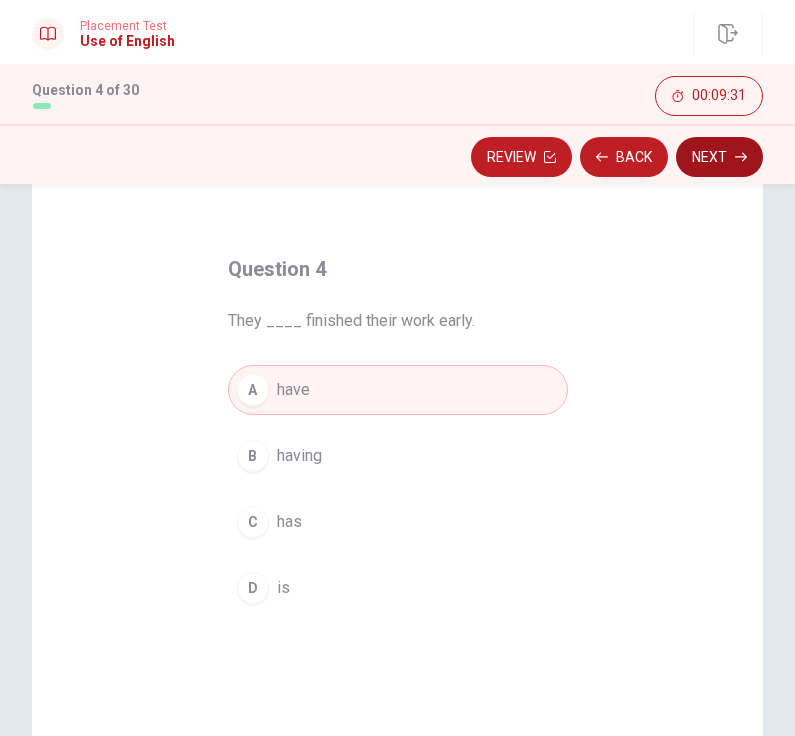 click on "Next" at bounding box center [719, 157] 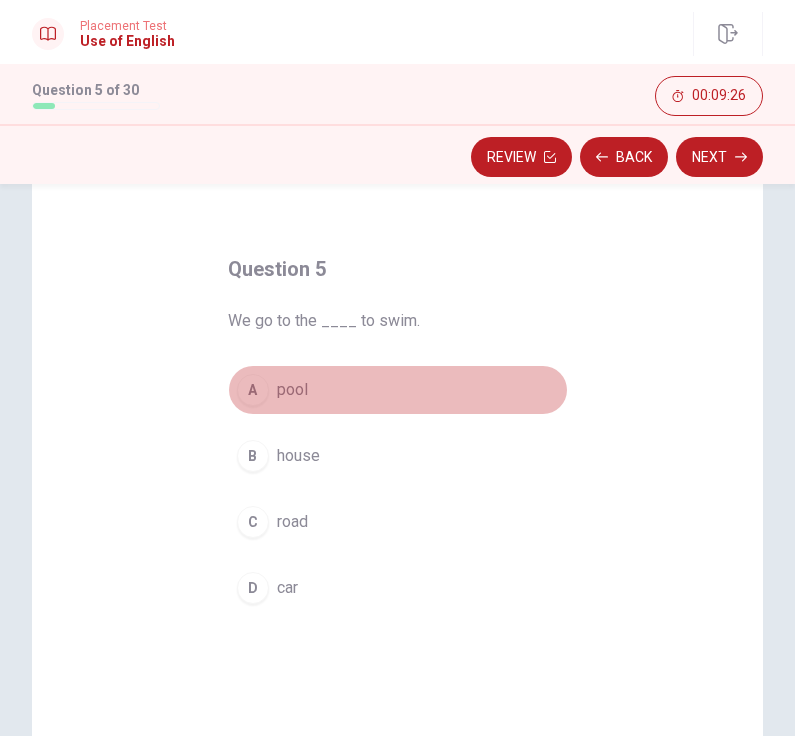 click on "A pool" at bounding box center (398, 390) 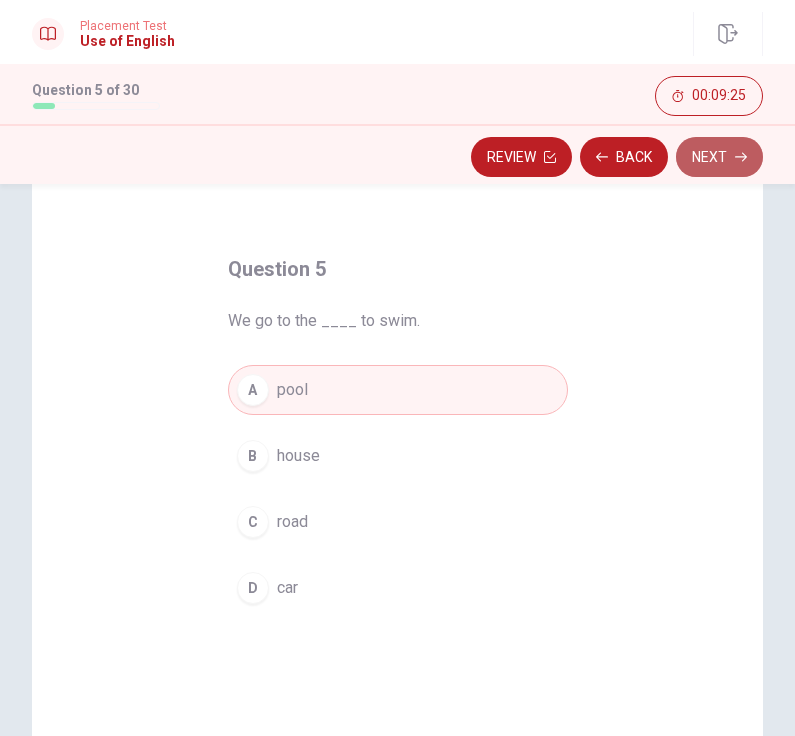 click on "Next" at bounding box center [719, 157] 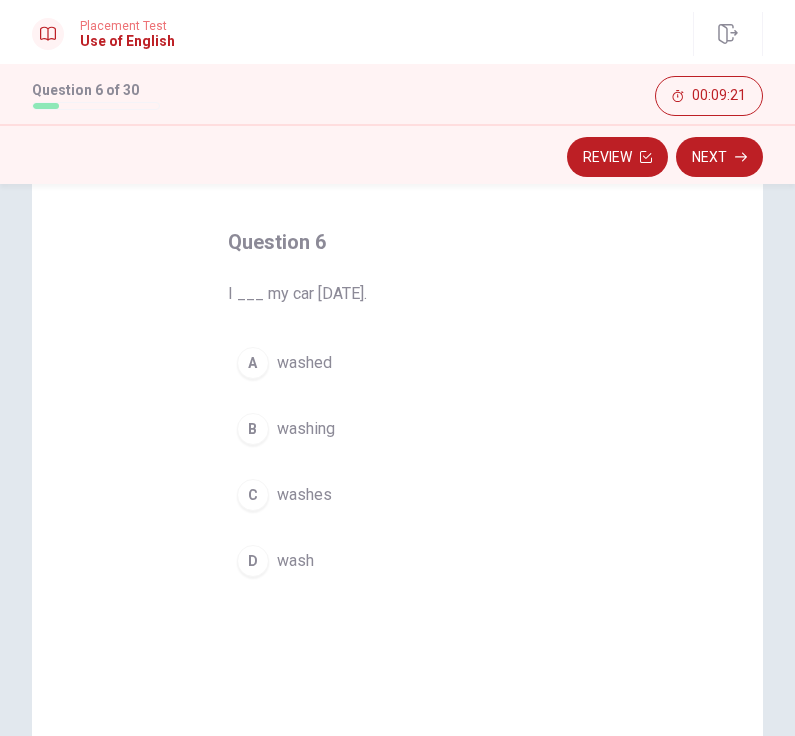 scroll, scrollTop: 83, scrollLeft: 0, axis: vertical 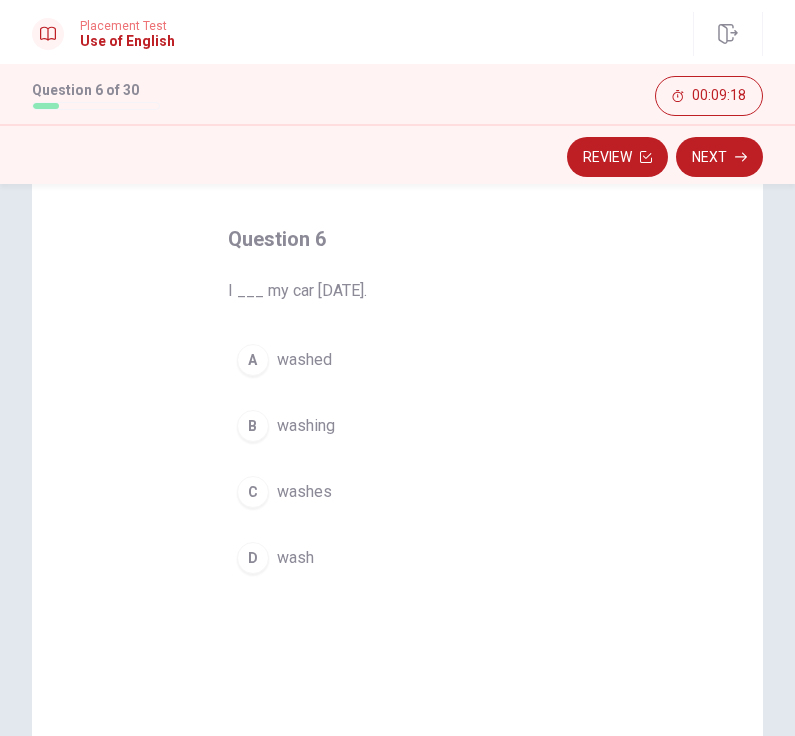 click on "washed" at bounding box center [304, 360] 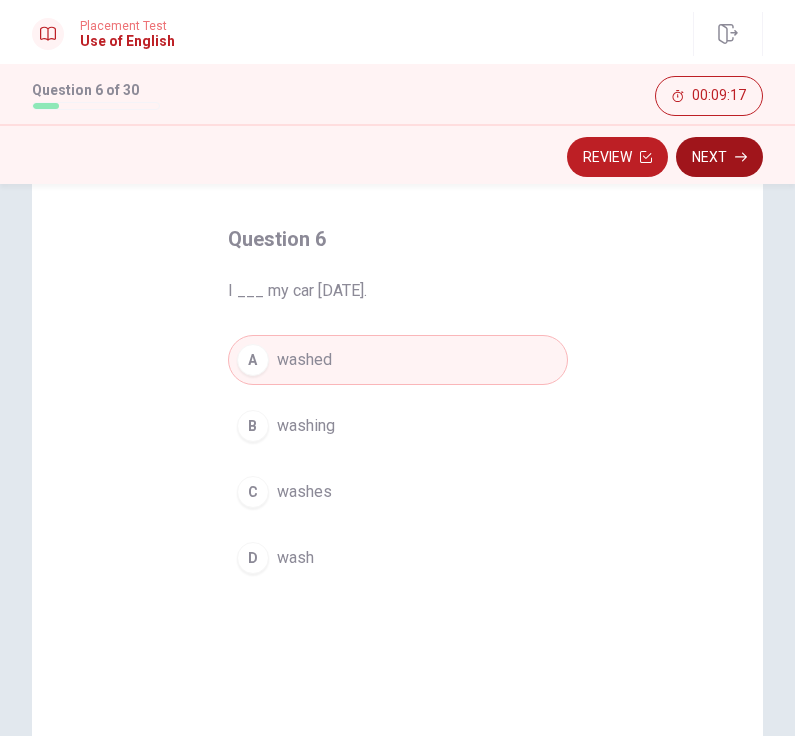 click on "Next" at bounding box center [719, 157] 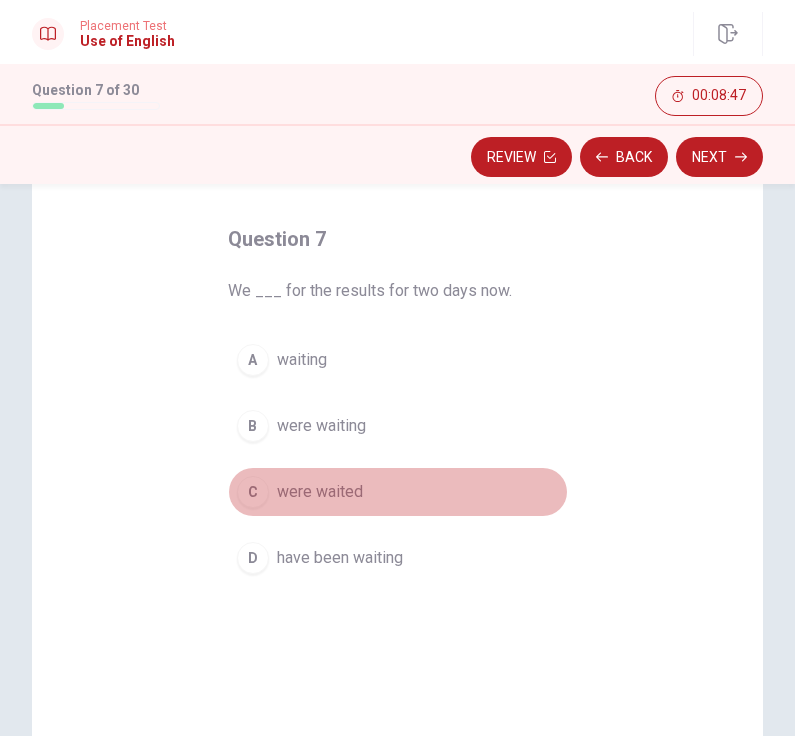 click on "were waited" at bounding box center (320, 492) 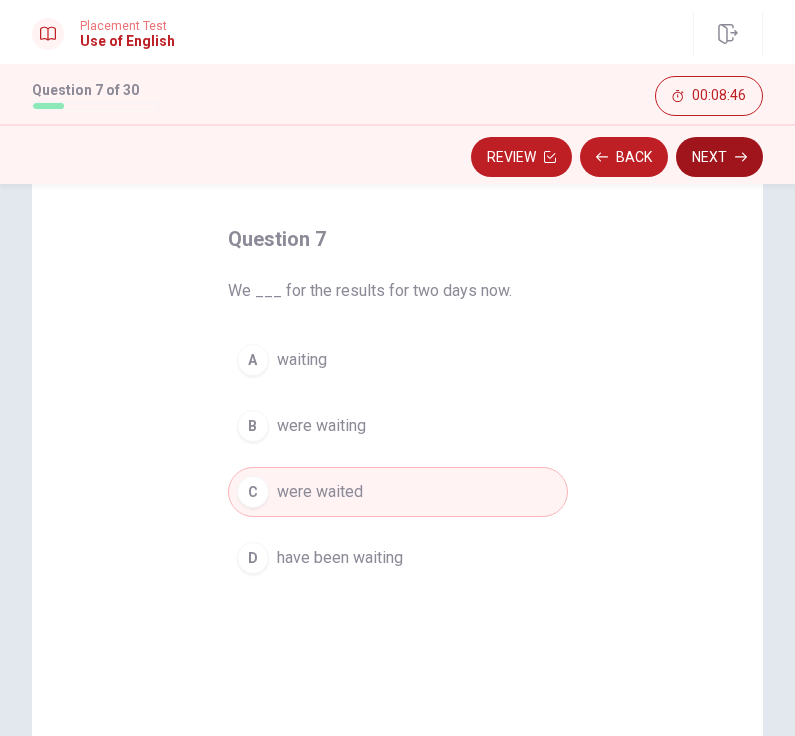 click on "Next" at bounding box center (719, 157) 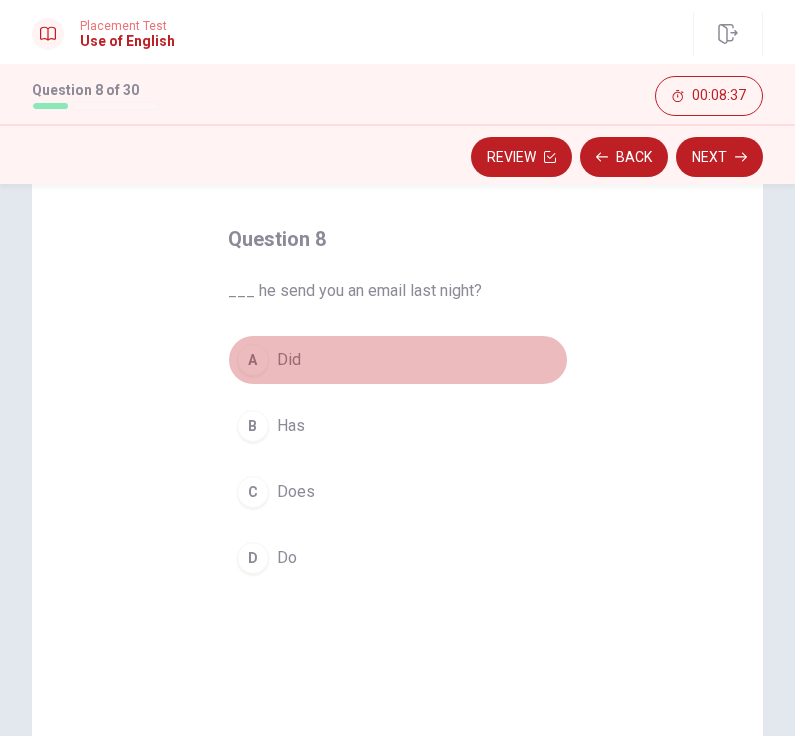 click on "Did" at bounding box center [289, 360] 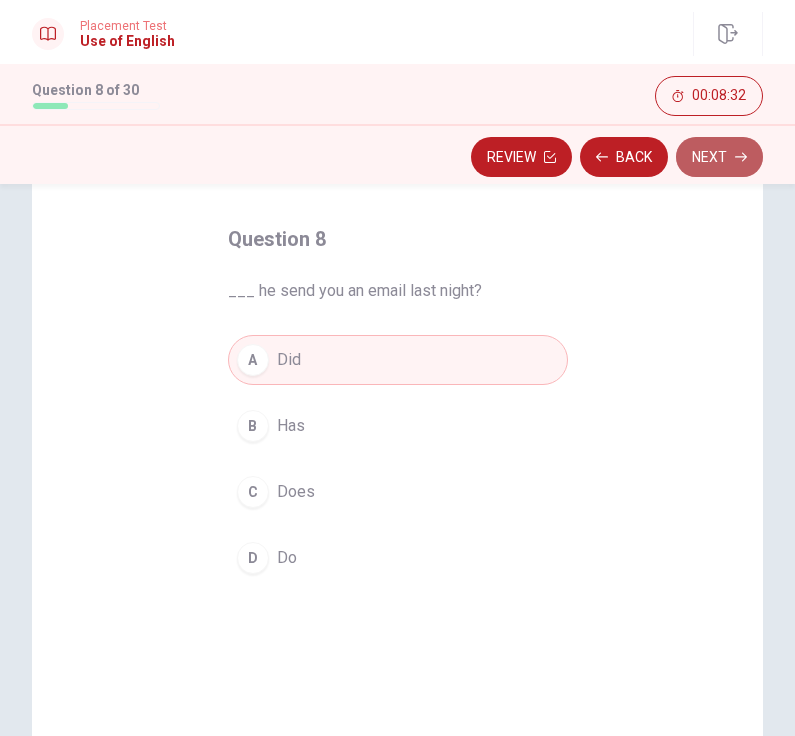click on "Next" at bounding box center (719, 157) 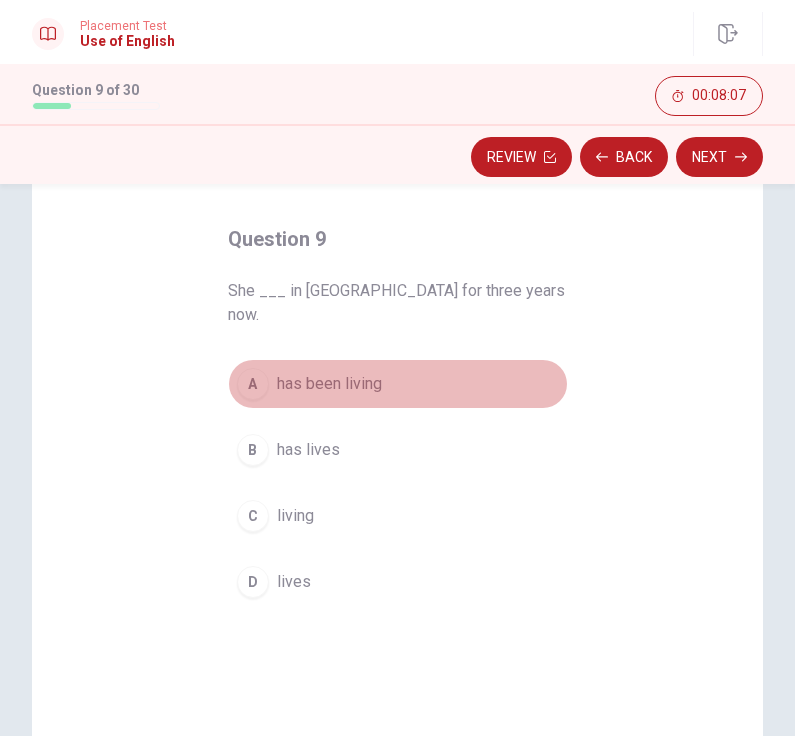 click on "has been living" at bounding box center [329, 384] 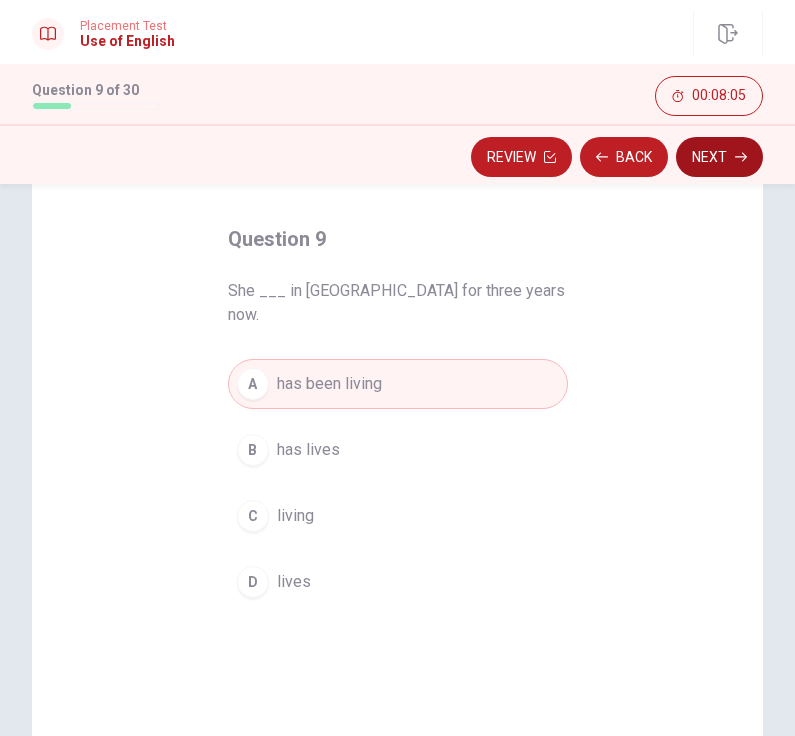 click on "Next" at bounding box center [719, 157] 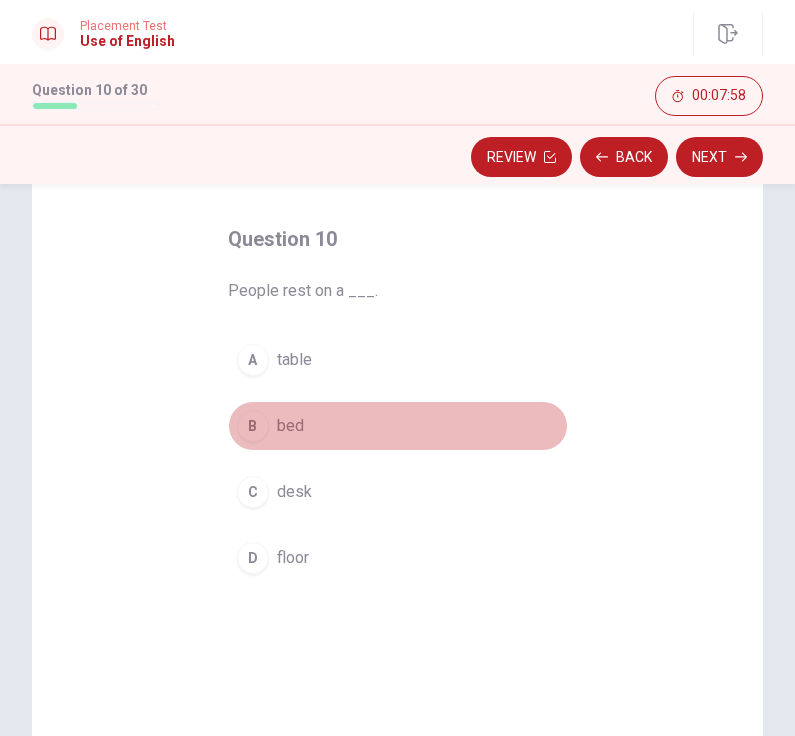 click on "bed" at bounding box center [290, 426] 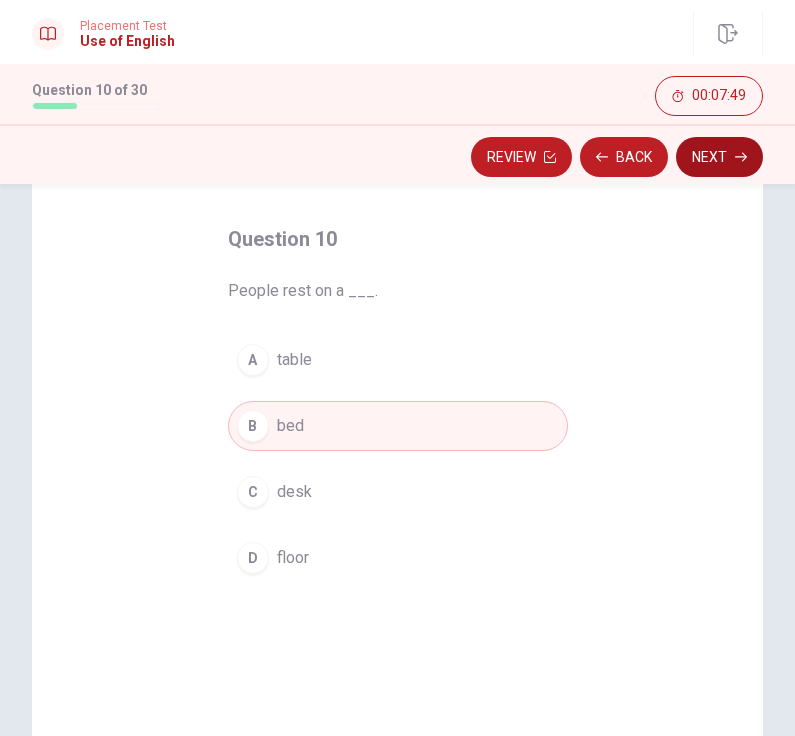 click on "Next" at bounding box center [719, 157] 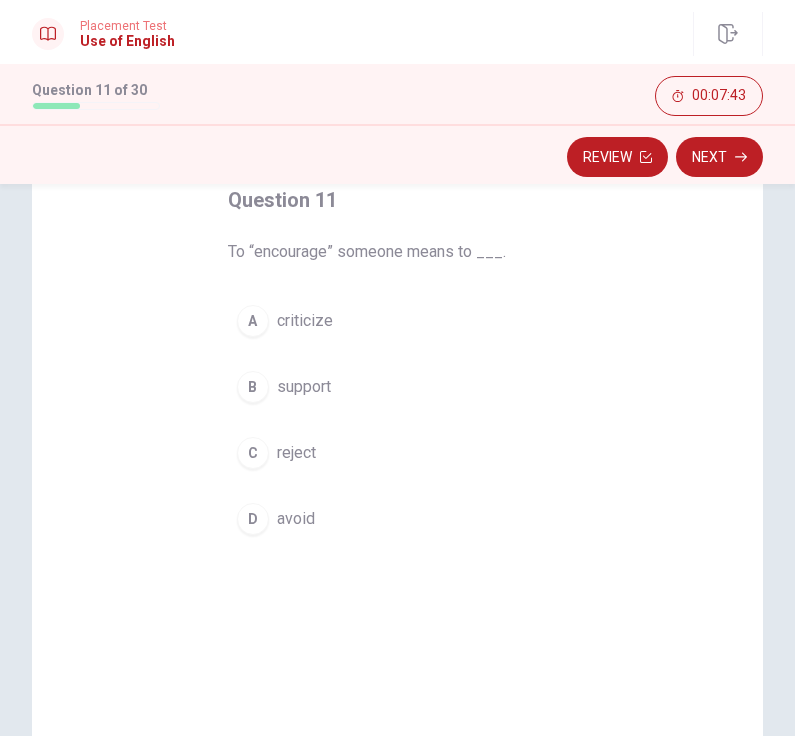 scroll, scrollTop: 128, scrollLeft: 0, axis: vertical 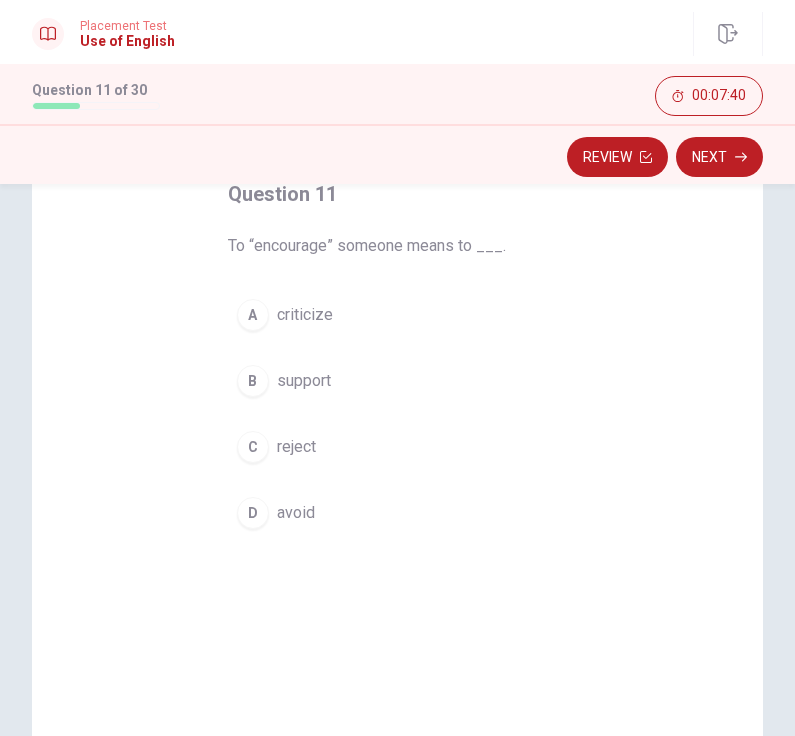 drag, startPoint x: 254, startPoint y: 244, endPoint x: 331, endPoint y: 249, distance: 77.16217 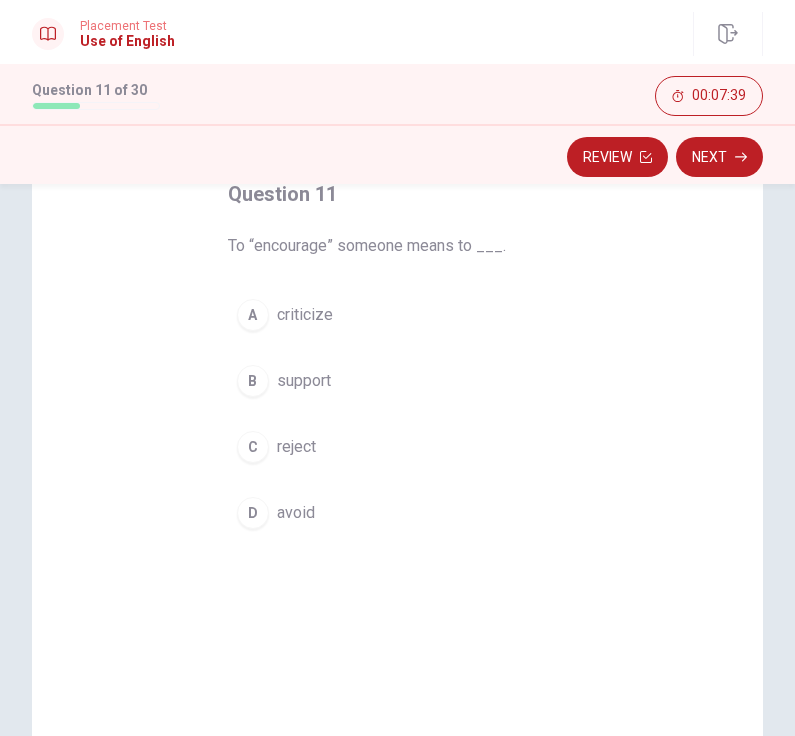 drag, startPoint x: 331, startPoint y: 249, endPoint x: 252, endPoint y: 250, distance: 79.00633 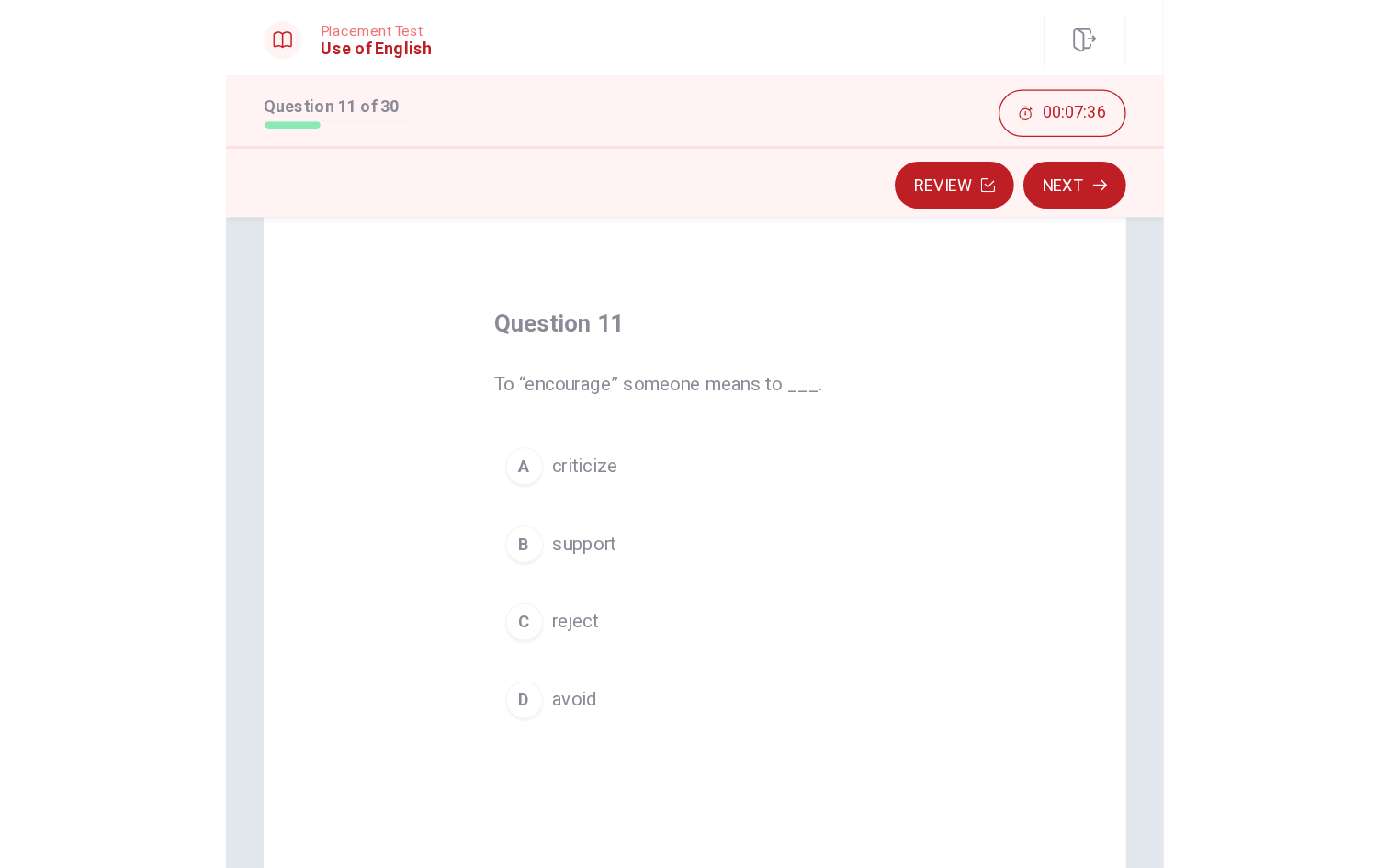 scroll, scrollTop: 42, scrollLeft: 0, axis: vertical 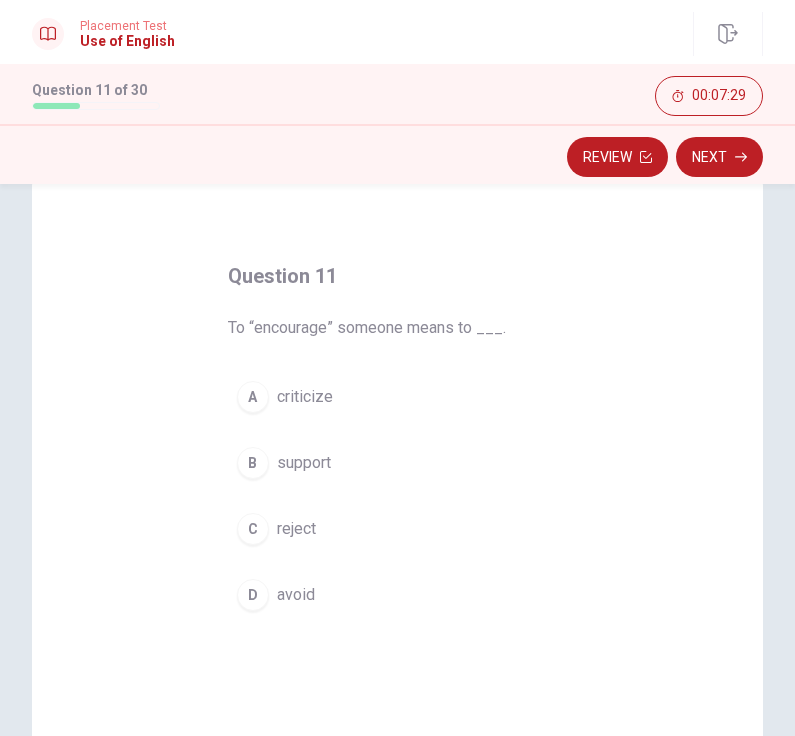 click on "support" at bounding box center (304, 463) 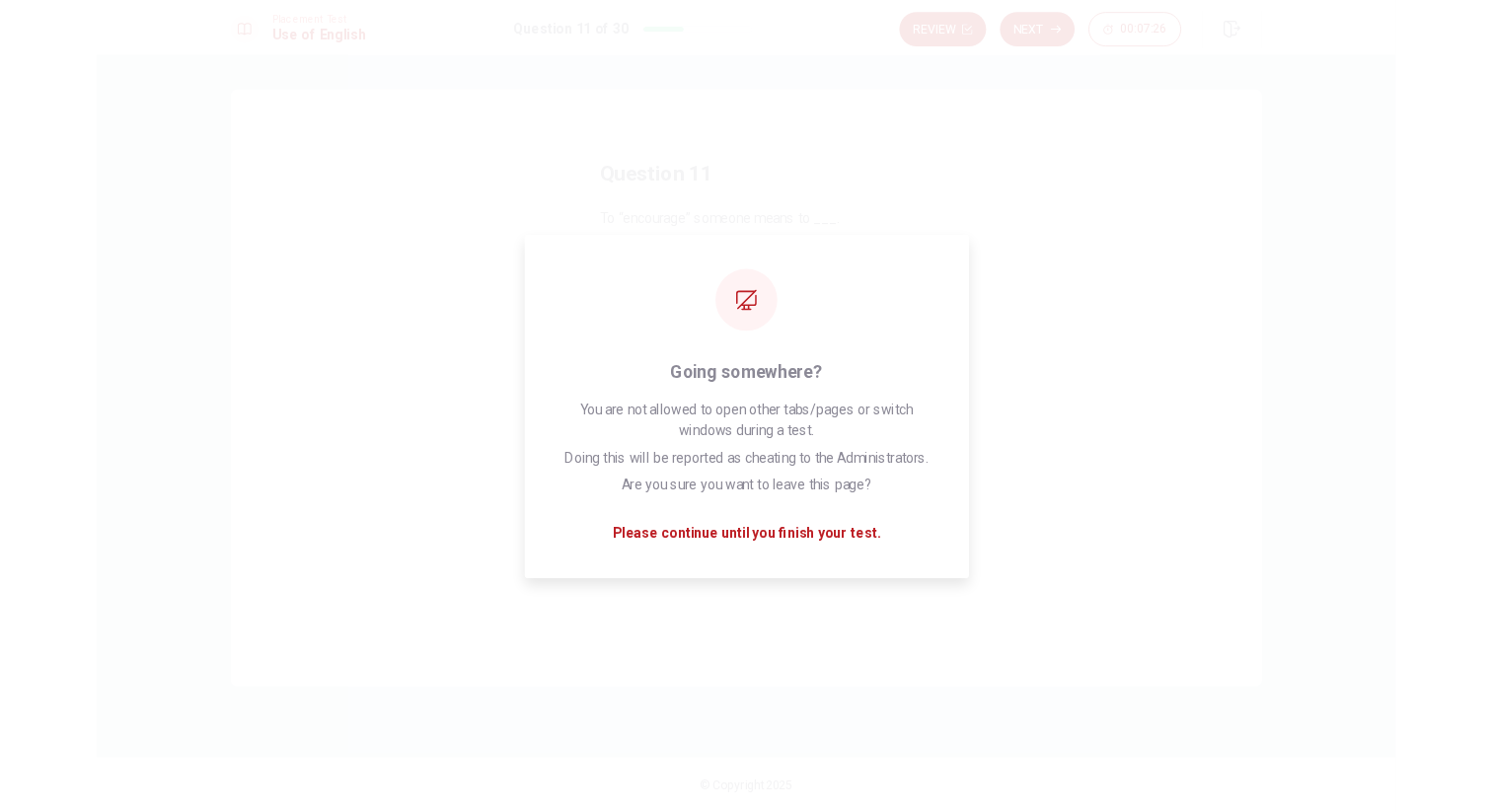 scroll, scrollTop: 0, scrollLeft: 0, axis: both 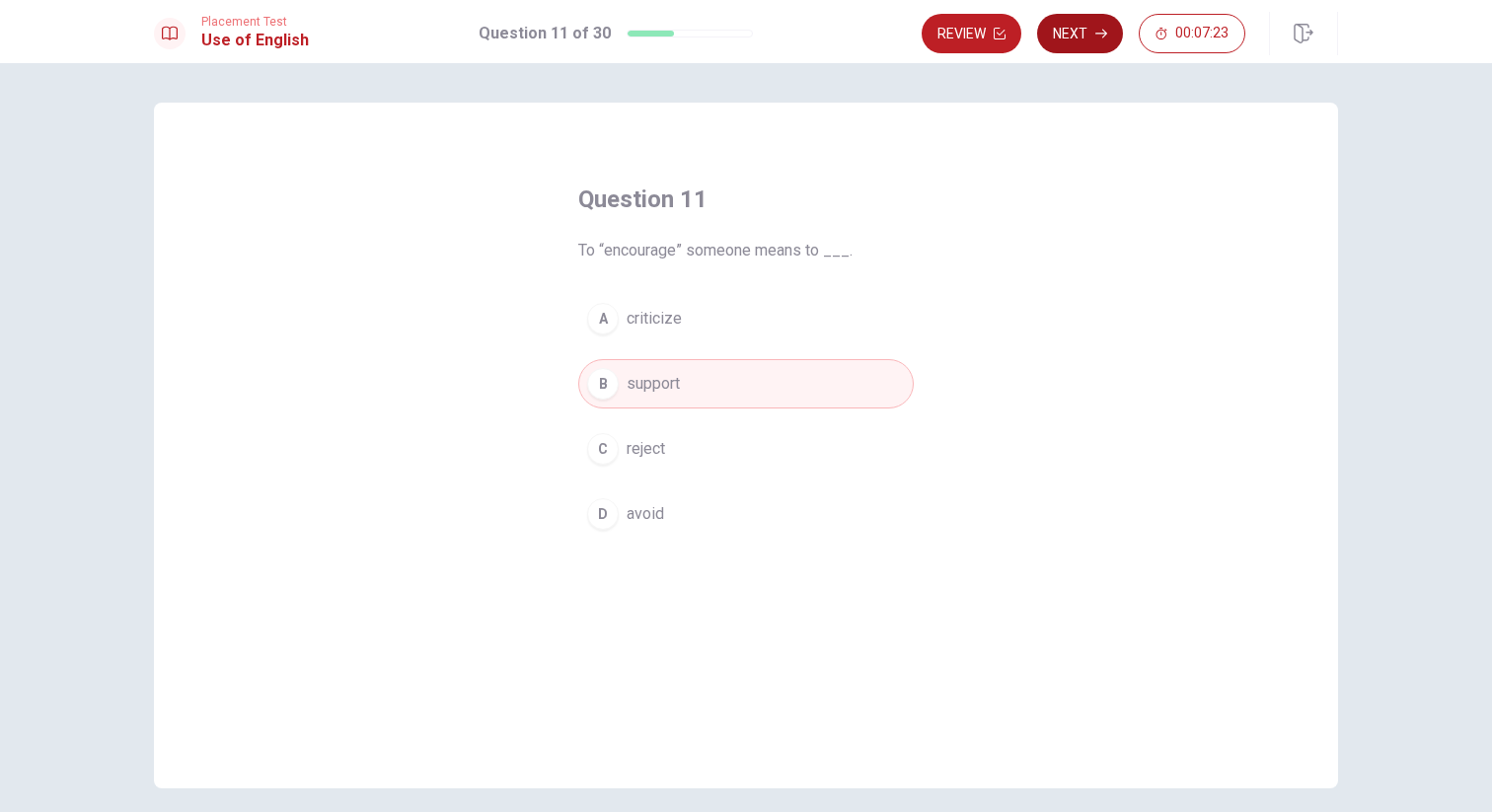 click on "Next" at bounding box center (1080, 34) 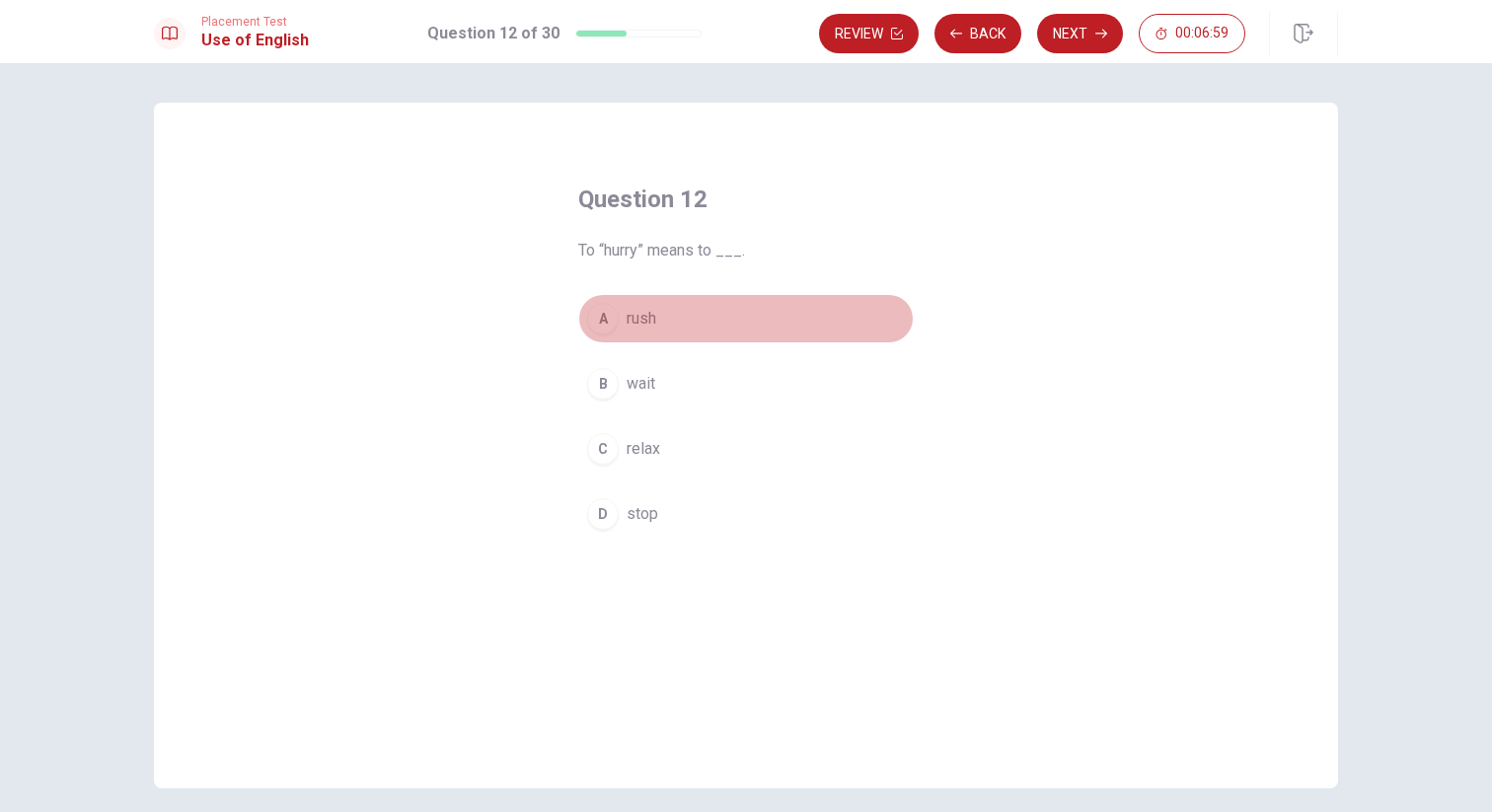 click on "rush" at bounding box center (641, 319) 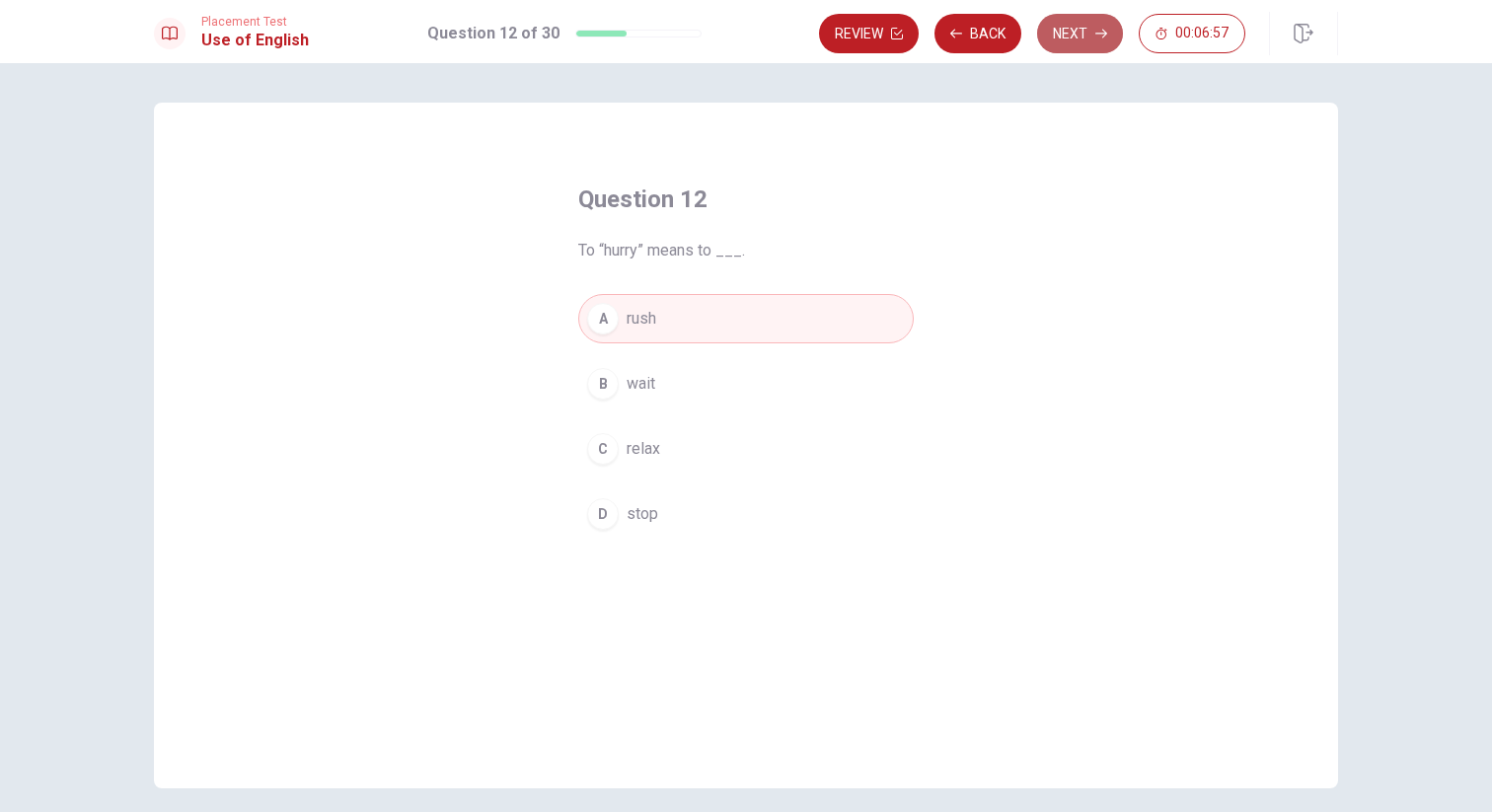 click on "Next" at bounding box center [1080, 34] 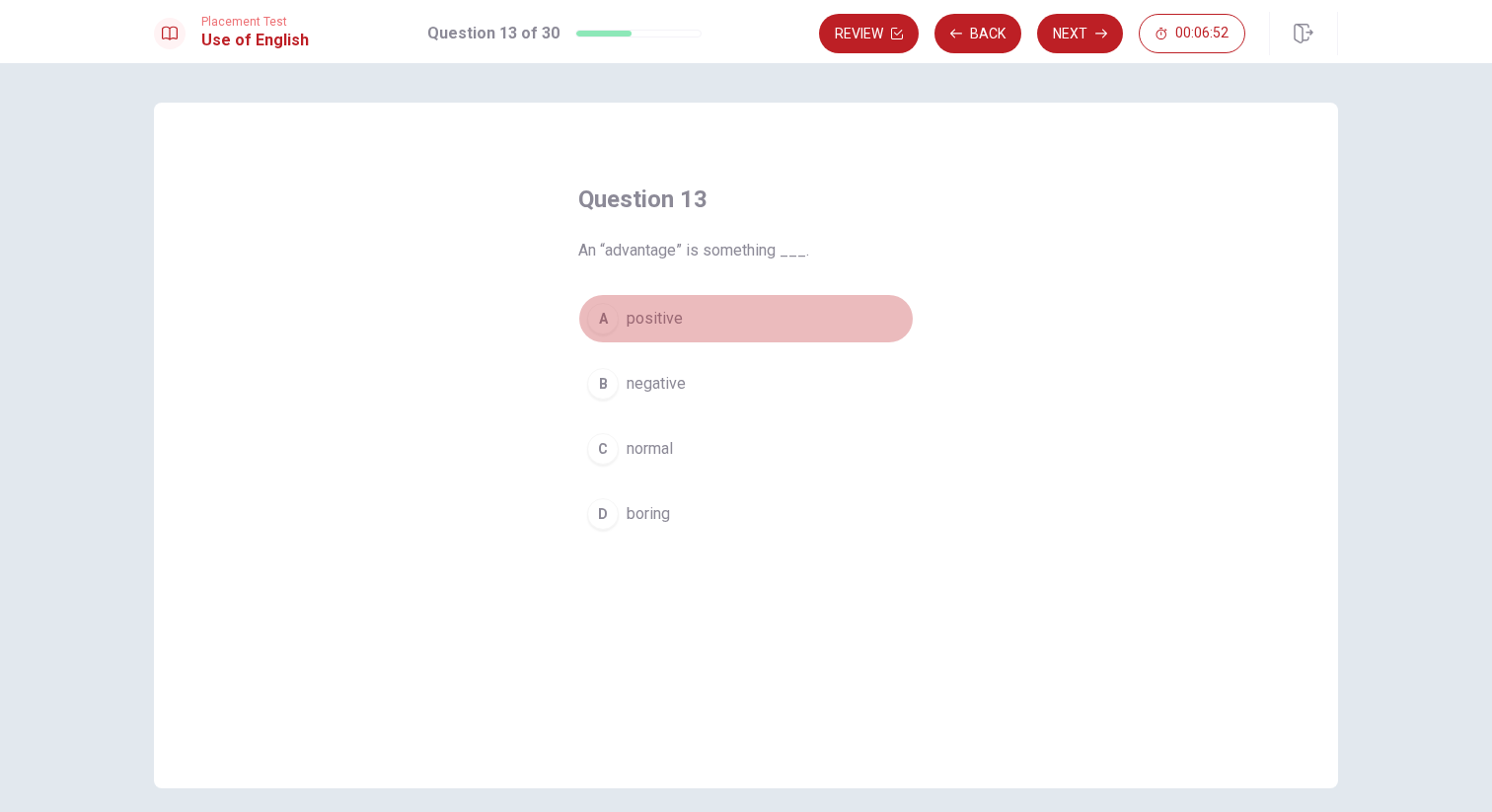 click on "A" at bounding box center [603, 319] 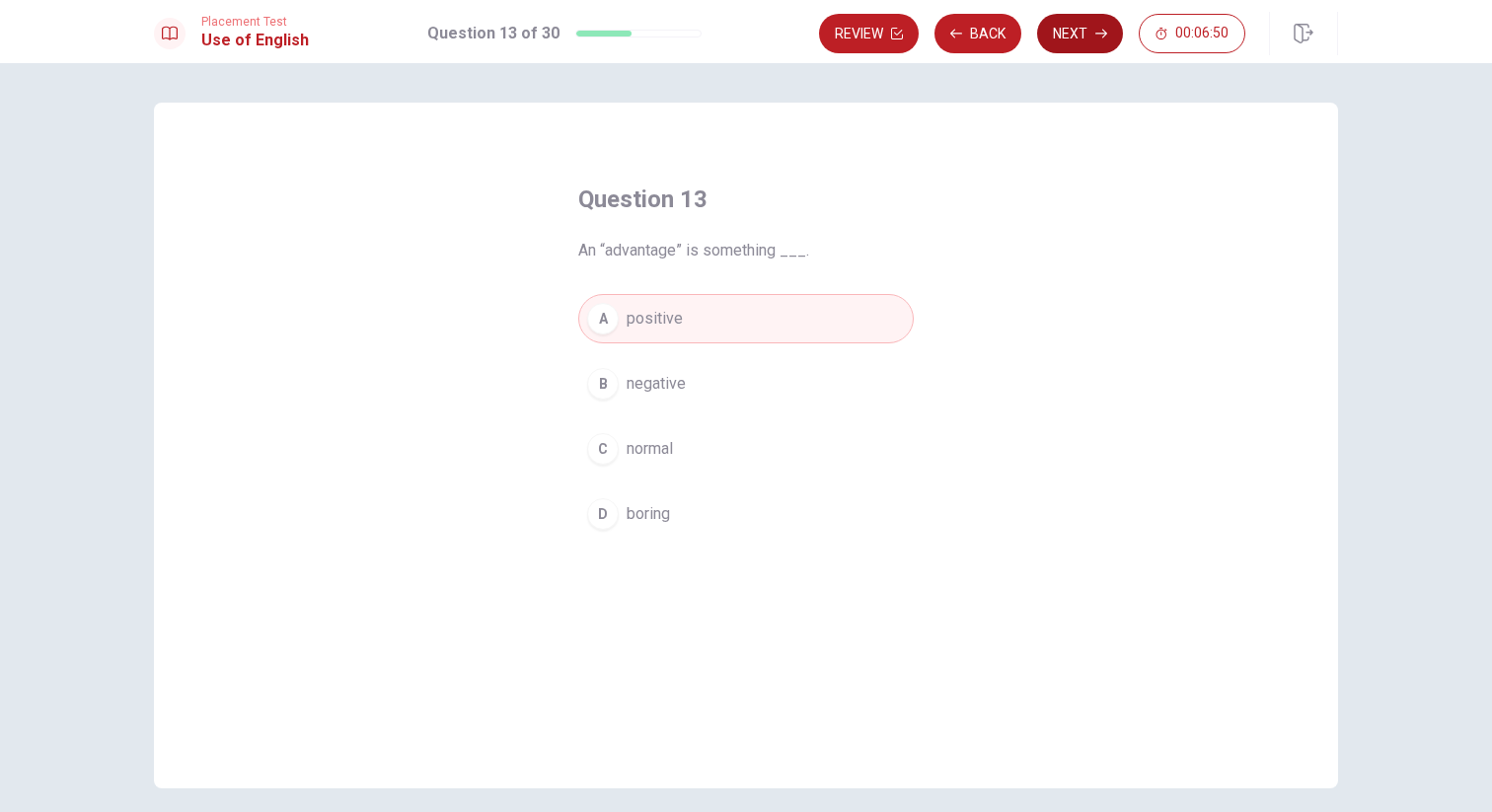 click on "Next" at bounding box center [1080, 34] 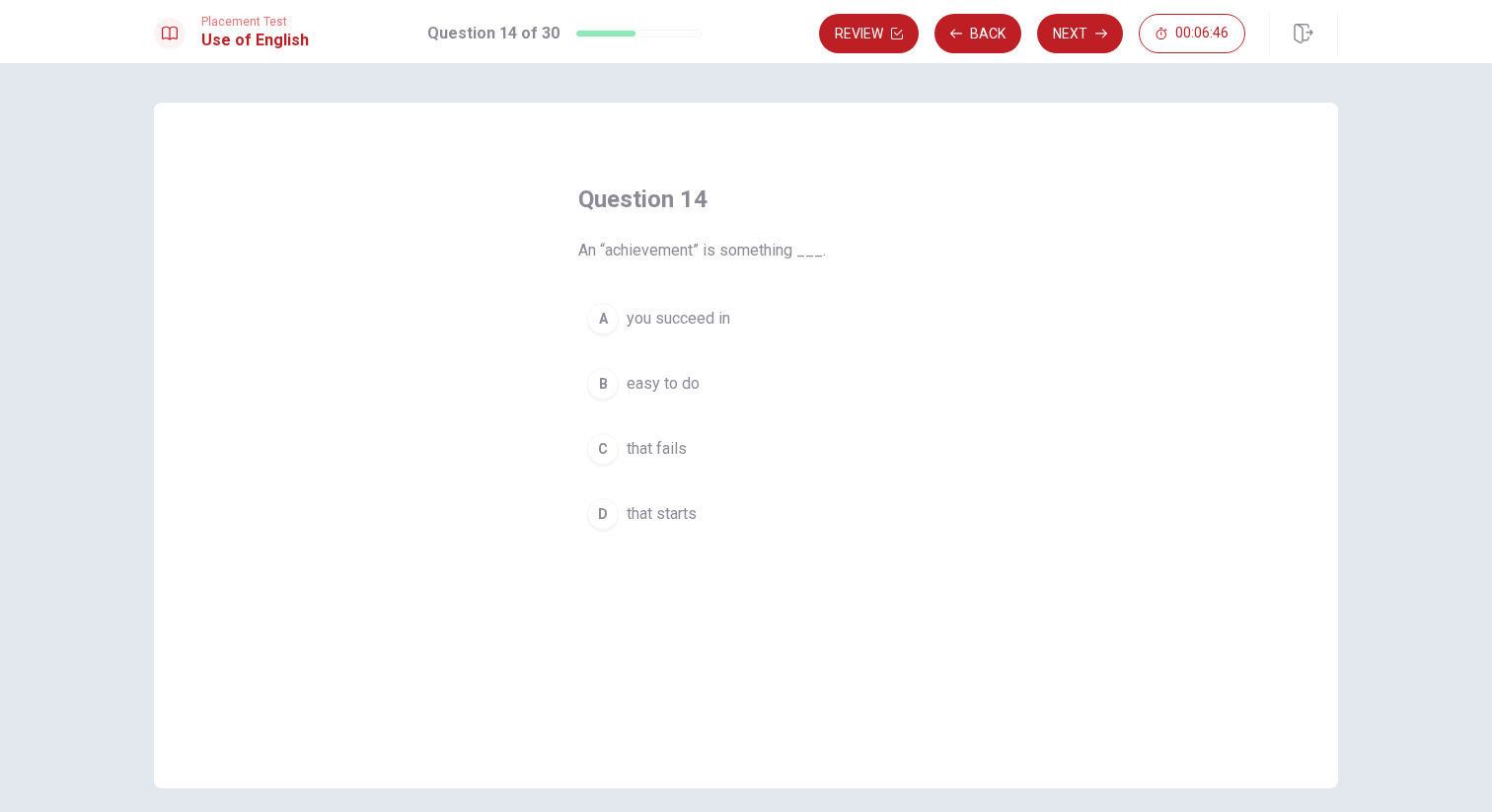 click on "you succeed in" at bounding box center (678, 319) 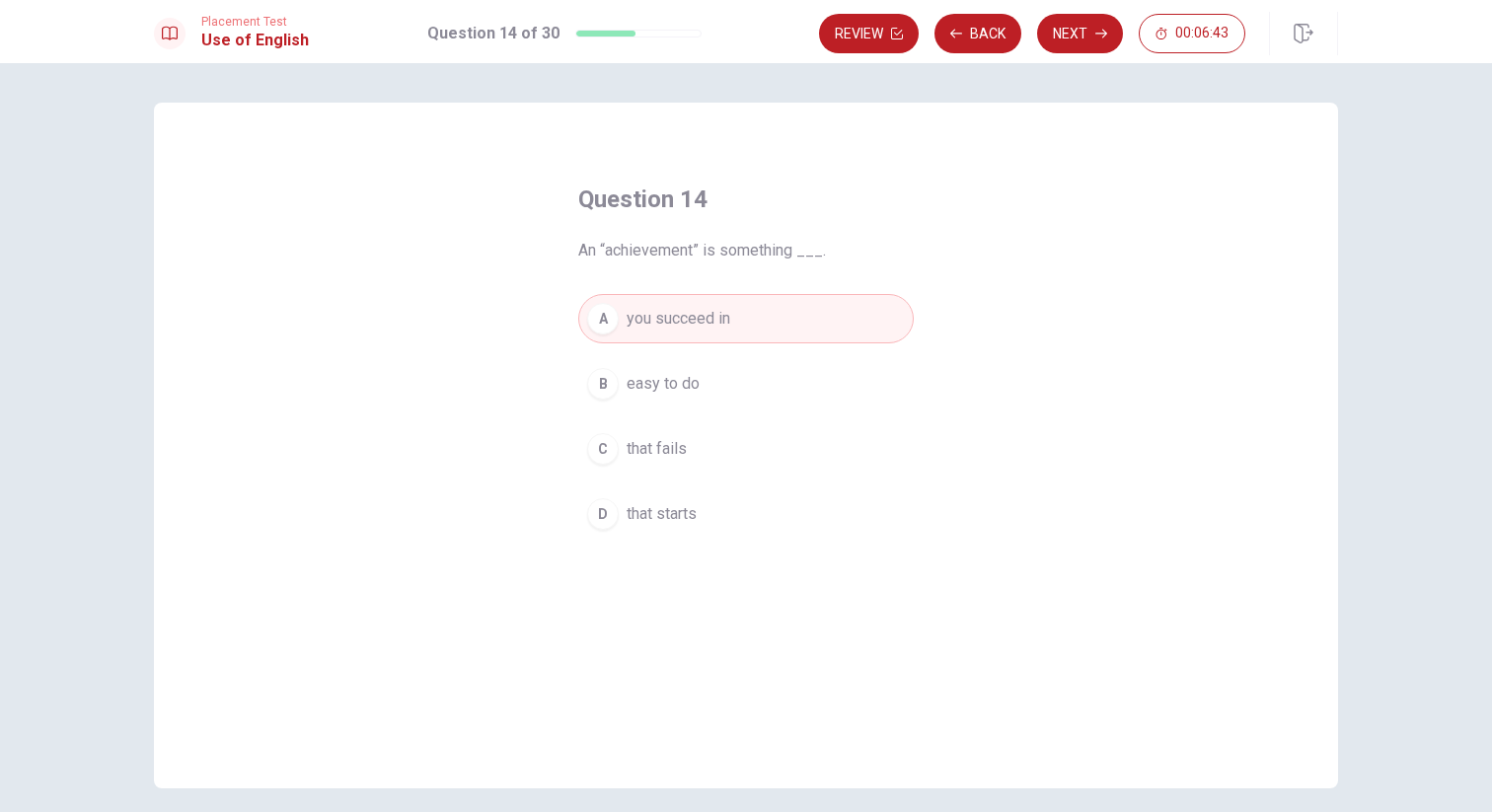 drag, startPoint x: 1083, startPoint y: 36, endPoint x: 1018, endPoint y: 345, distance: 315.76257 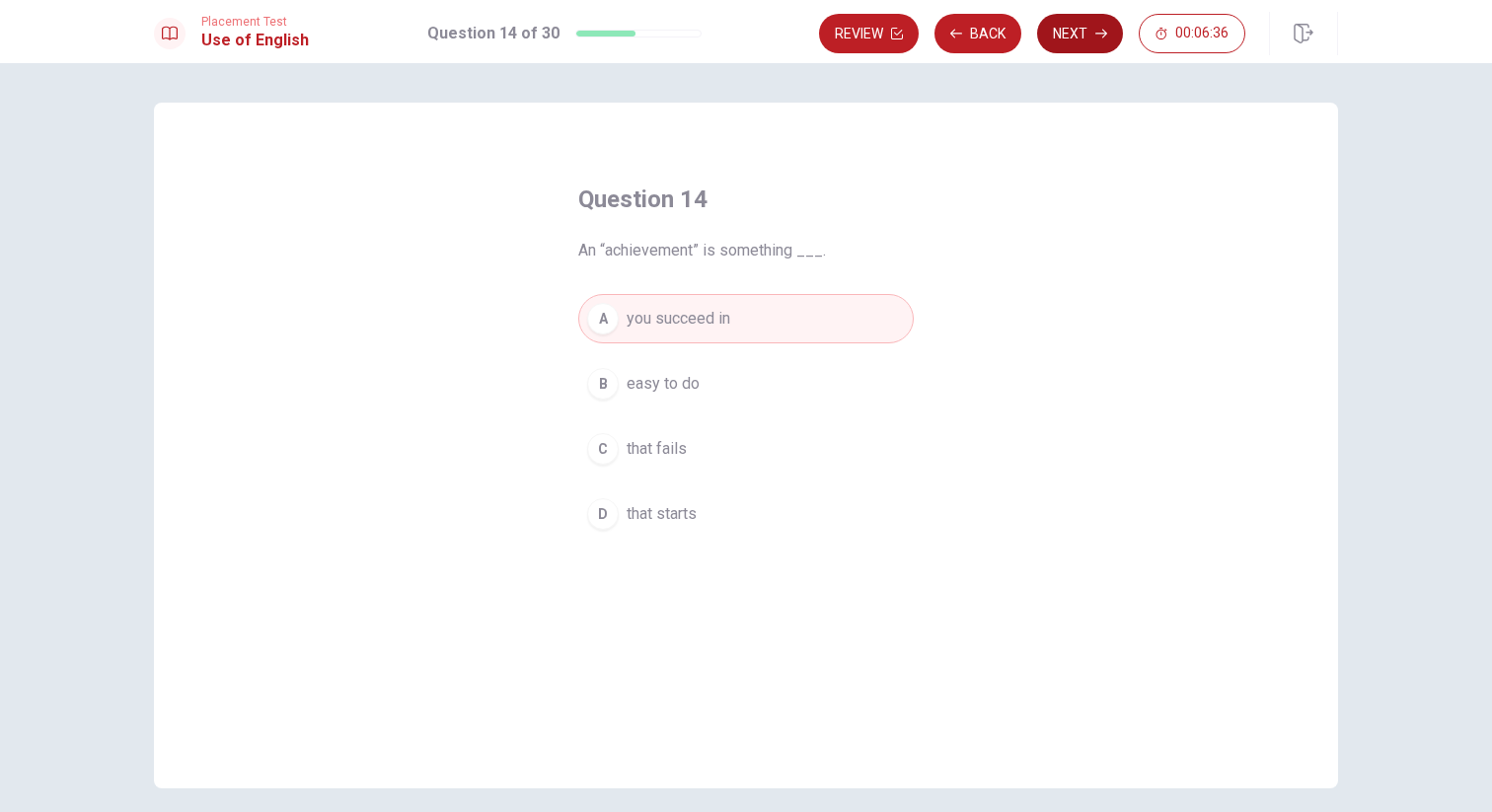 click on "Next" at bounding box center [1080, 34] 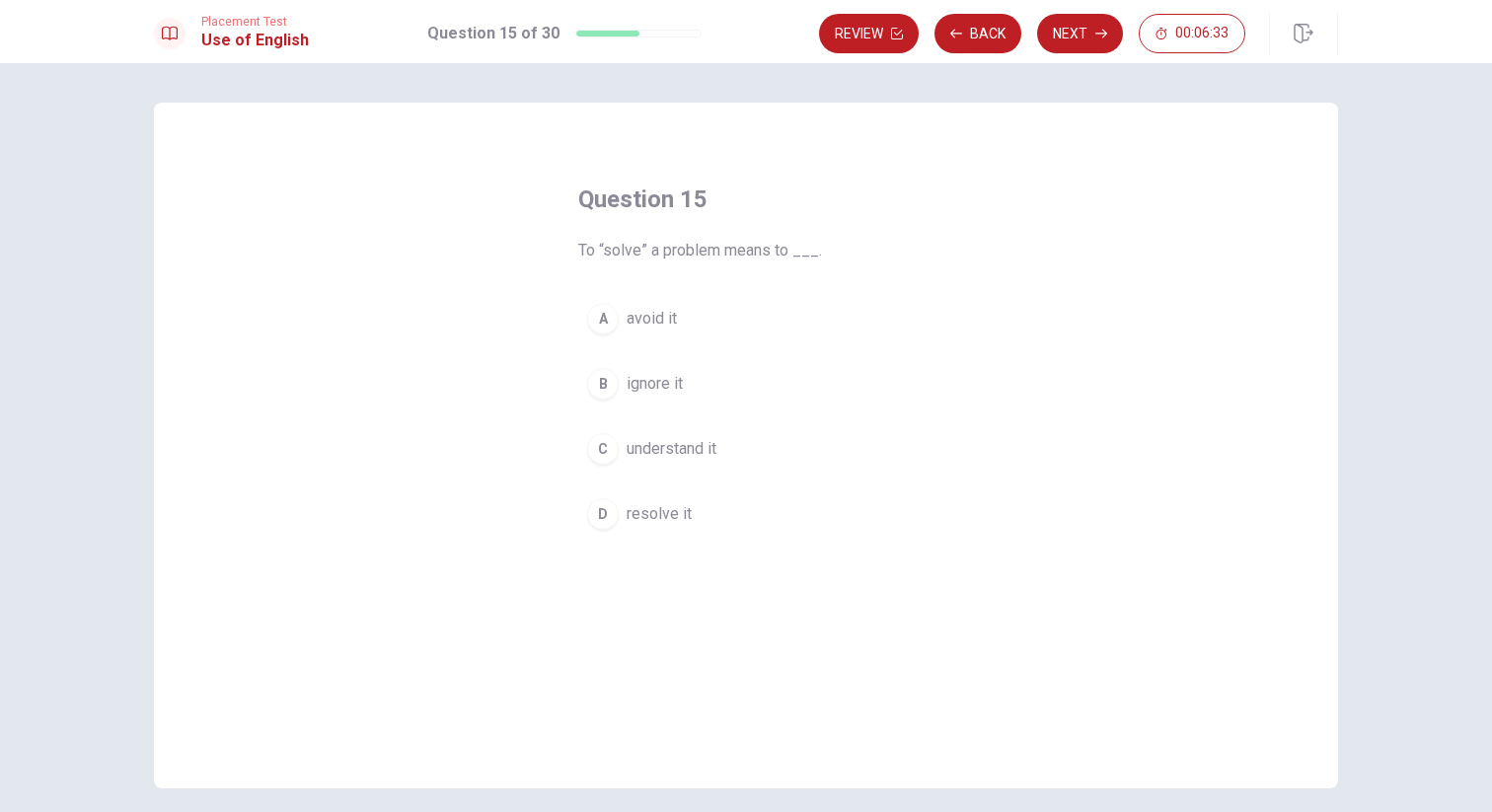 click on "D resolve it" at bounding box center (746, 514) 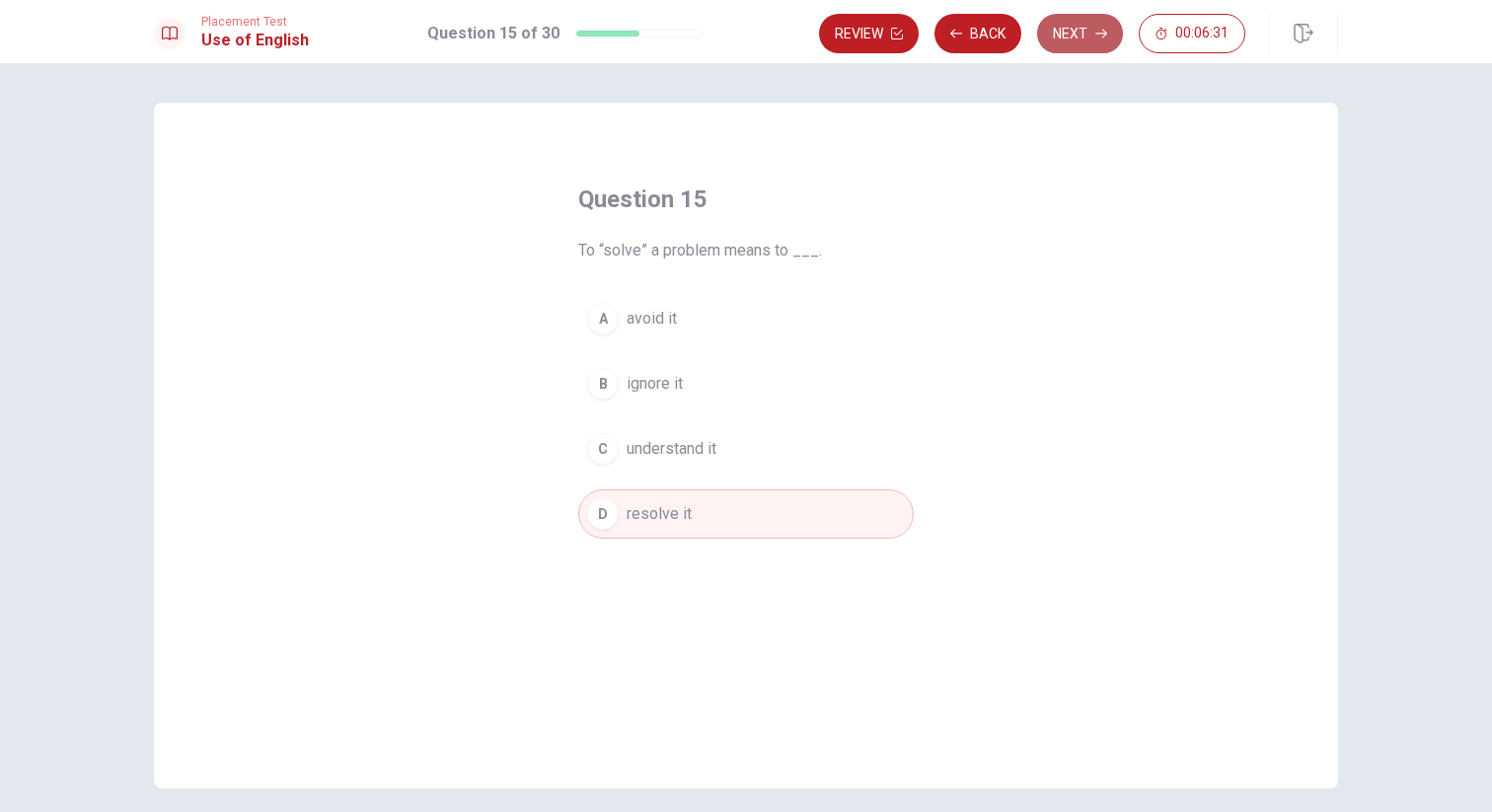 click on "Next" at bounding box center [1080, 34] 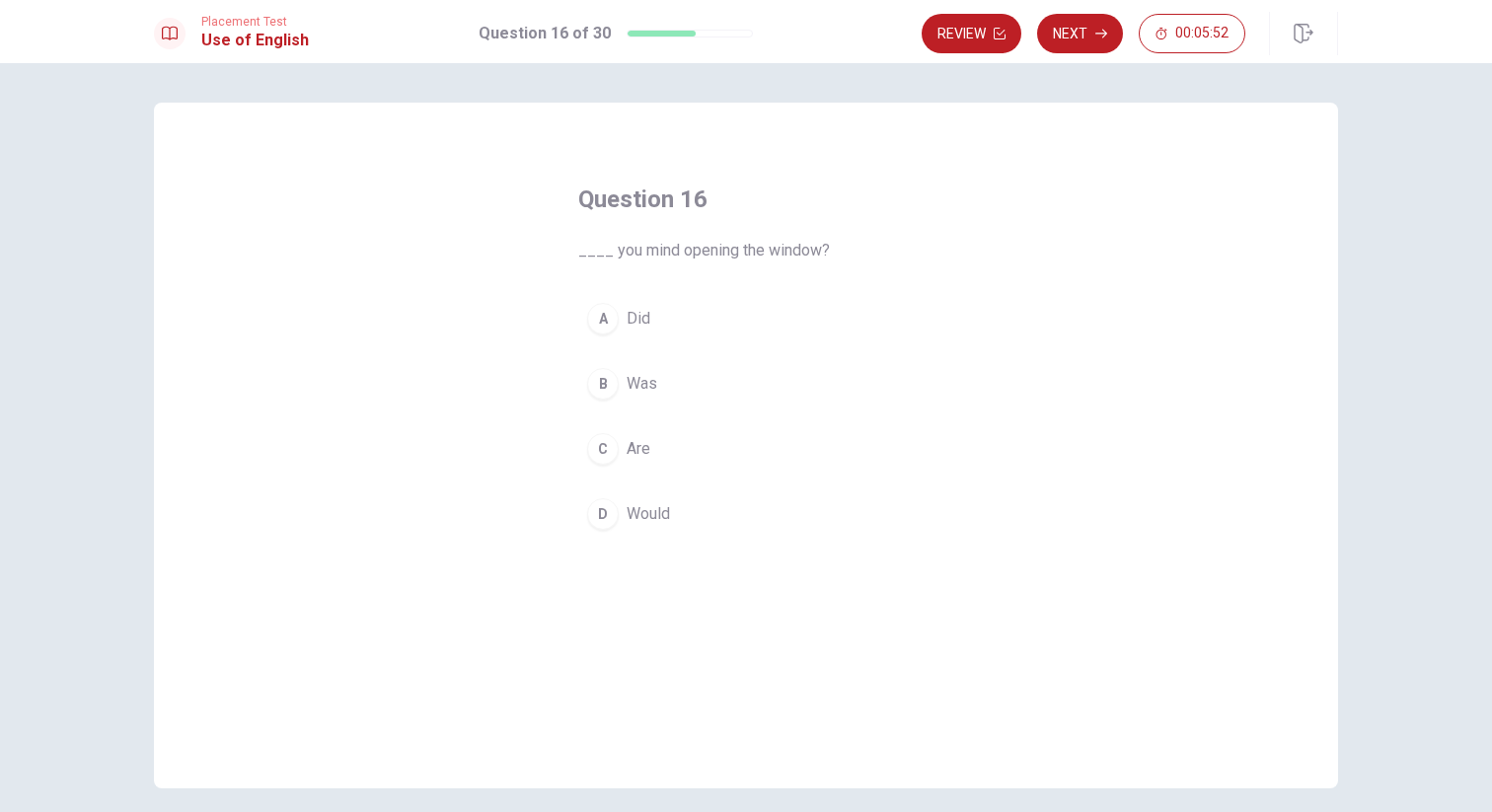 click on "Would" at bounding box center (648, 514) 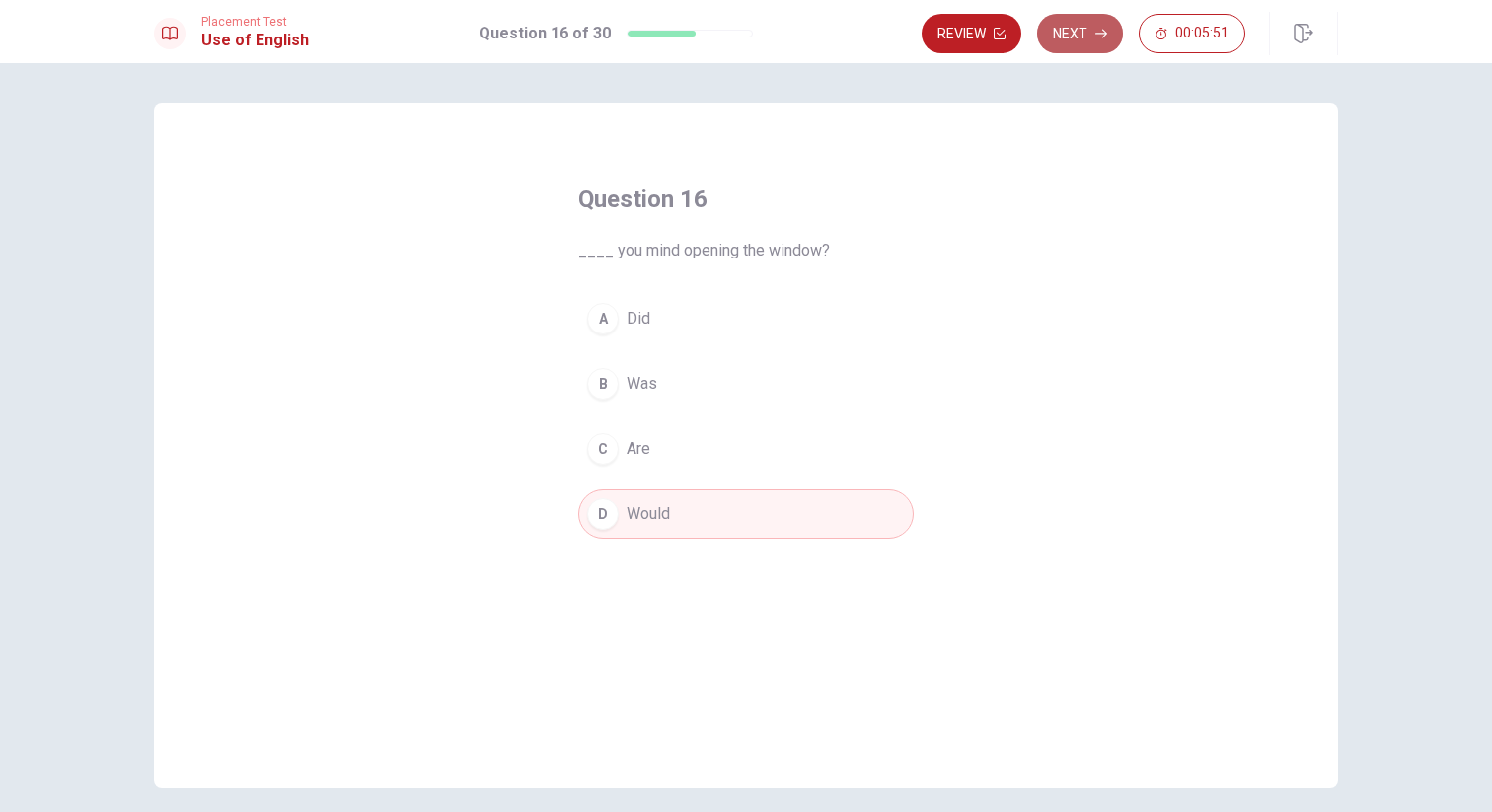 click on "Next" at bounding box center [1080, 34] 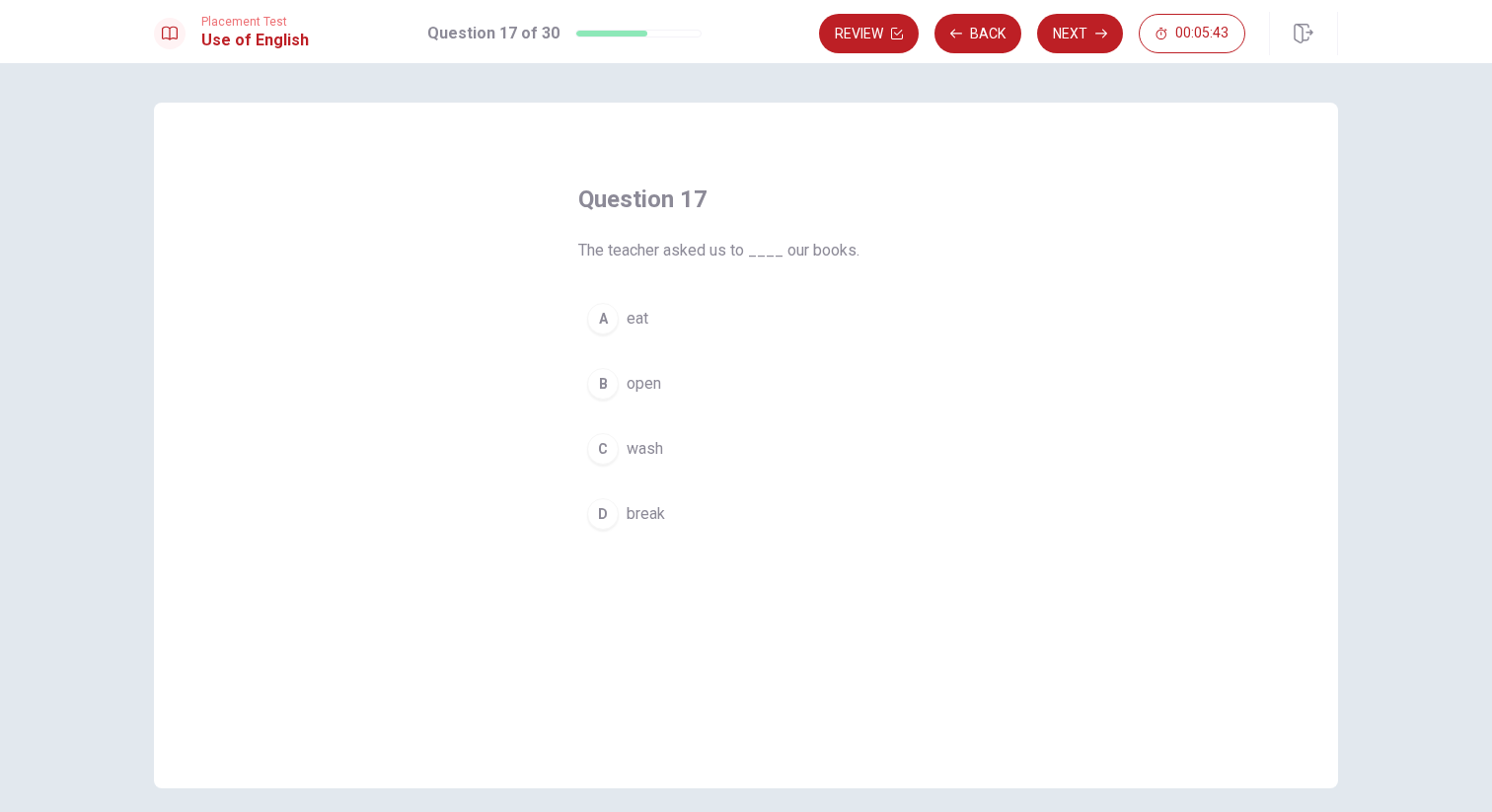click on "open" at bounding box center [643, 384] 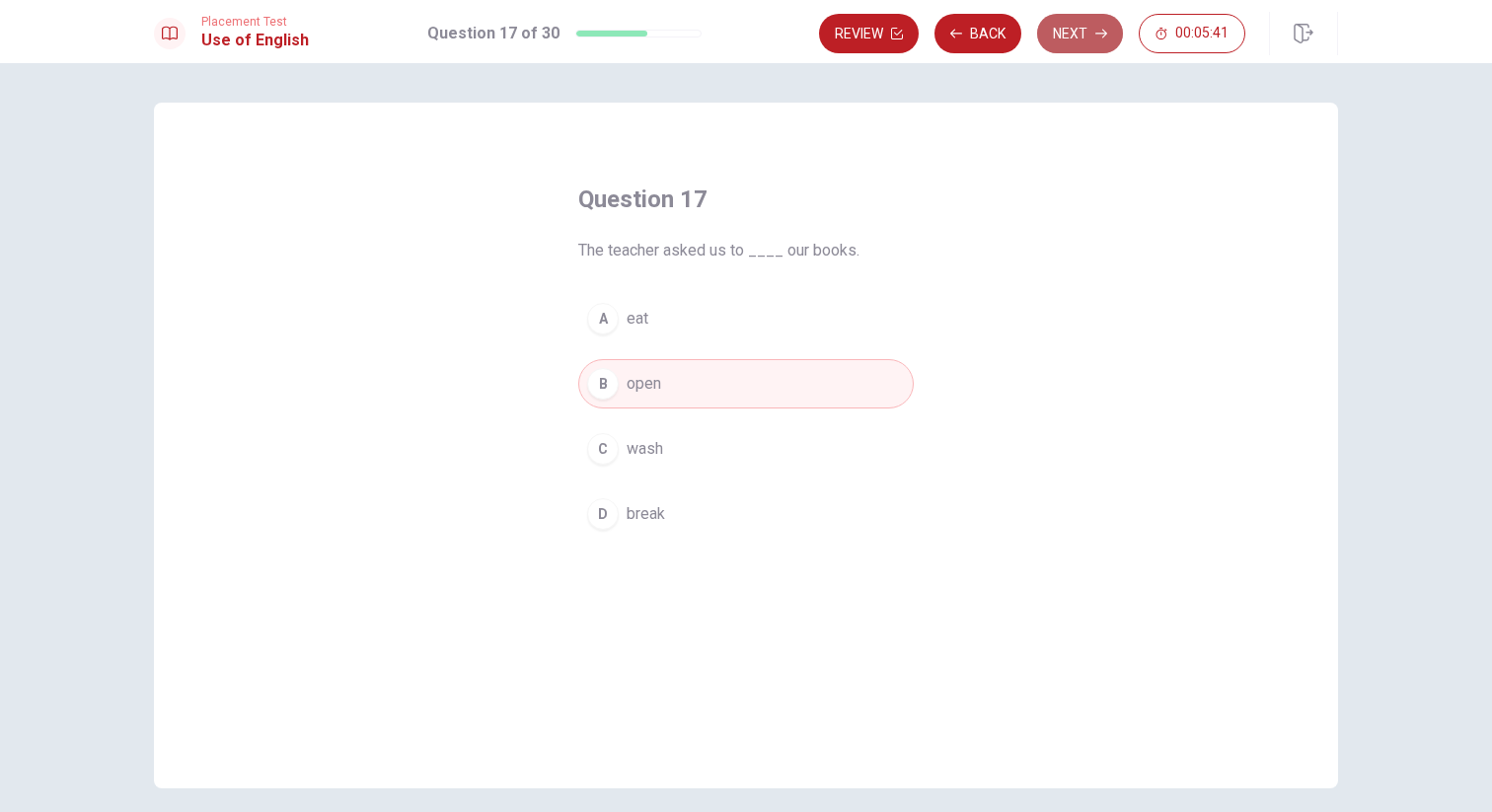 click on "Next" at bounding box center (1080, 34) 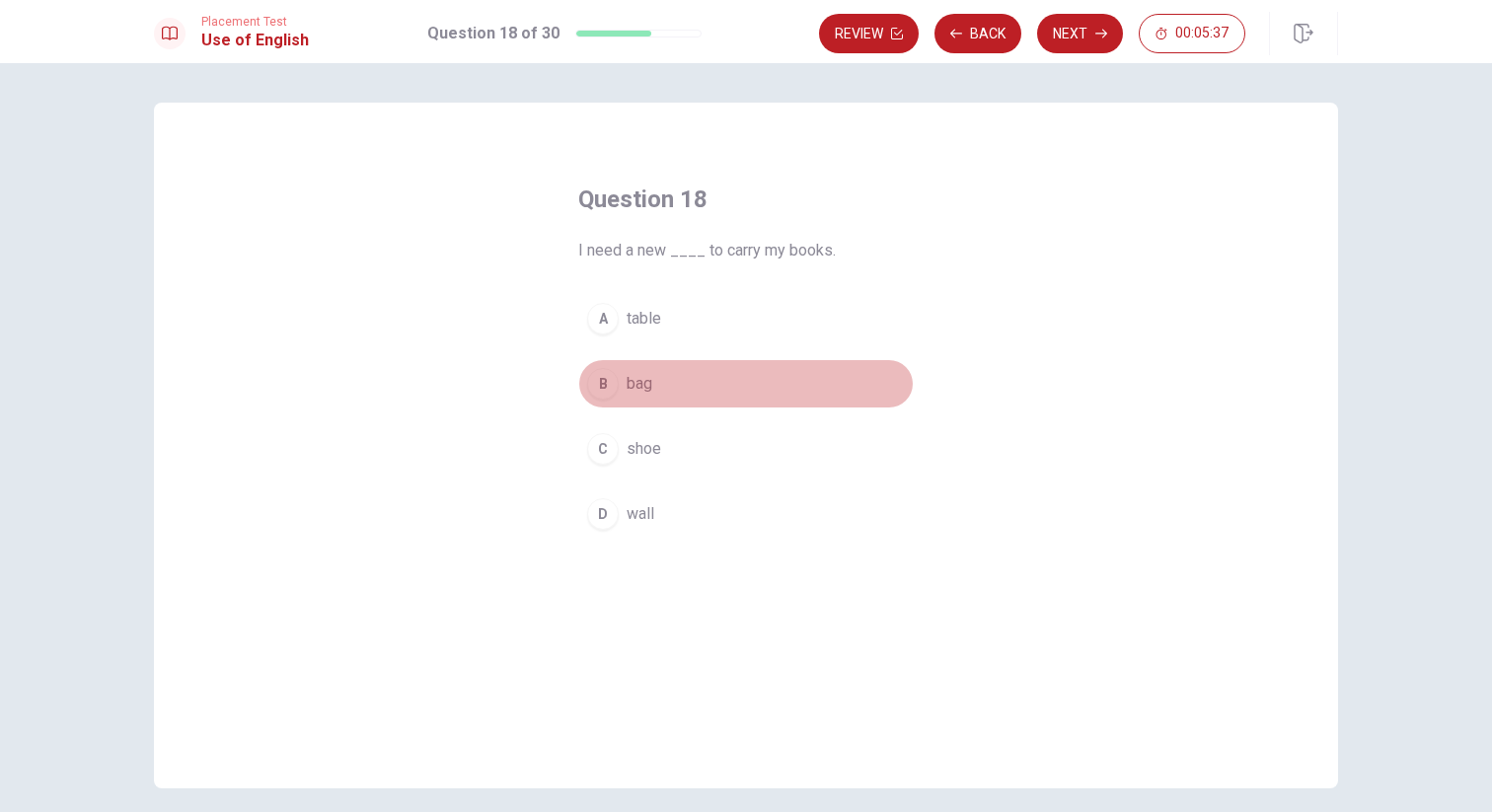 click on "bag" at bounding box center (639, 384) 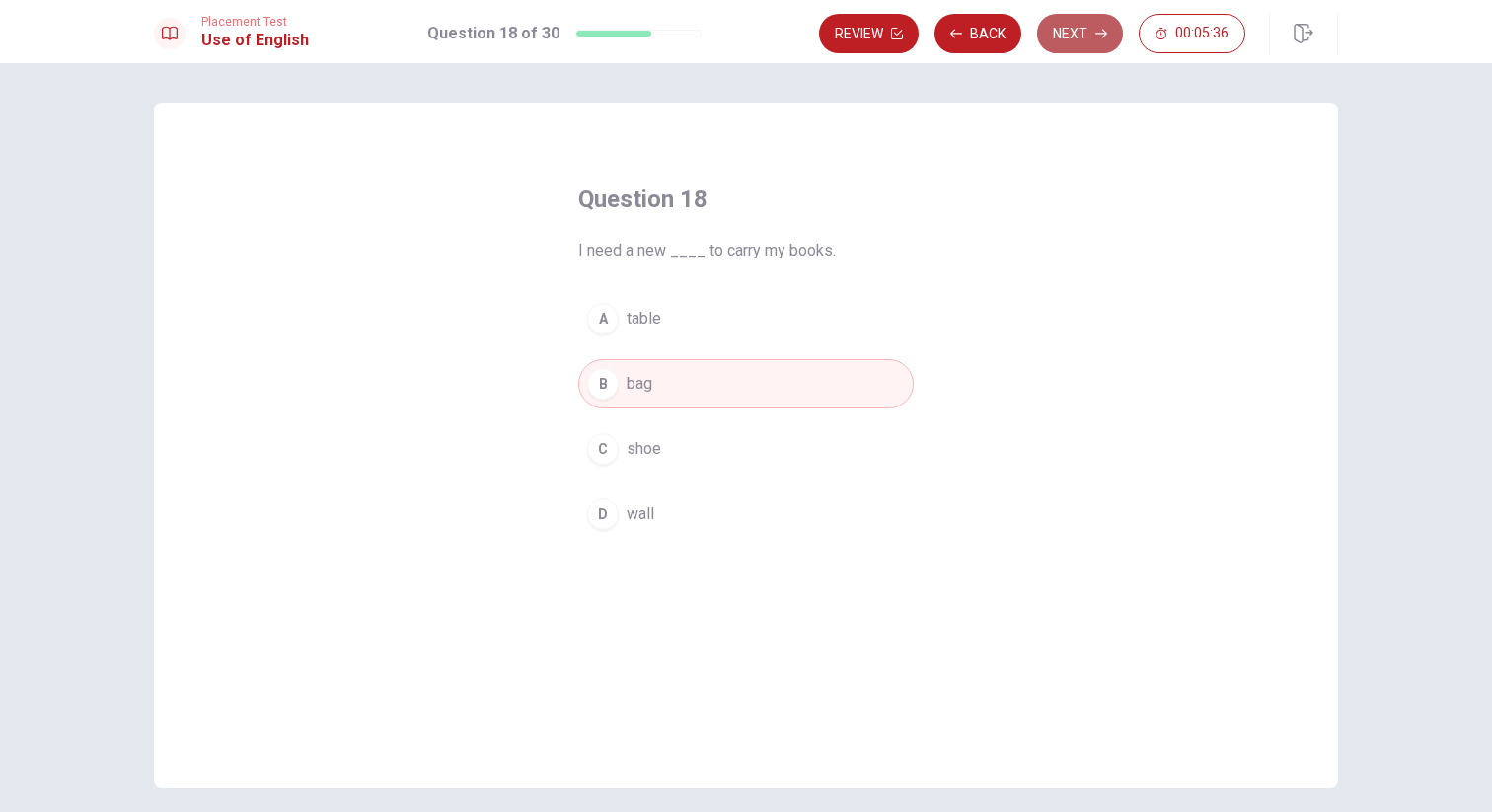 click 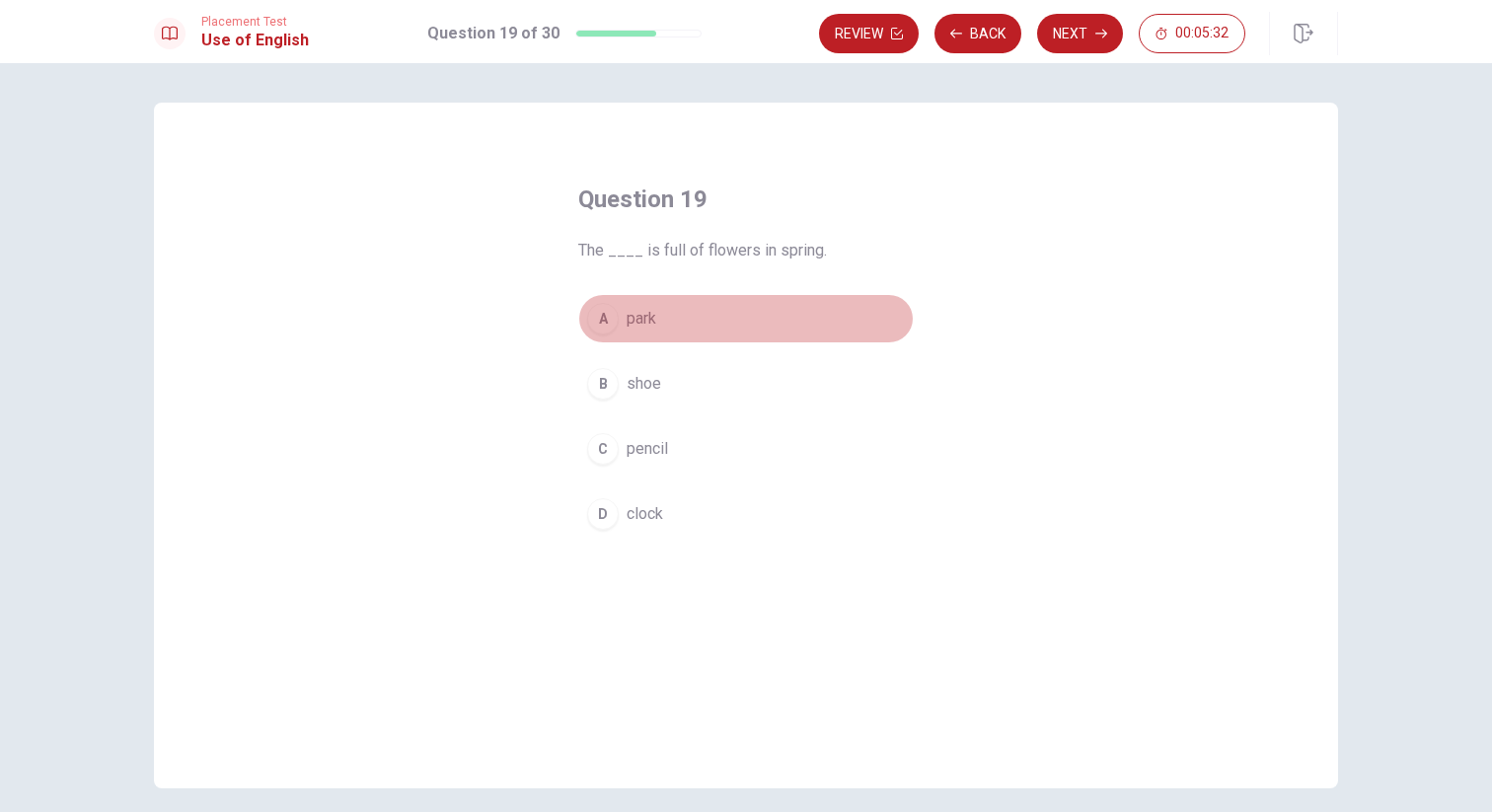 click on "park" at bounding box center [641, 319] 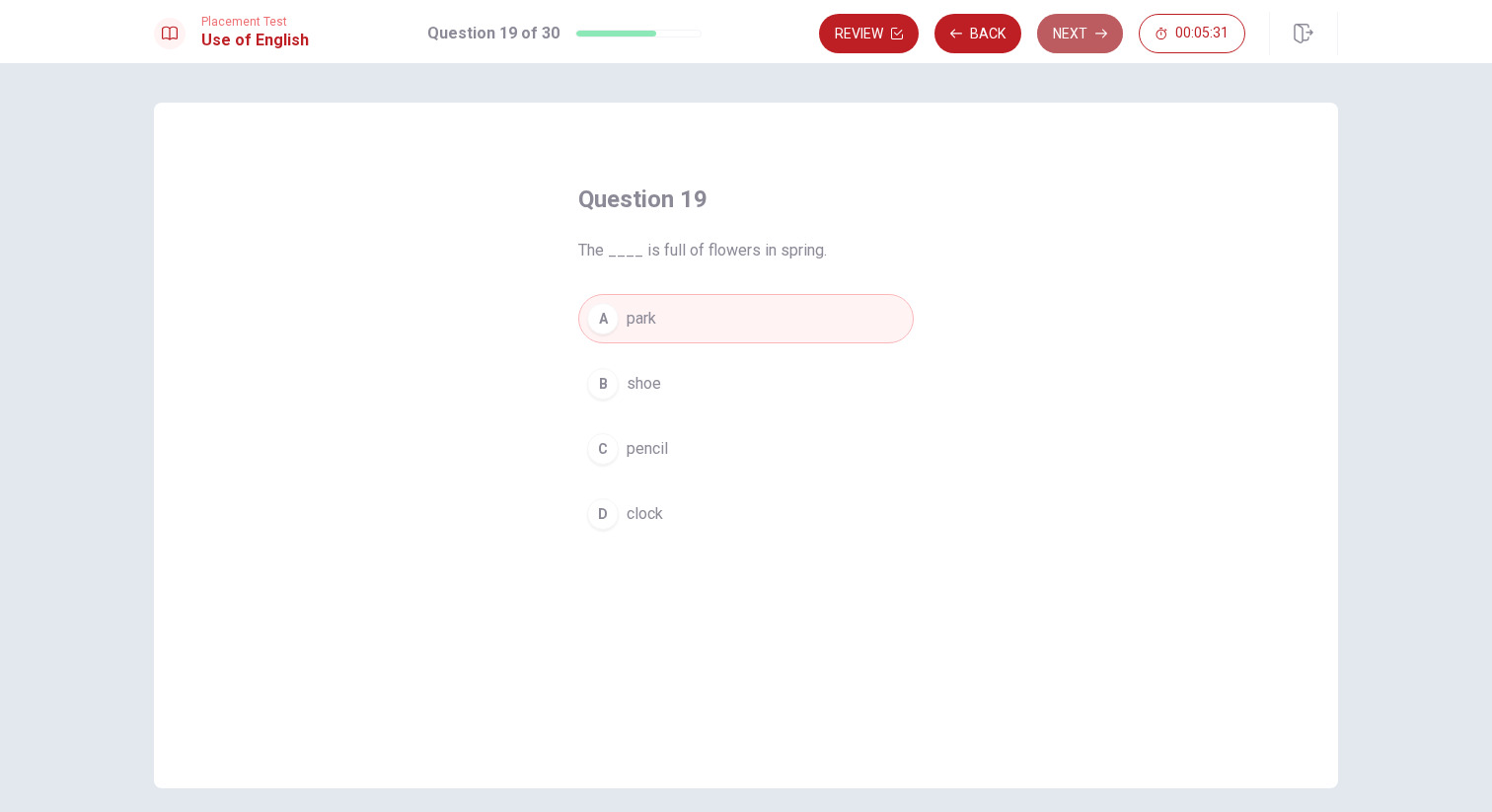 click on "Next" at bounding box center (1080, 34) 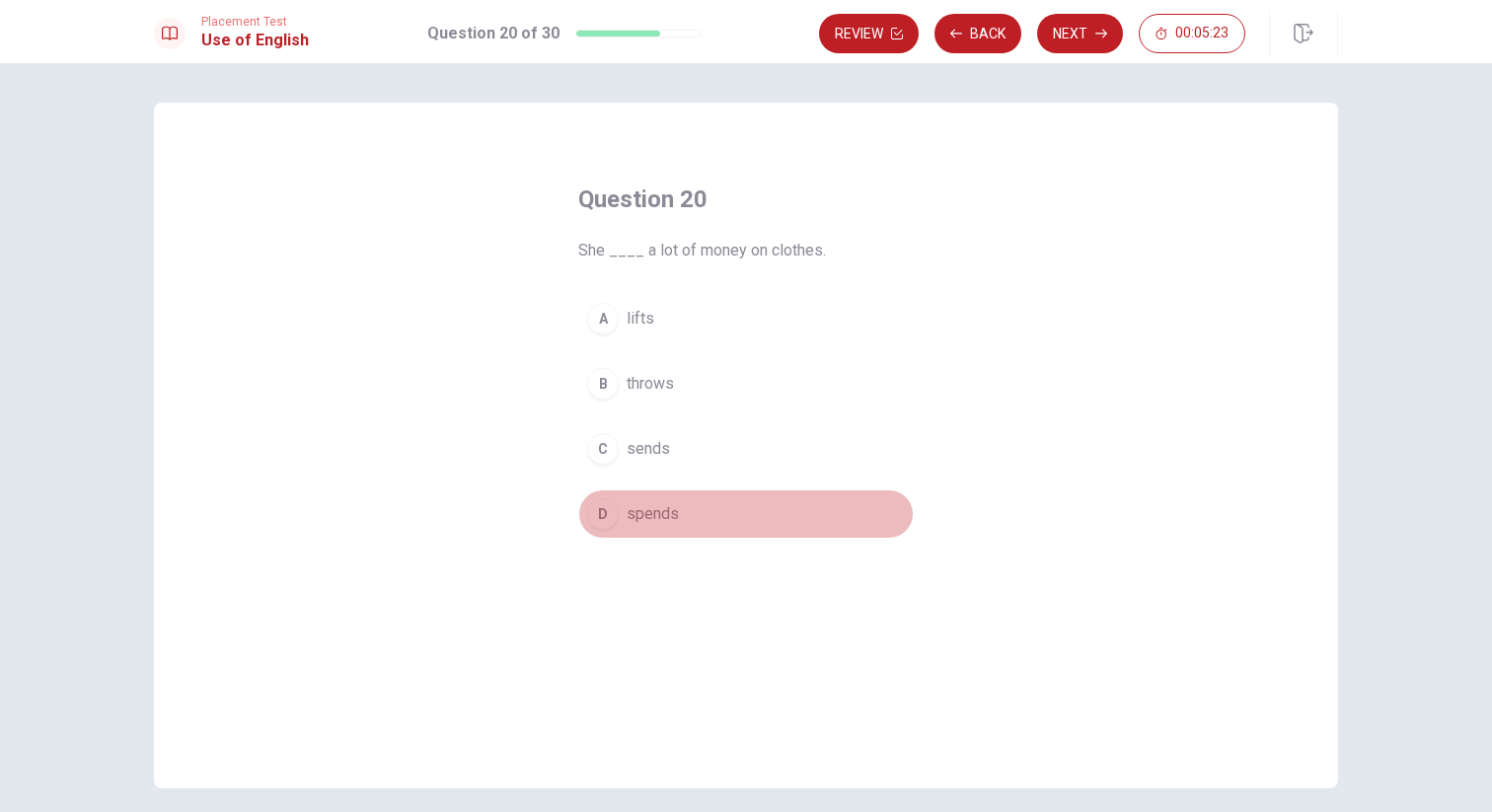click on "spends" at bounding box center (652, 514) 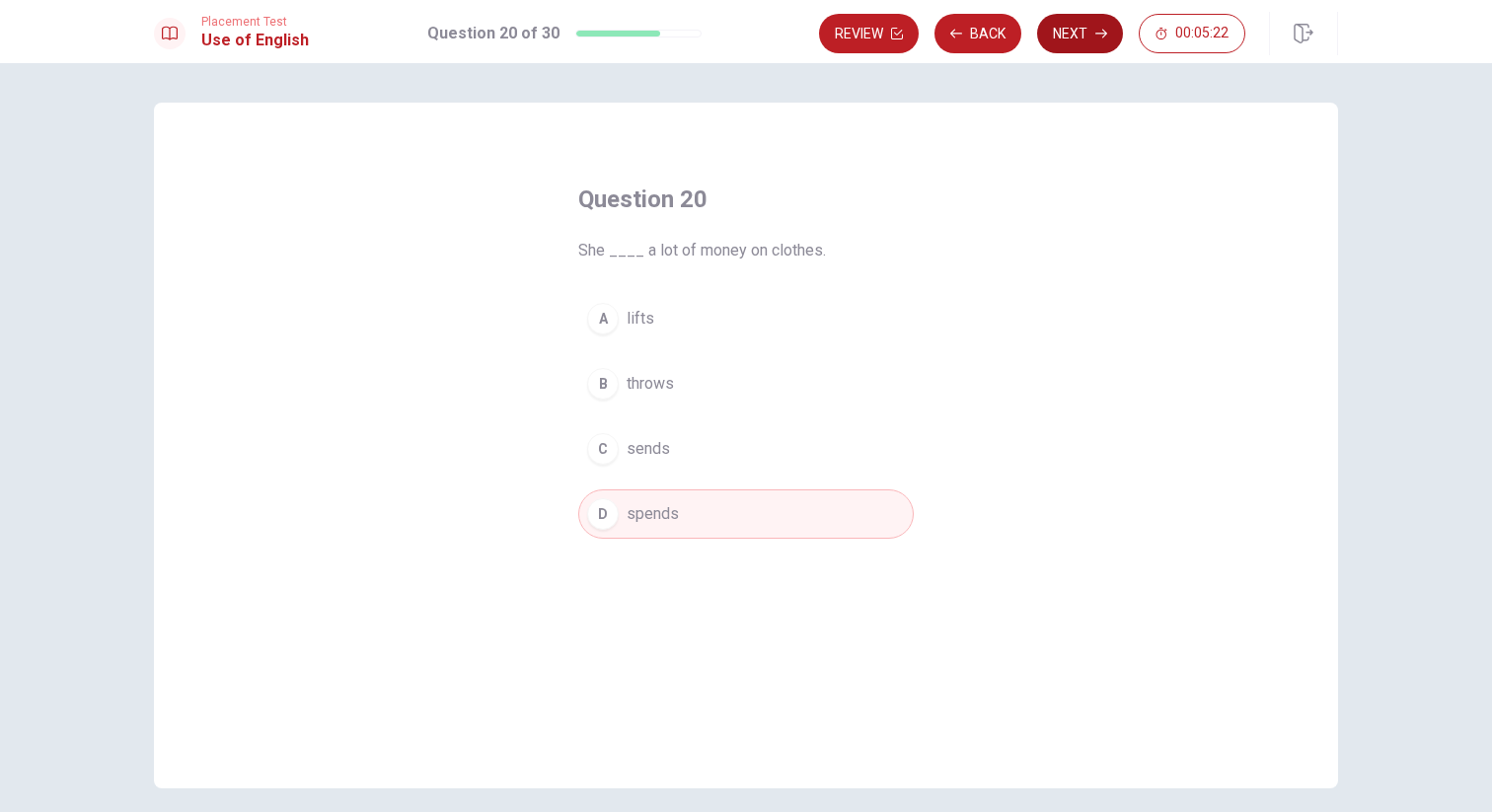 click on "Next" at bounding box center [1080, 34] 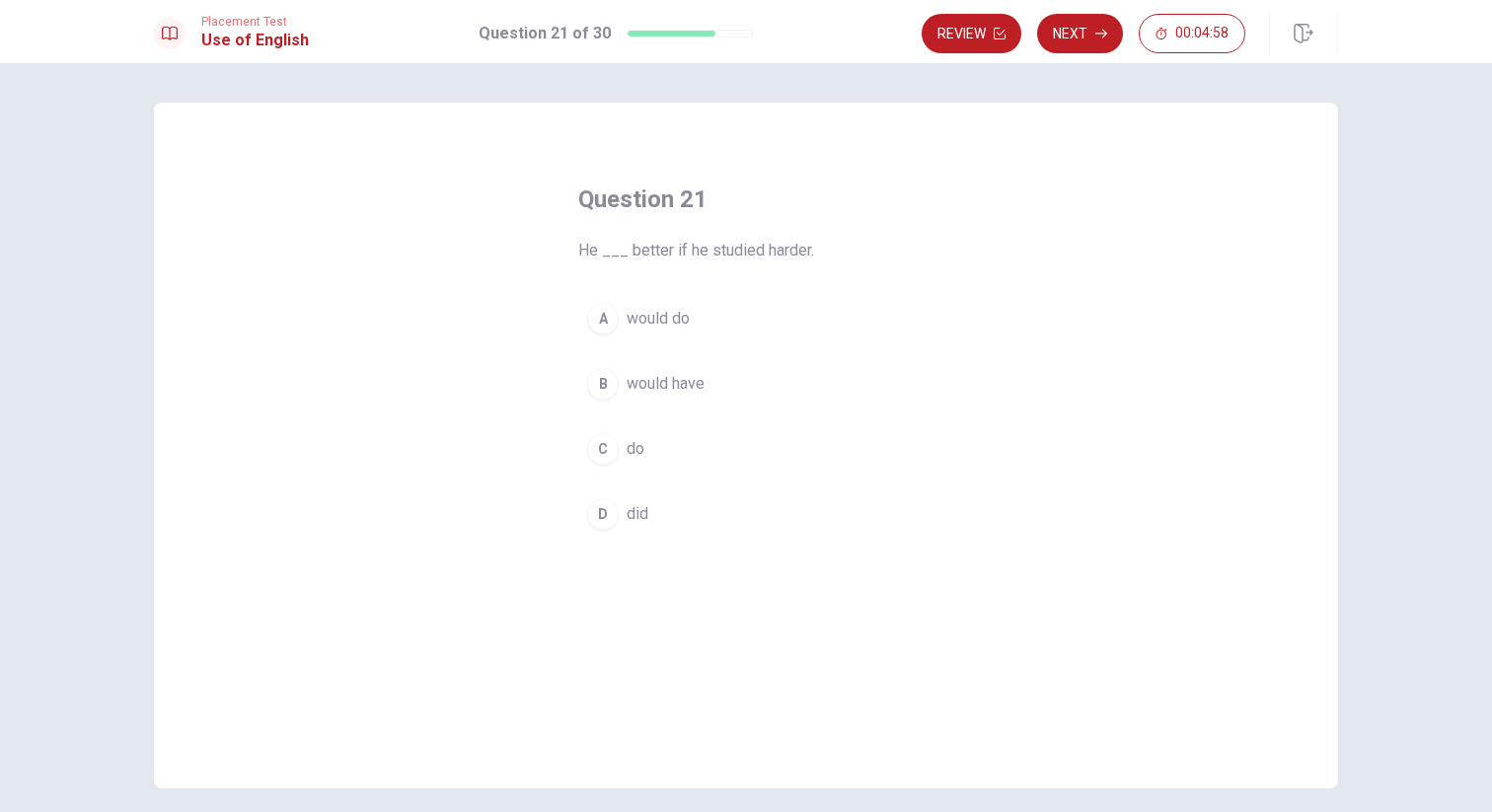 click on "would do" at bounding box center (658, 319) 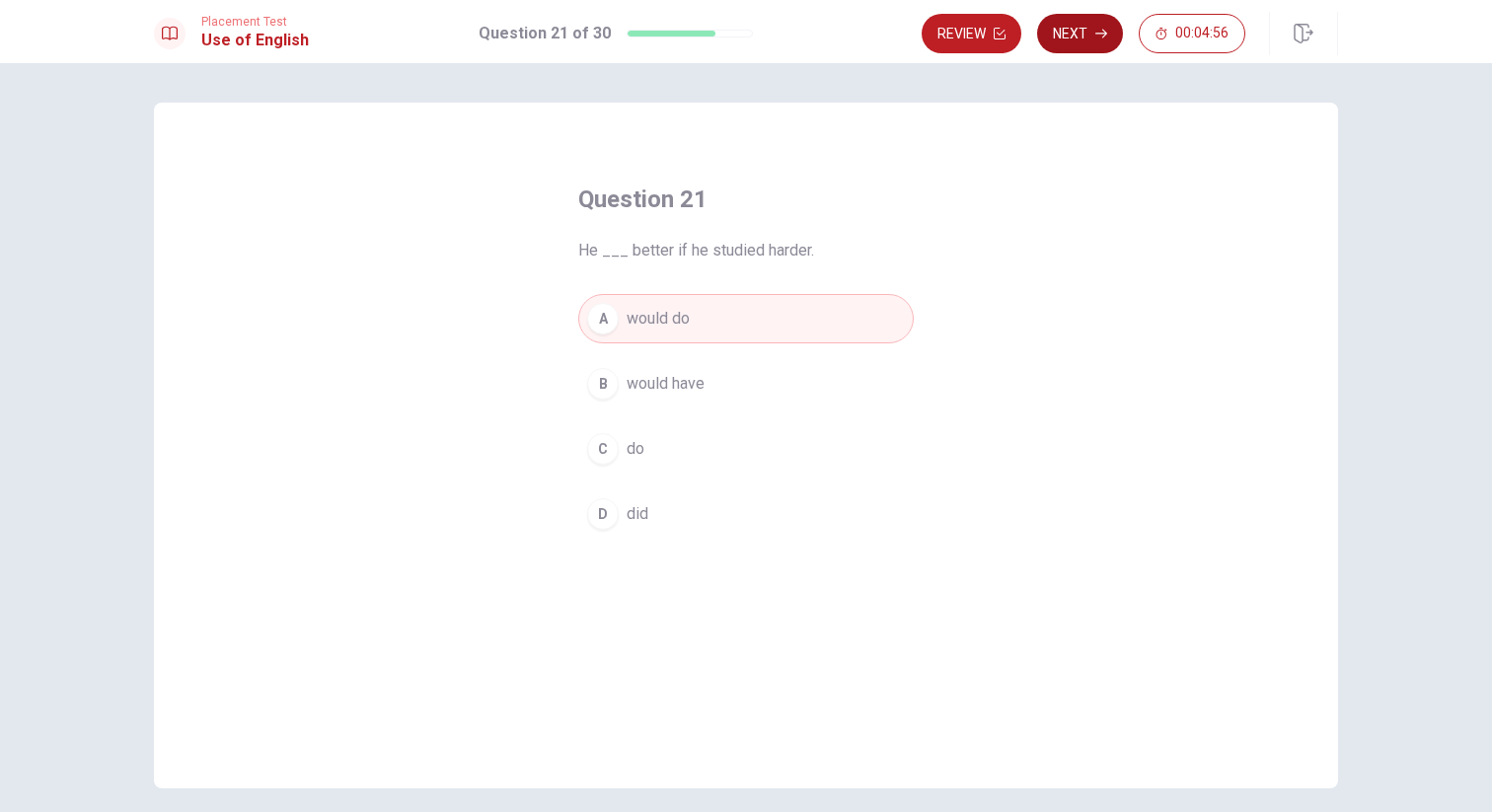 click on "Next" at bounding box center (1080, 34) 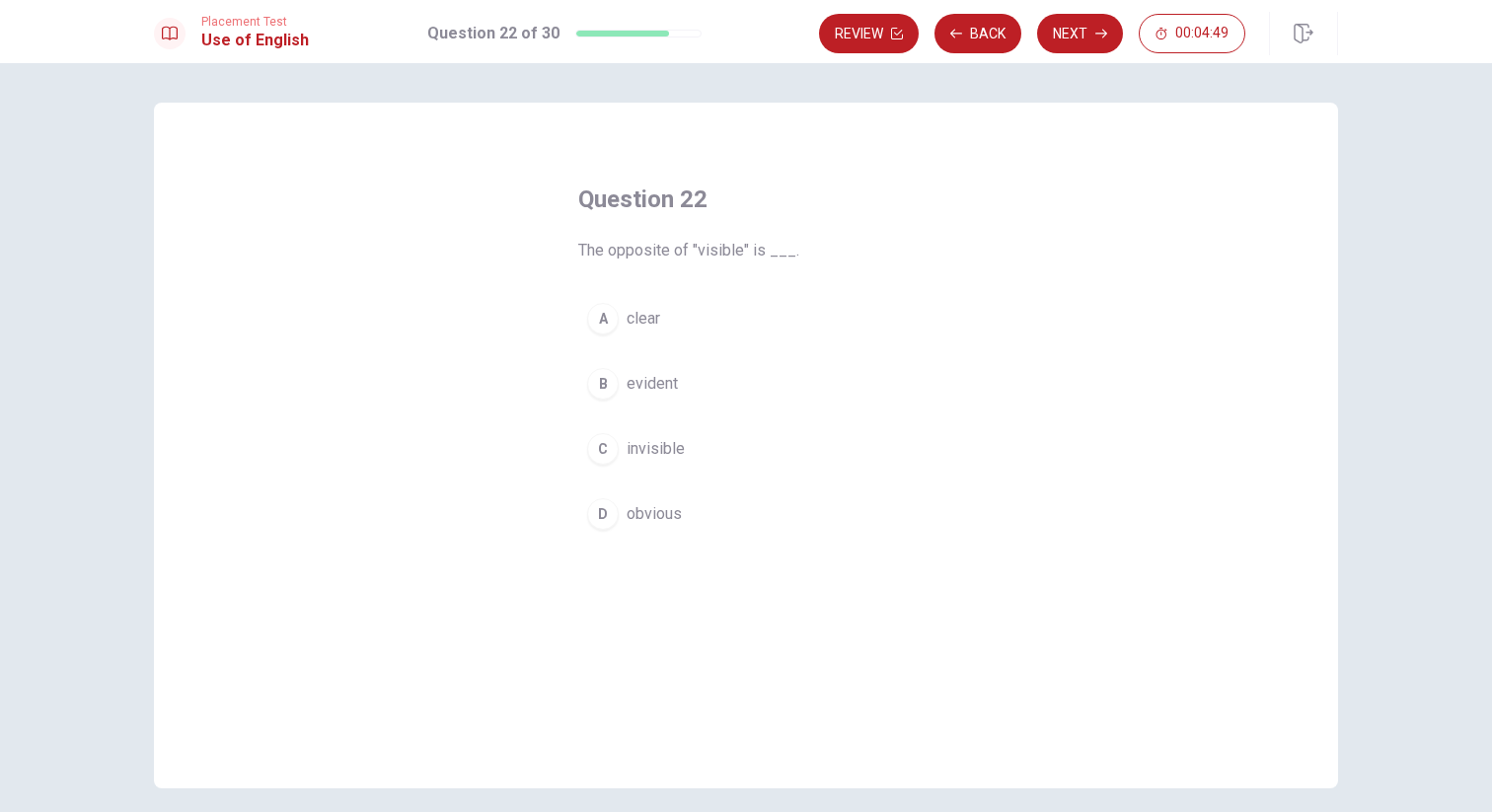 click on "invisible" at bounding box center (655, 449) 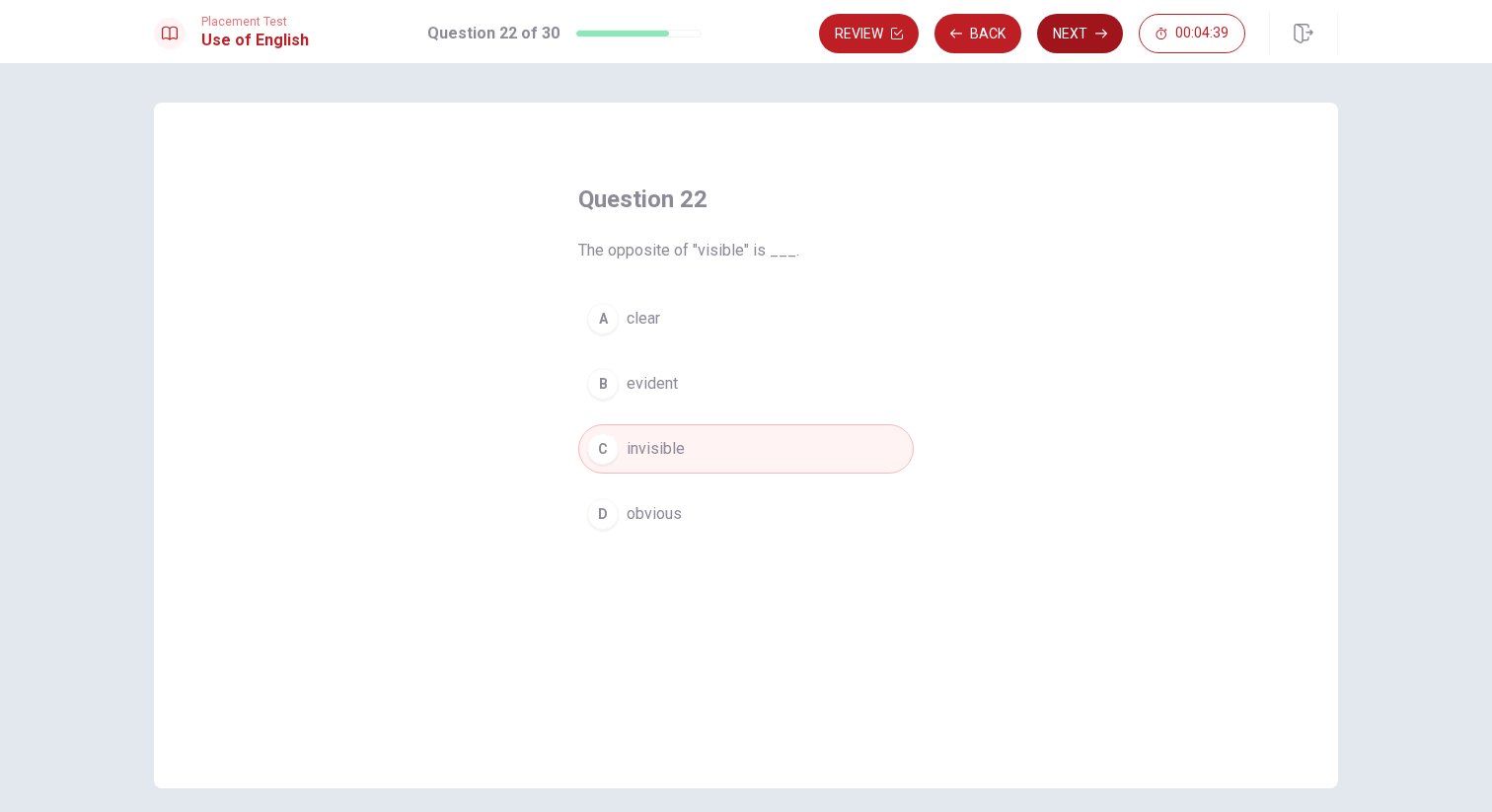 click on "Next" at bounding box center (1080, 34) 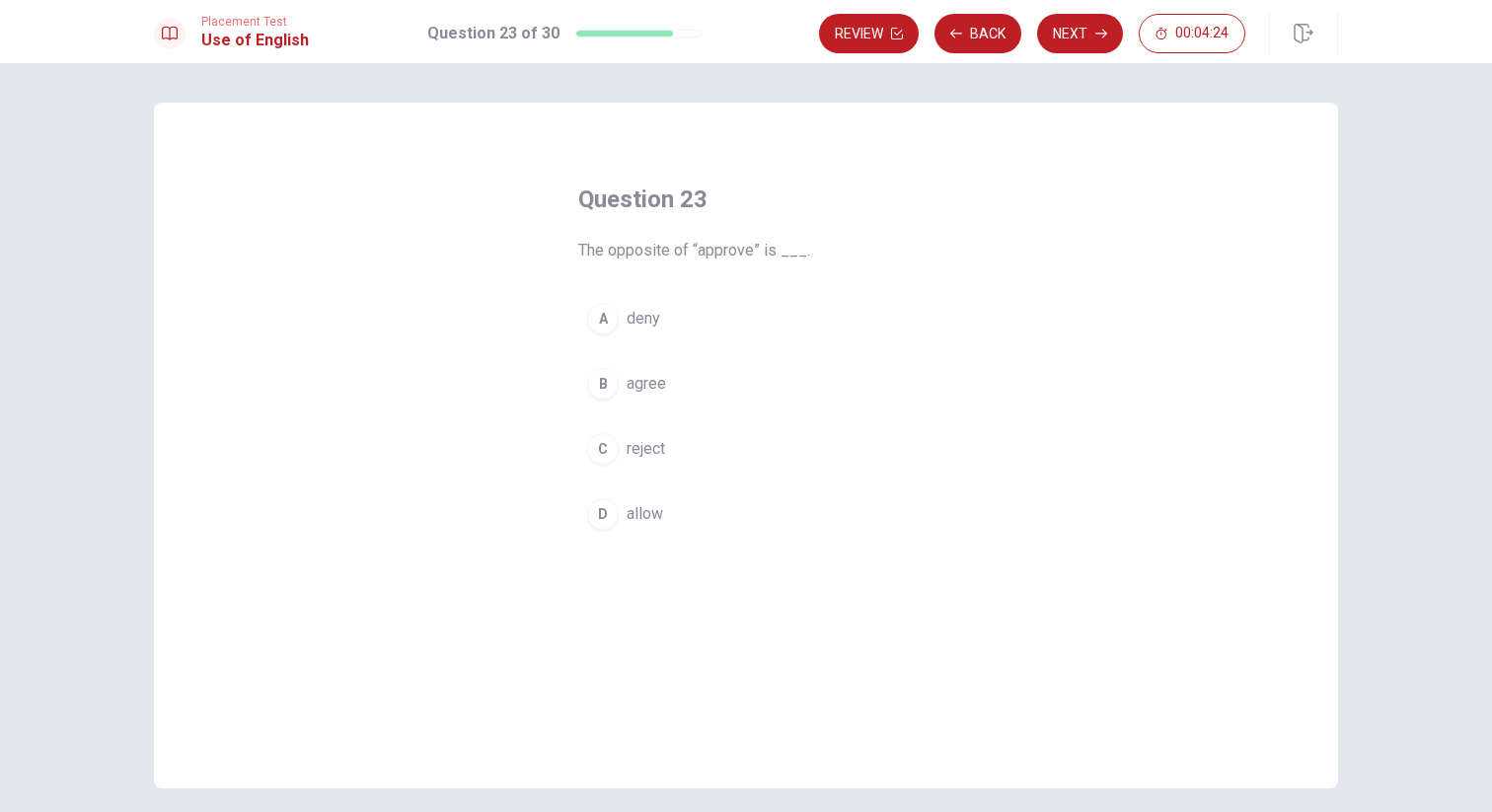 click on "C reject" at bounding box center (746, 449) 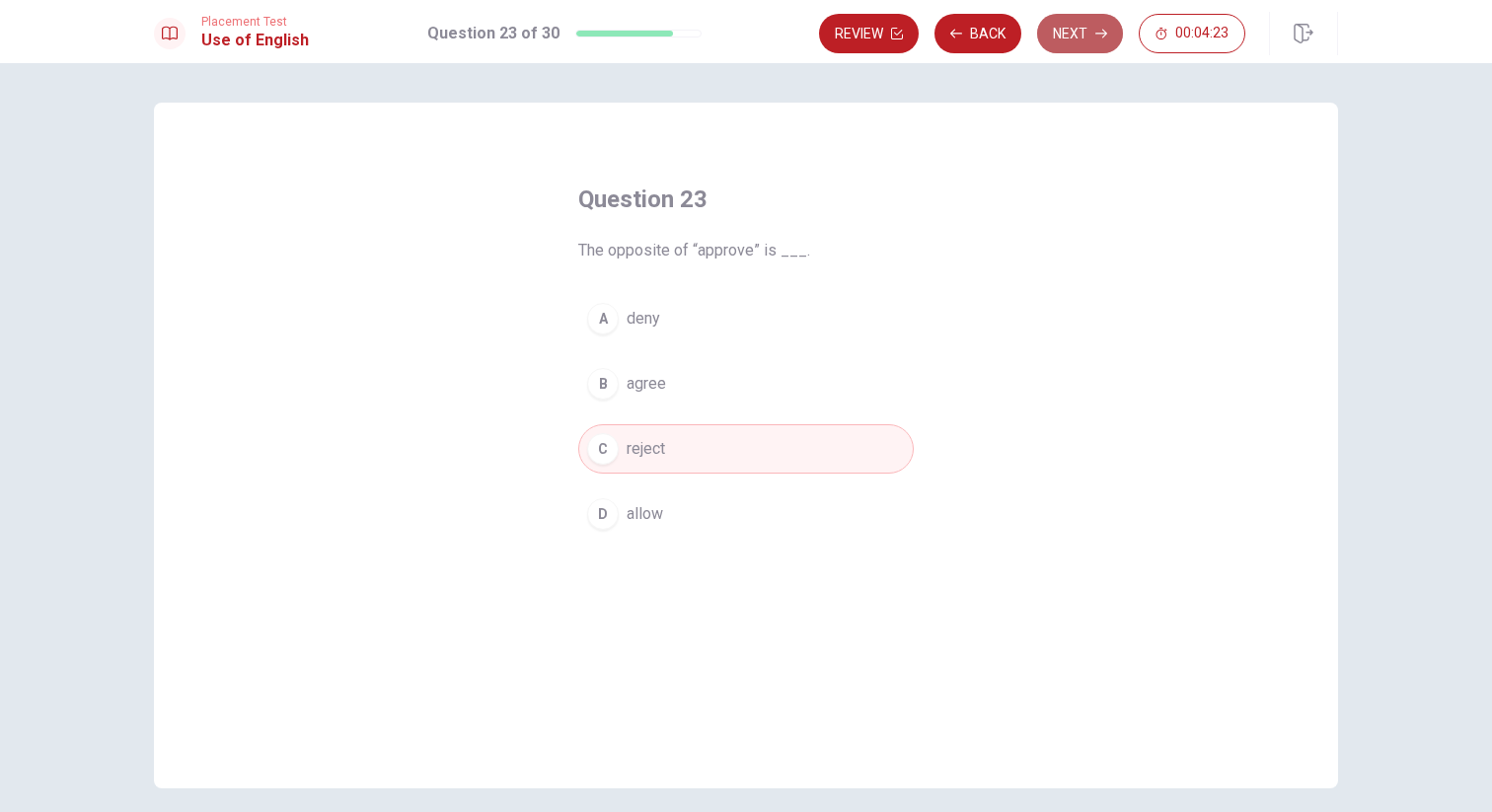 click 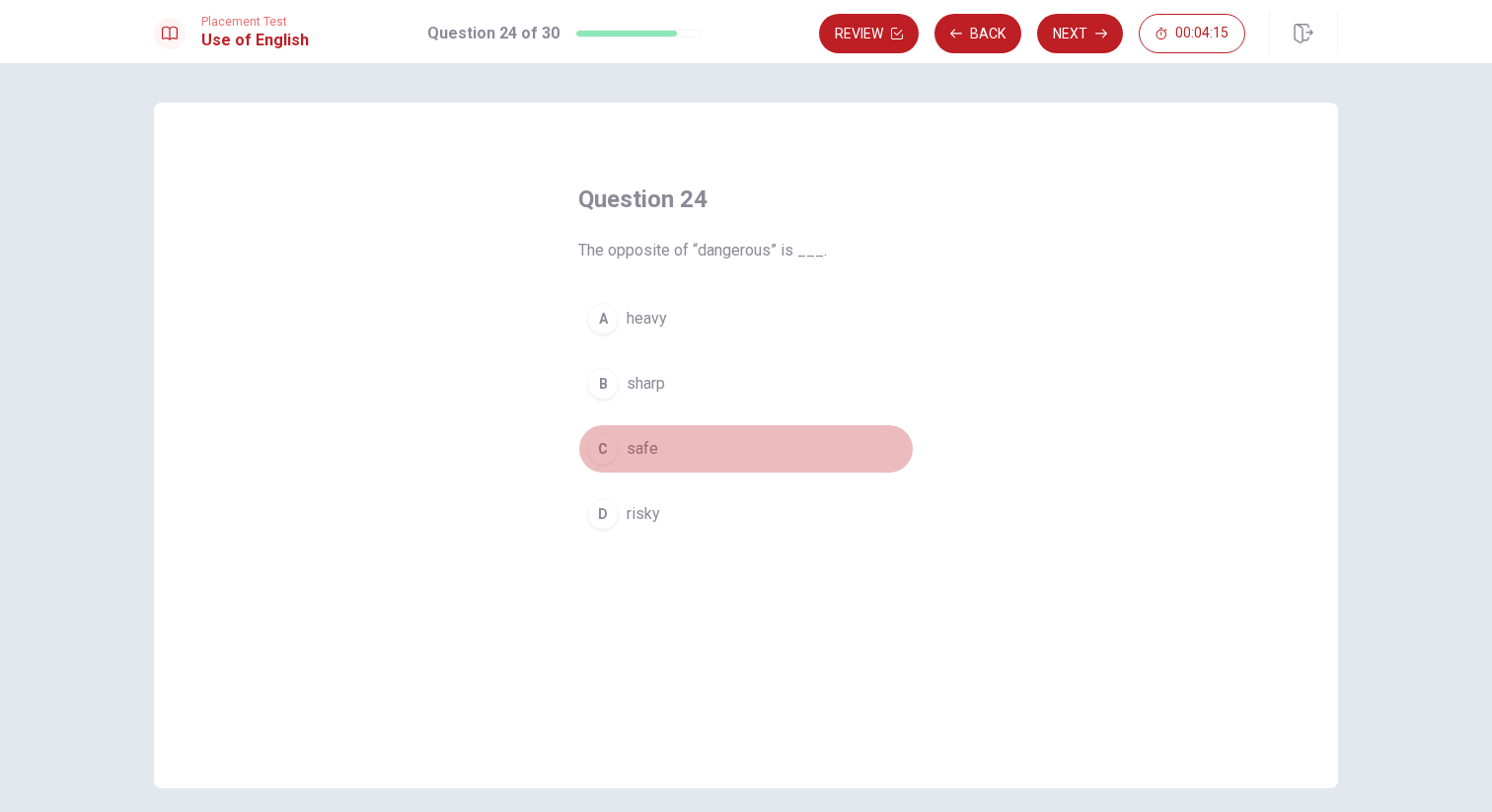 click on "safe" at bounding box center (642, 449) 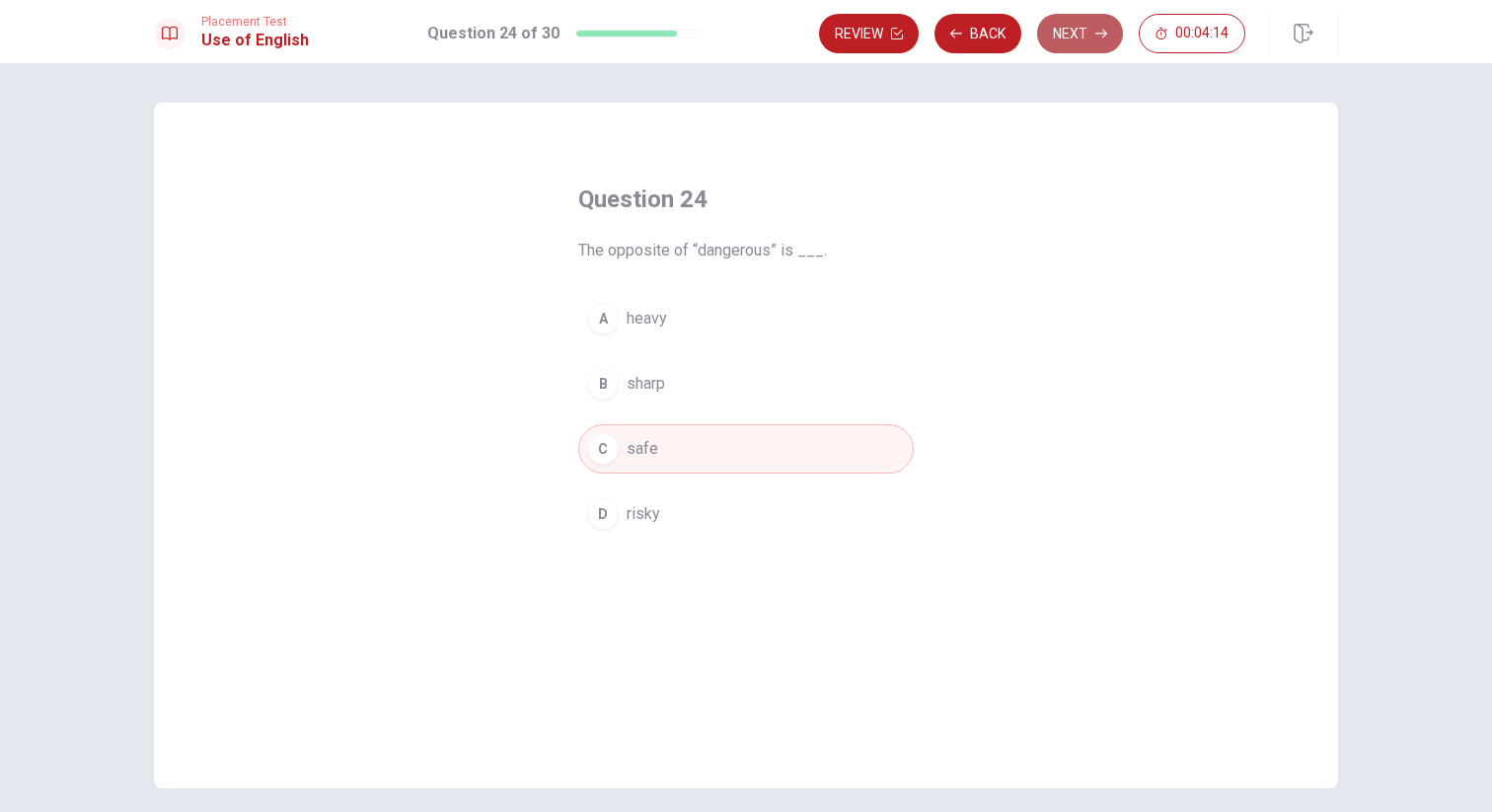 click on "Next" at bounding box center (1080, 34) 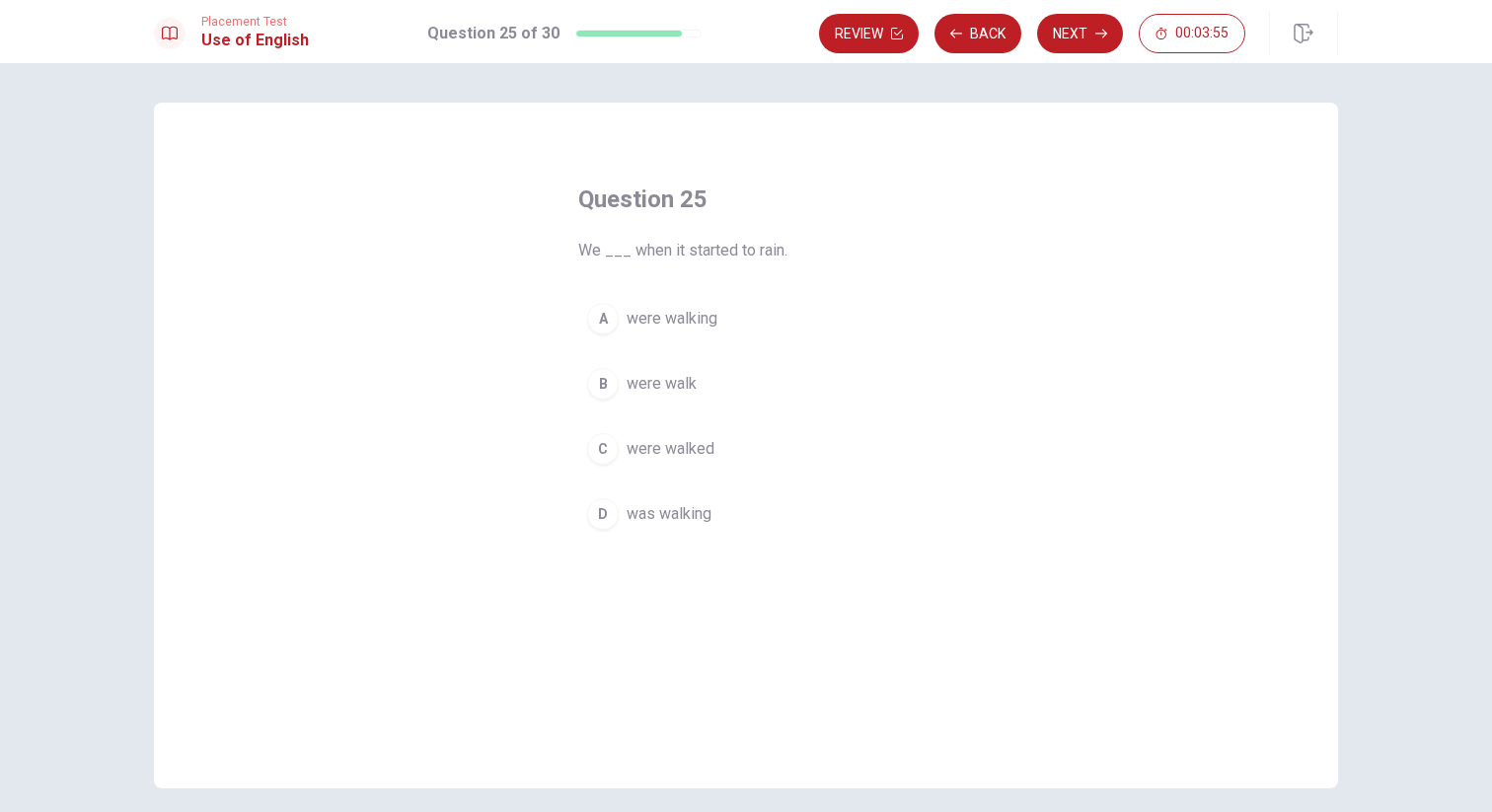 click on "were walking" at bounding box center [672, 319] 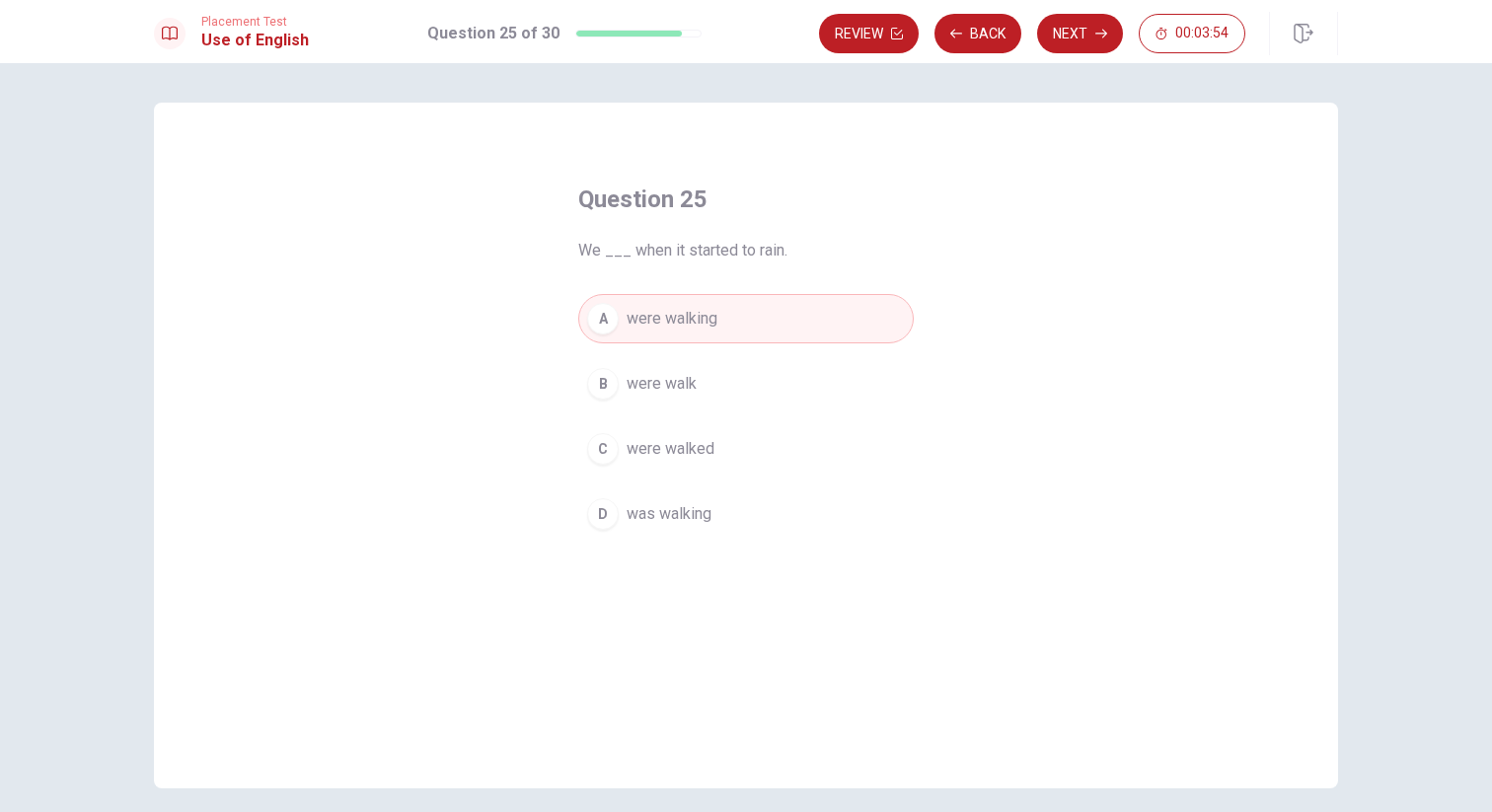 click on "were walk" at bounding box center [661, 384] 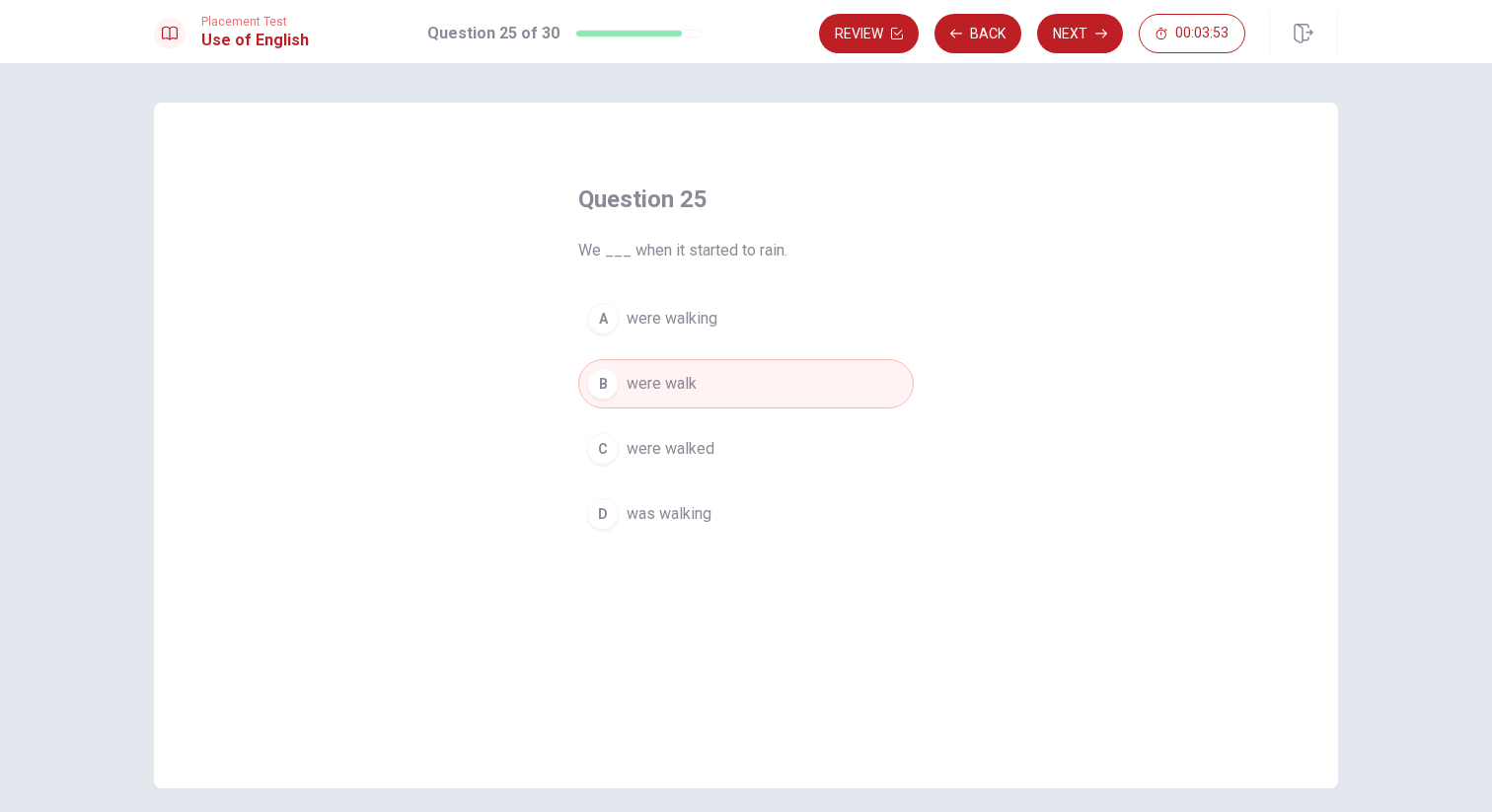 click on "were walking" at bounding box center [672, 319] 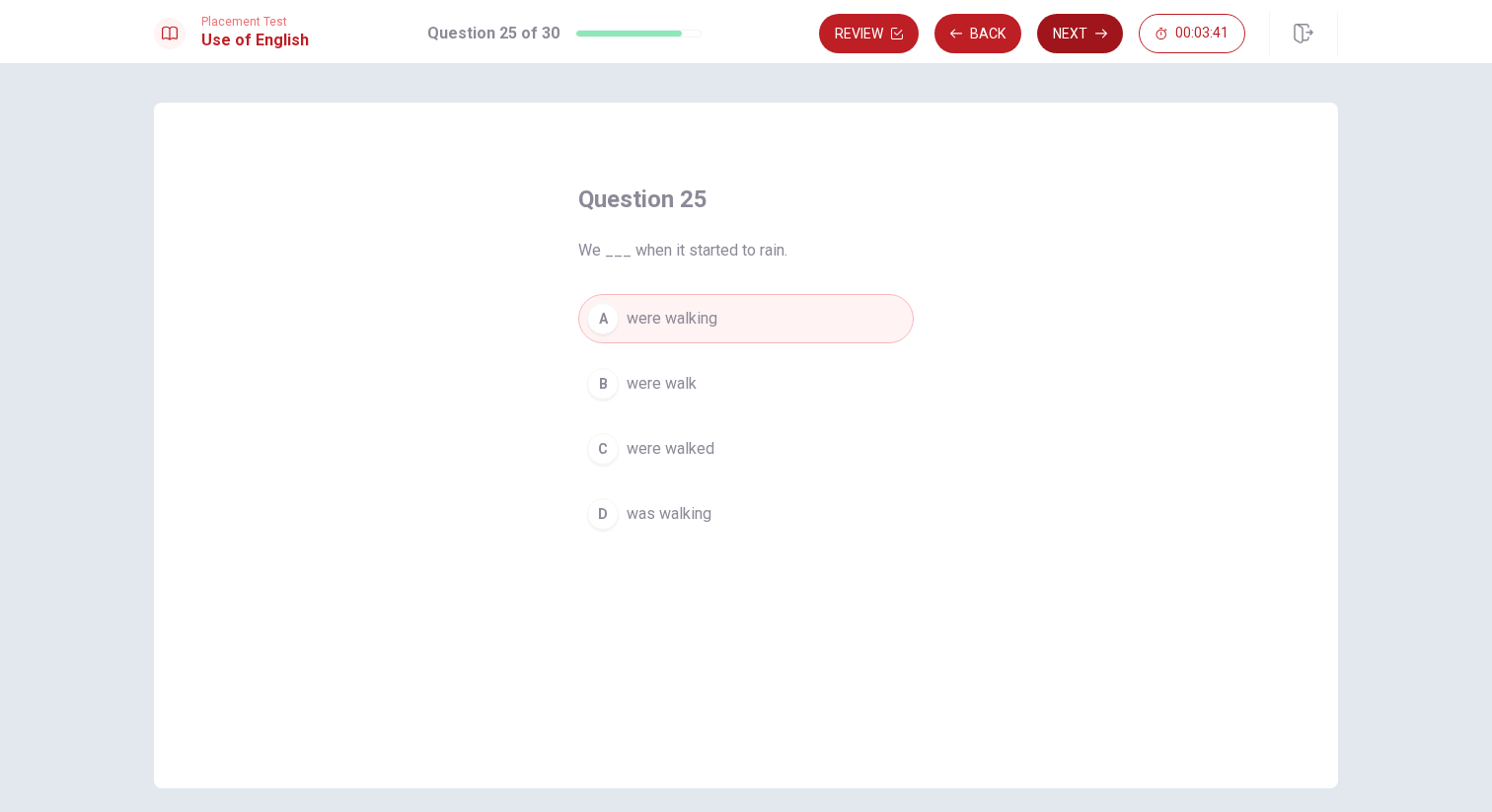 click on "Next" at bounding box center (1080, 34) 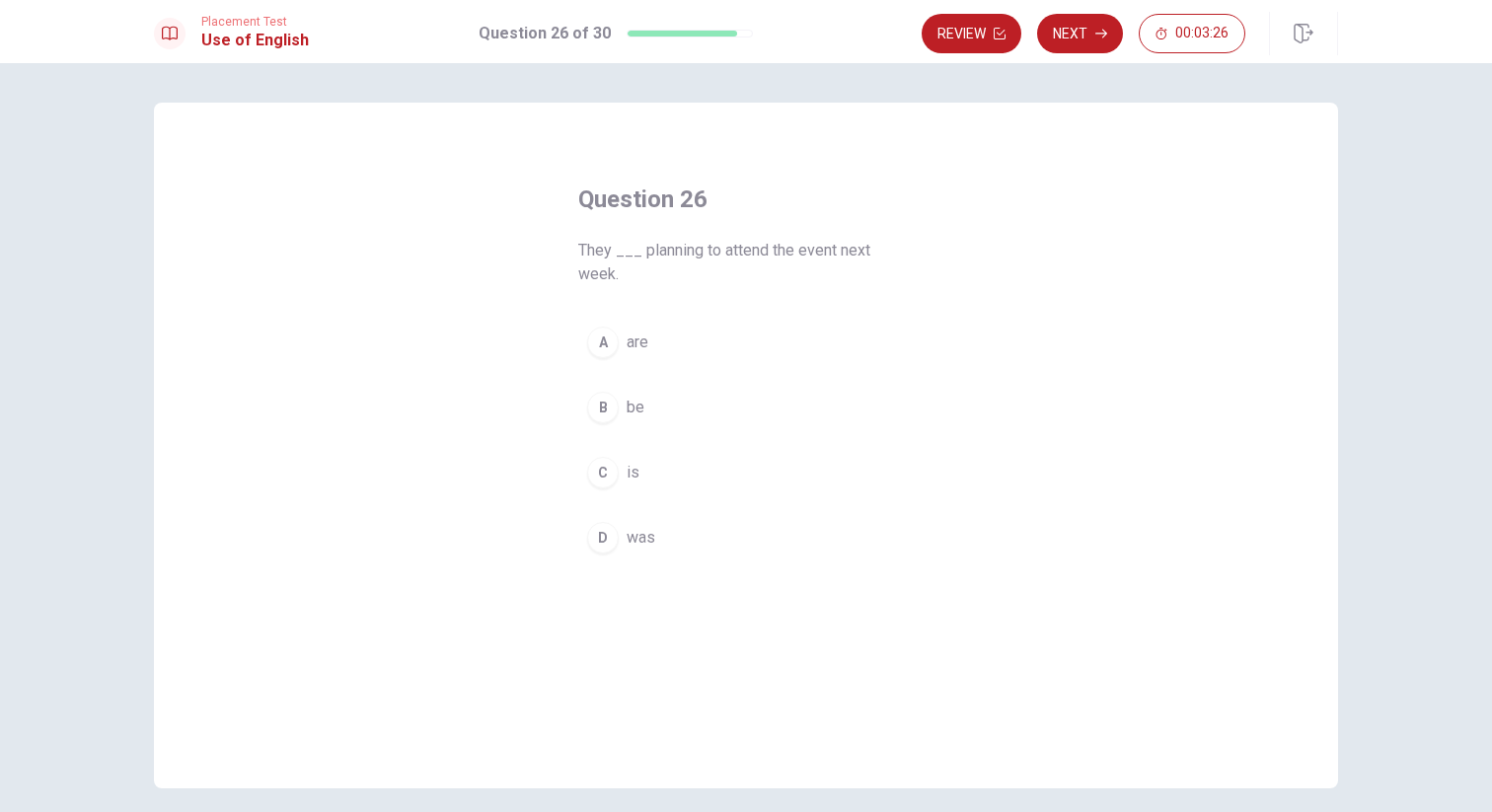 click on "are" at bounding box center (637, 342) 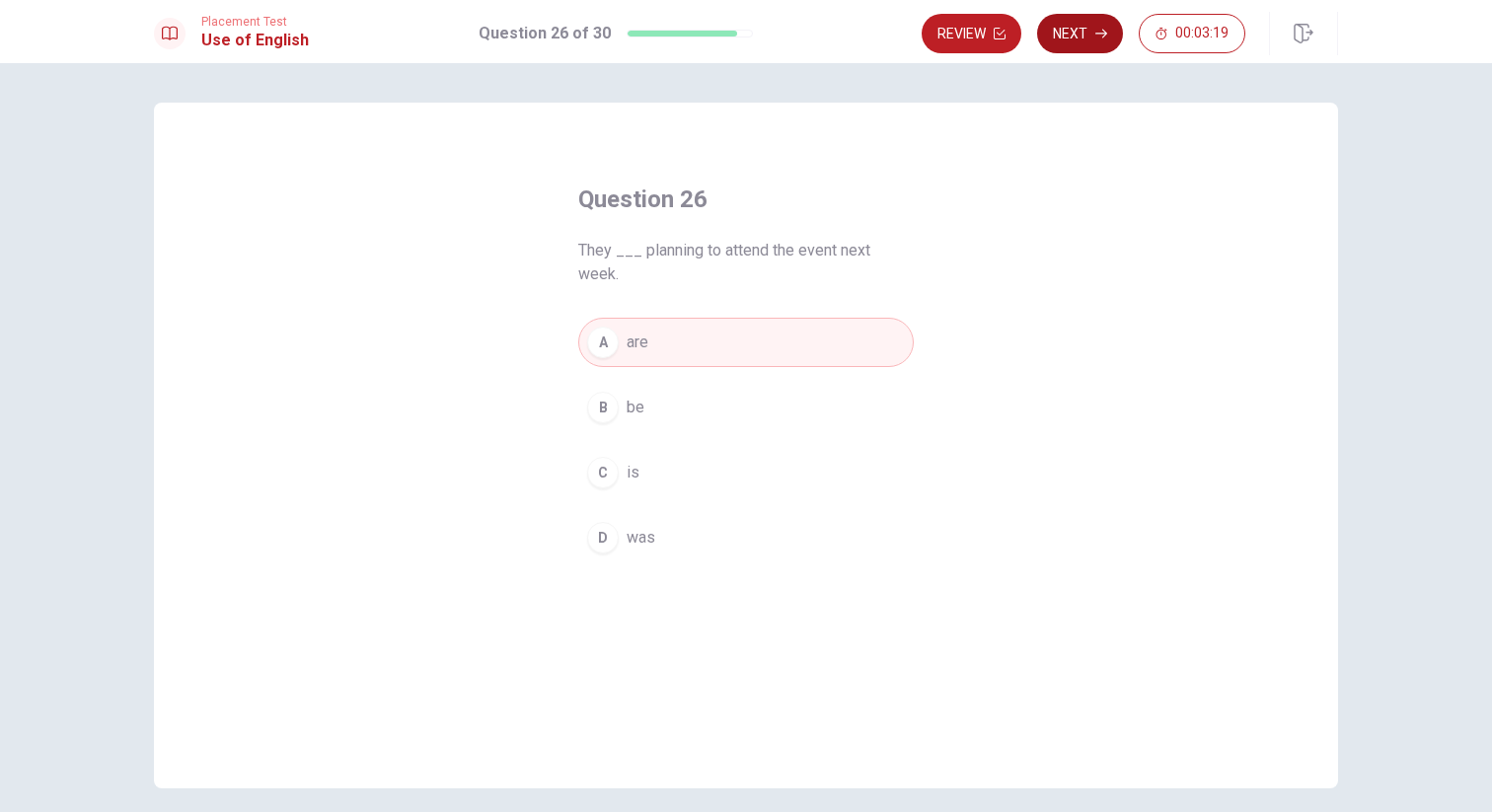 click 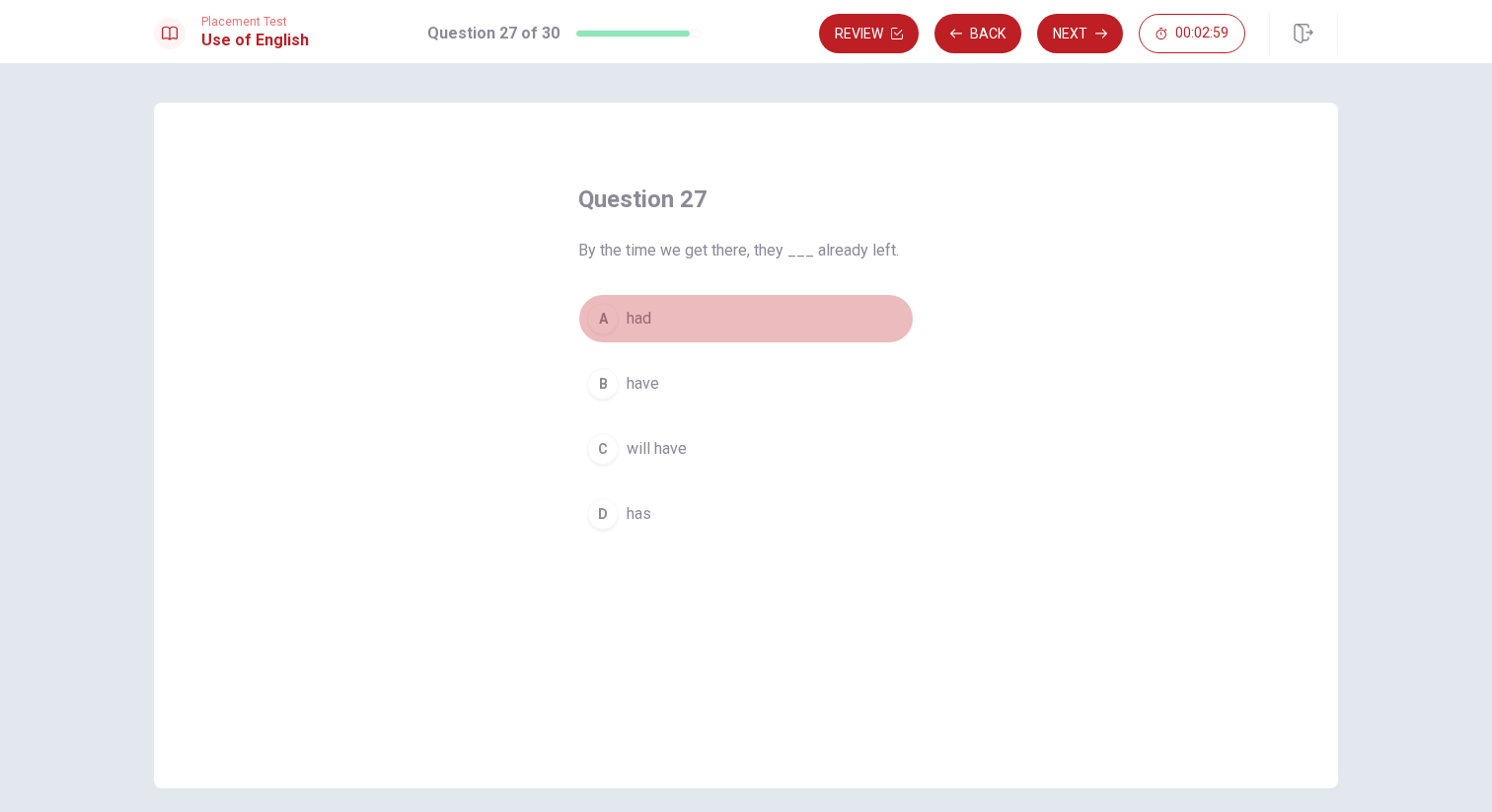 click on "had" at bounding box center (638, 319) 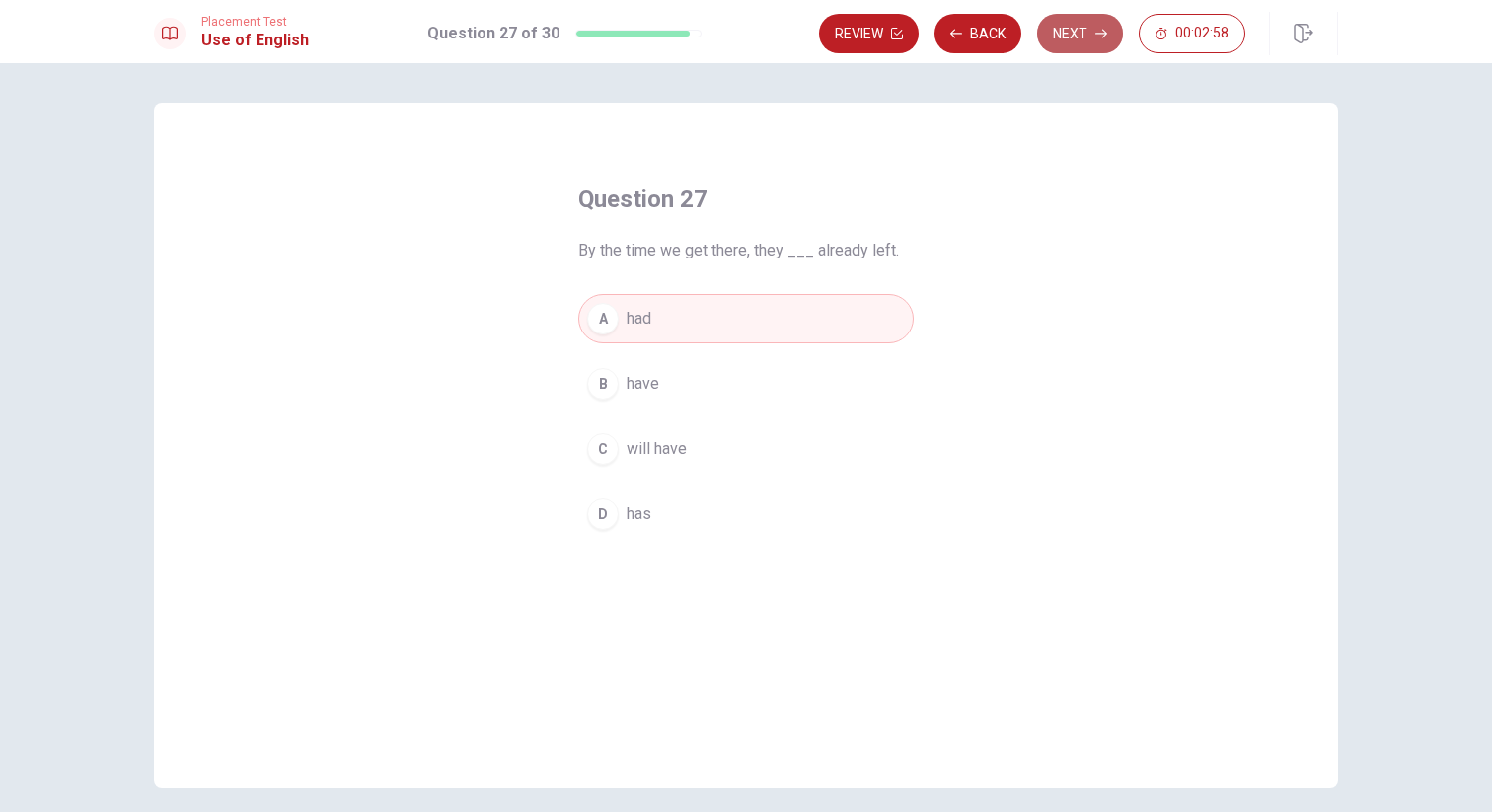 click 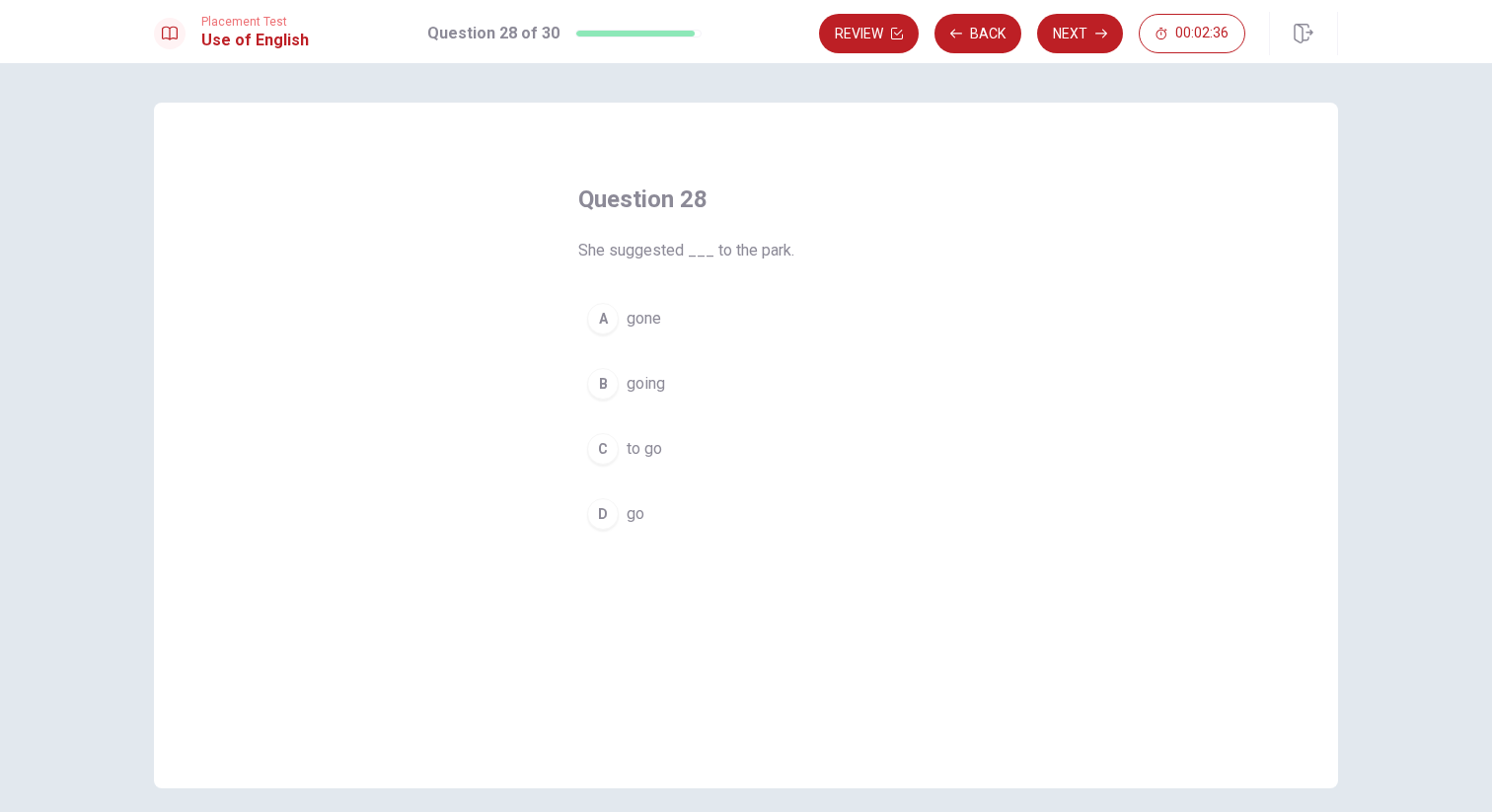 click on "going" at bounding box center [645, 384] 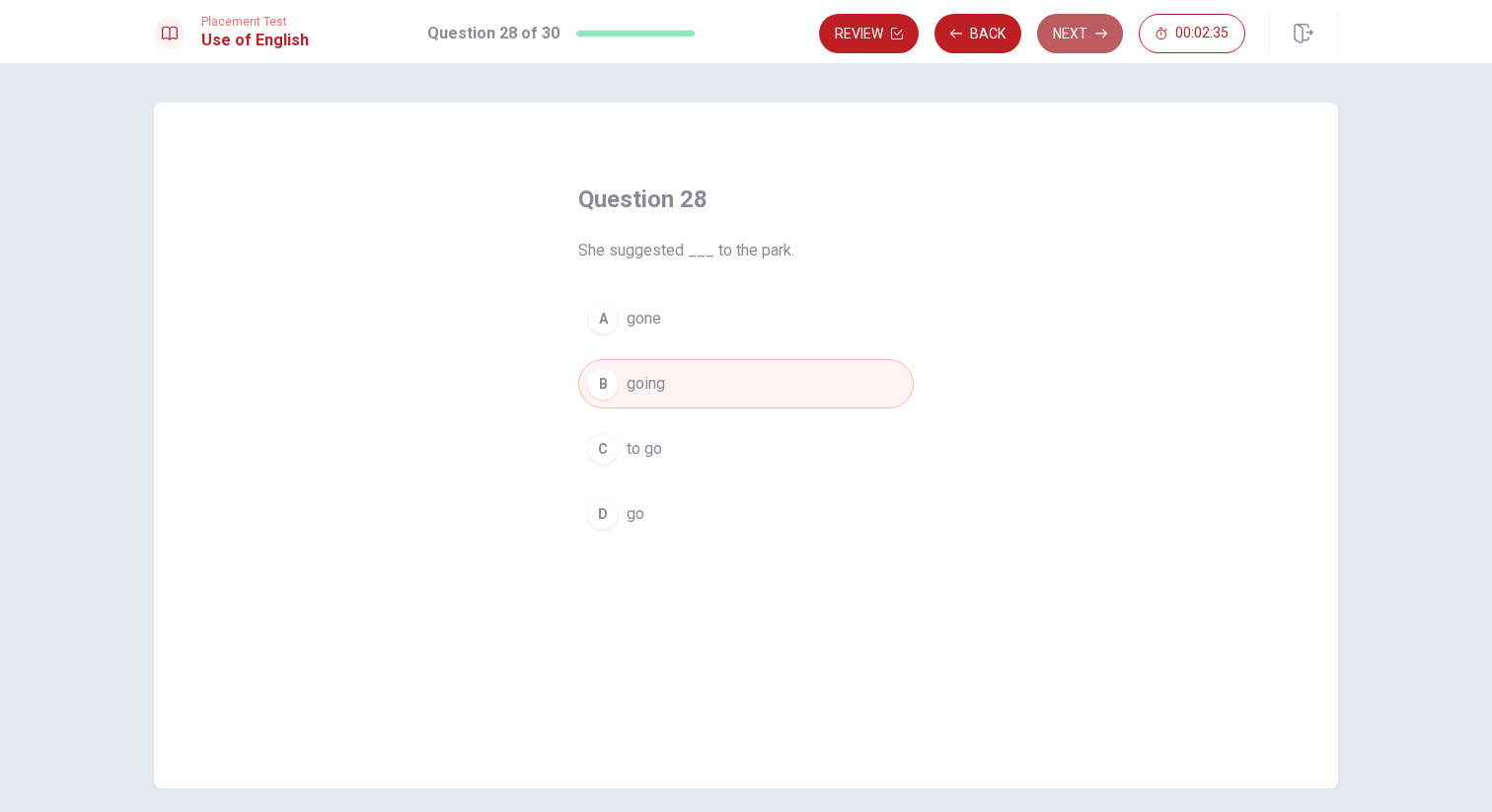 click on "Next" at bounding box center (1080, 34) 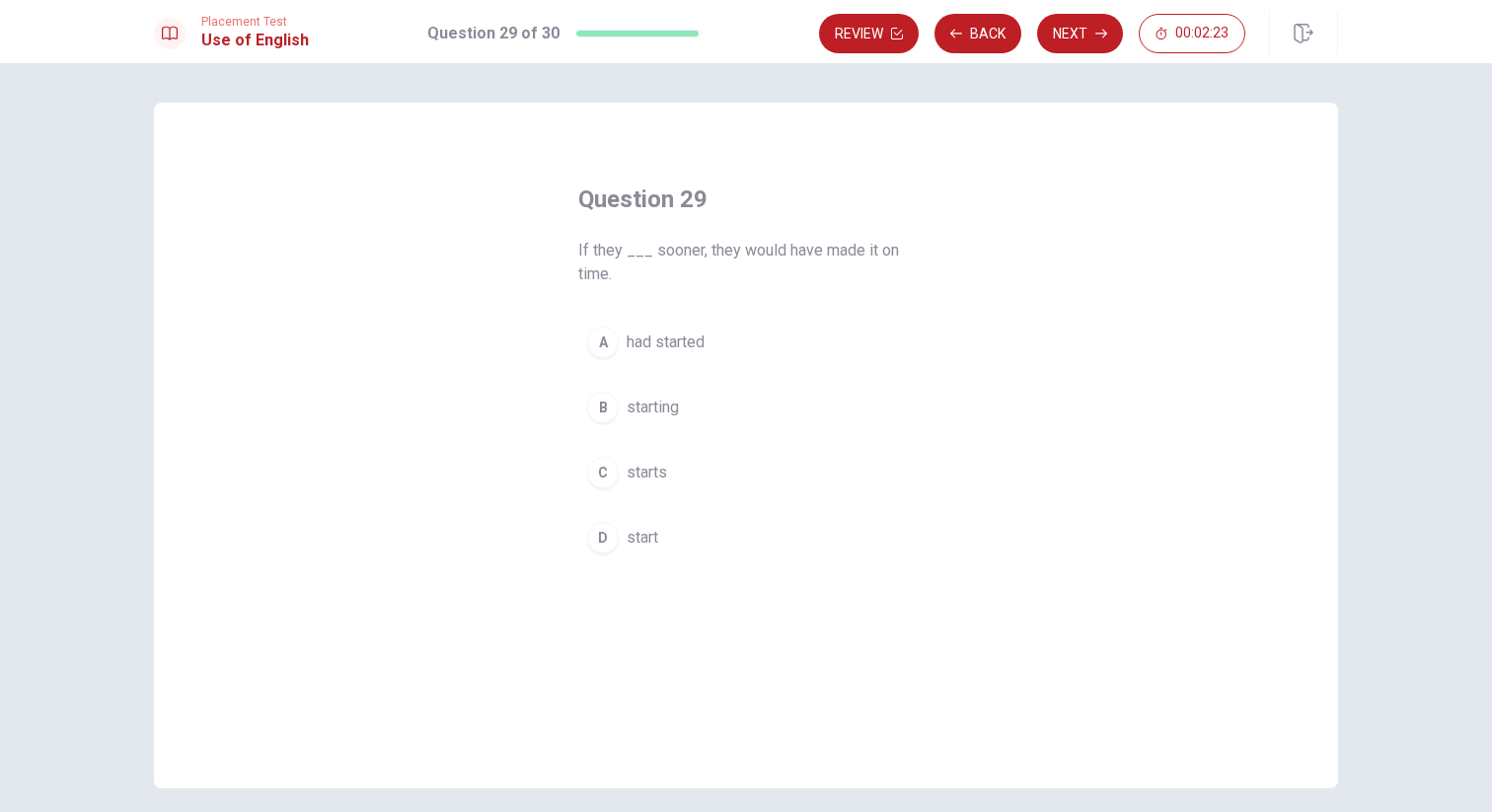 click on "A had started" at bounding box center (746, 342) 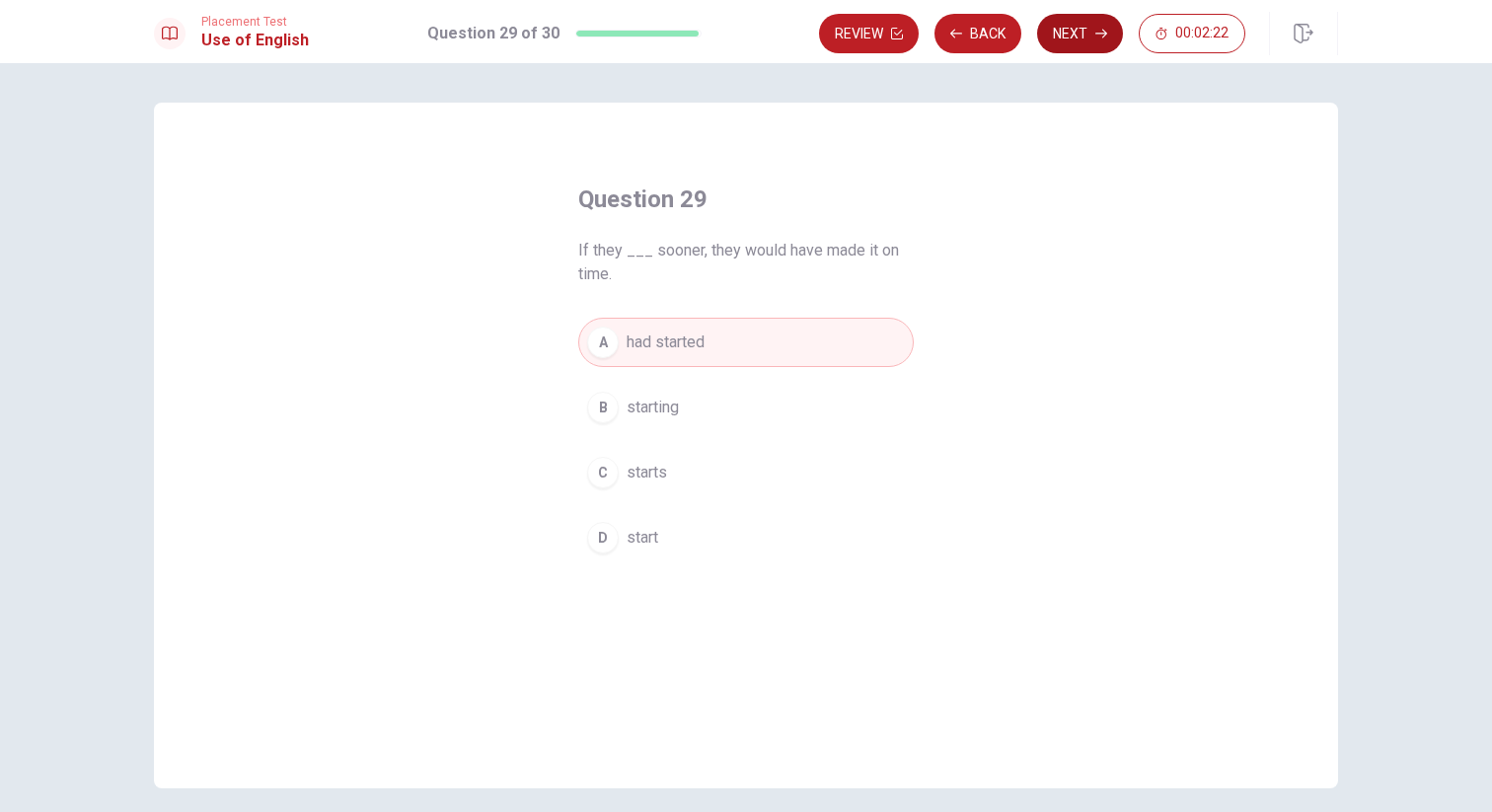 click on "Next" at bounding box center (1080, 34) 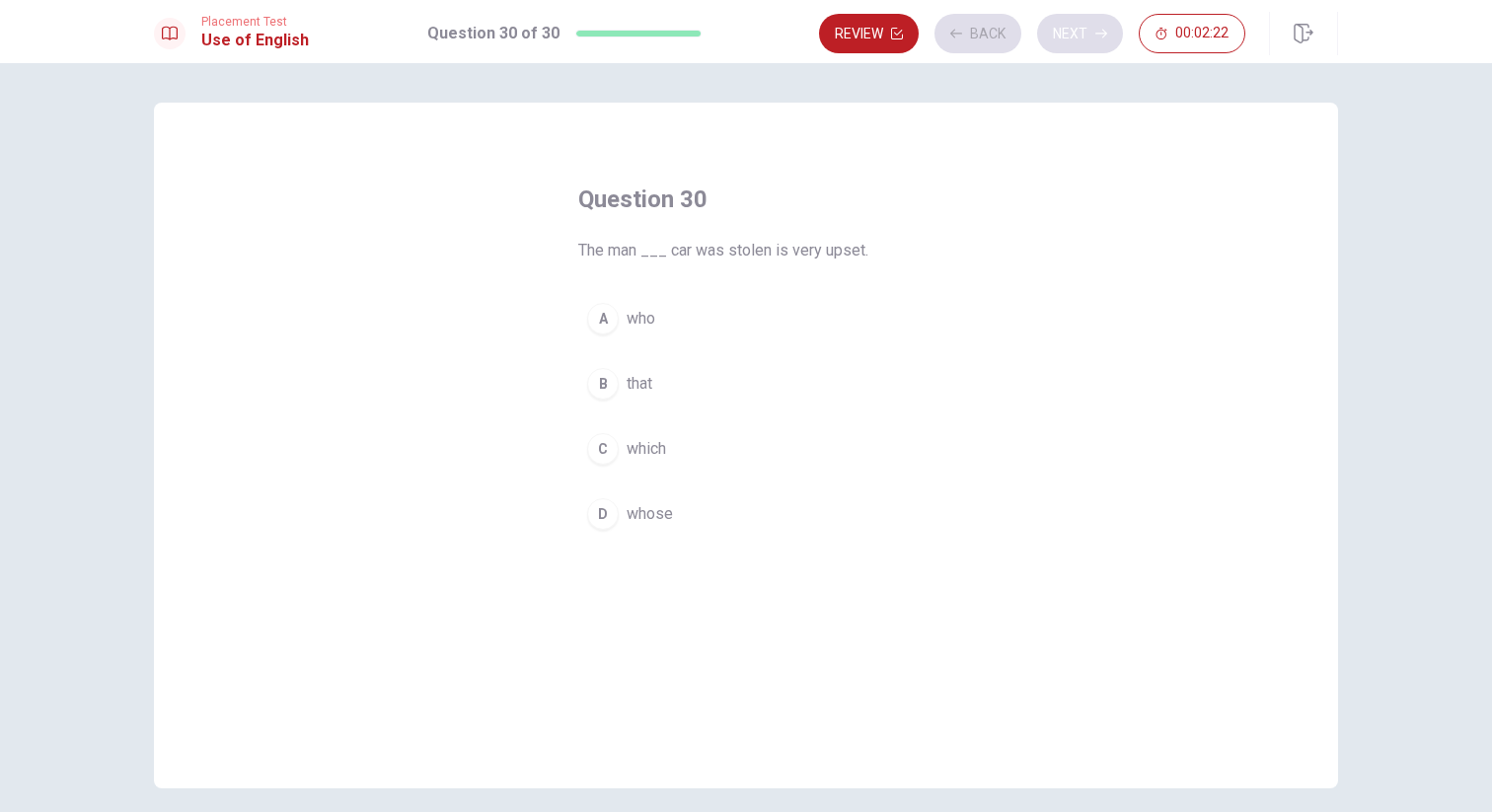click on "Review Back Next 00:02:22" at bounding box center [1032, 34] 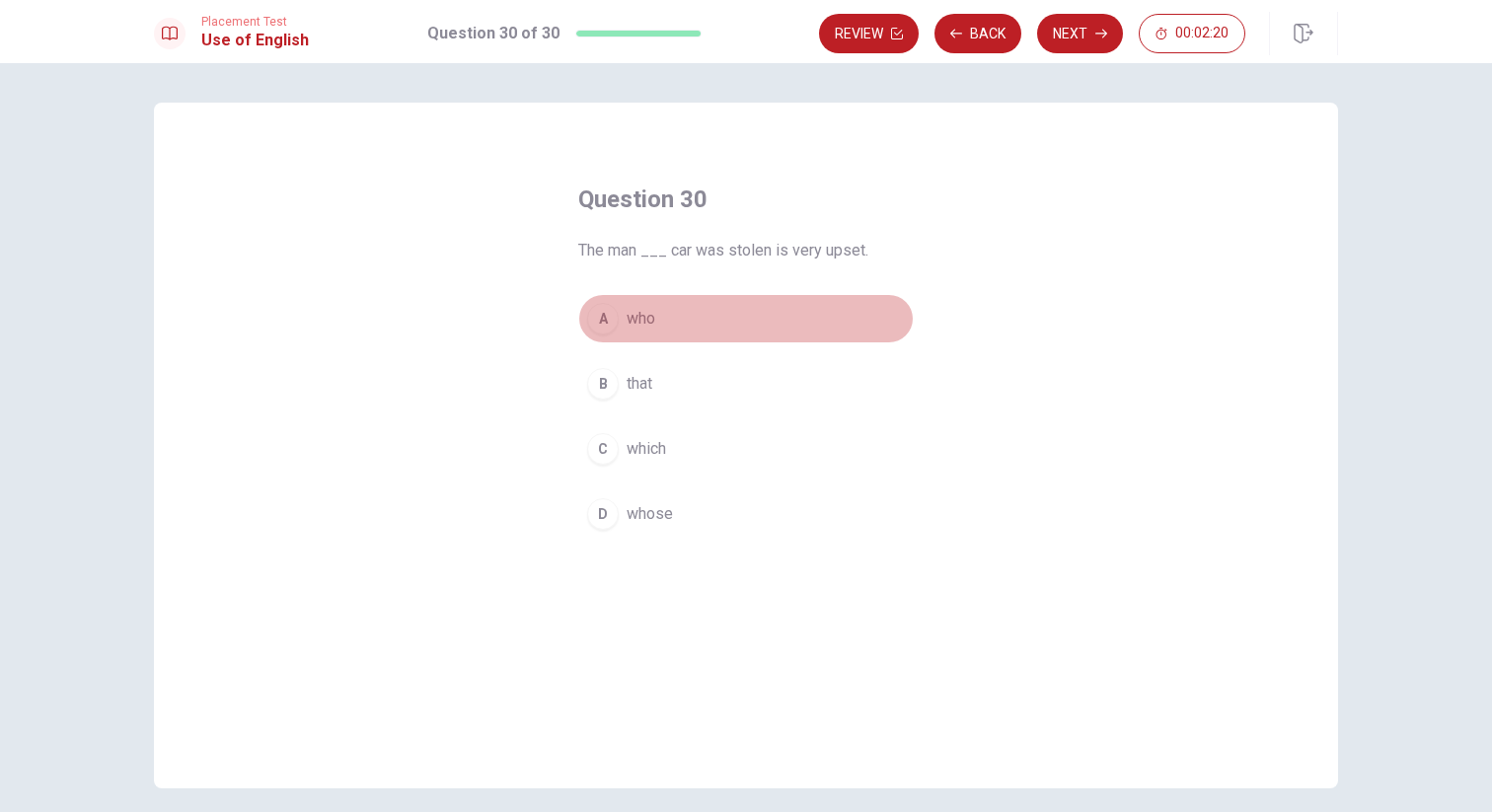 click on "A who" at bounding box center [746, 319] 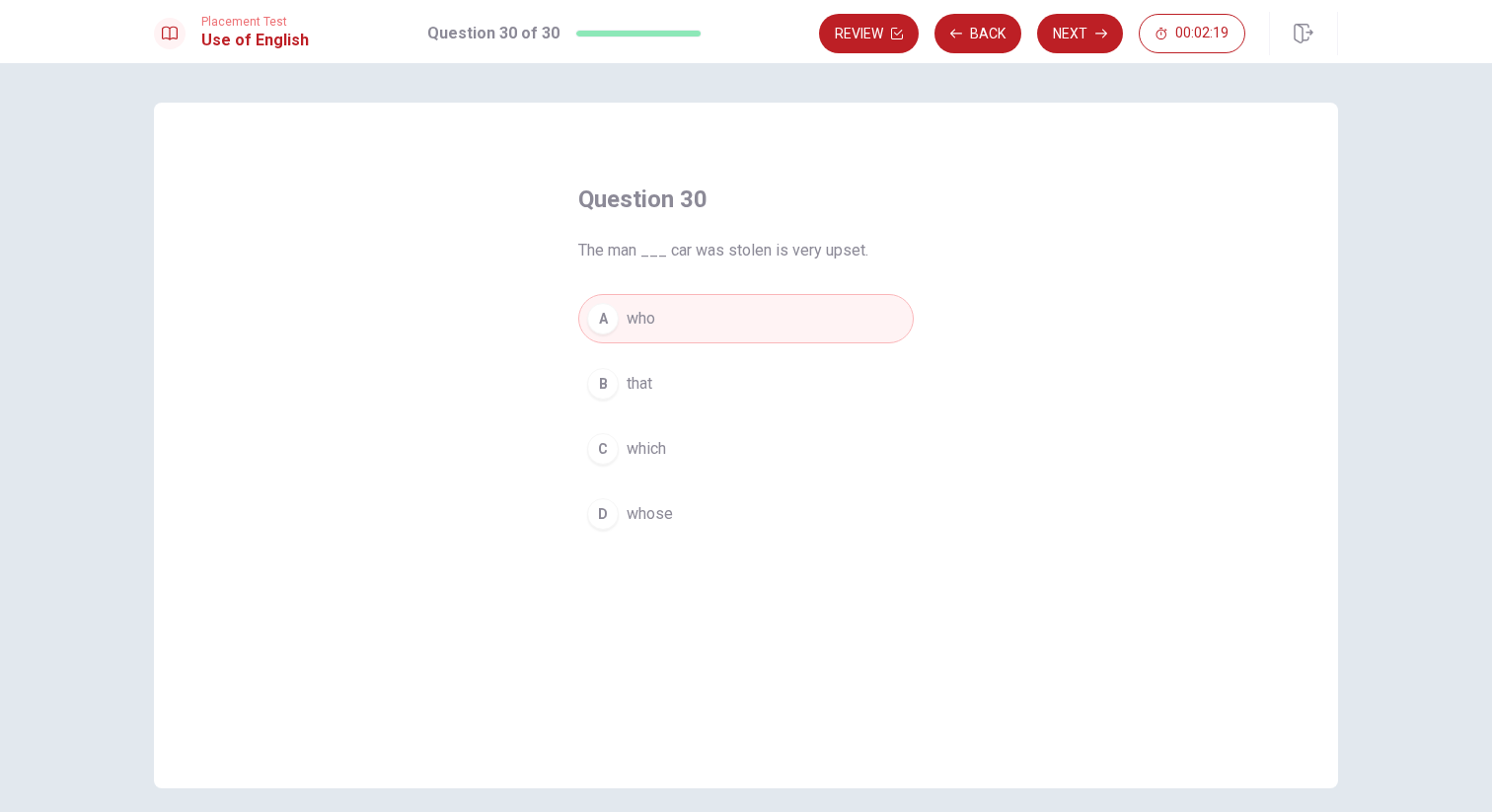click on "B  that" at bounding box center (746, 384) 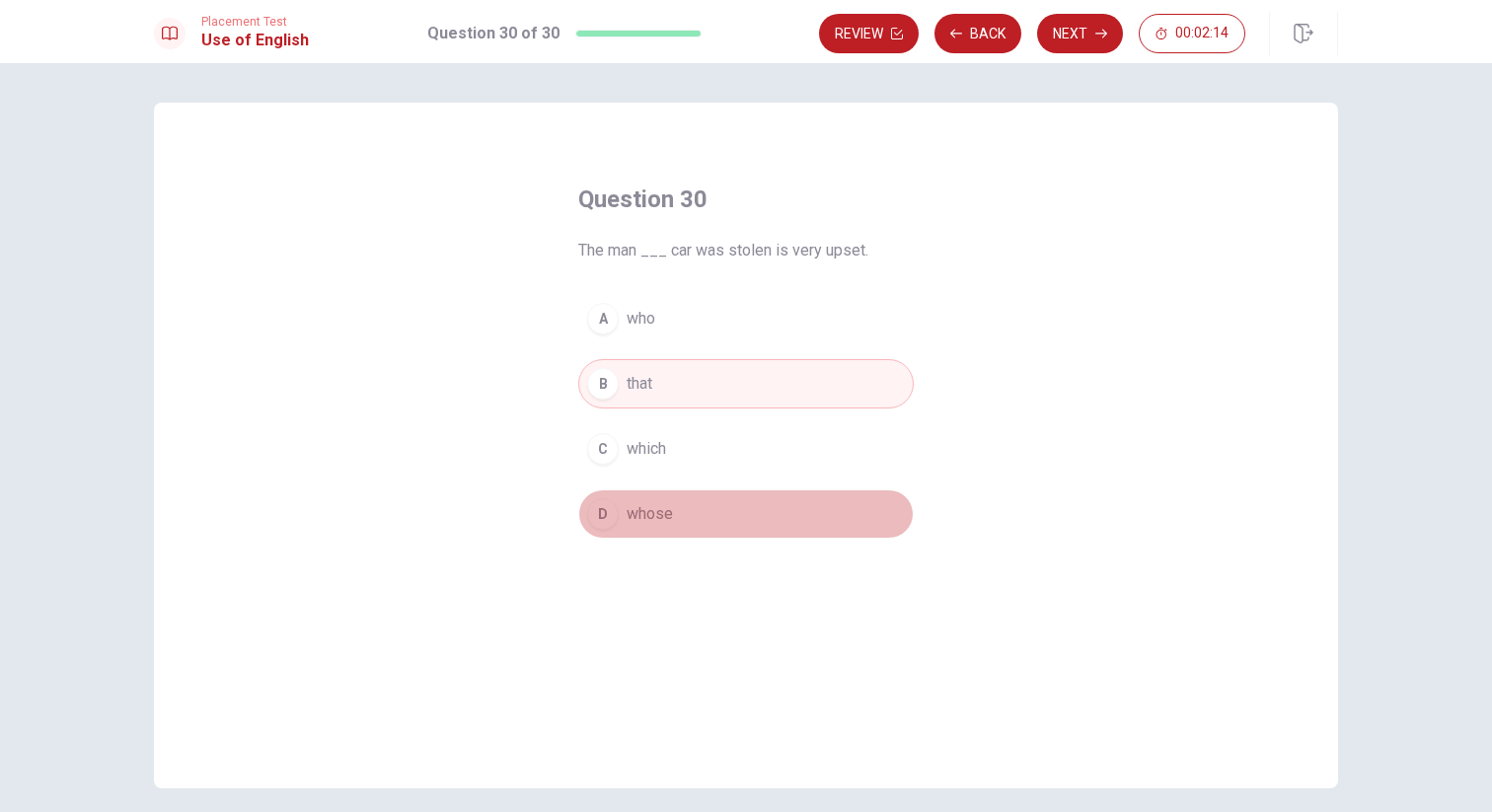 click on "whose" at bounding box center (649, 514) 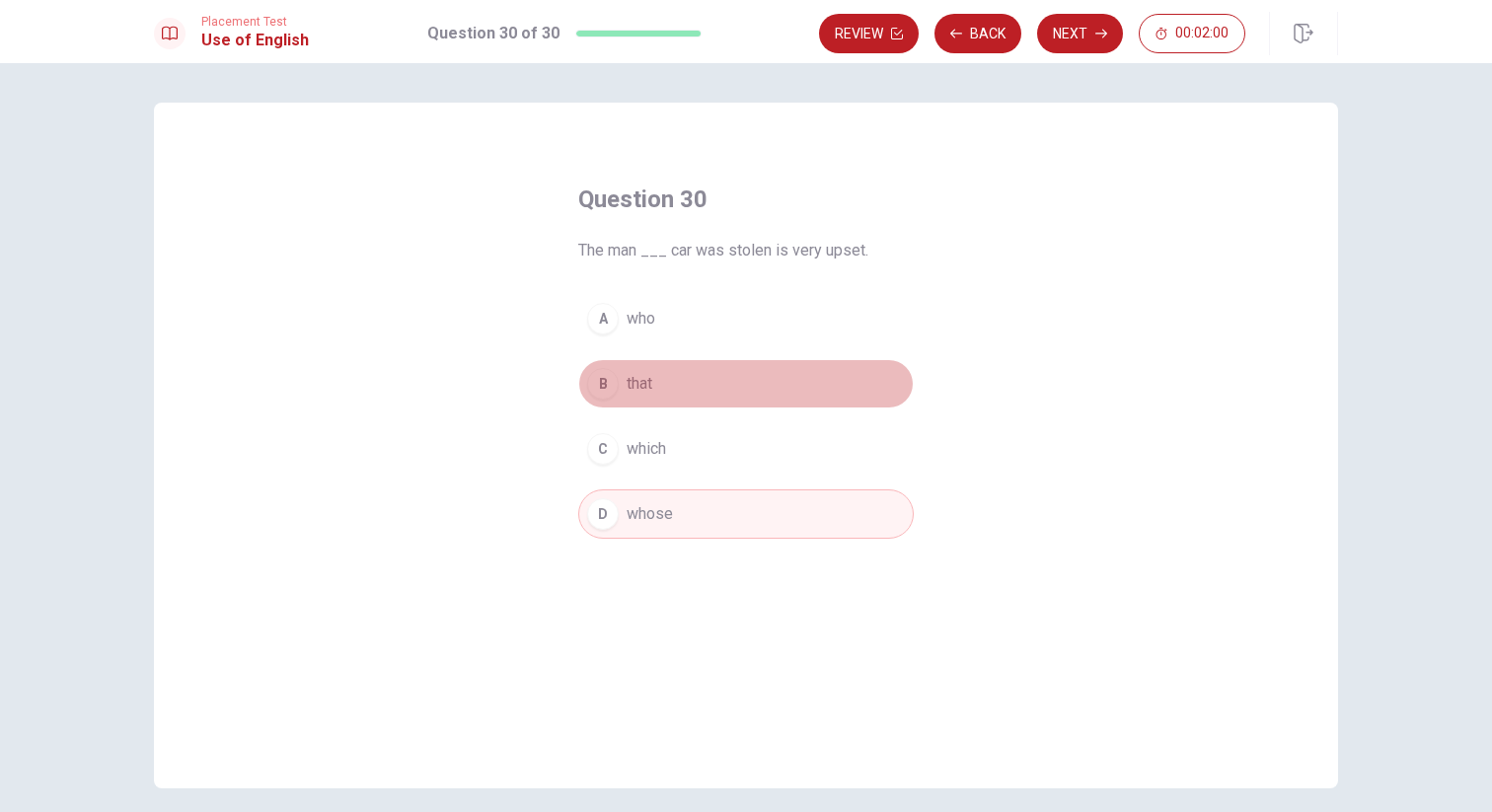 click on "that" at bounding box center [639, 384] 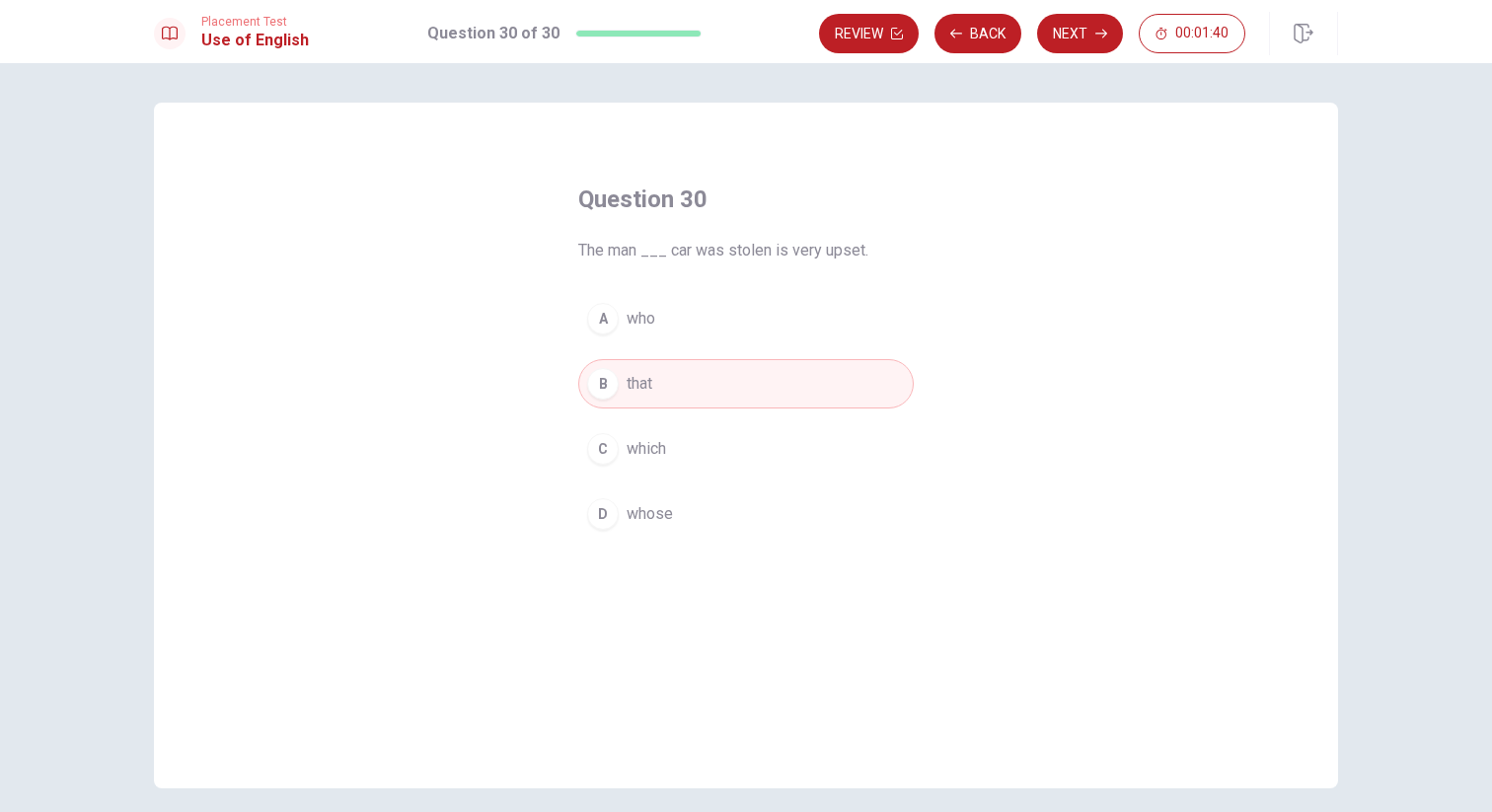 click on "D whose" at bounding box center [746, 514] 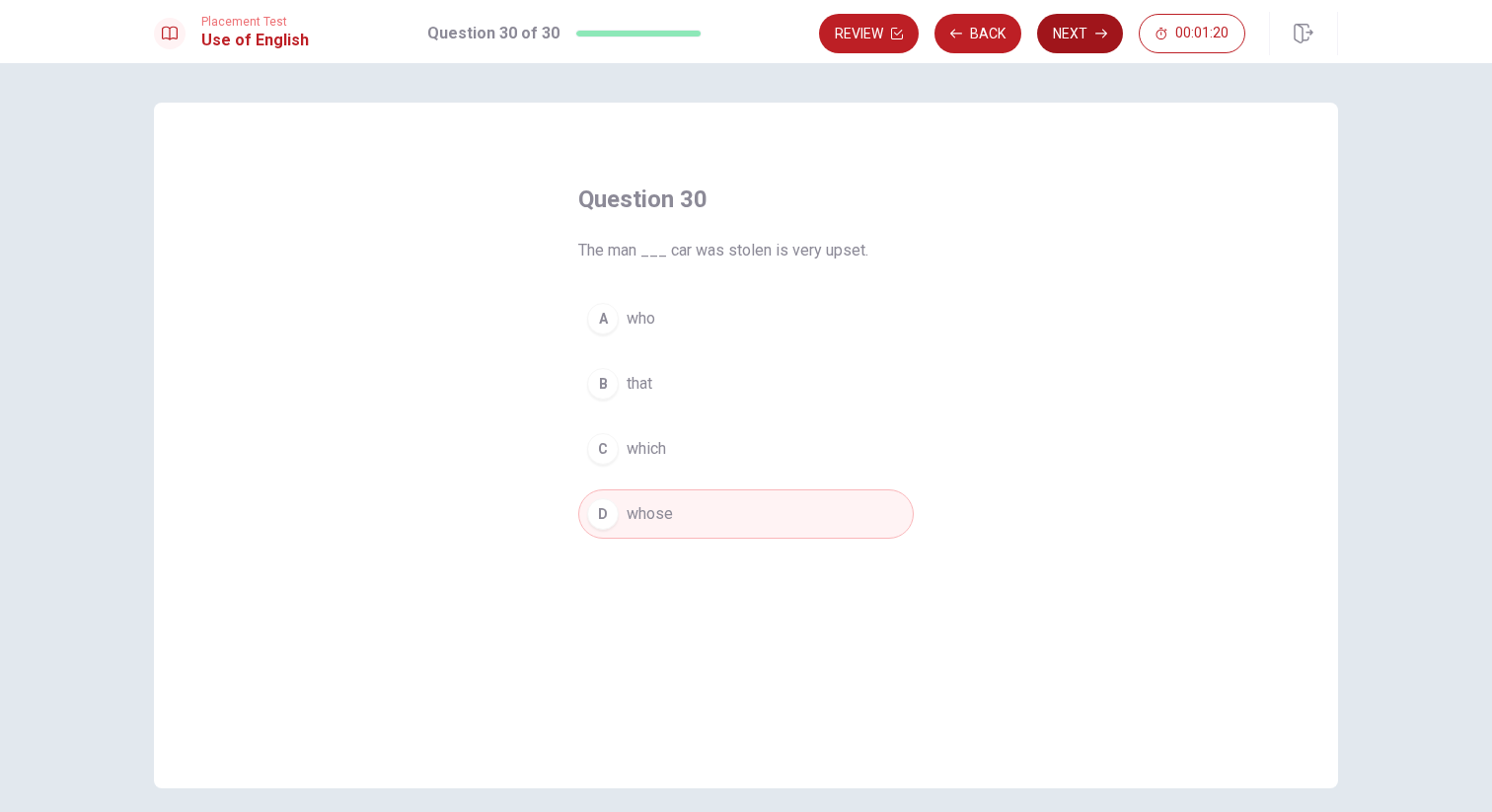 click on "Next" at bounding box center [1080, 34] 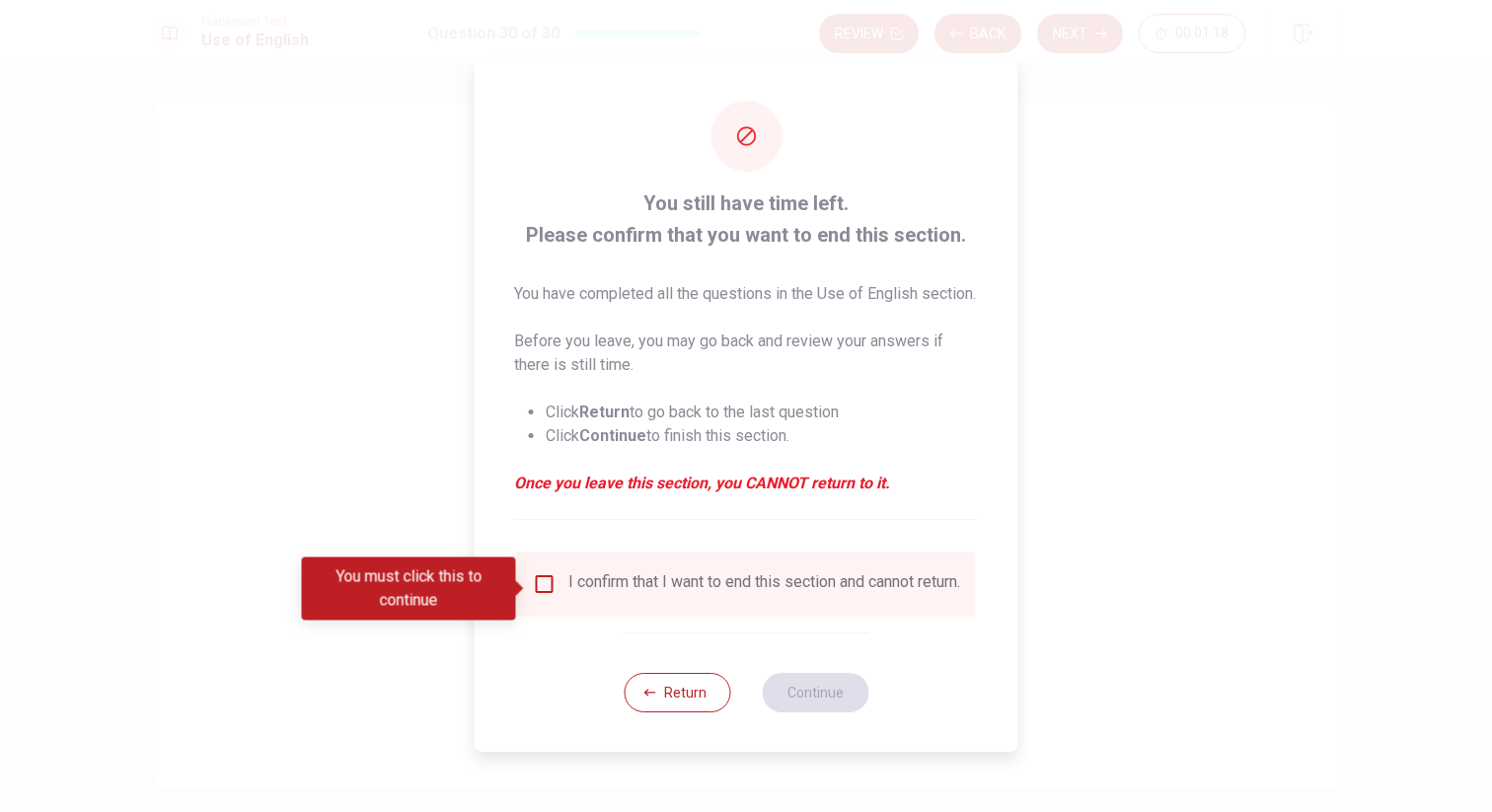 click on "I confirm that I want to end this section and cannot return." at bounding box center (764, 584) 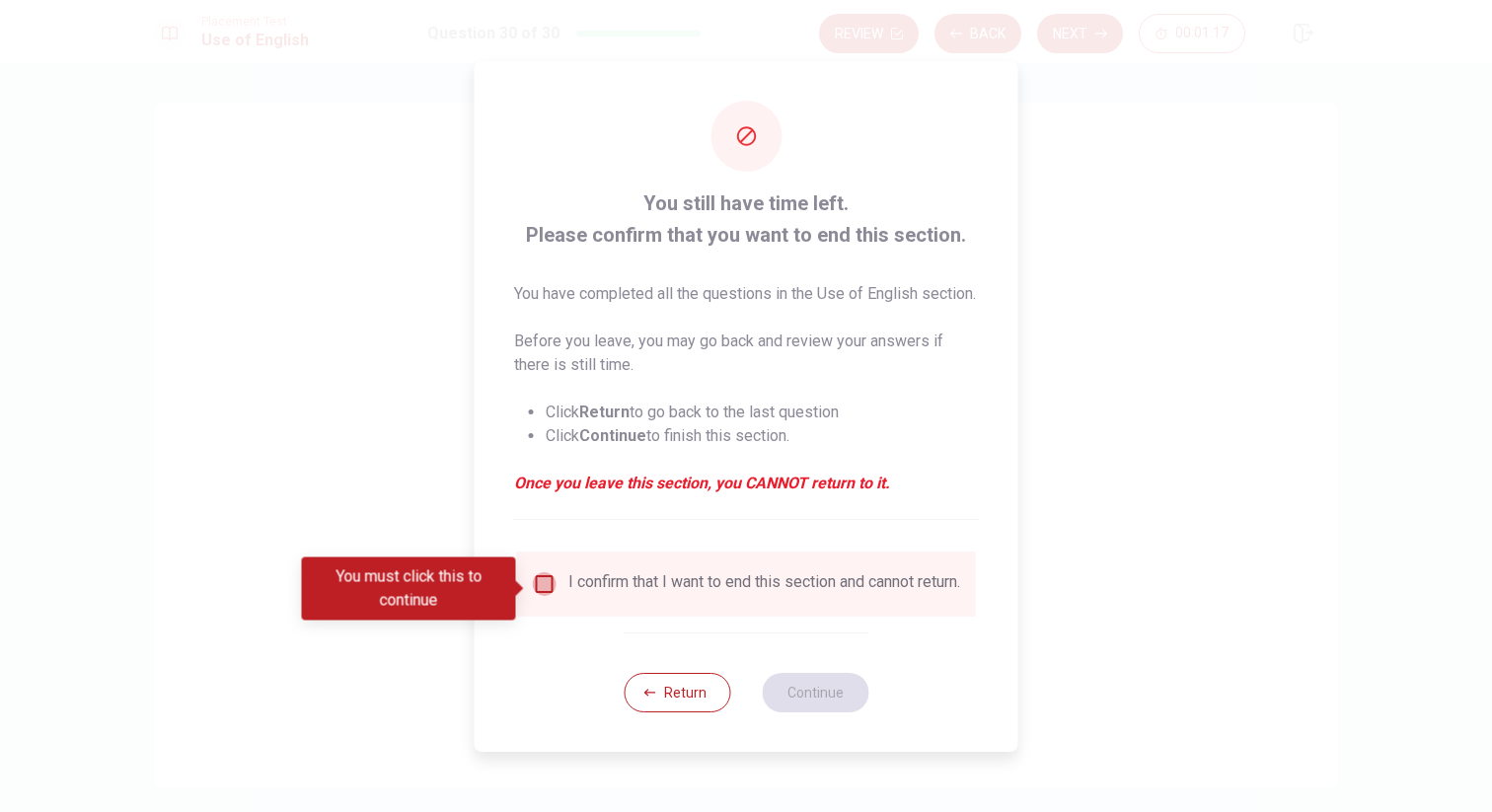 click at bounding box center [545, 584] 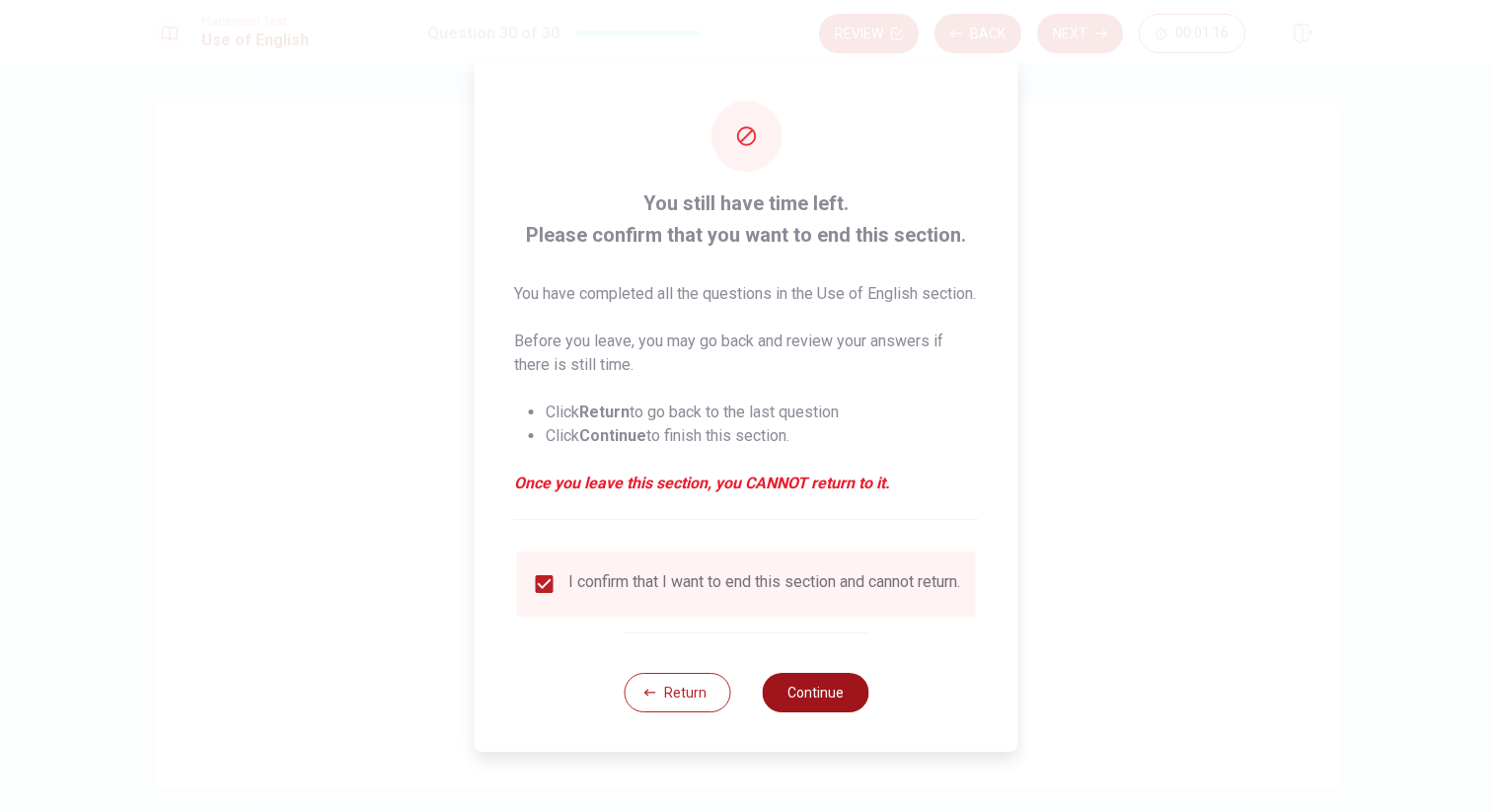 click on "Continue" at bounding box center (815, 693) 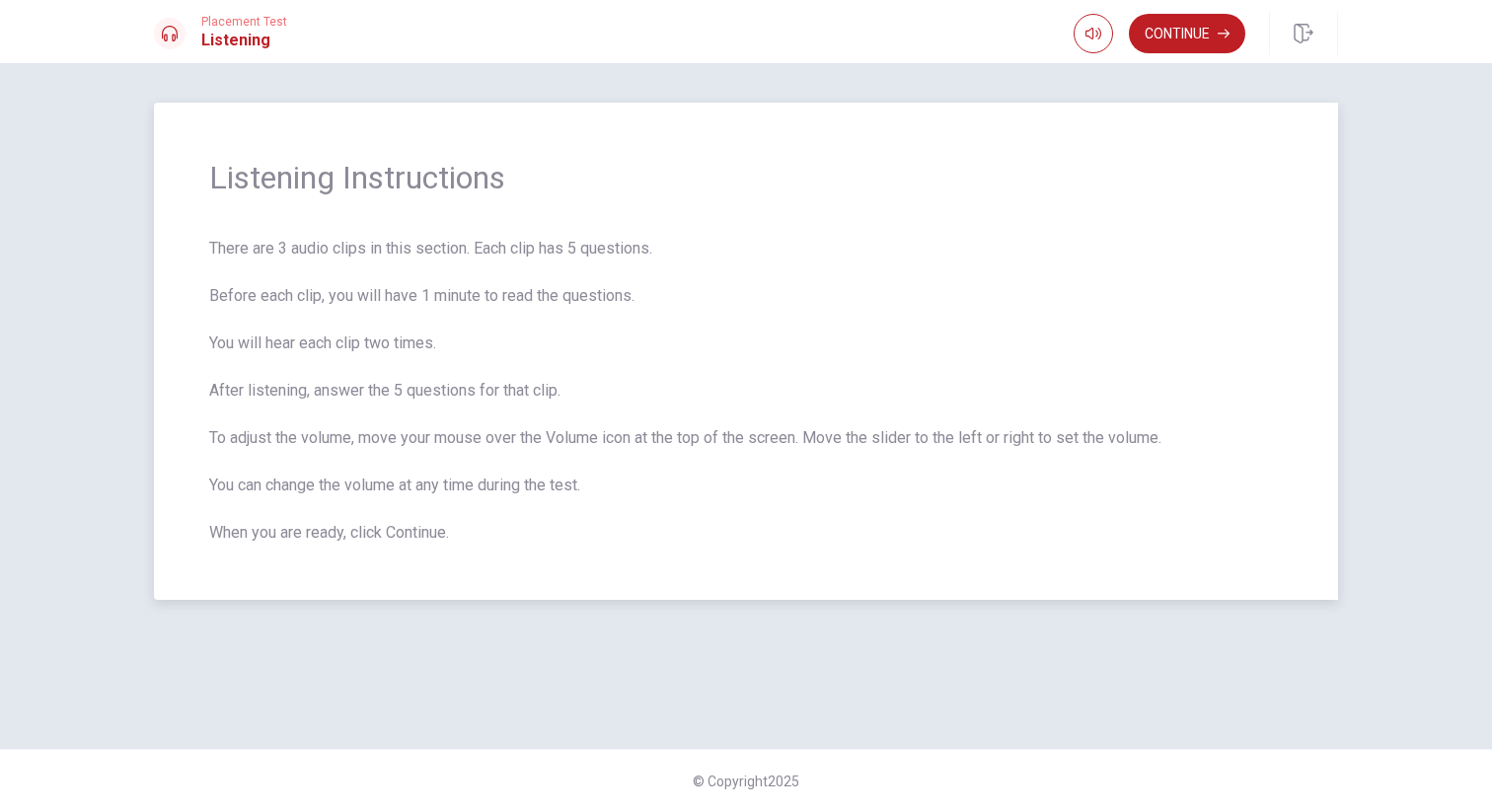 drag, startPoint x: 203, startPoint y: 252, endPoint x: 499, endPoint y: 563, distance: 429.34485 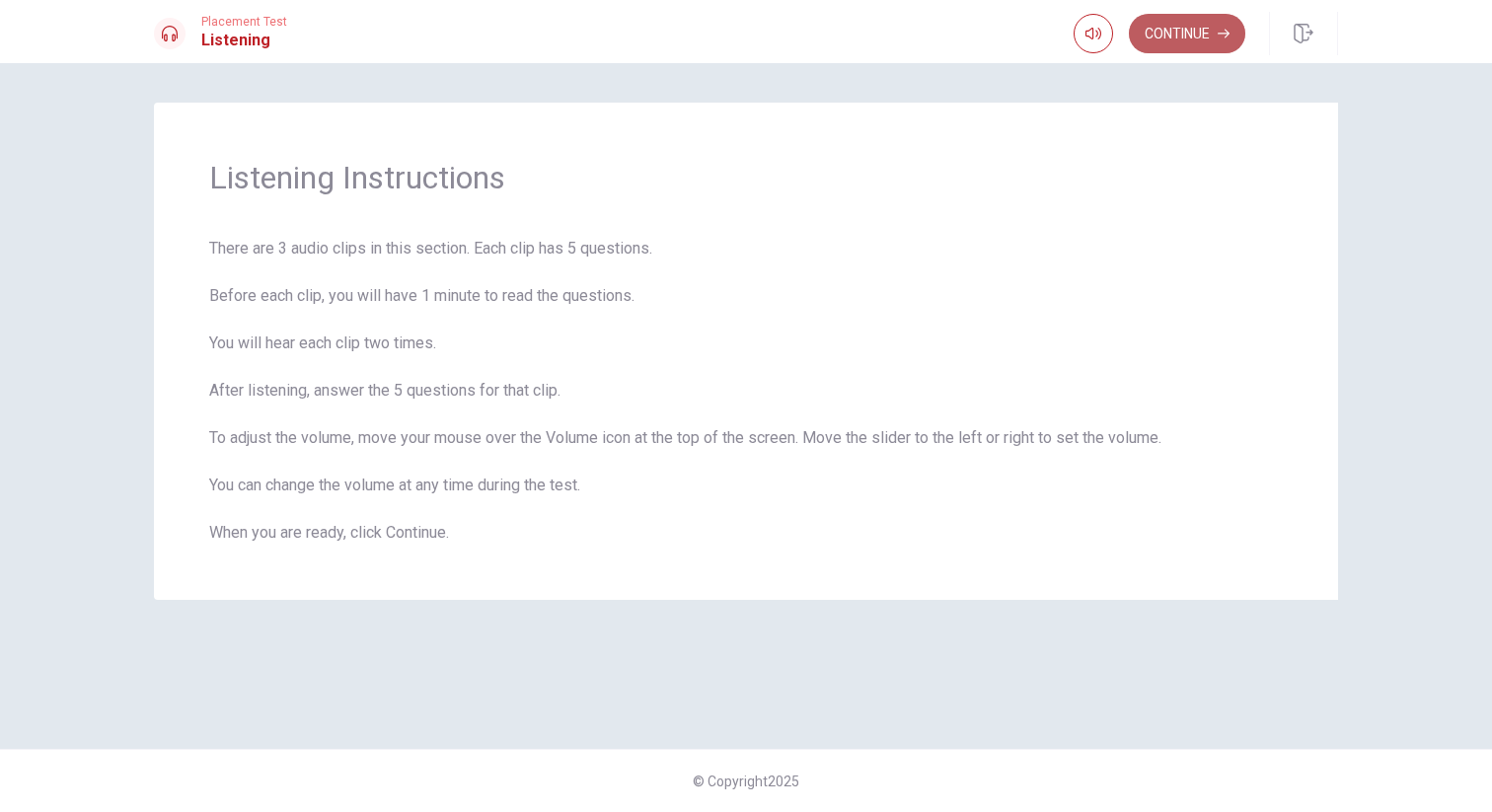 click on "Continue" at bounding box center (1187, 34) 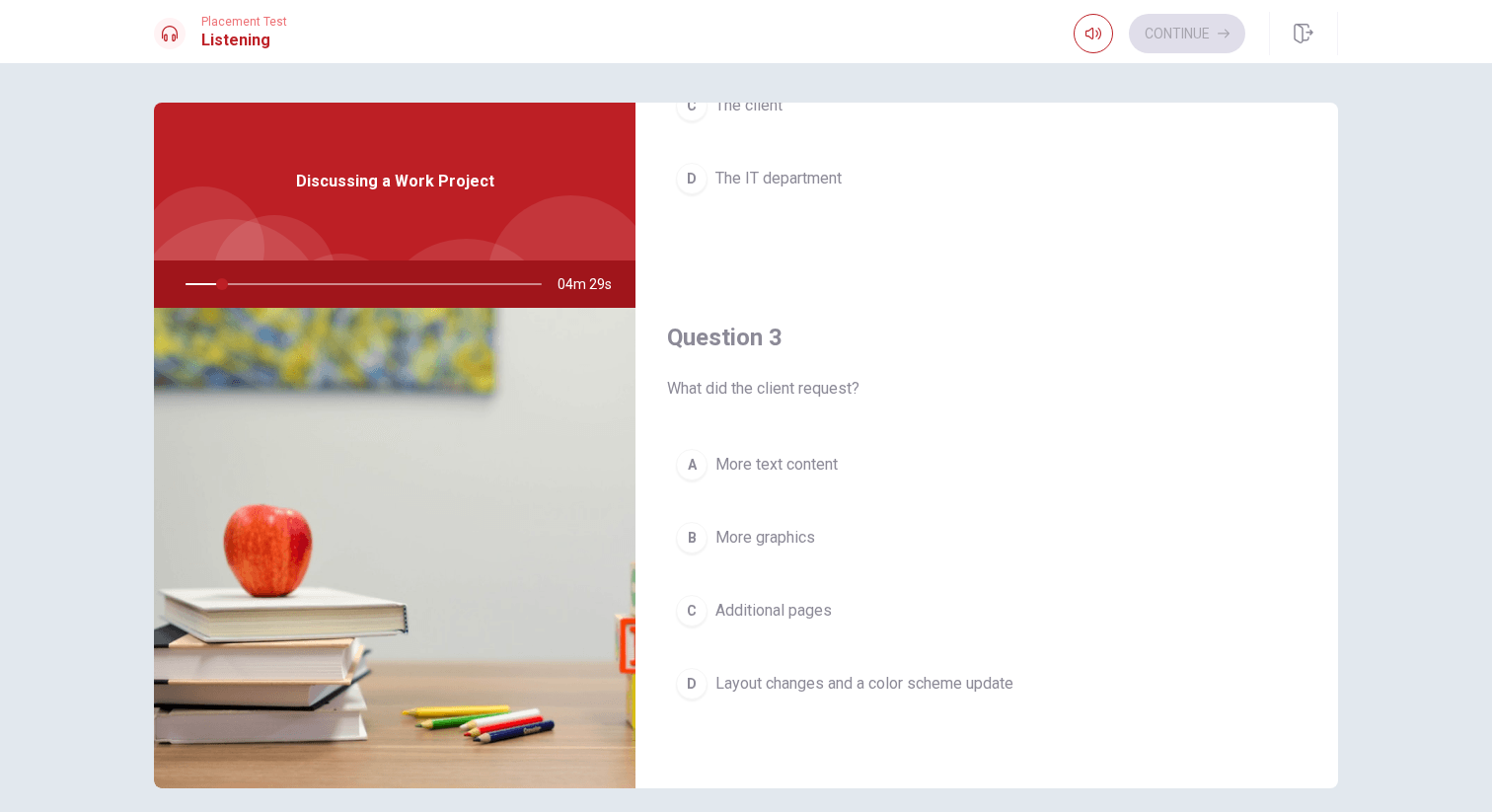 scroll, scrollTop: 945, scrollLeft: 0, axis: vertical 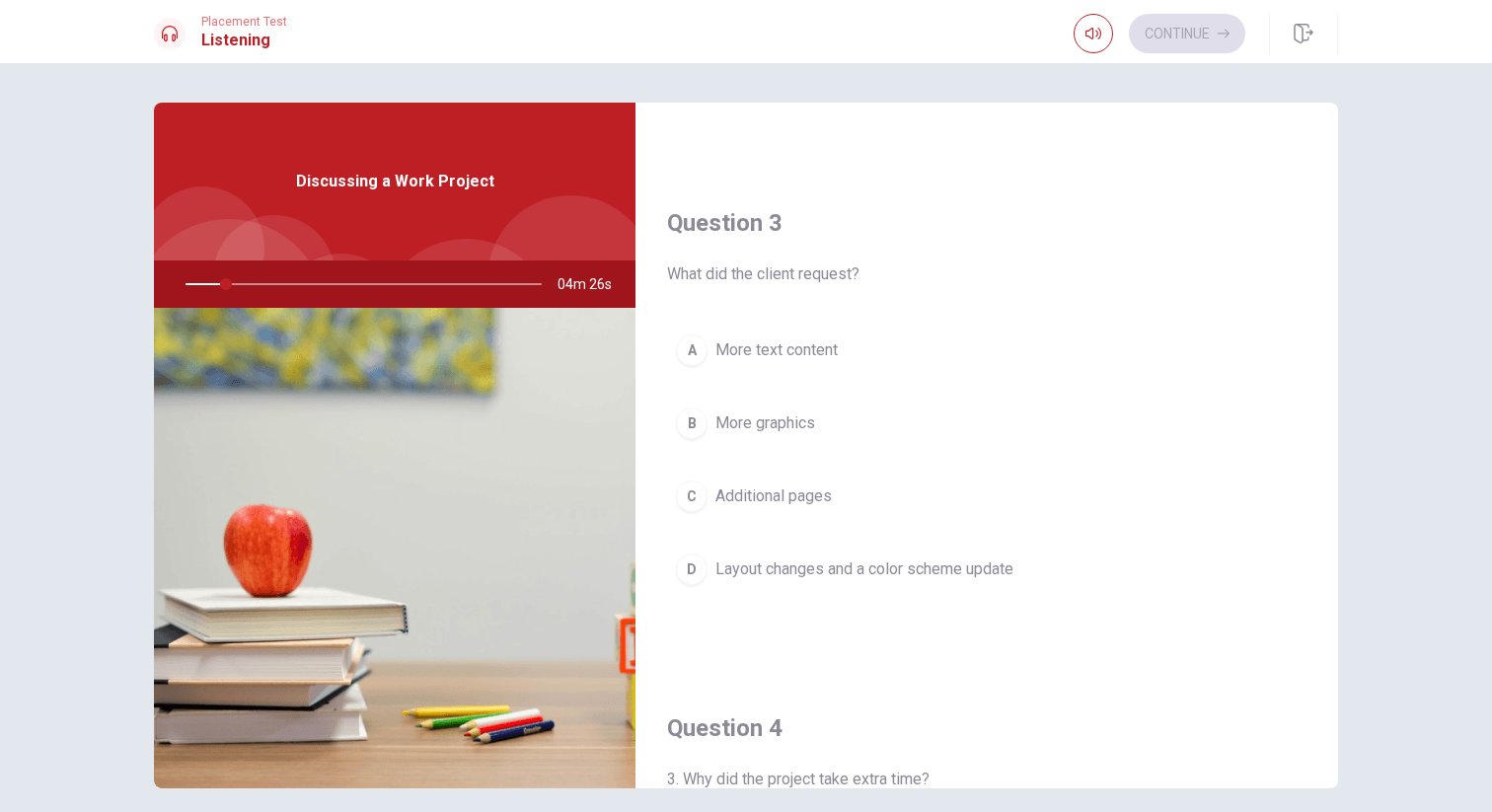 drag, startPoint x: 660, startPoint y: 270, endPoint x: 782, endPoint y: 280, distance: 122.40915 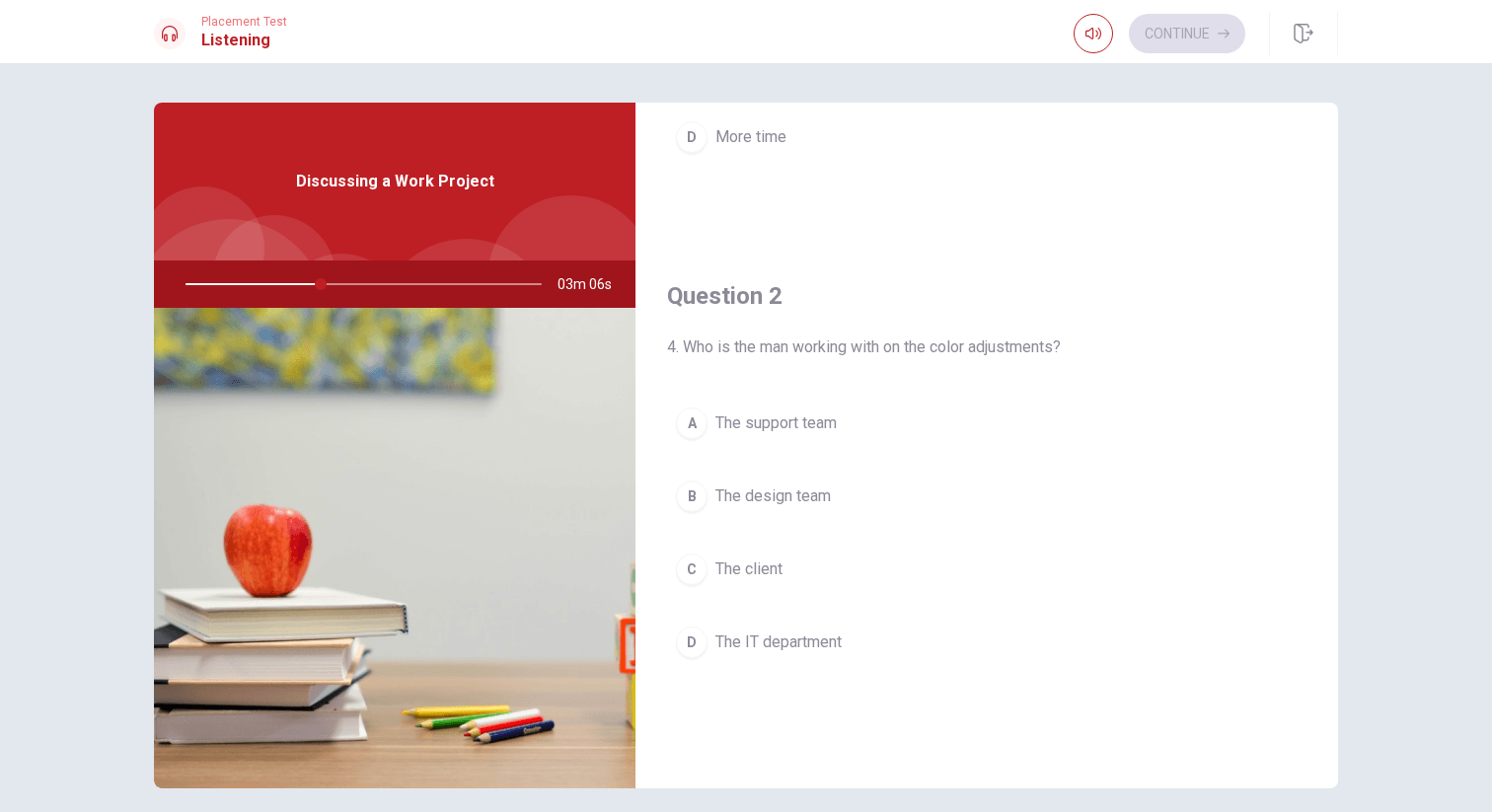 scroll, scrollTop: 380, scrollLeft: 0, axis: vertical 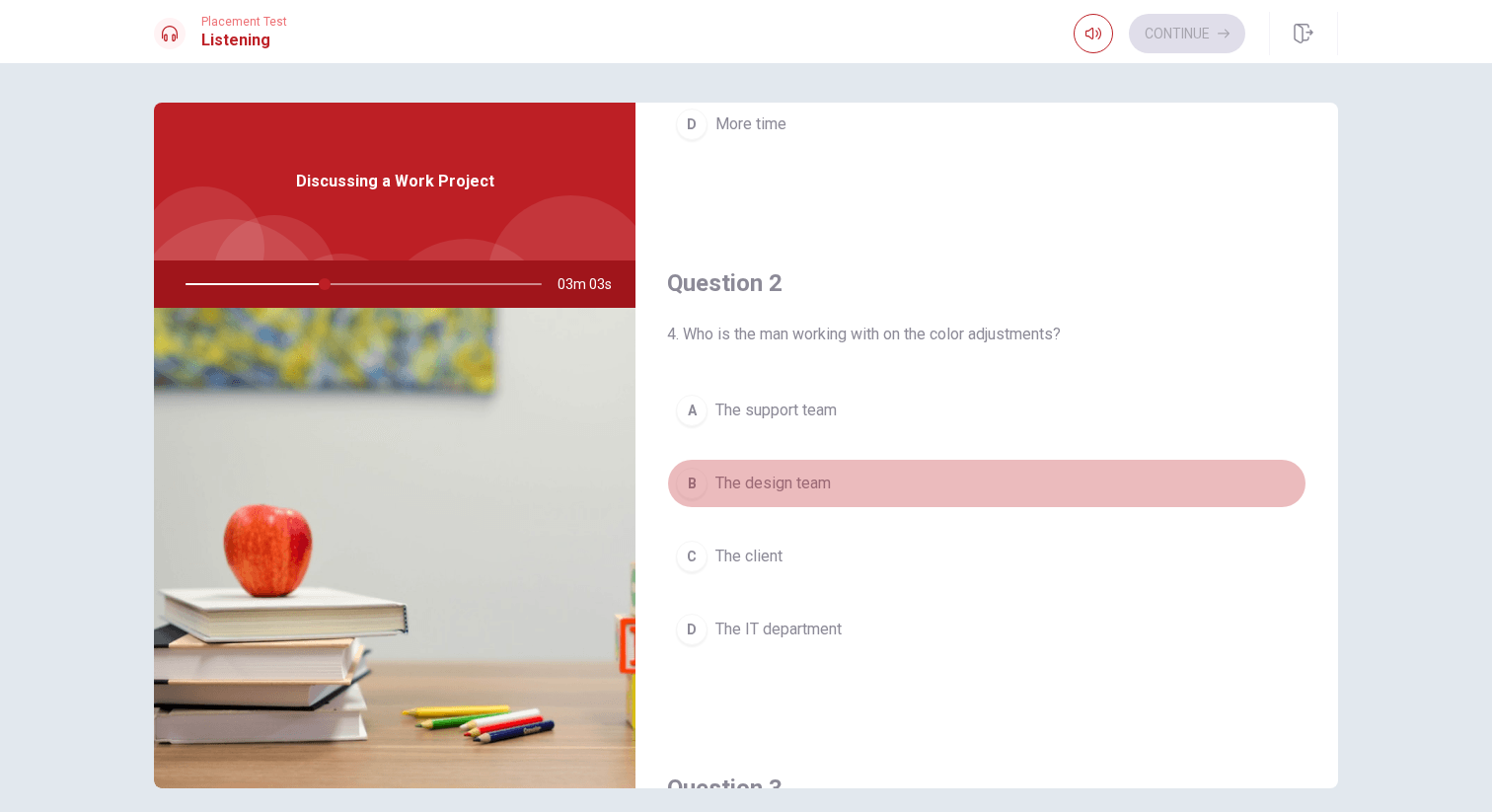 click on "B The design team" at bounding box center [987, 483] 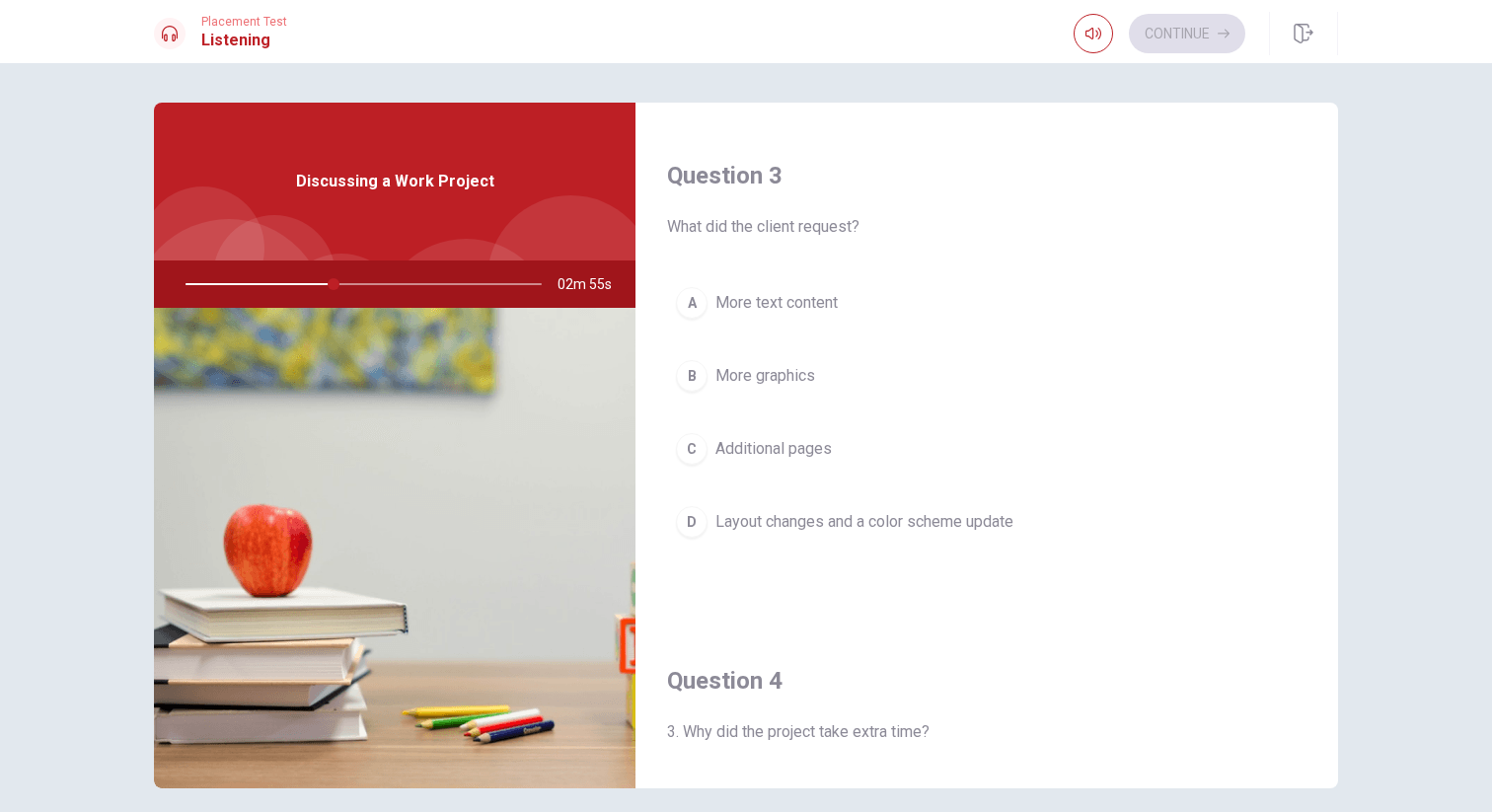 scroll, scrollTop: 997, scrollLeft: 0, axis: vertical 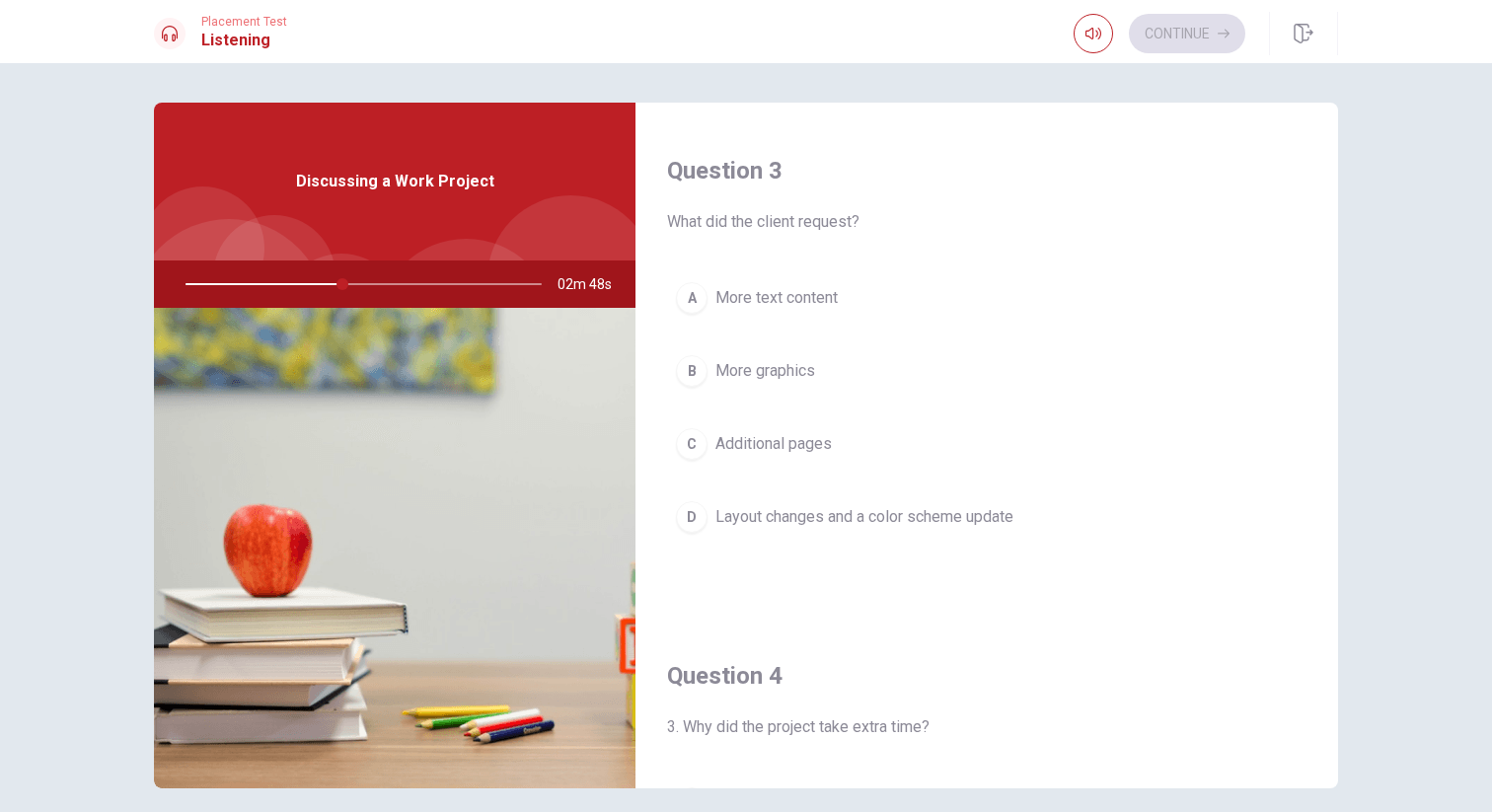 click on "D Layout changes and a color scheme update" at bounding box center [987, 517] 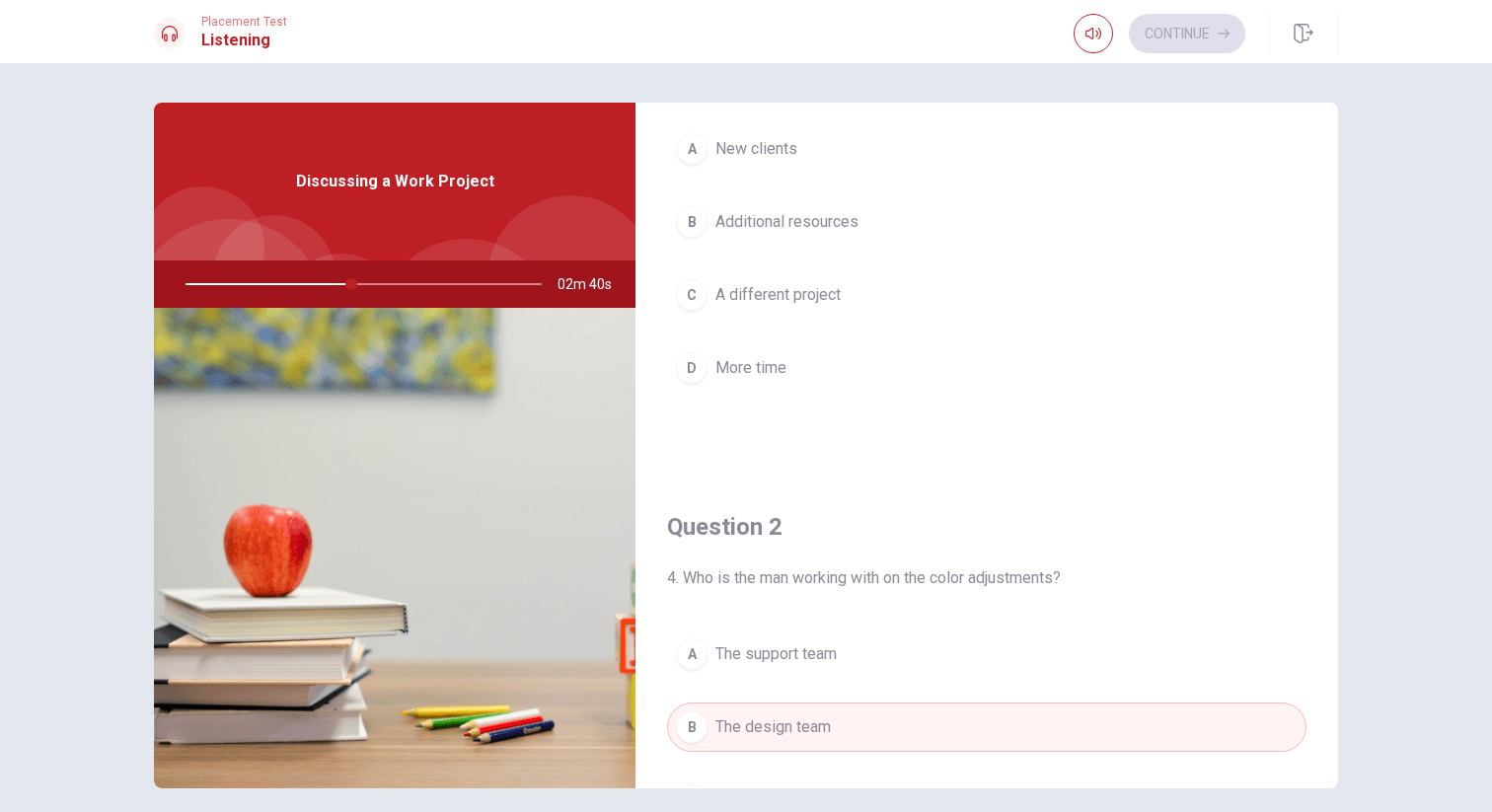 scroll, scrollTop: 0, scrollLeft: 0, axis: both 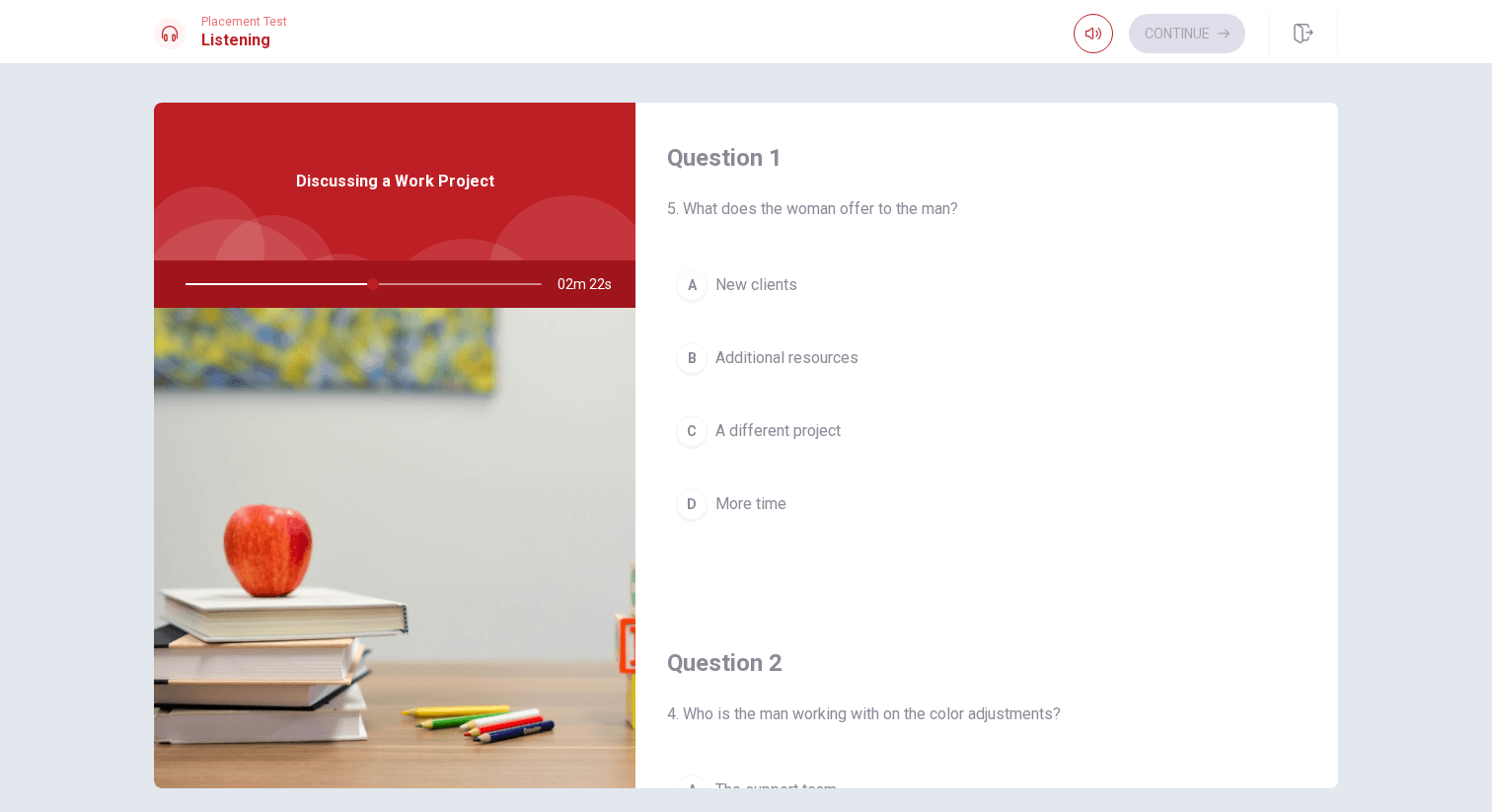 click on "A different project" at bounding box center (778, 431) 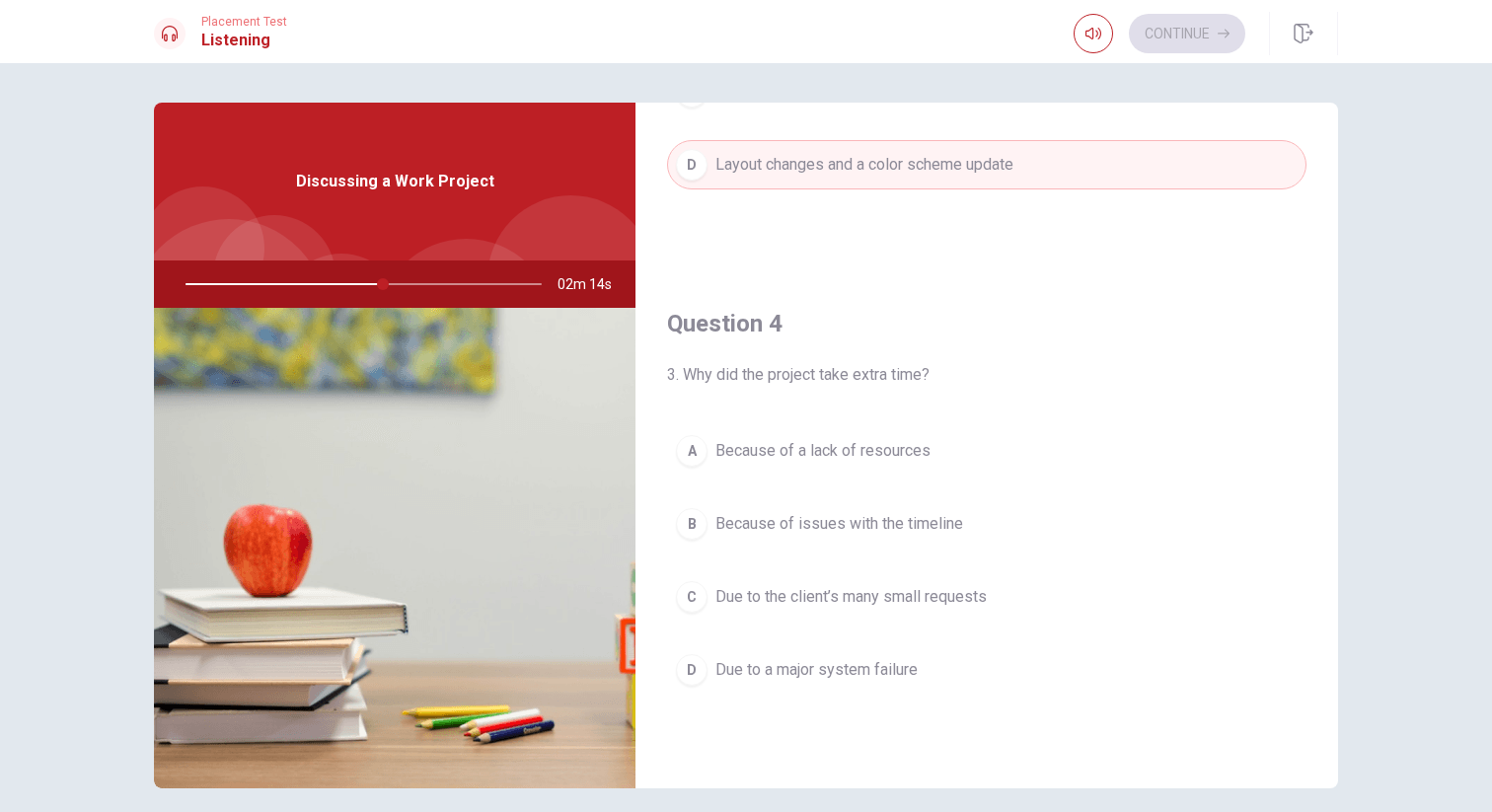 scroll, scrollTop: 1382, scrollLeft: 0, axis: vertical 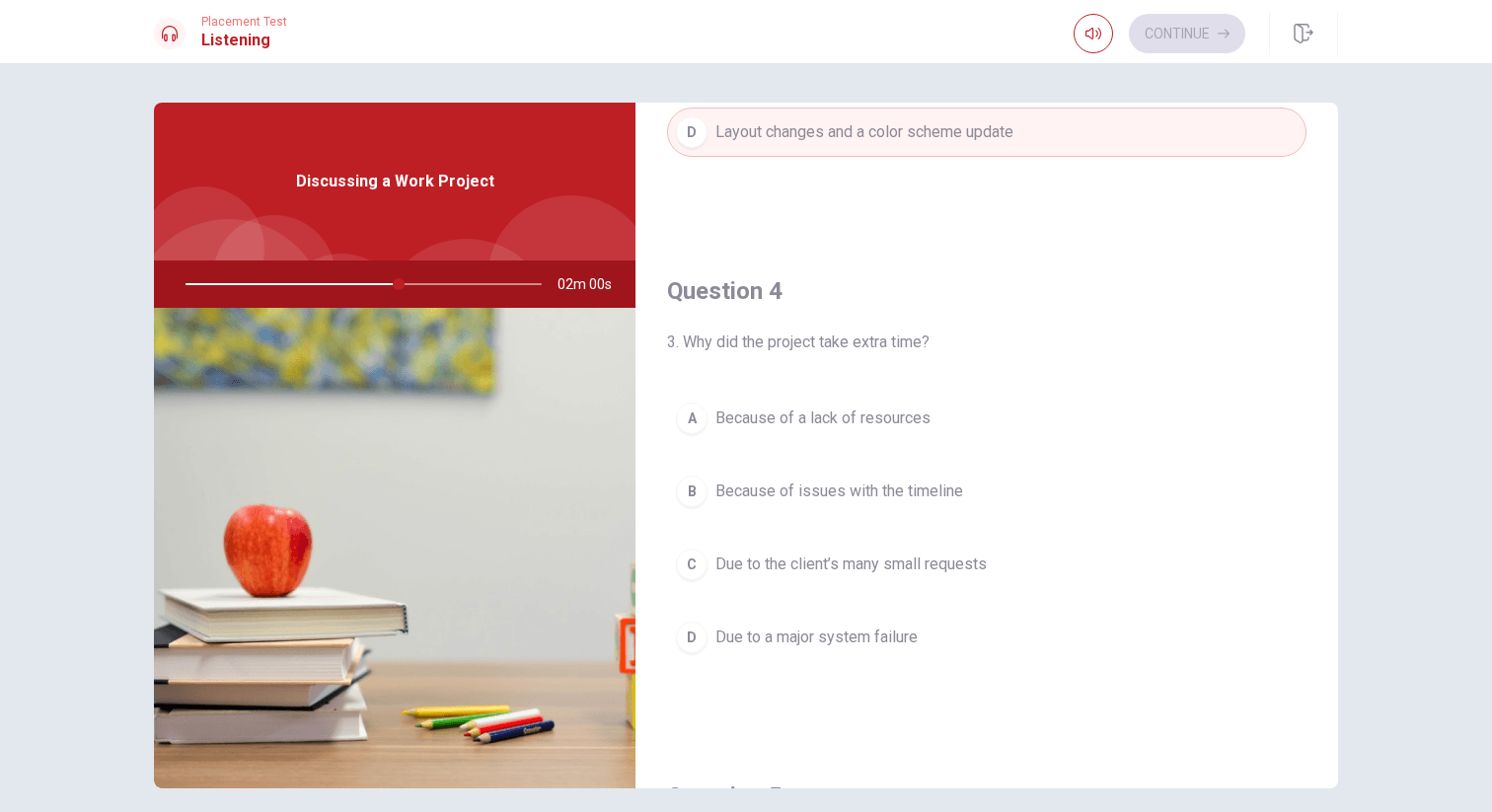 click on "B Because of issues with the timeline" at bounding box center (987, 491) 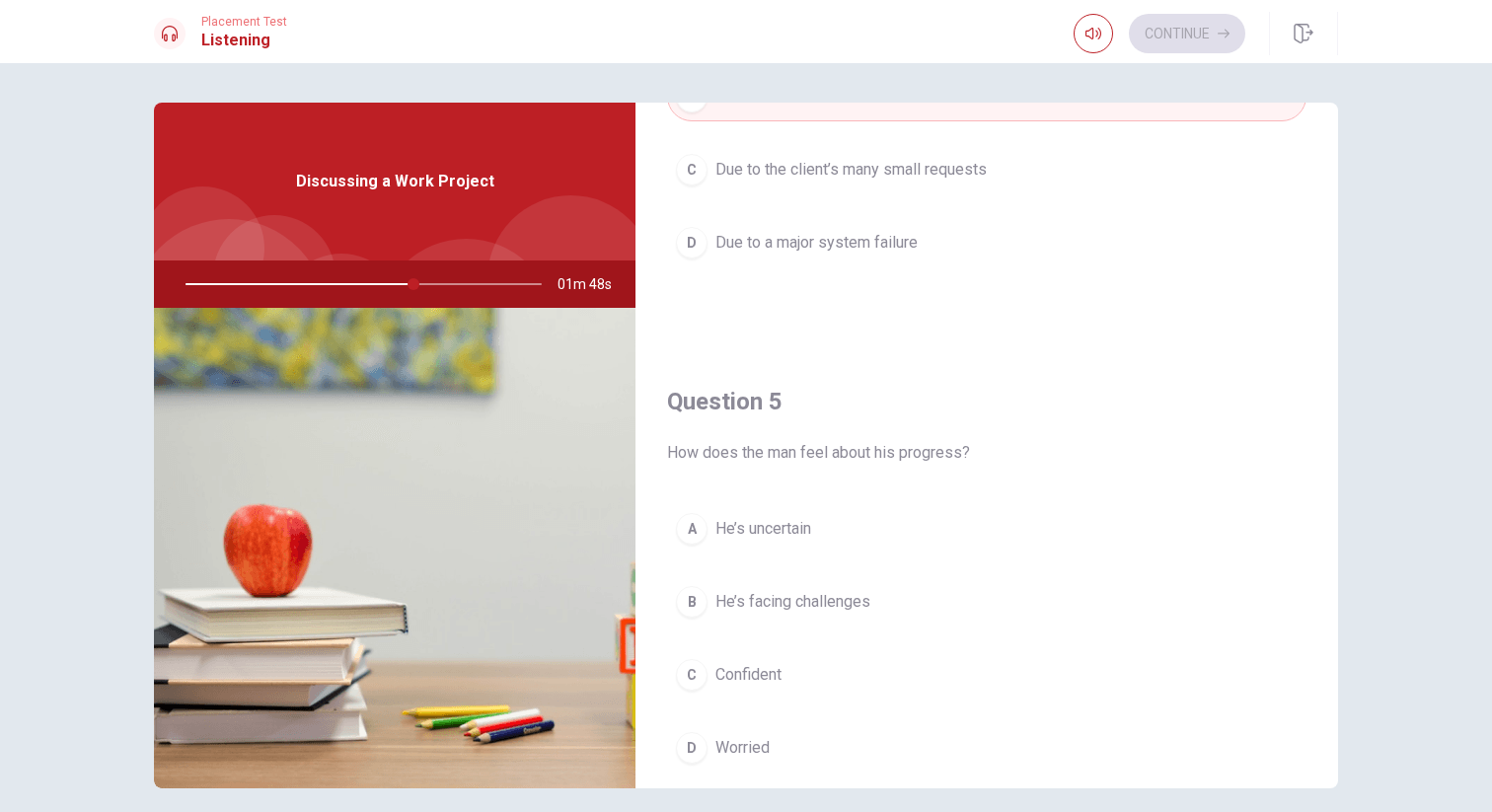 scroll, scrollTop: 1840, scrollLeft: 0, axis: vertical 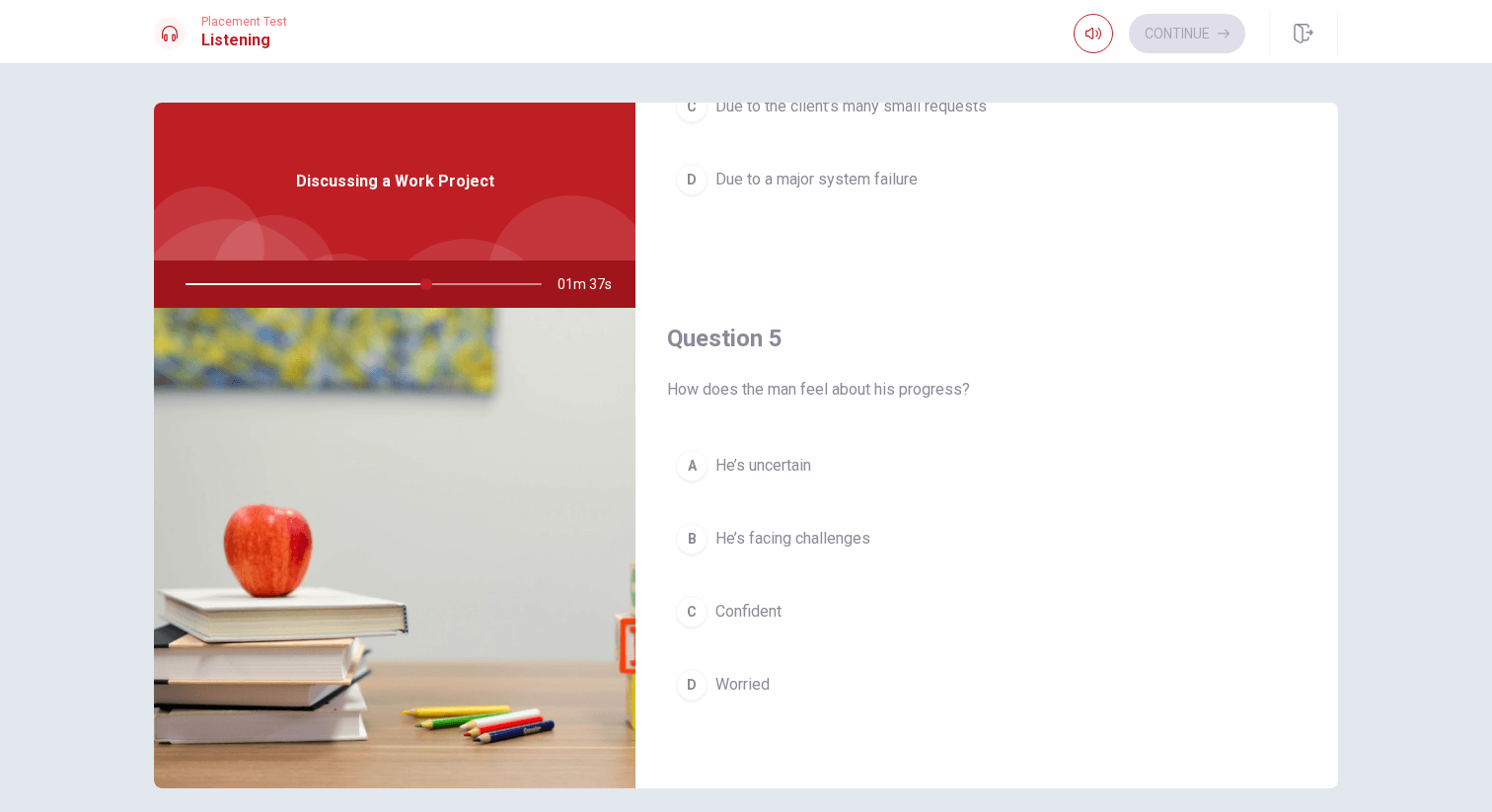 click on "B He’s facing challenges" at bounding box center (987, 539) 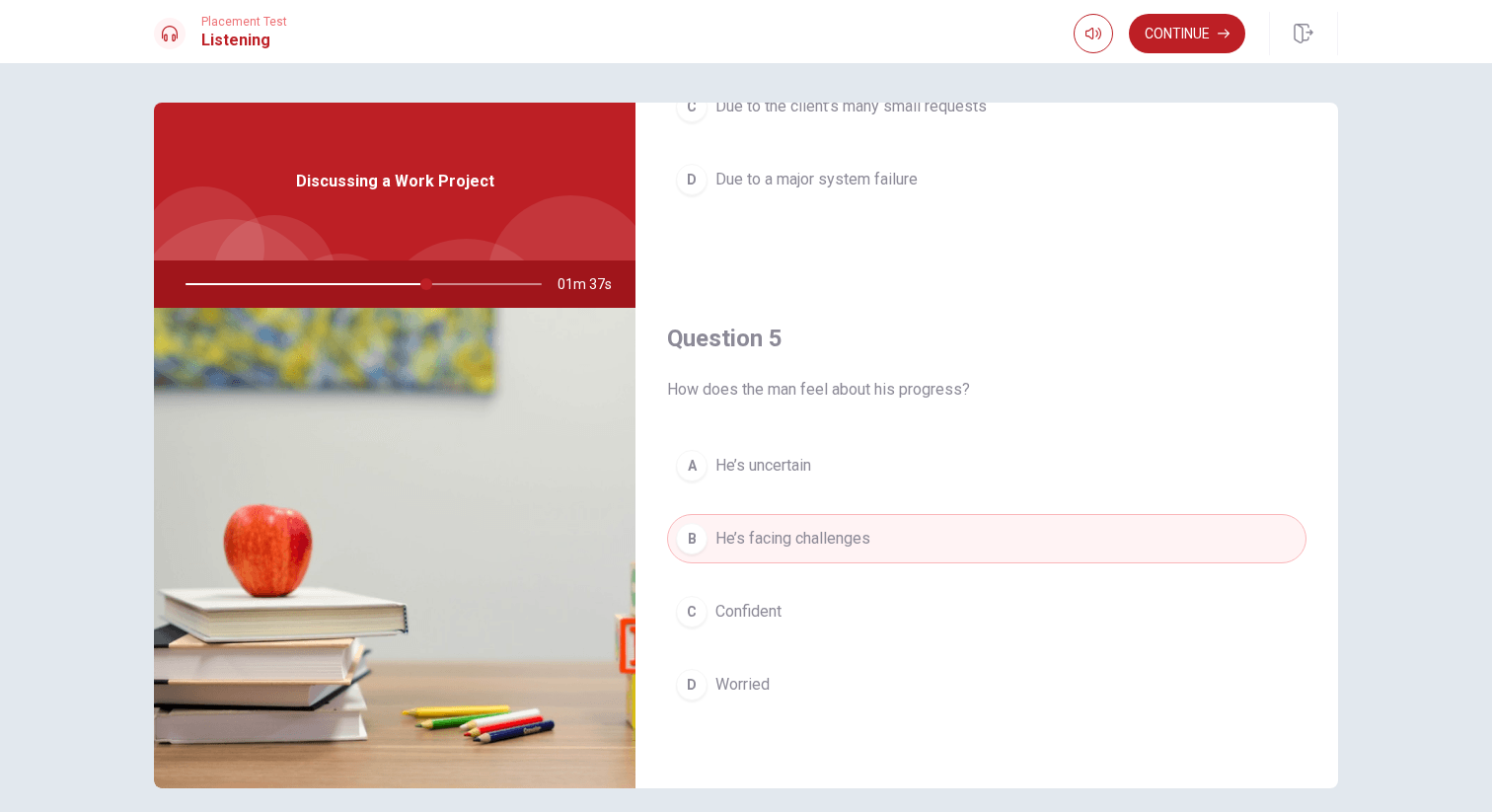 scroll, scrollTop: 79, scrollLeft: 0, axis: vertical 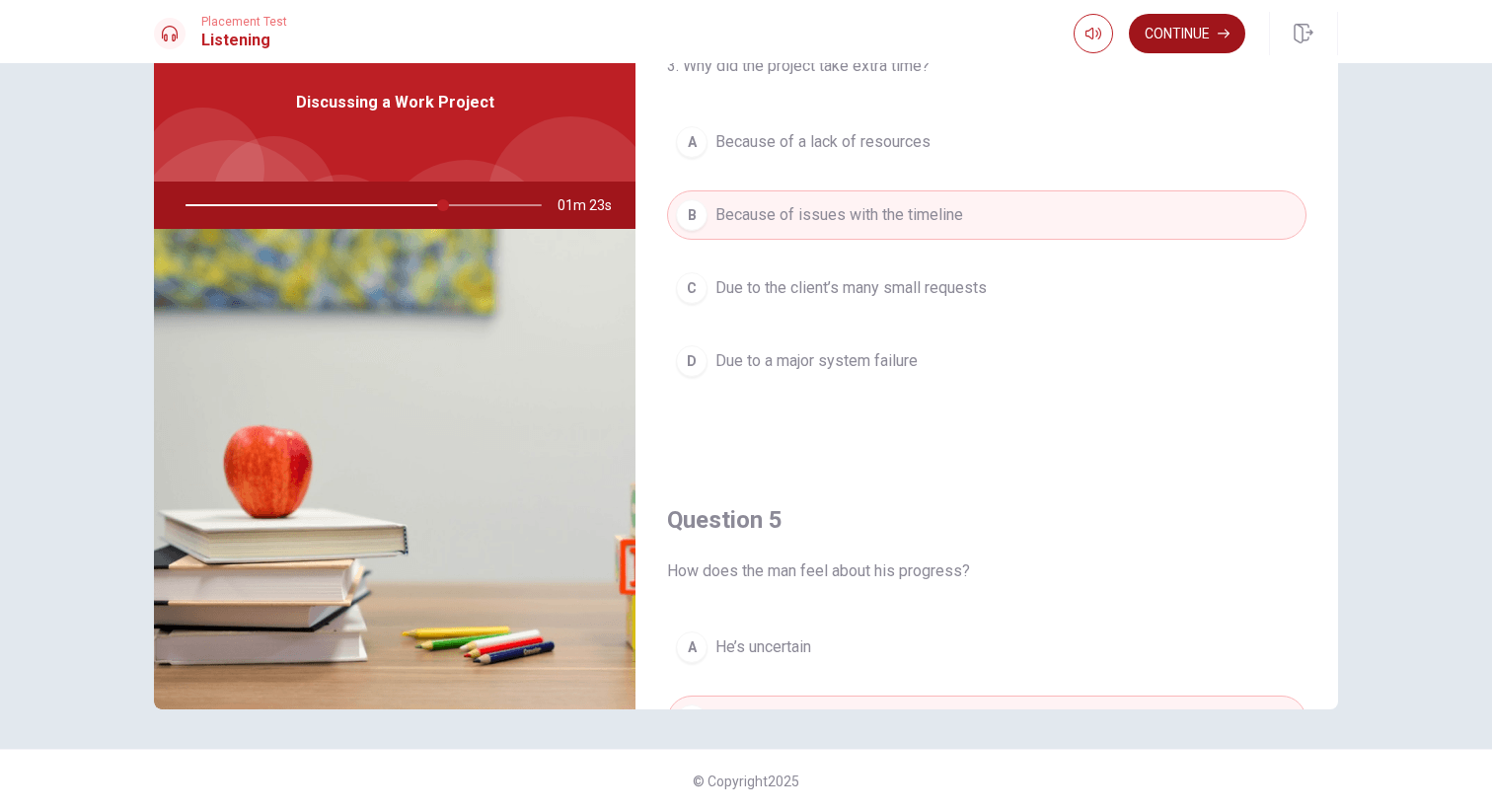click on "Continue" at bounding box center [1187, 34] 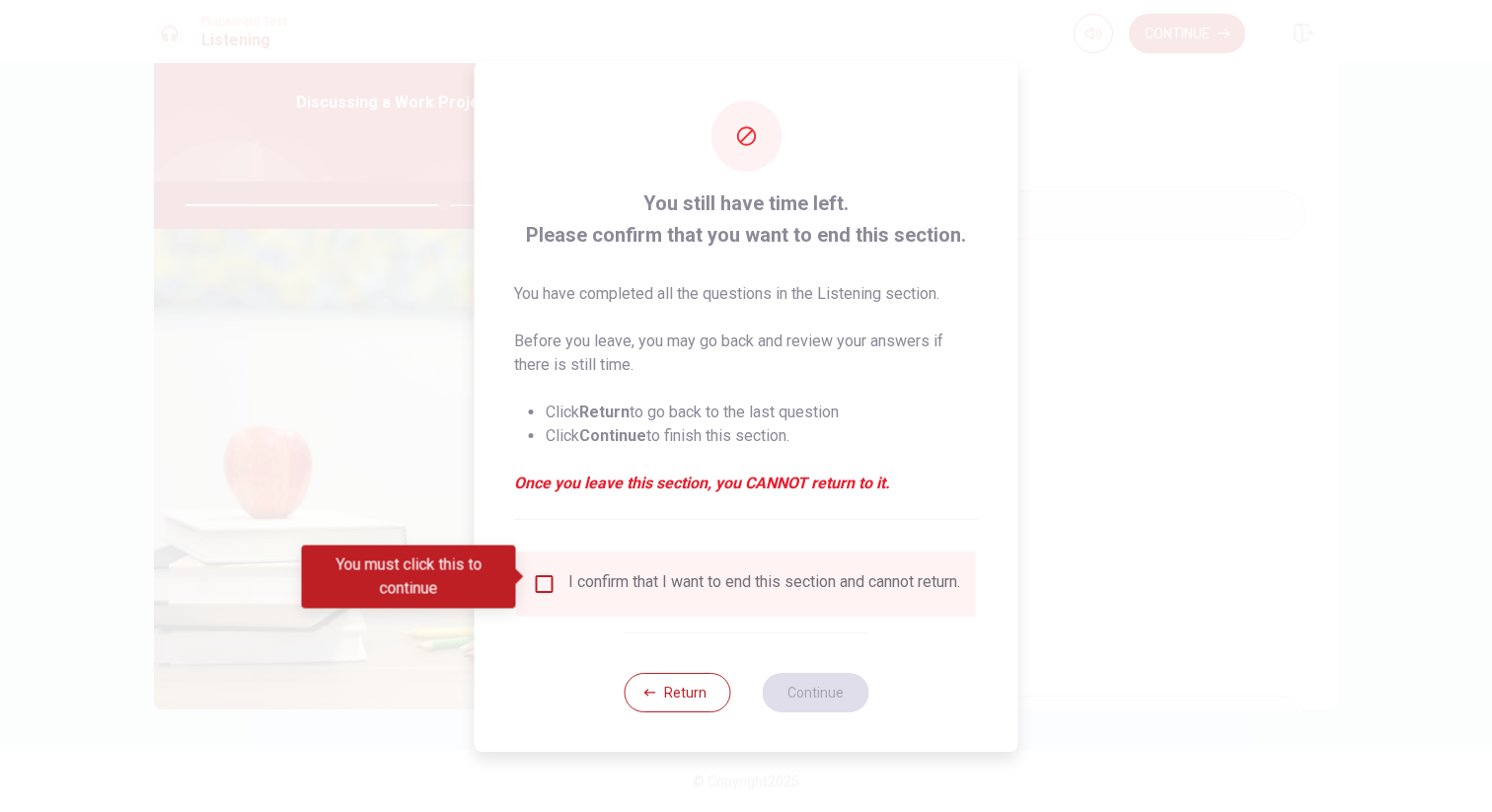 click on "I confirm that I want to end this section and cannot return." at bounding box center (746, 584) 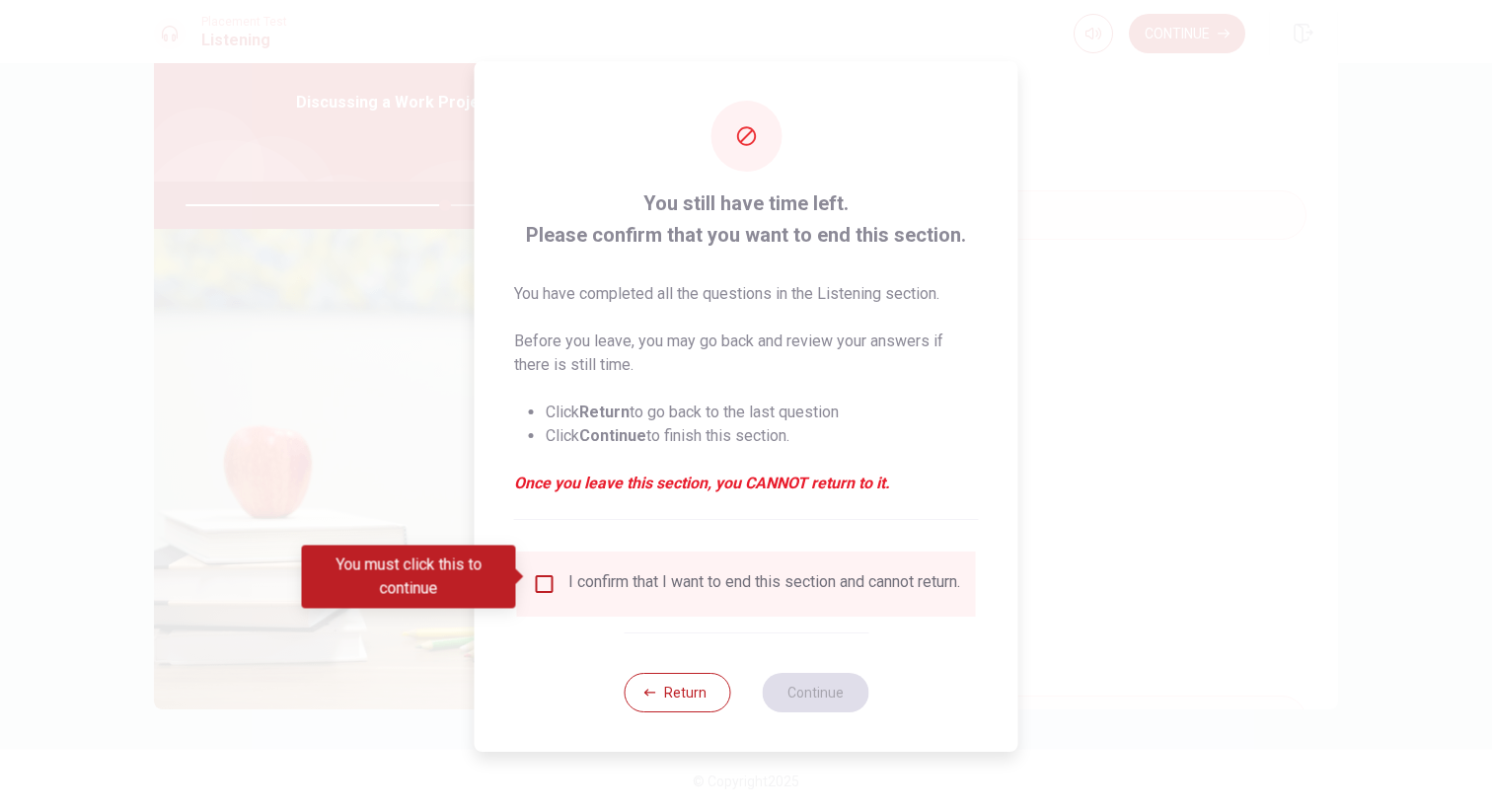 click at bounding box center (545, 584) 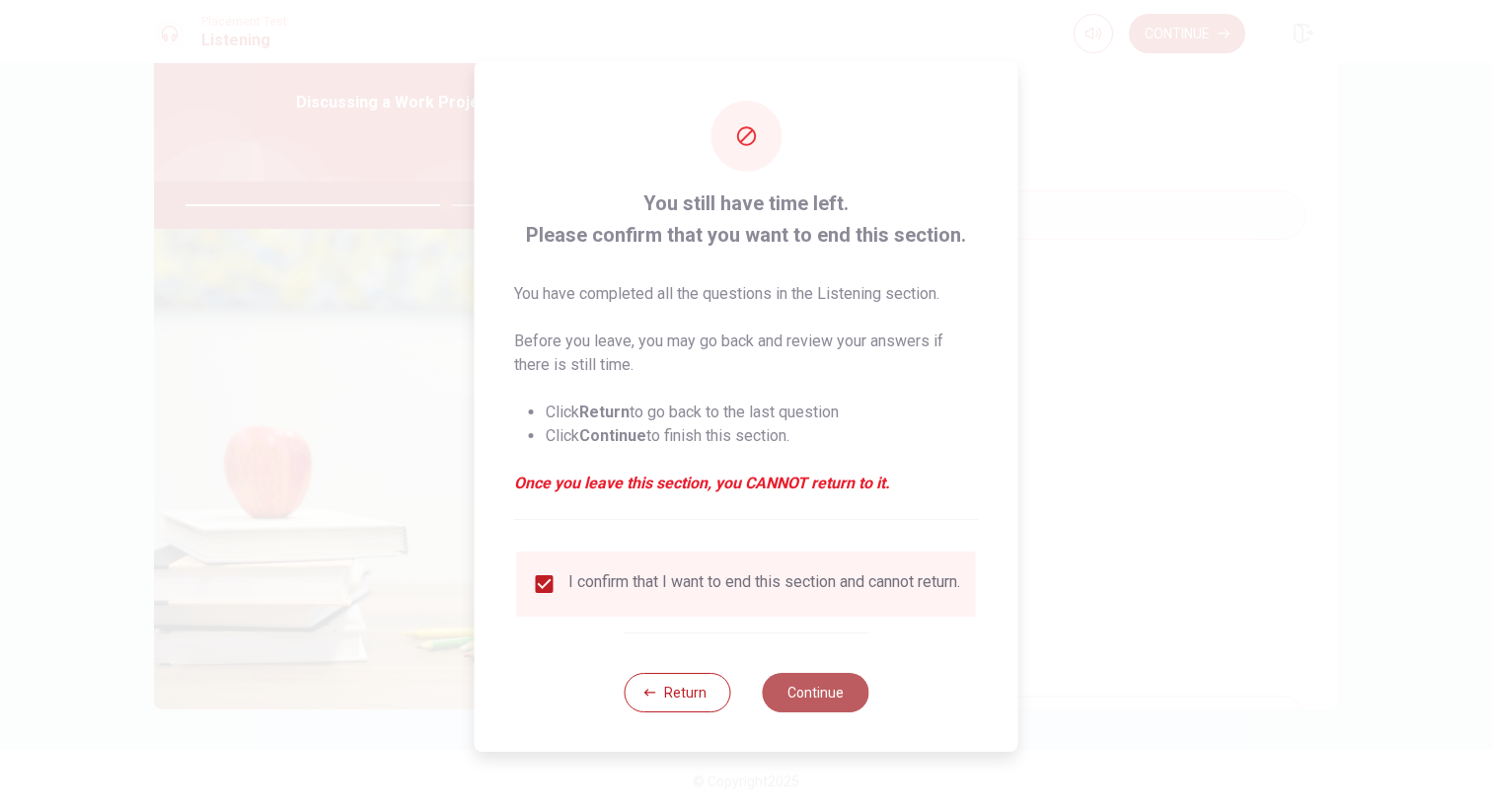 click on "Continue" at bounding box center (815, 693) 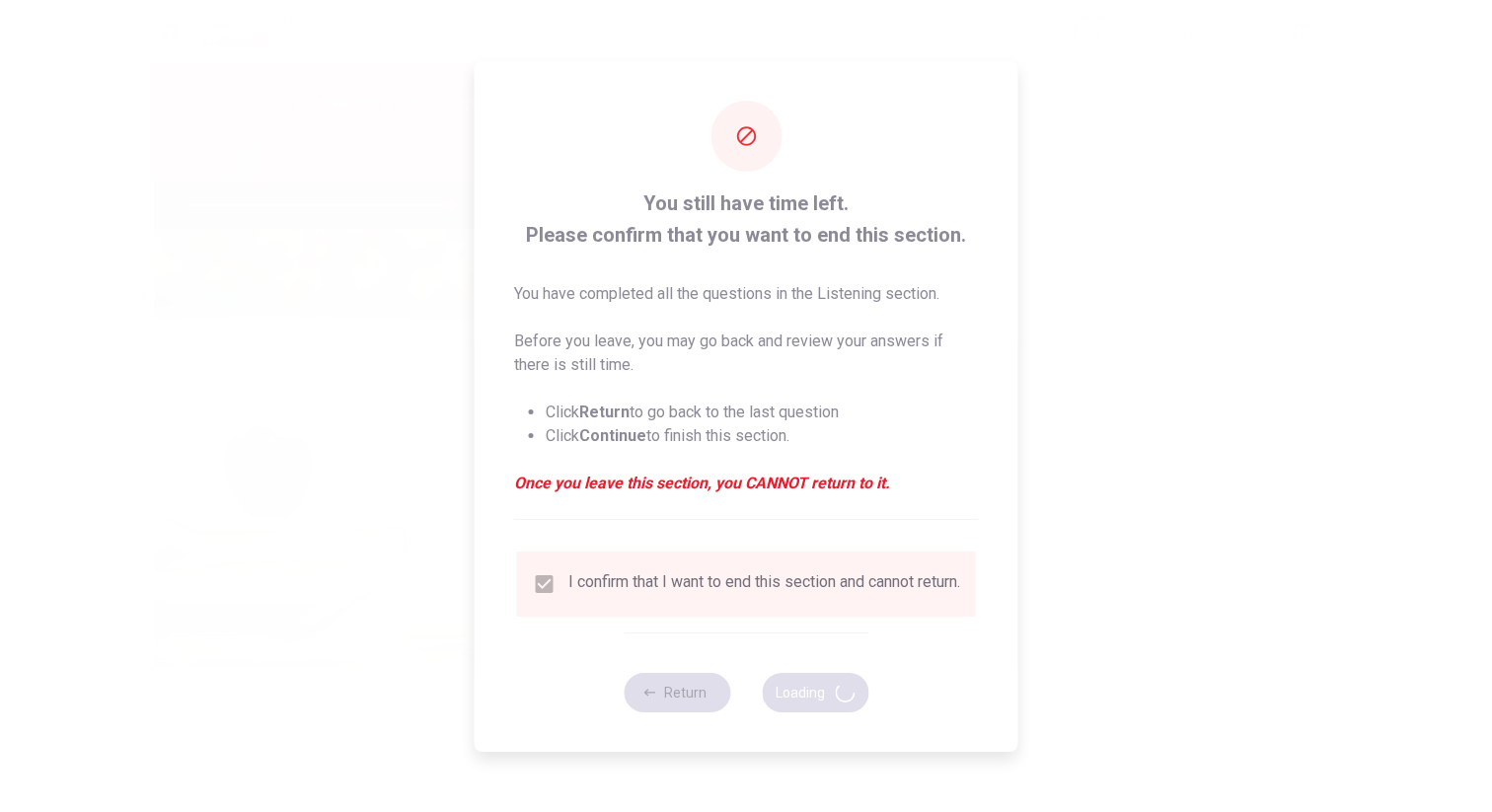 type on "74" 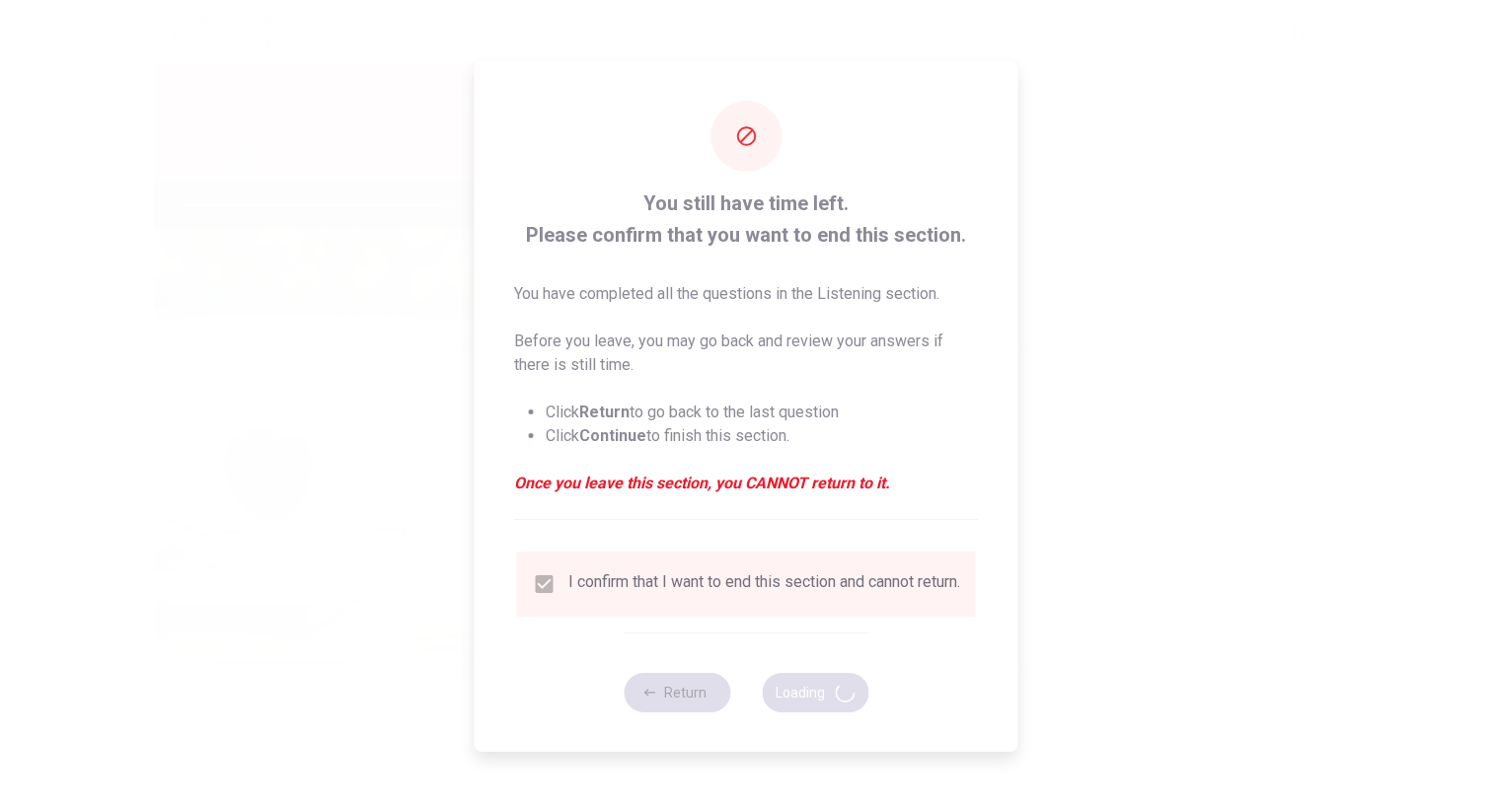 scroll, scrollTop: 0, scrollLeft: 0, axis: both 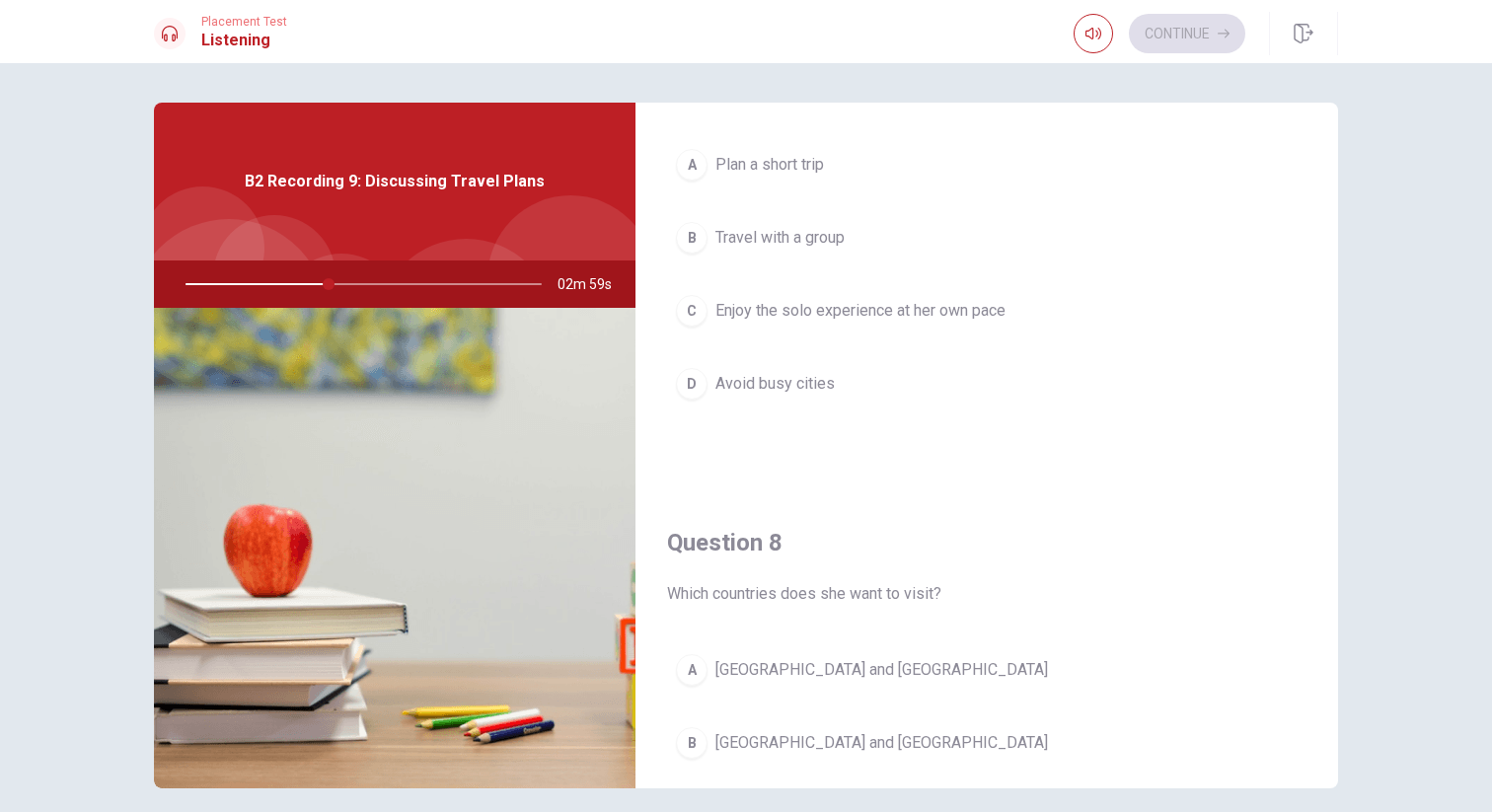 click on "Enjoy the solo experience at her own pace" at bounding box center [860, 311] 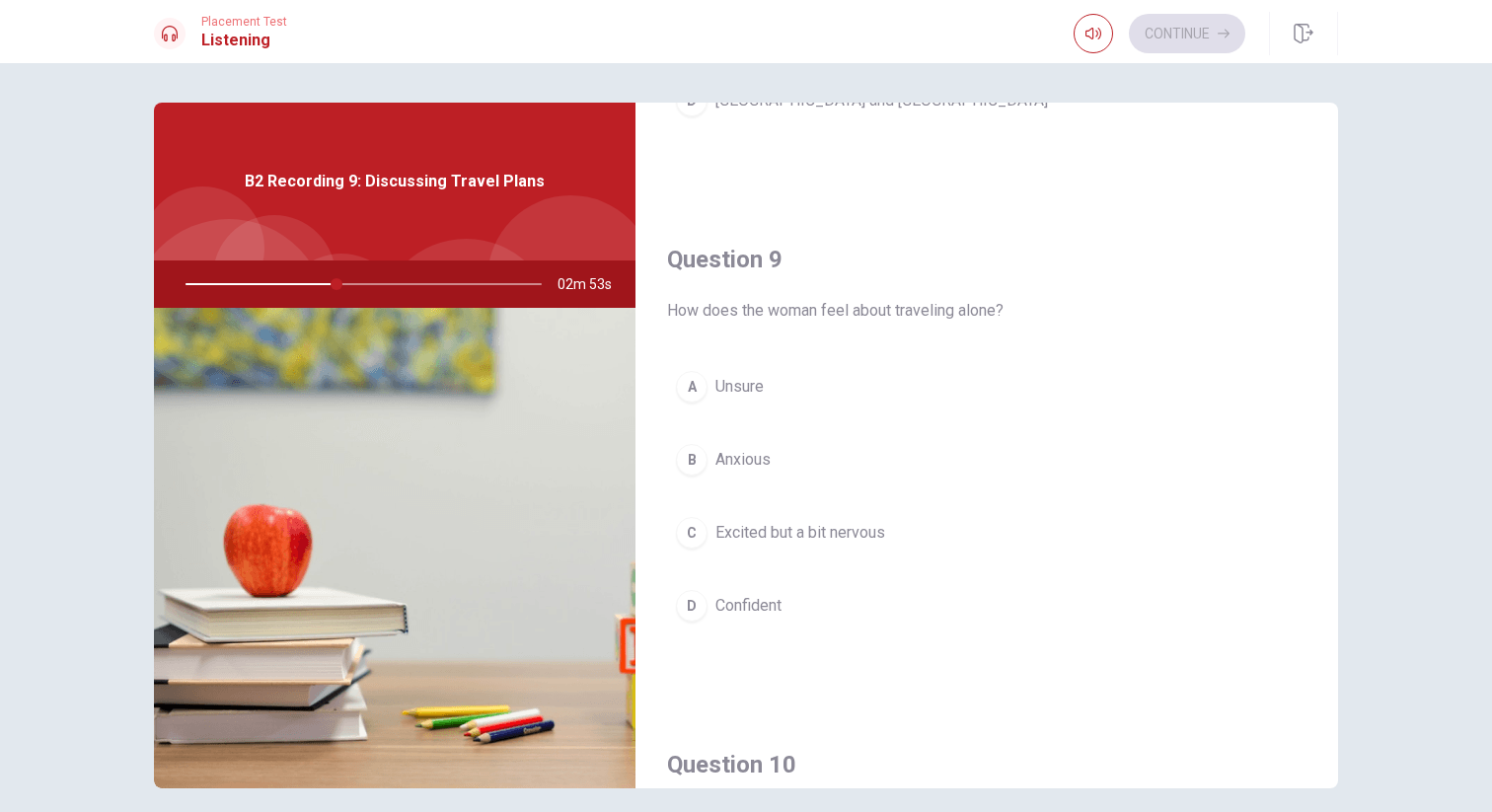 scroll, scrollTop: 1430, scrollLeft: 0, axis: vertical 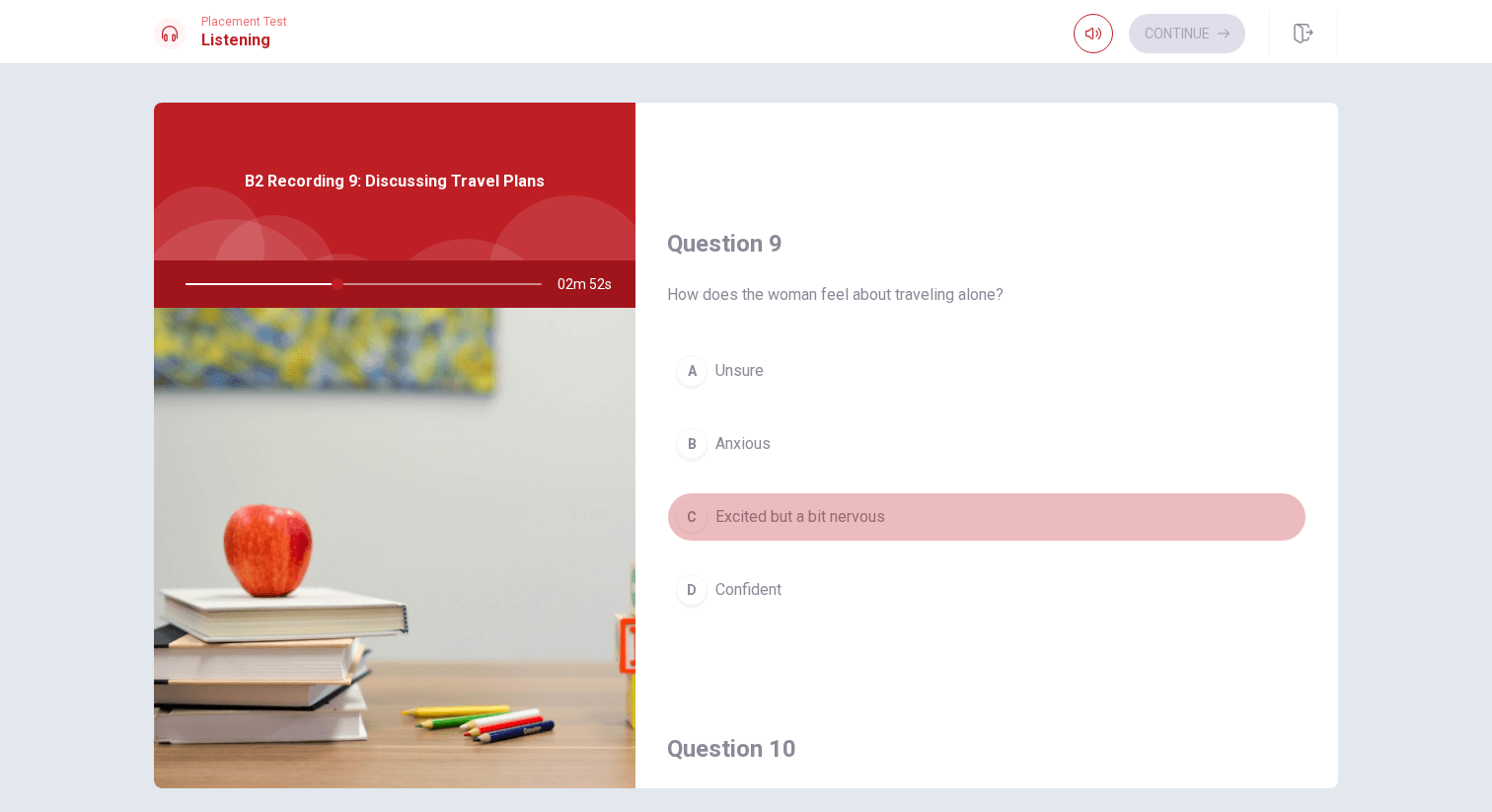click on "C Excited but a bit nervous" at bounding box center [987, 517] 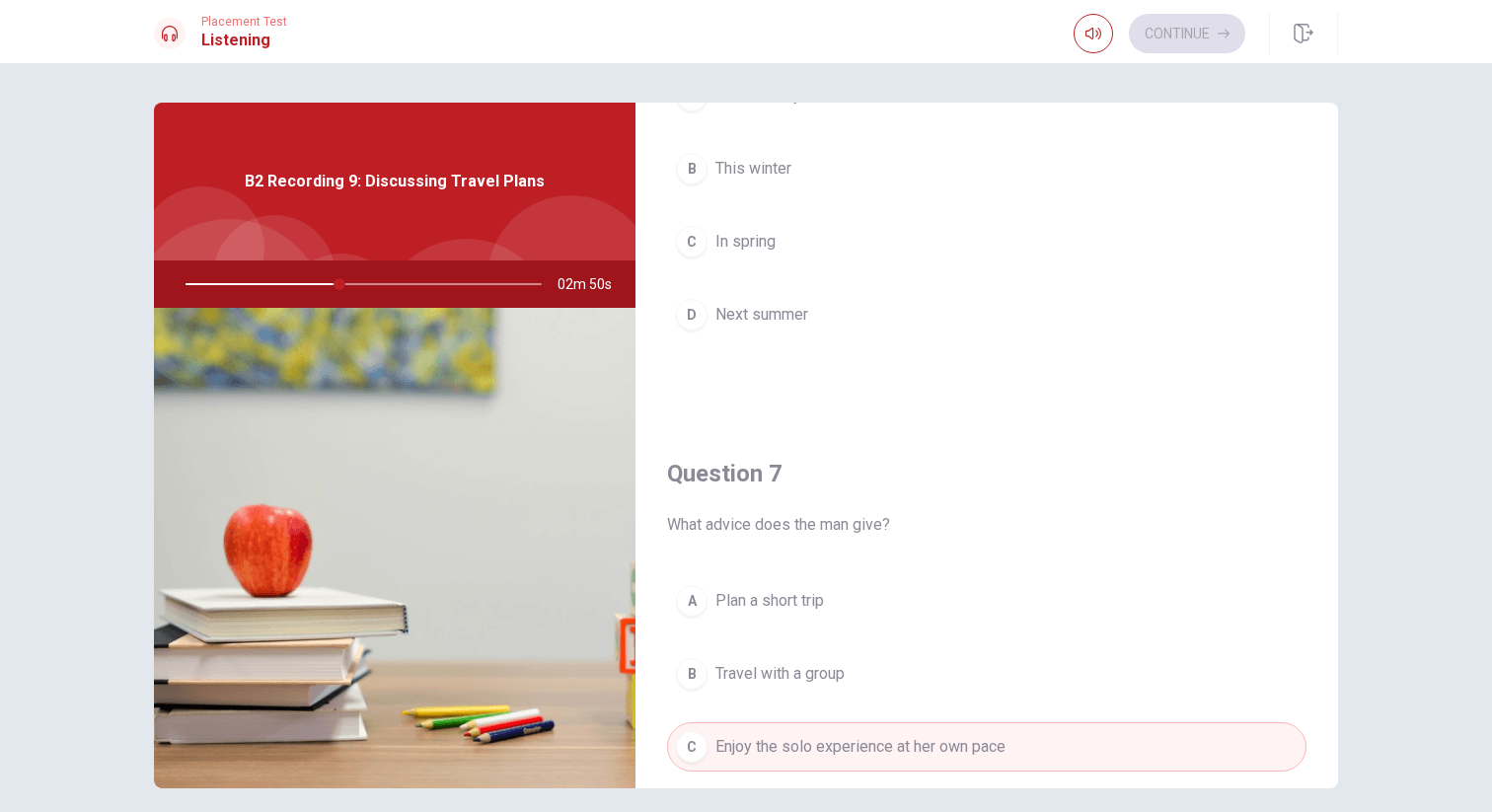 scroll, scrollTop: 0, scrollLeft: 0, axis: both 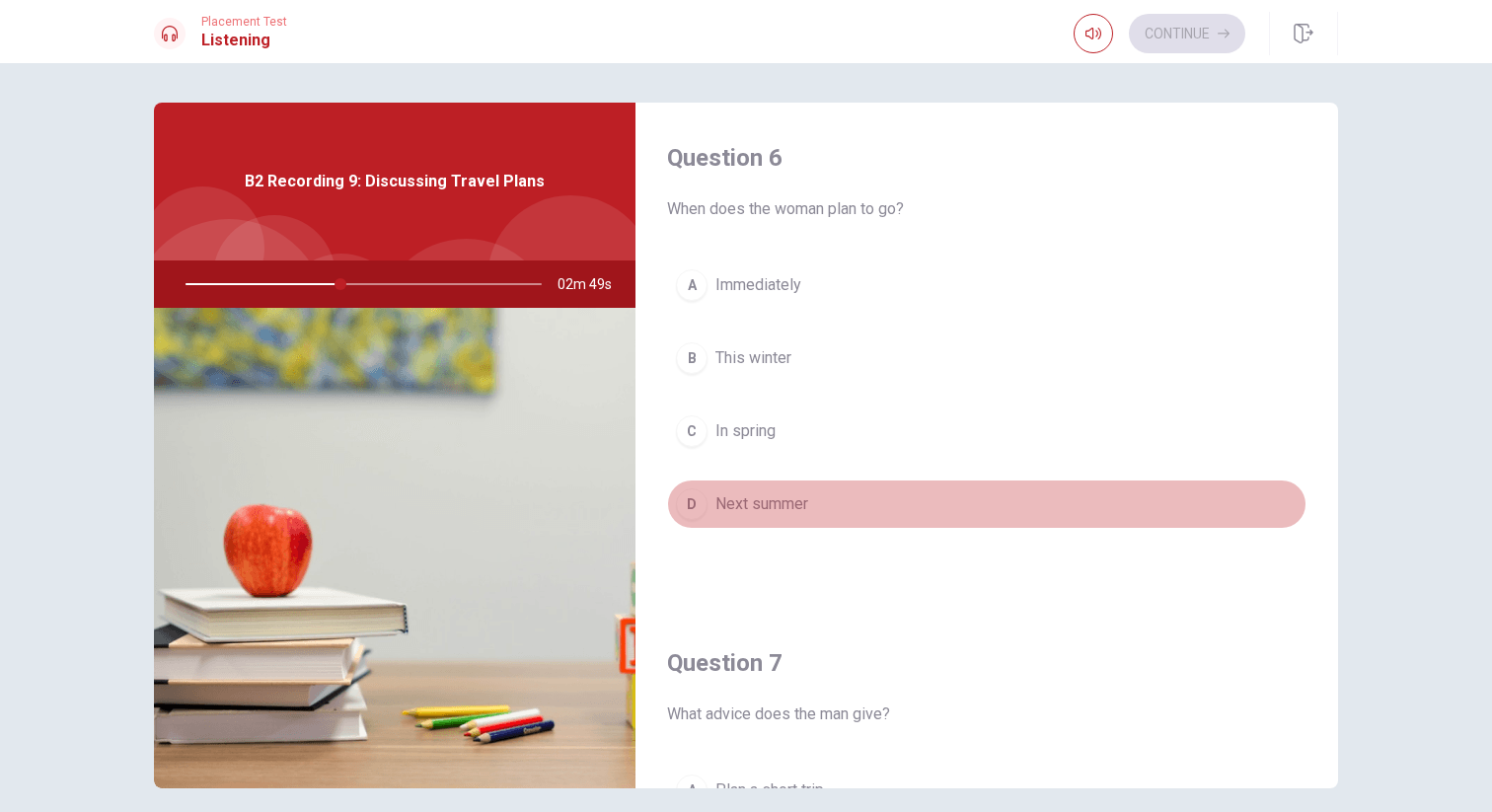 click on "Next summer" at bounding box center (762, 504) 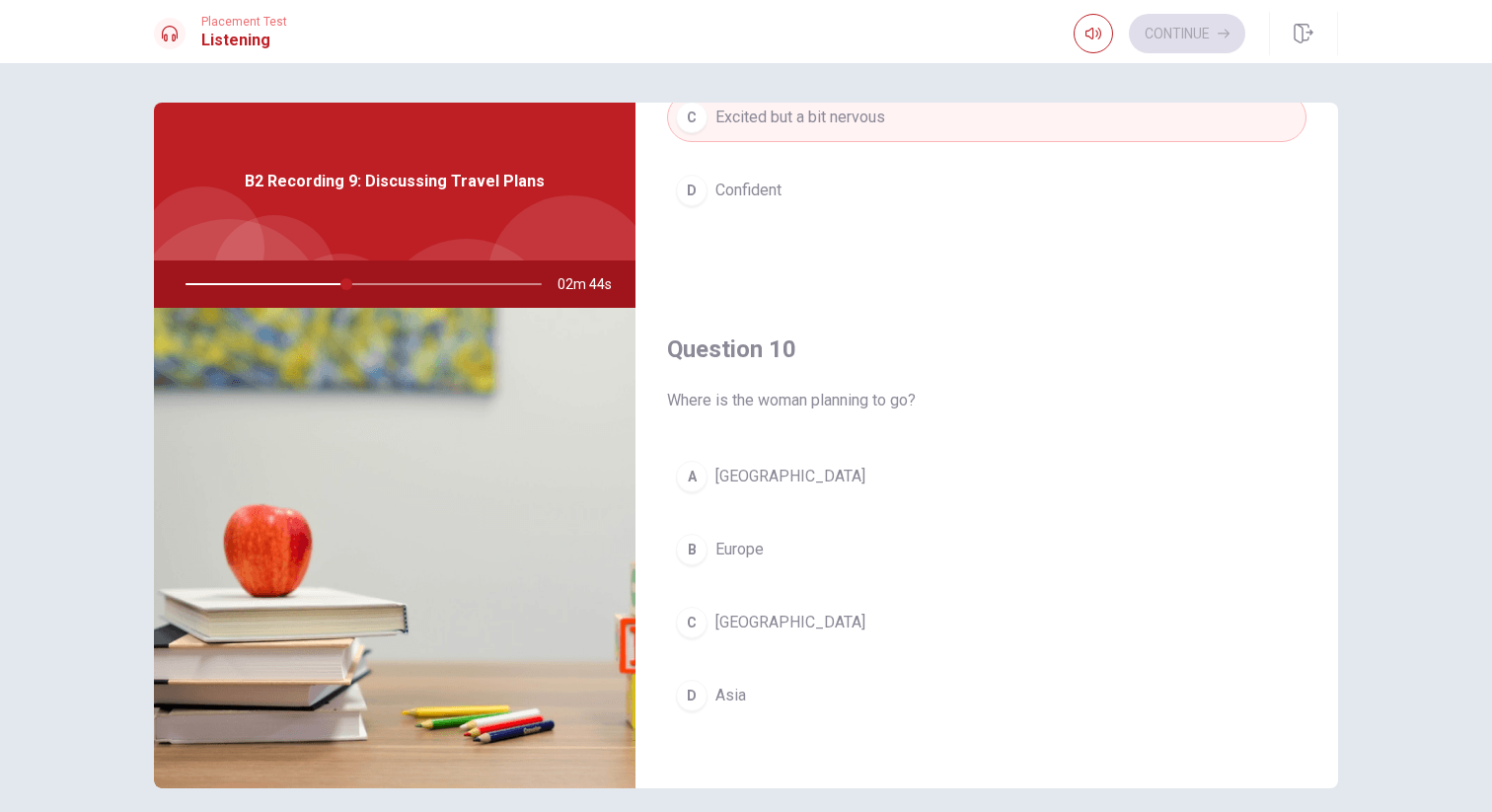 scroll, scrollTop: 1837, scrollLeft: 0, axis: vertical 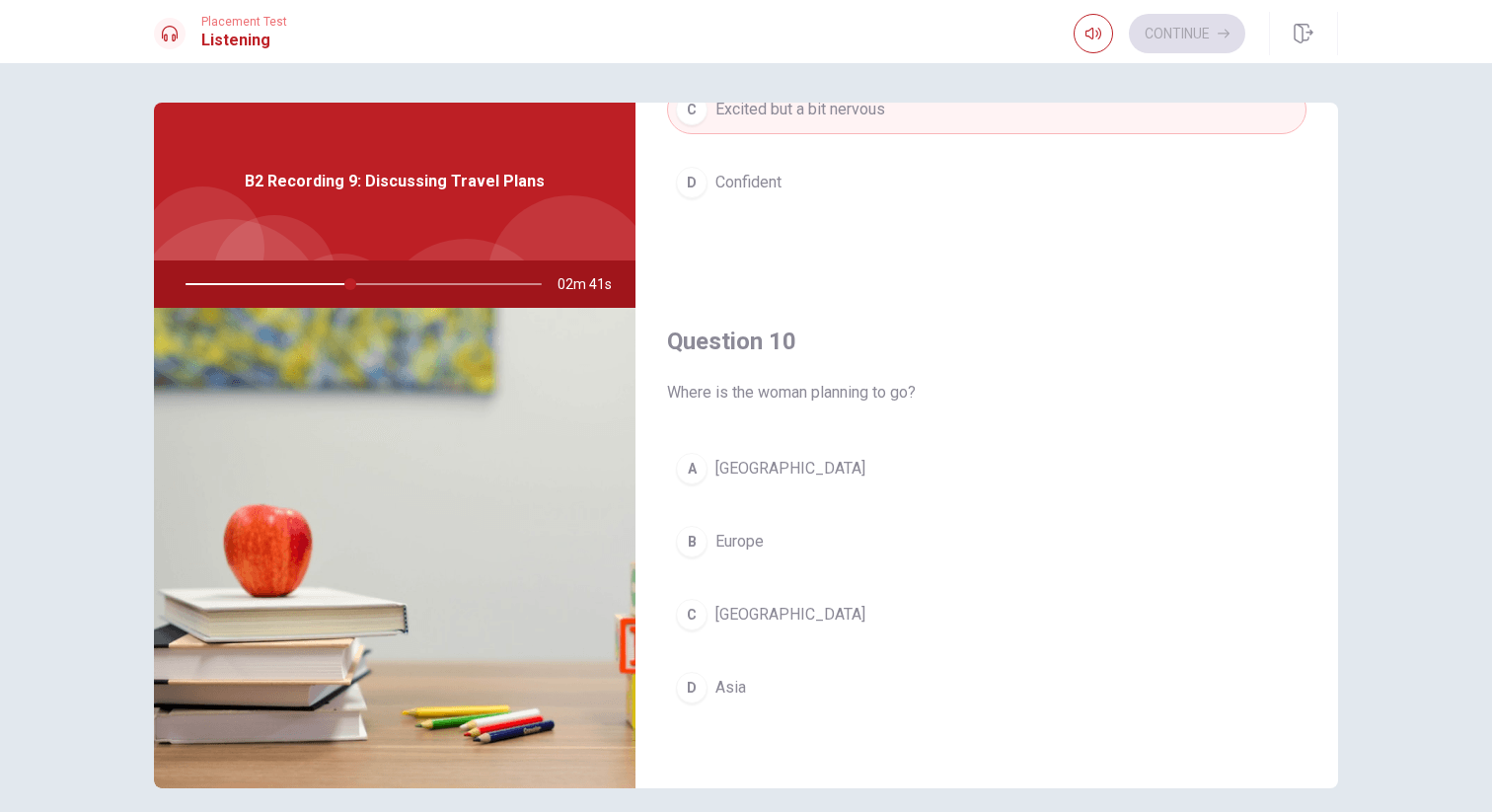 click on "Europe" at bounding box center [739, 542] 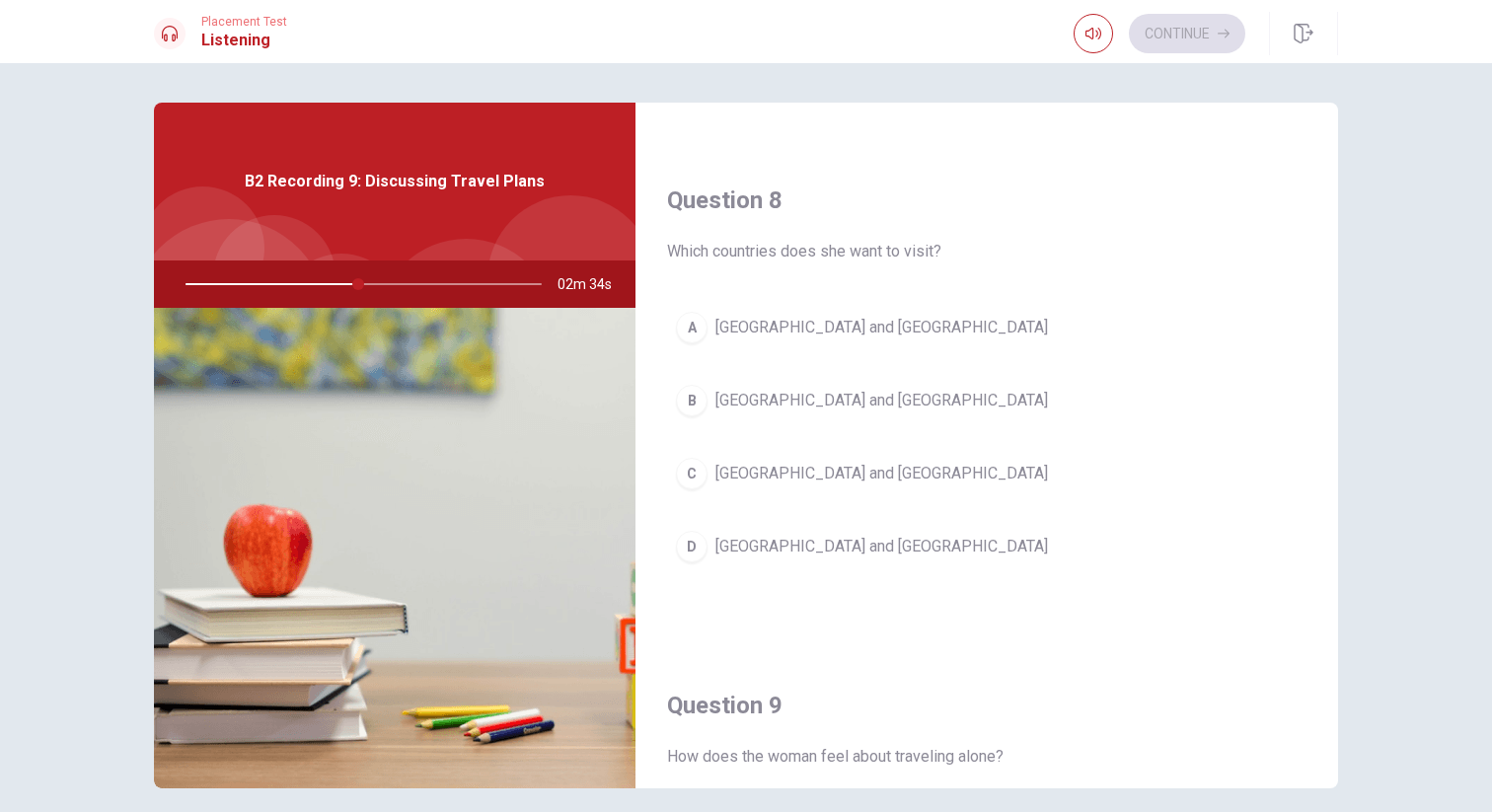scroll, scrollTop: 962, scrollLeft: 0, axis: vertical 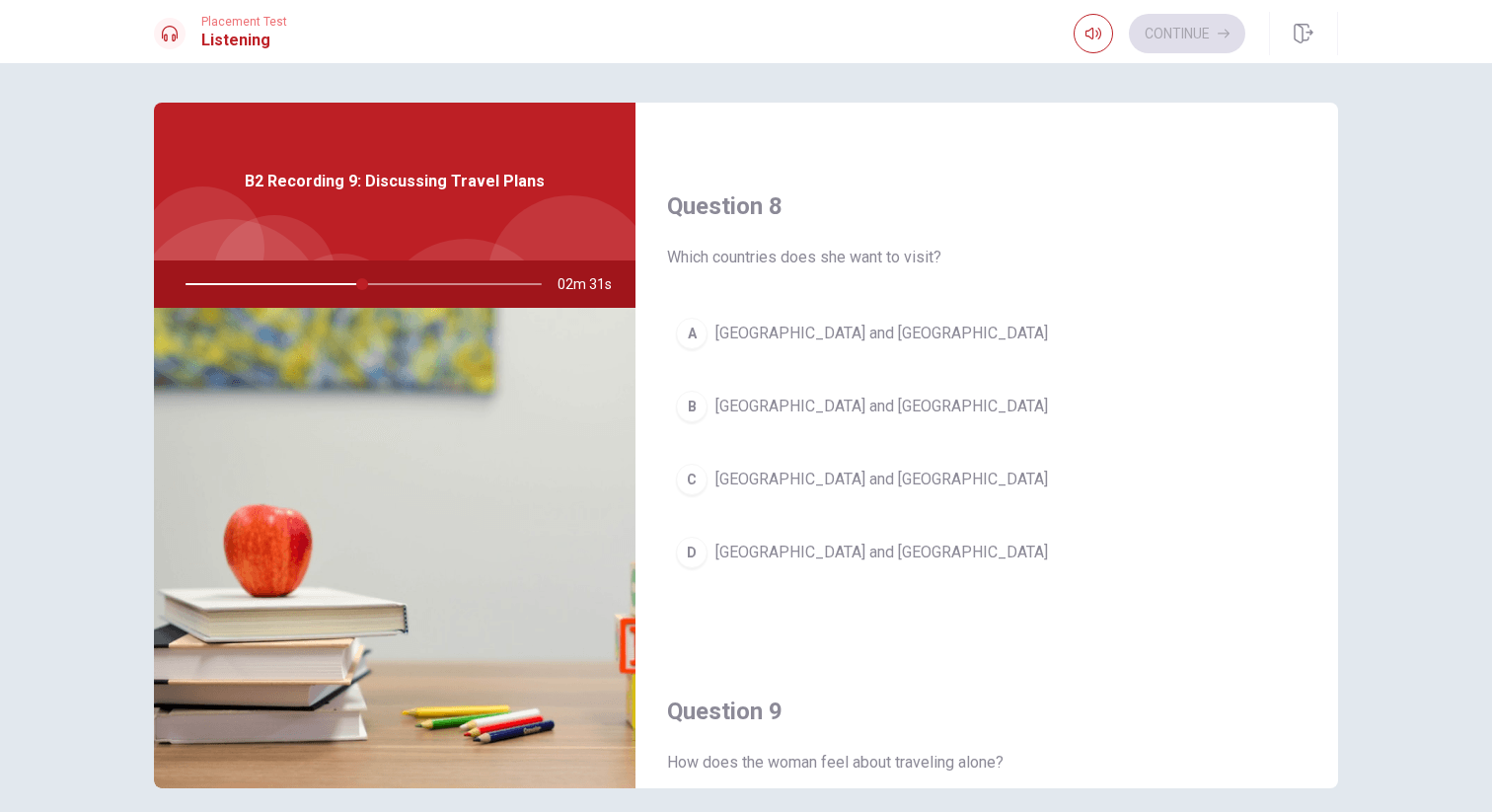 click on "D [GEOGRAPHIC_DATA] and [GEOGRAPHIC_DATA]" at bounding box center (987, 553) 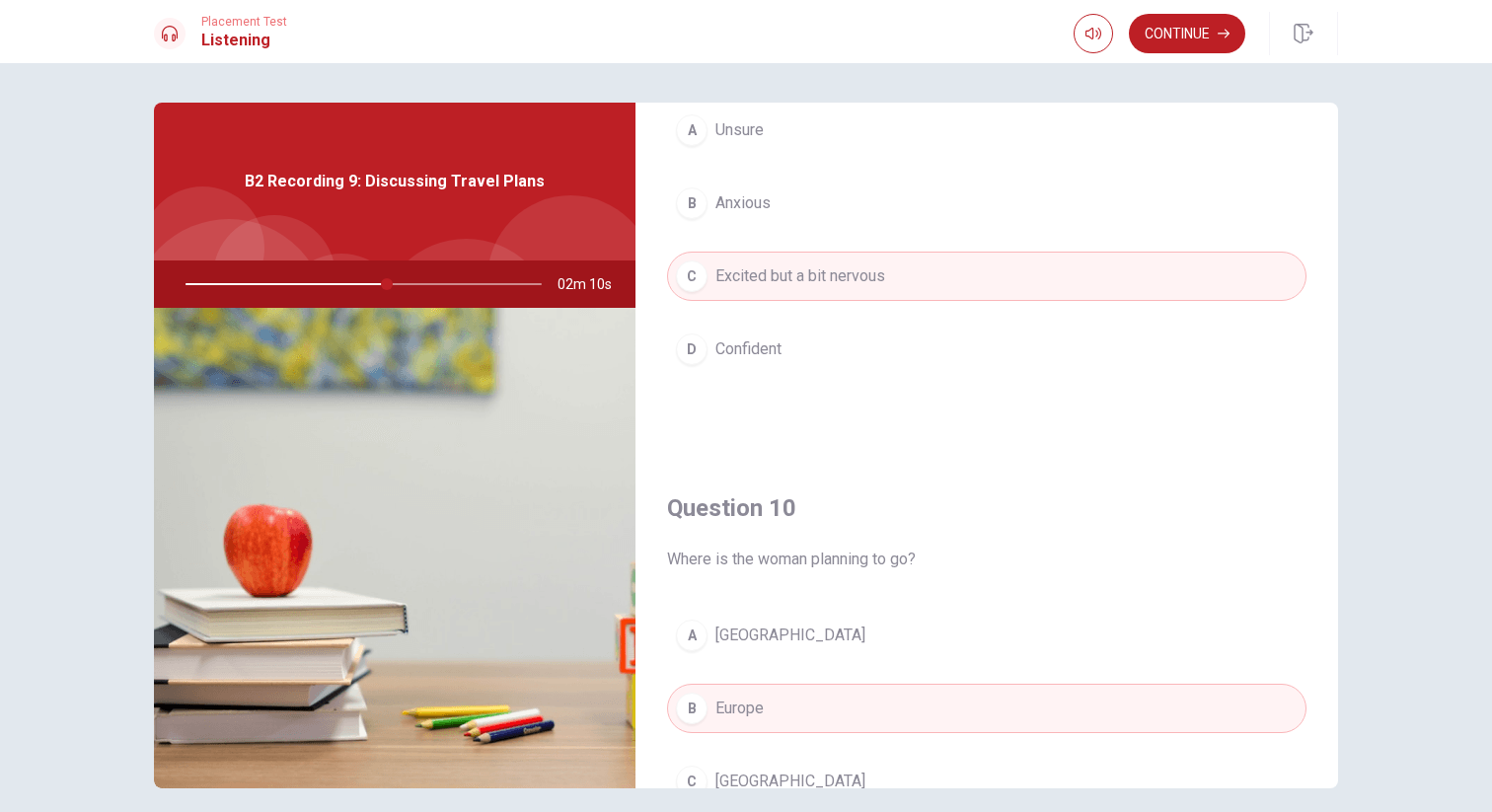 scroll, scrollTop: 1840, scrollLeft: 0, axis: vertical 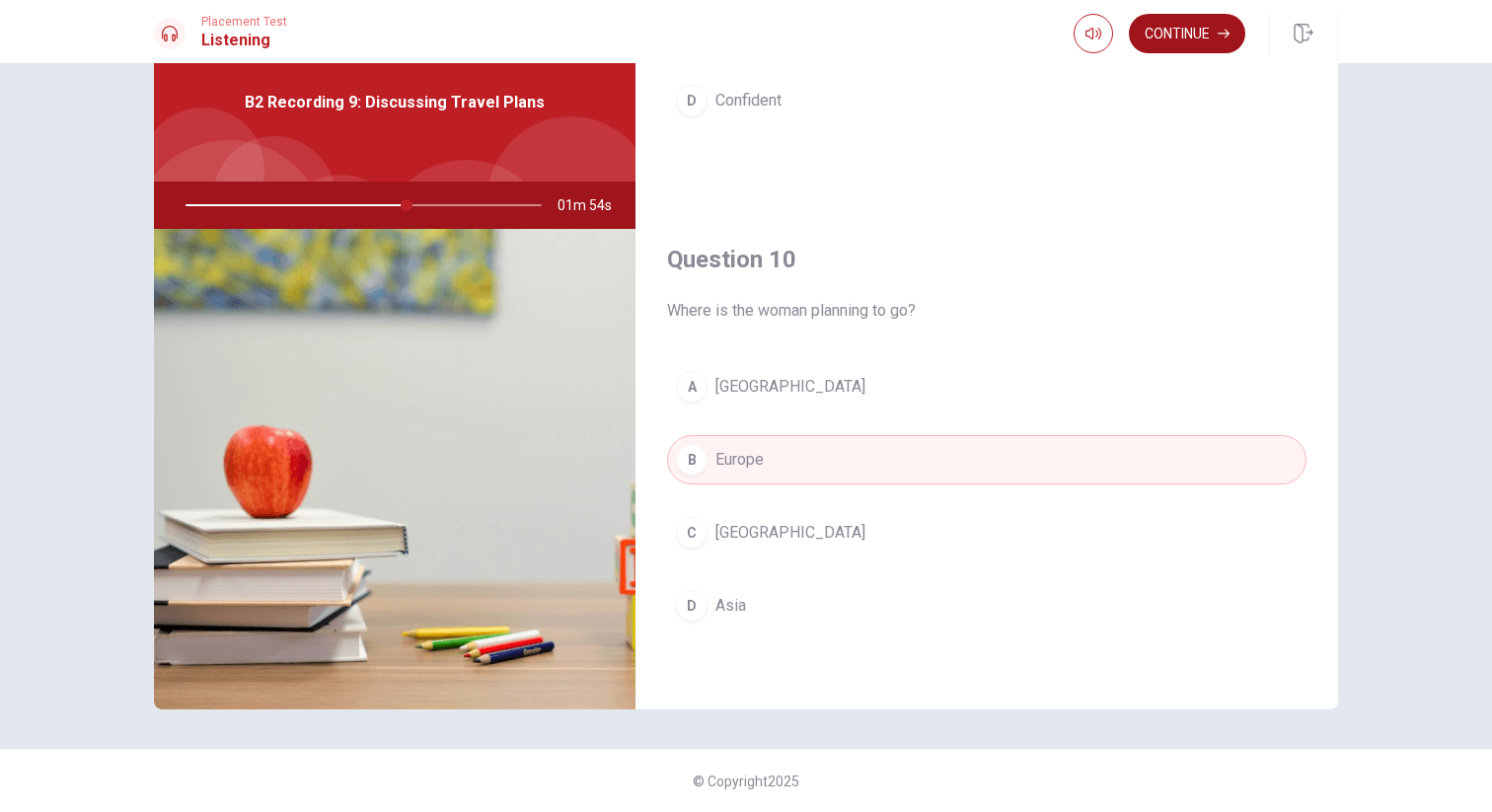 click on "Continue" at bounding box center (1187, 34) 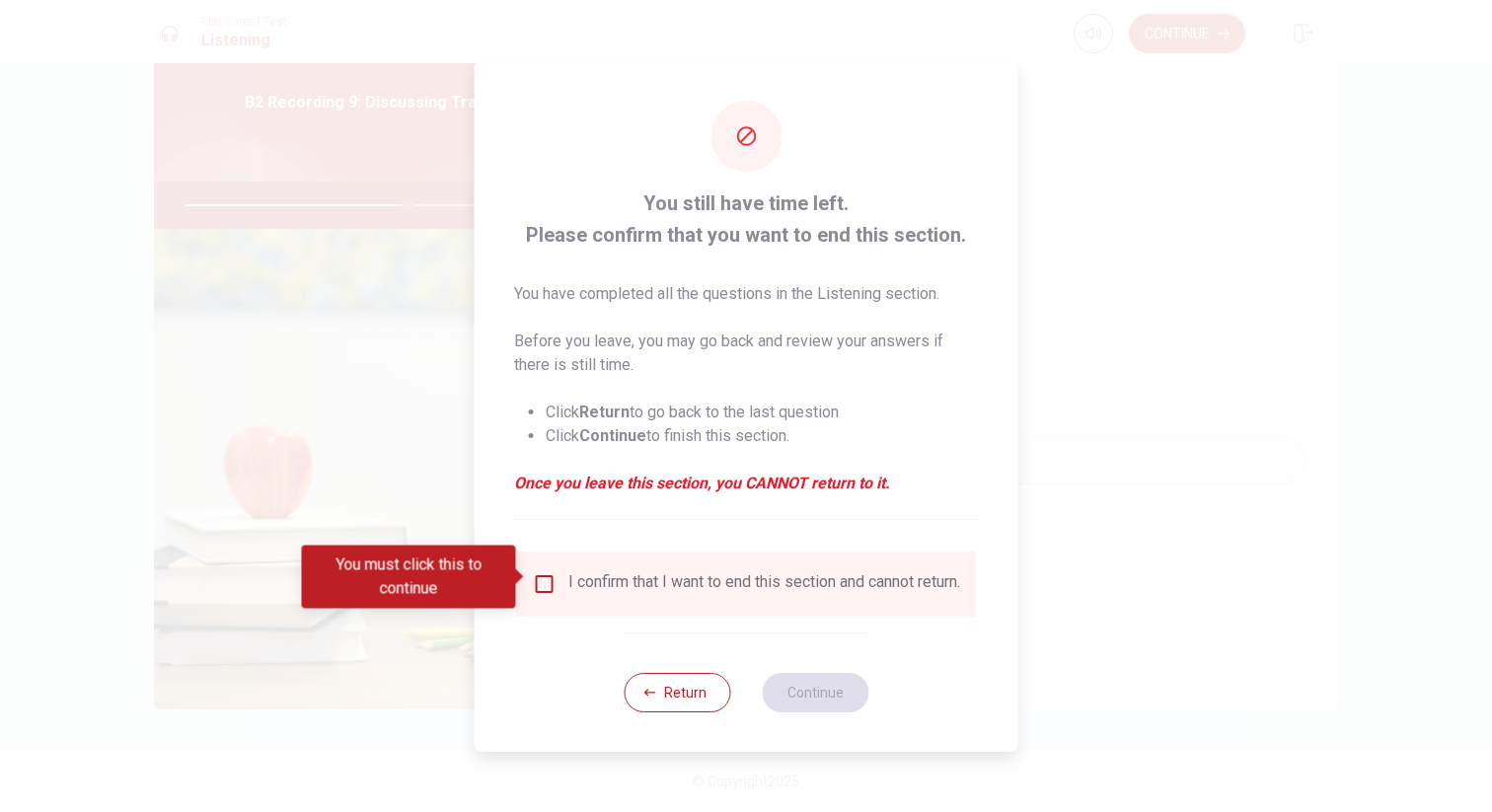 click on "I confirm that I want to end this section and cannot return." at bounding box center [746, 584] 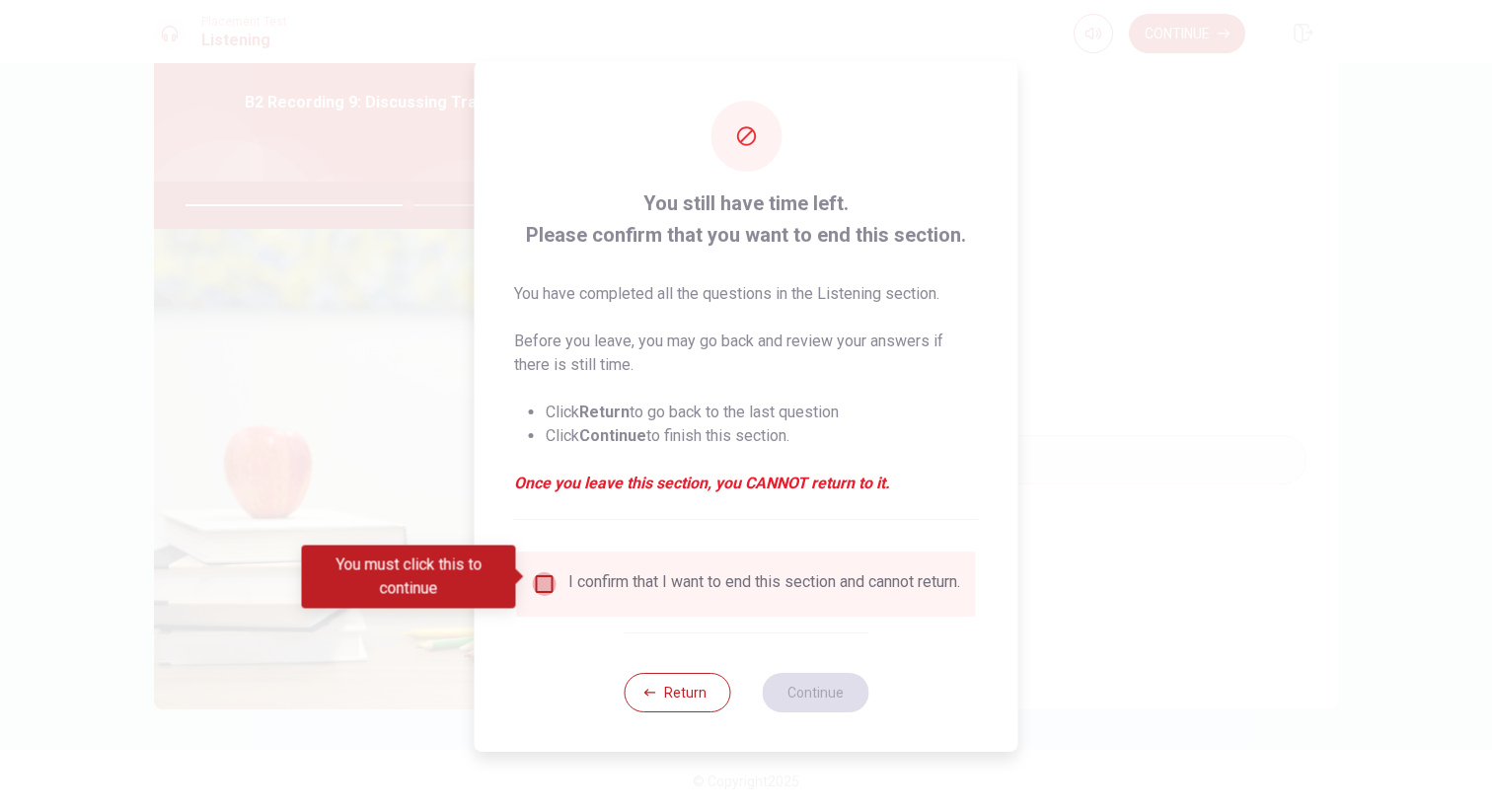 click at bounding box center (545, 584) 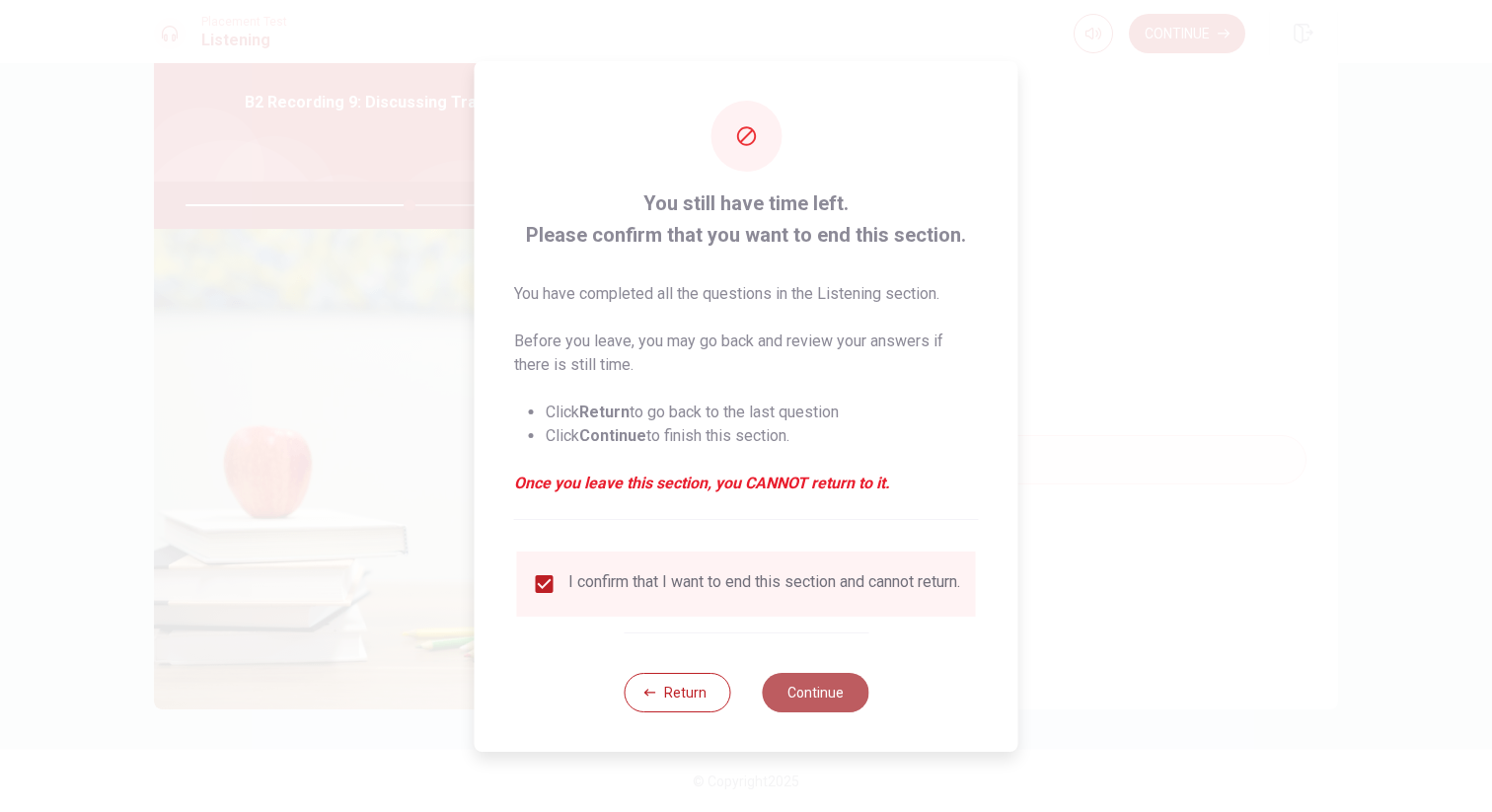 click on "Continue" at bounding box center (815, 693) 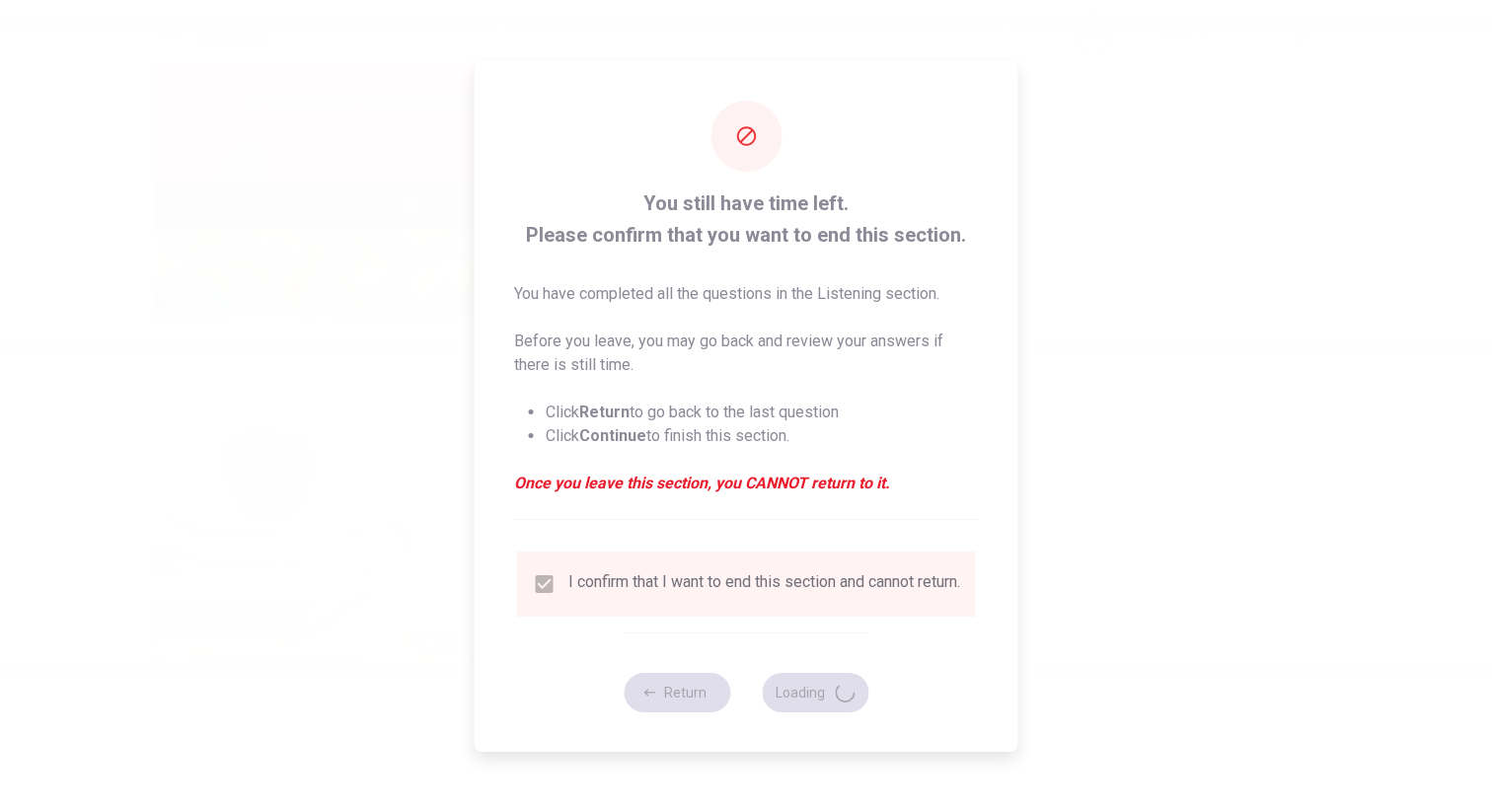 type on "64" 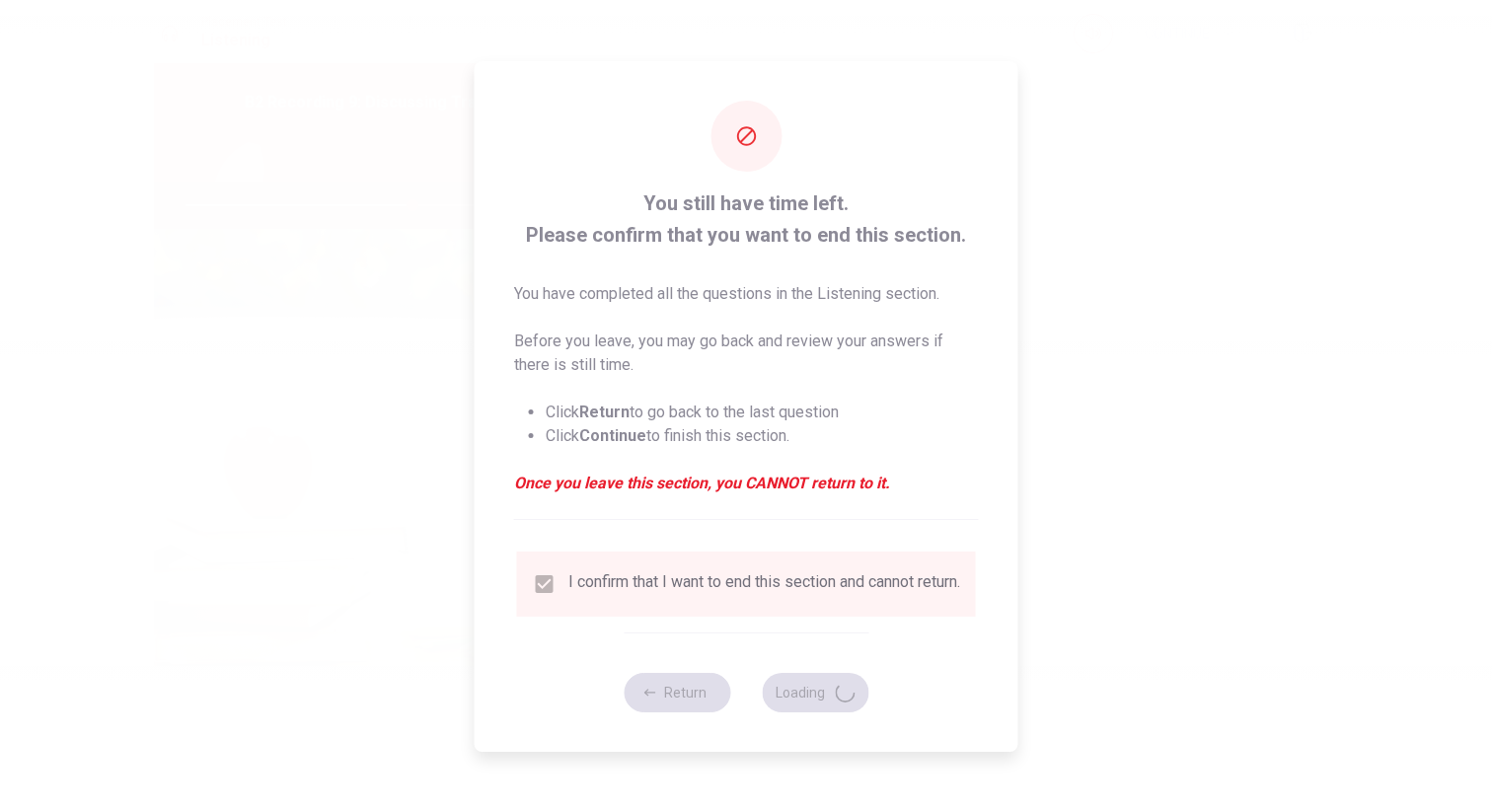 scroll, scrollTop: 0, scrollLeft: 0, axis: both 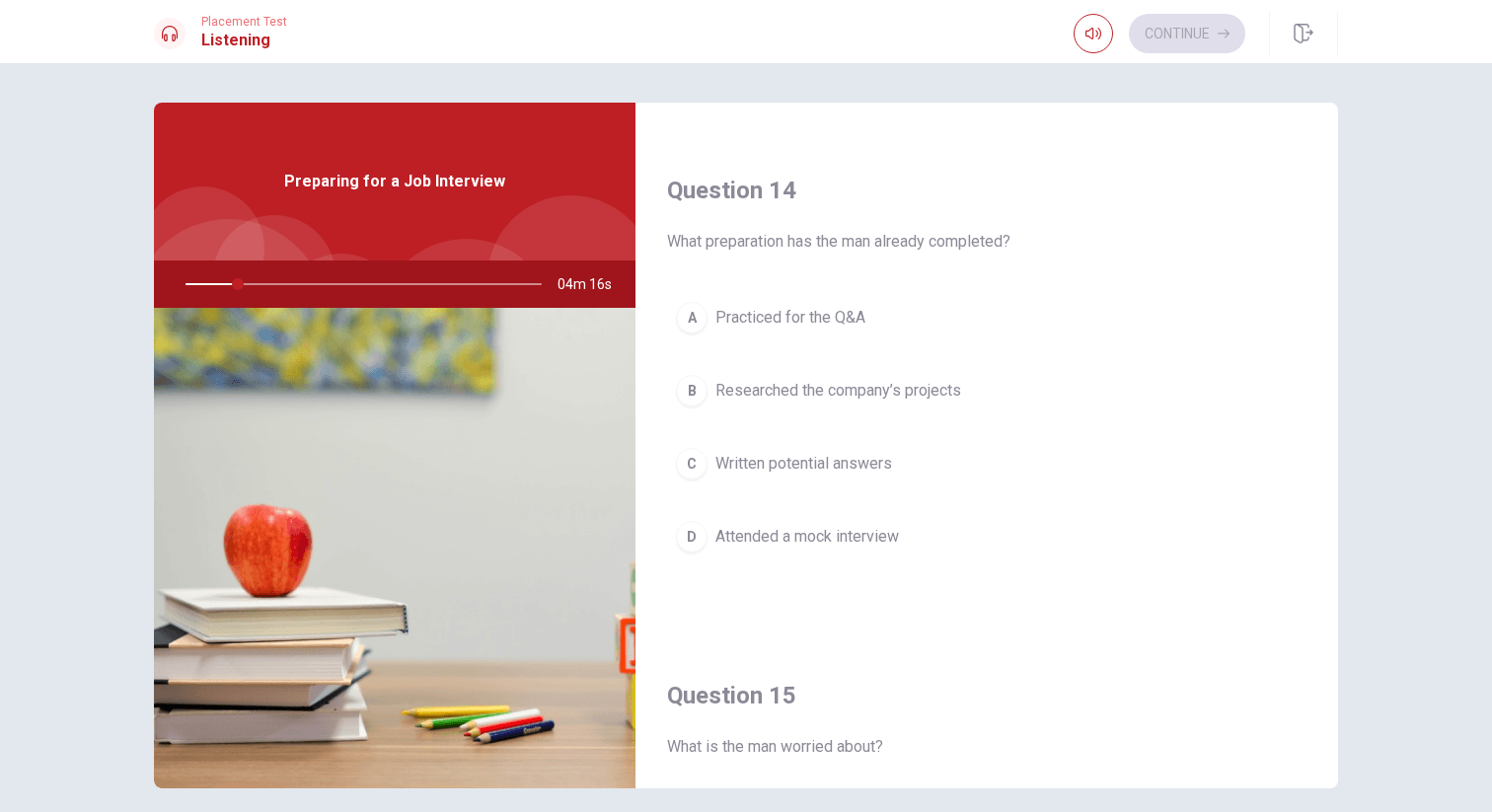 click on "What preparation has the man already completed?" at bounding box center (987, 242) 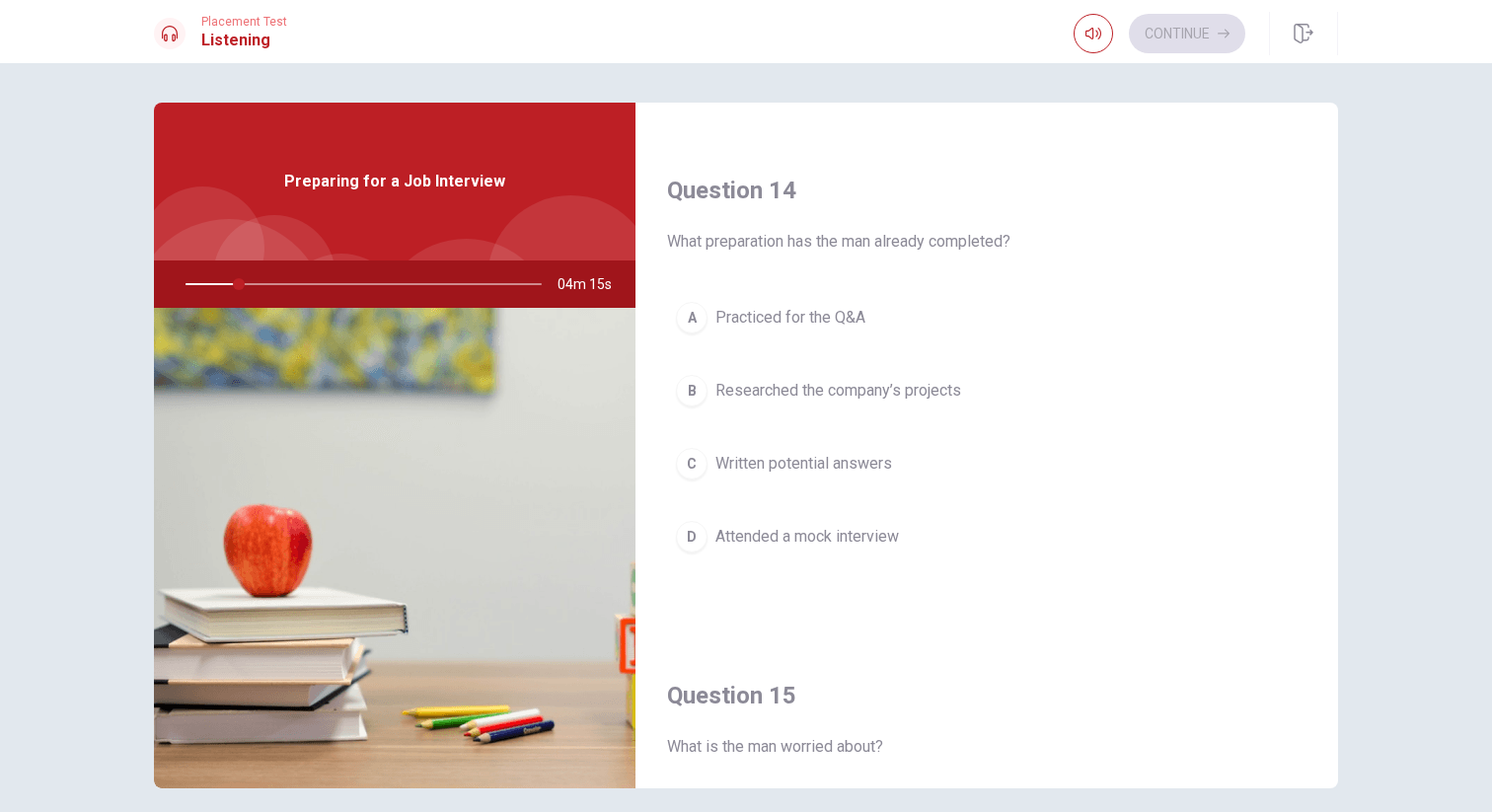 drag, startPoint x: 939, startPoint y: 246, endPoint x: 1018, endPoint y: 247, distance: 79.00633 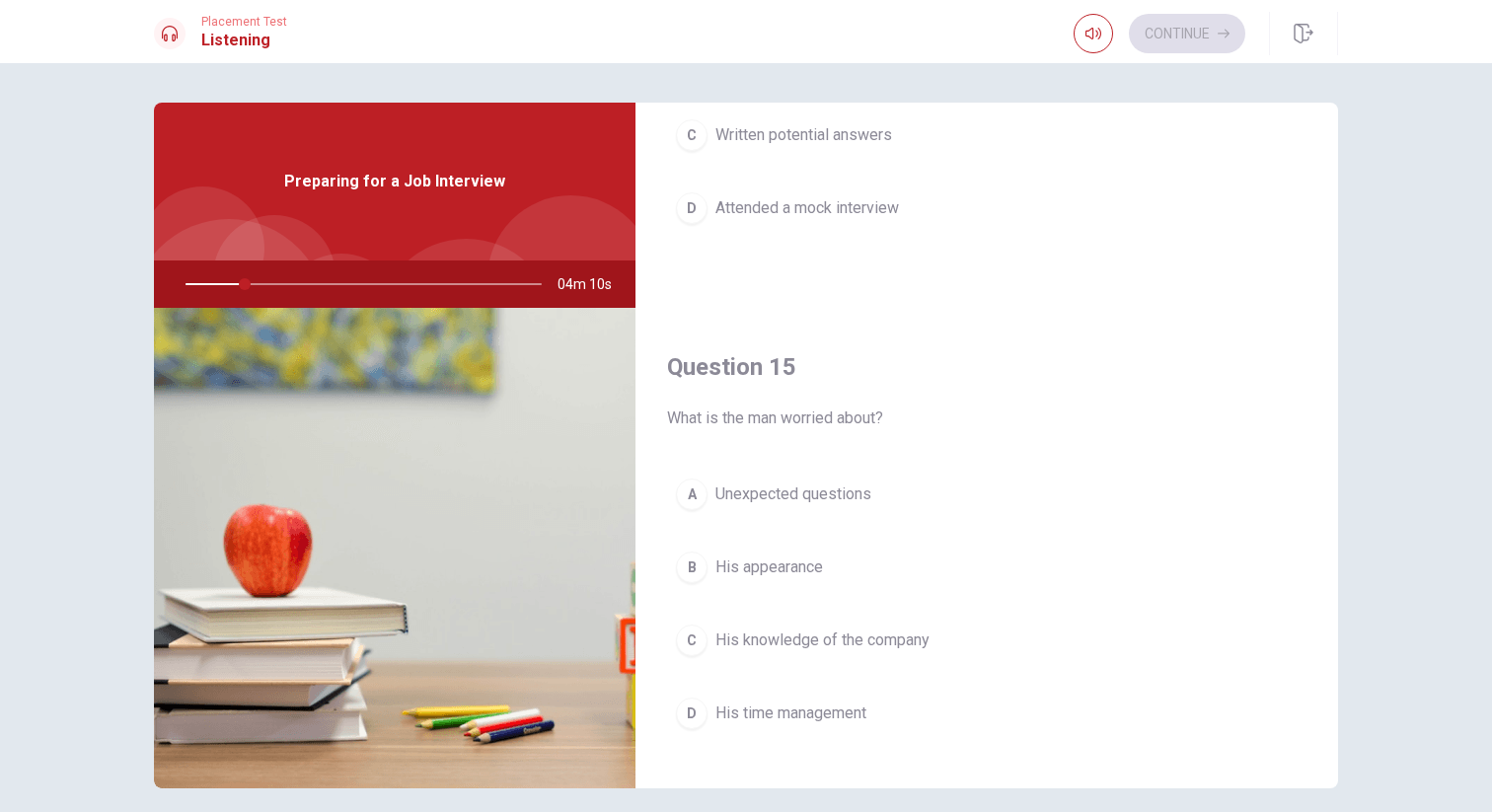 scroll, scrollTop: 1821, scrollLeft: 0, axis: vertical 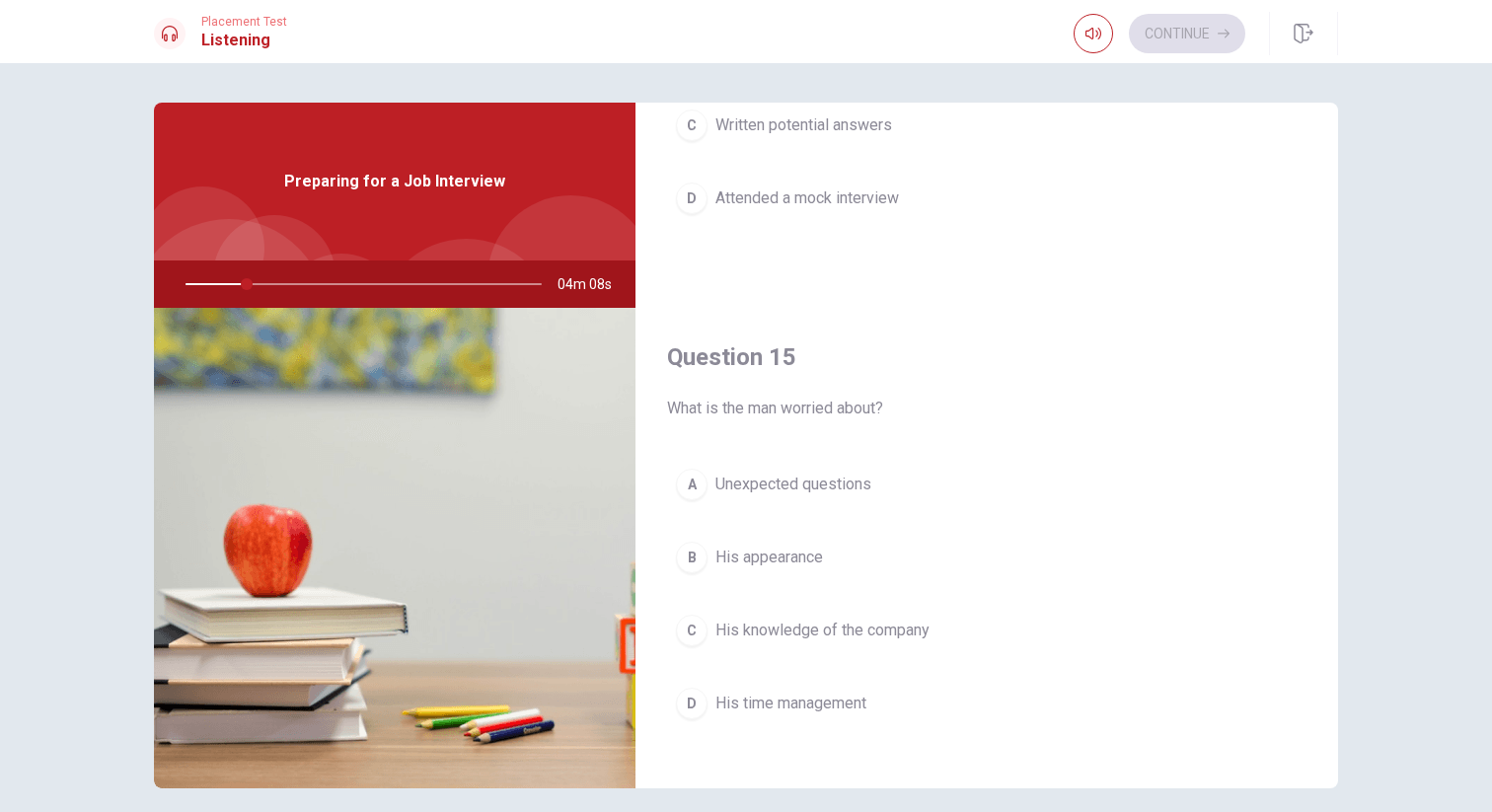 drag, startPoint x: 708, startPoint y: 401, endPoint x: 916, endPoint y: 411, distance: 208.24025 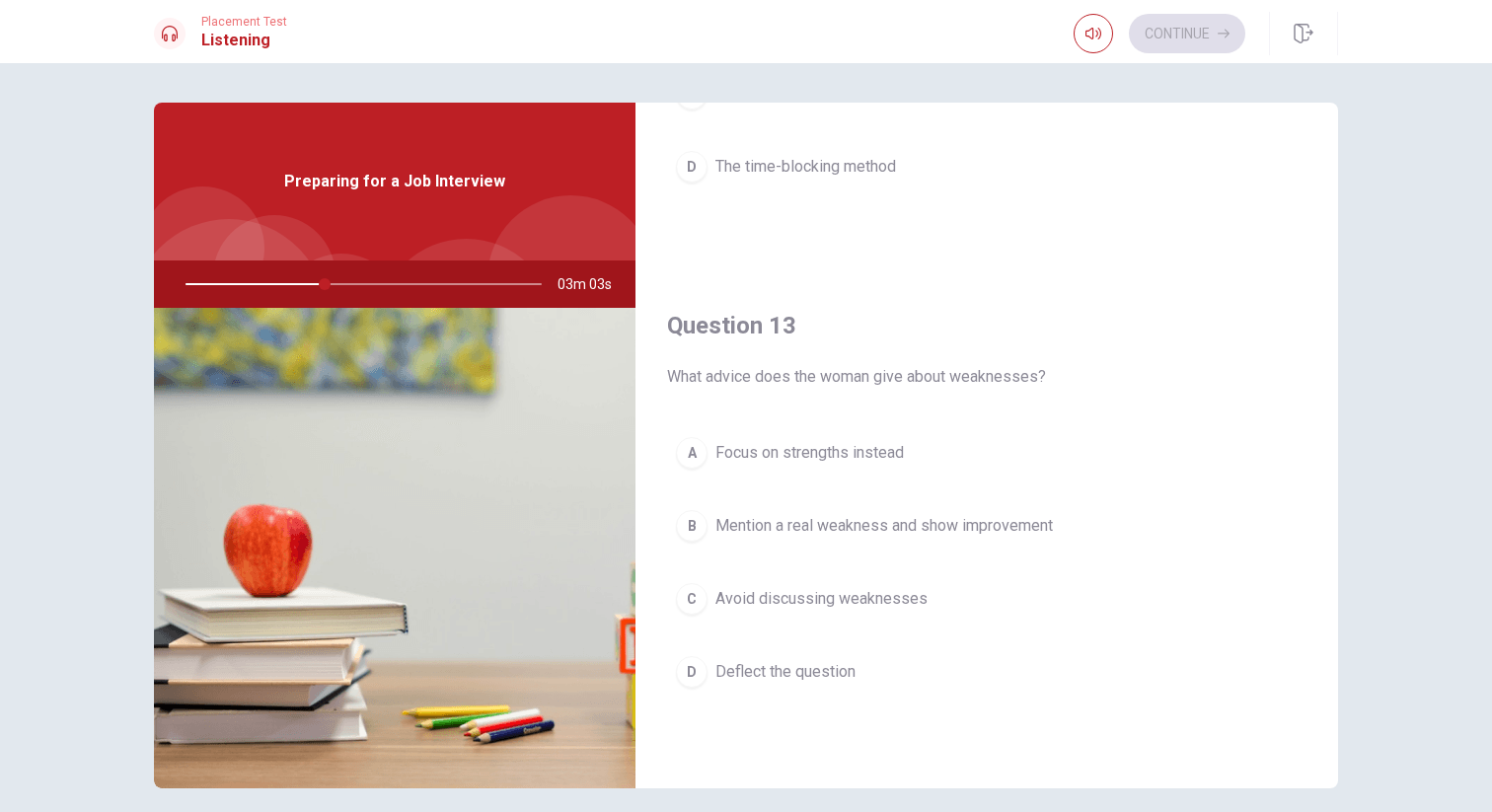 scroll, scrollTop: 845, scrollLeft: 0, axis: vertical 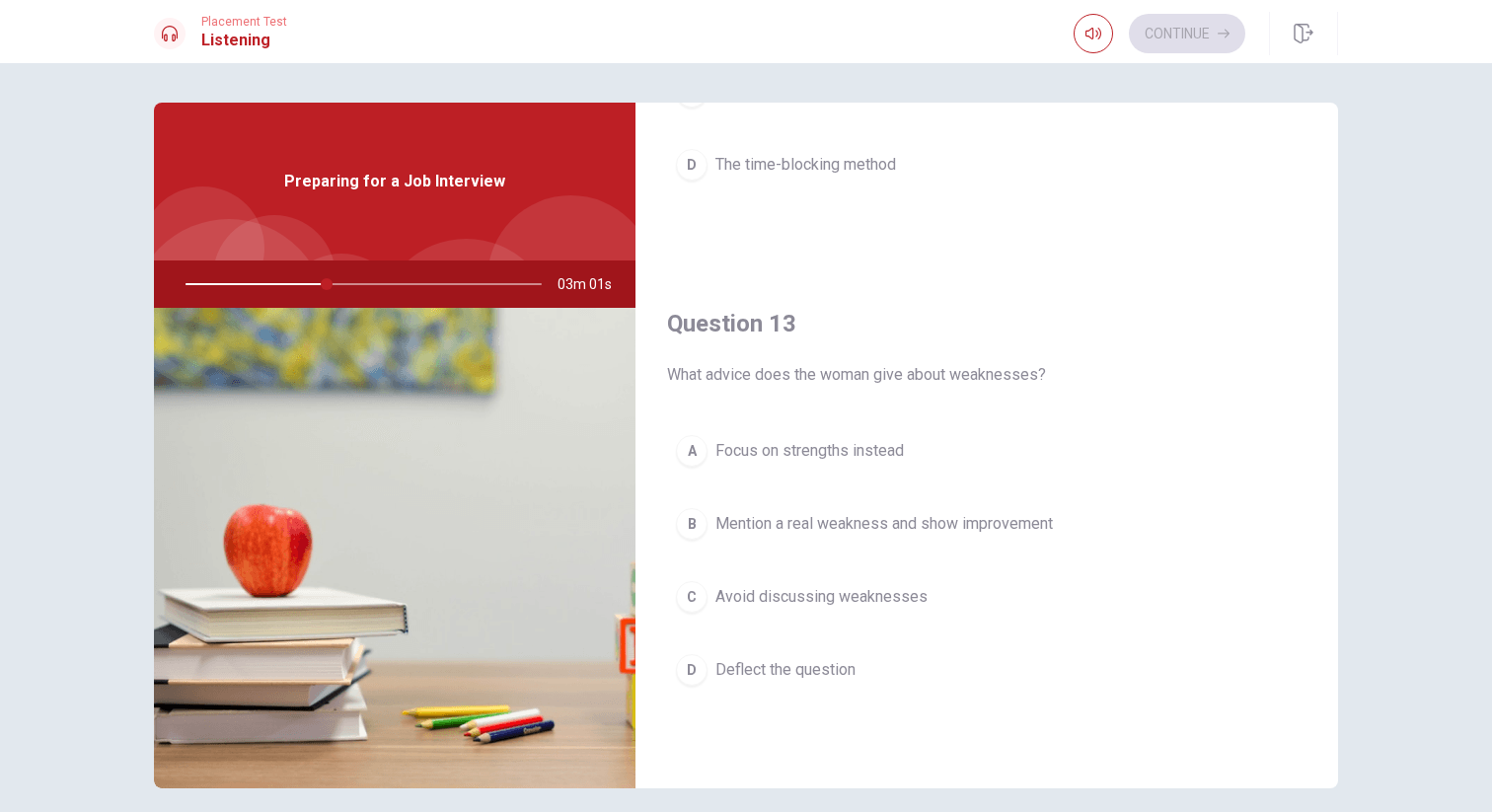 click on "Mention a real weakness and show improvement" at bounding box center (884, 524) 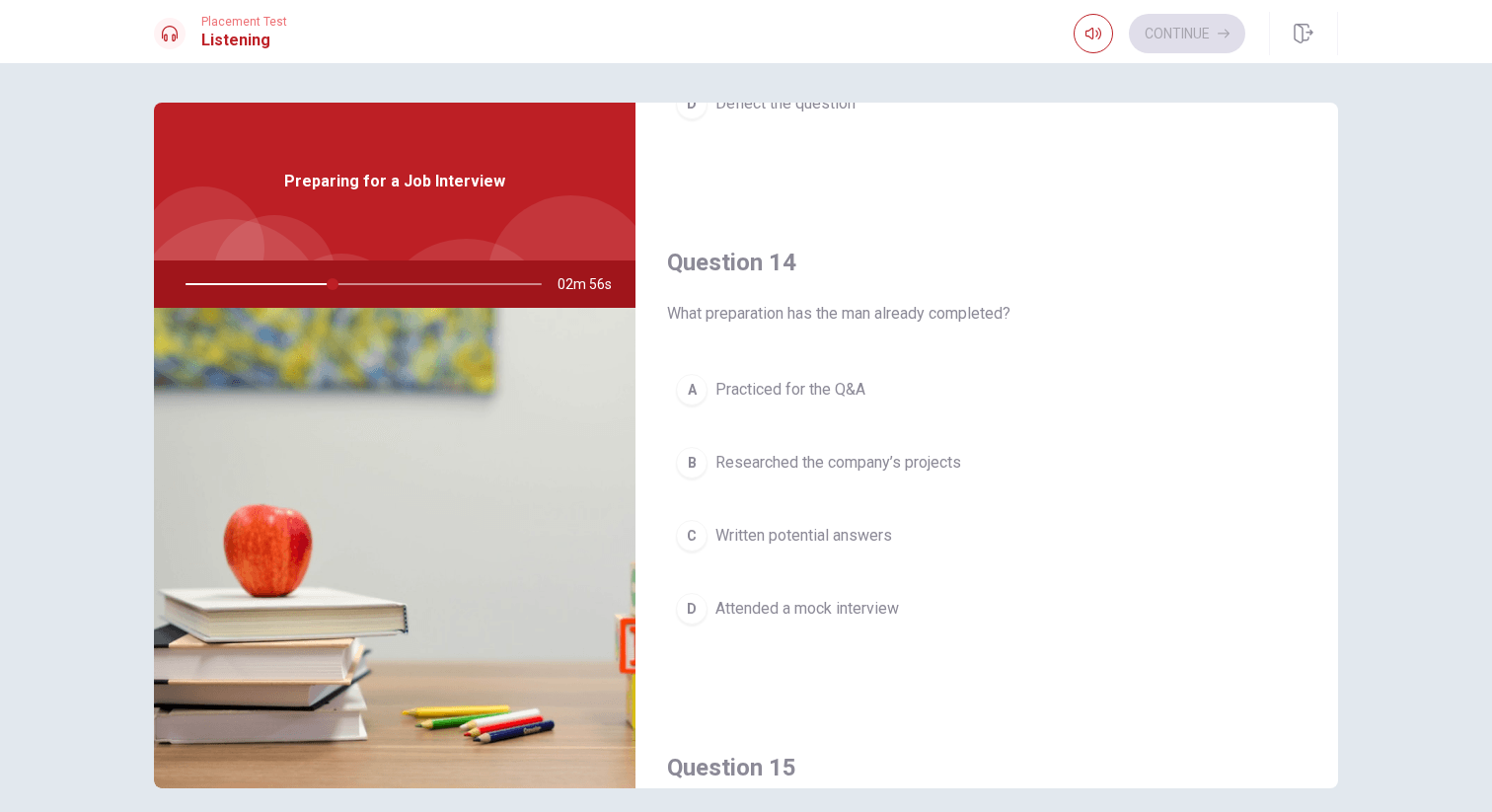 scroll, scrollTop: 1417, scrollLeft: 0, axis: vertical 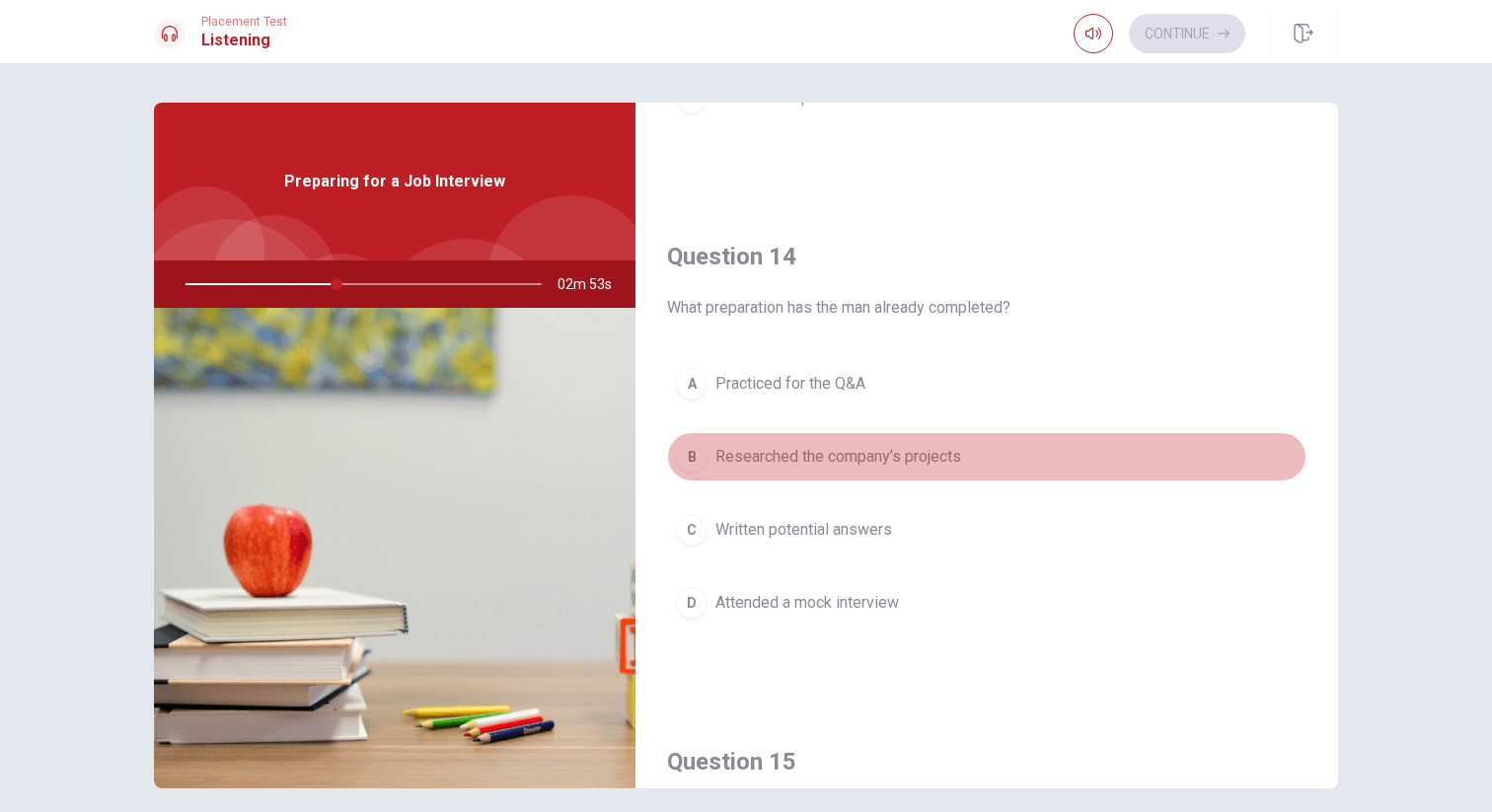 click on "B Researched the company’s projects" at bounding box center [987, 457] 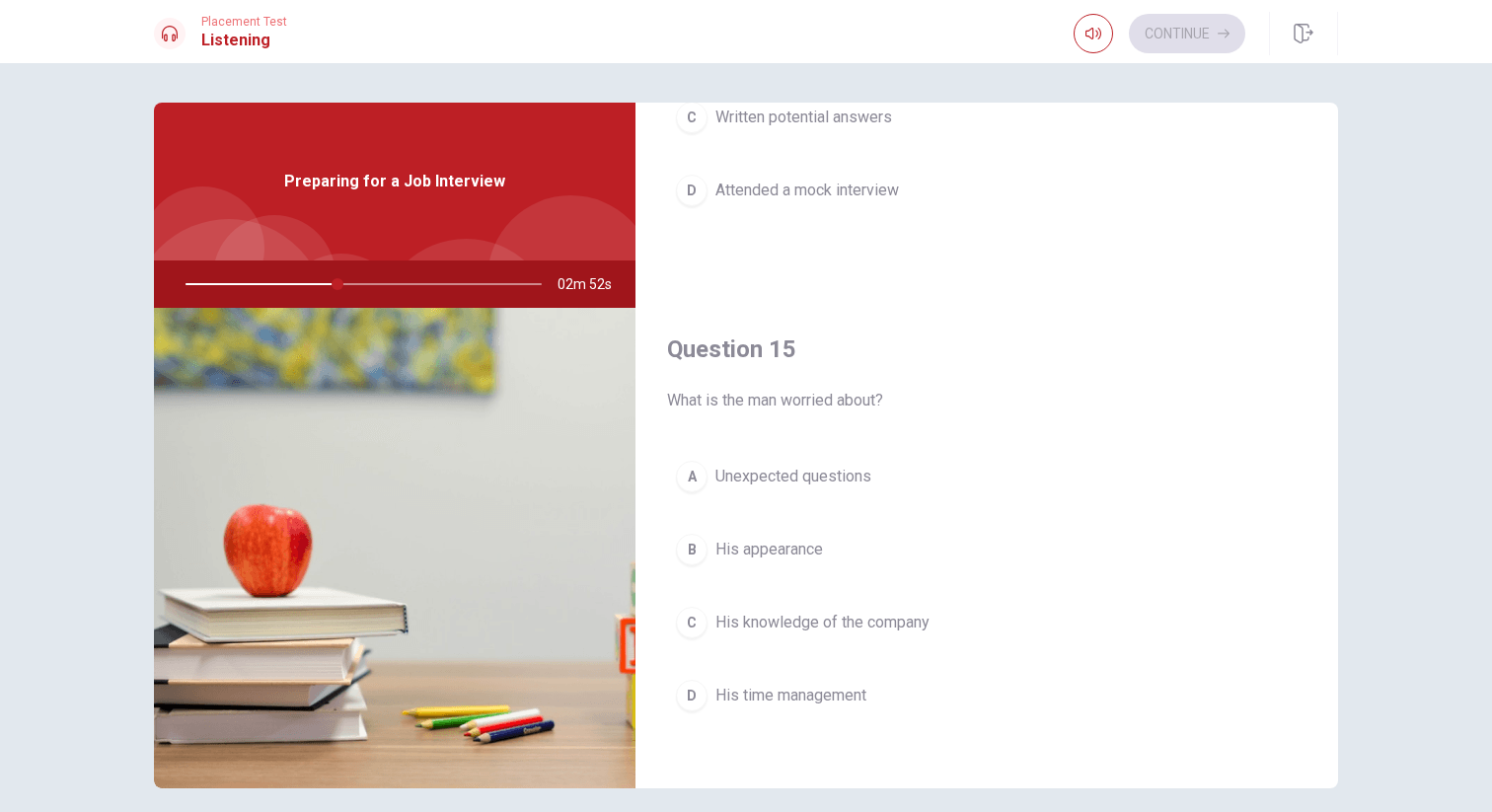 scroll, scrollTop: 1840, scrollLeft: 0, axis: vertical 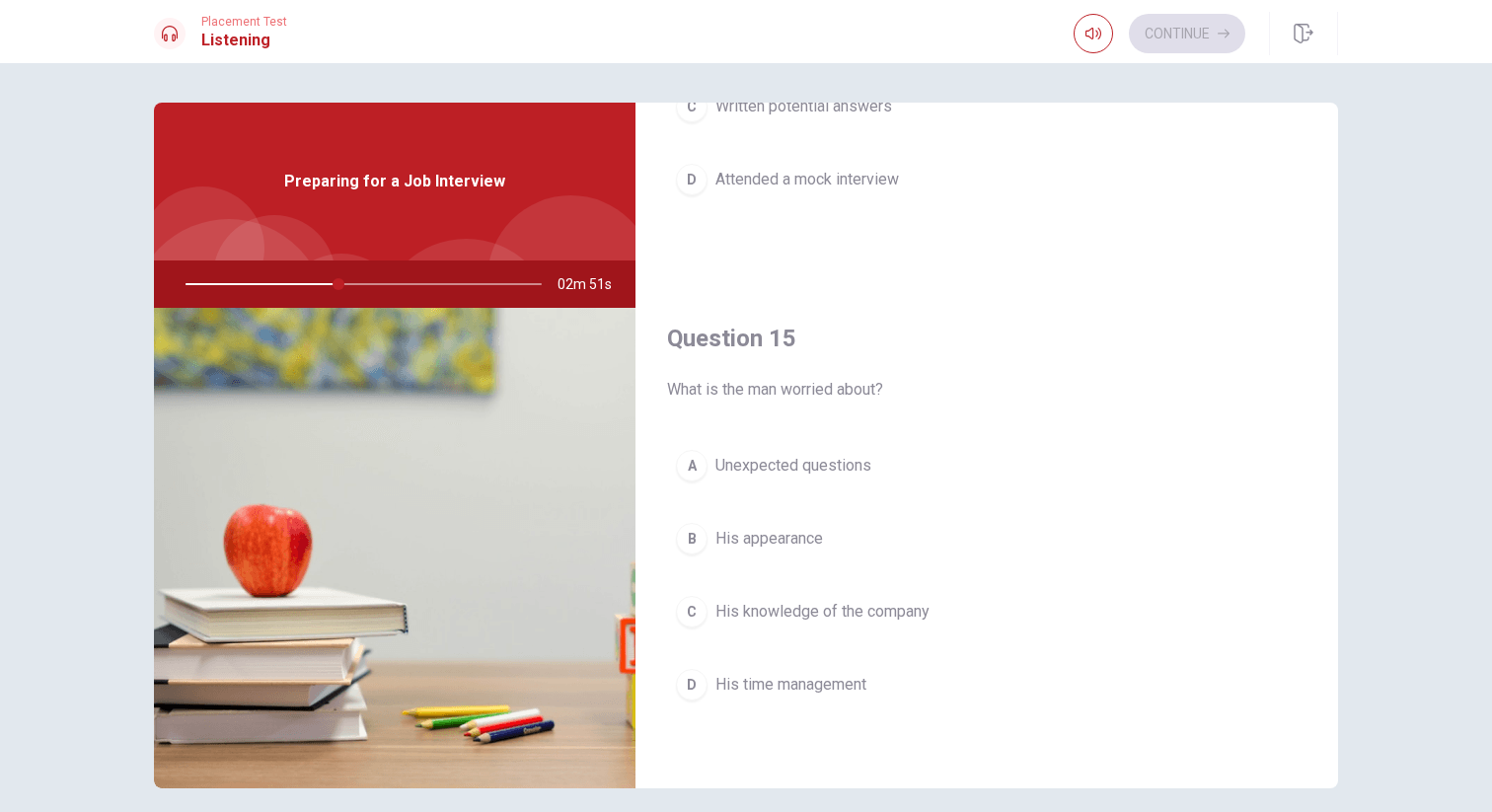 click on "Unexpected questions" at bounding box center (793, 466) 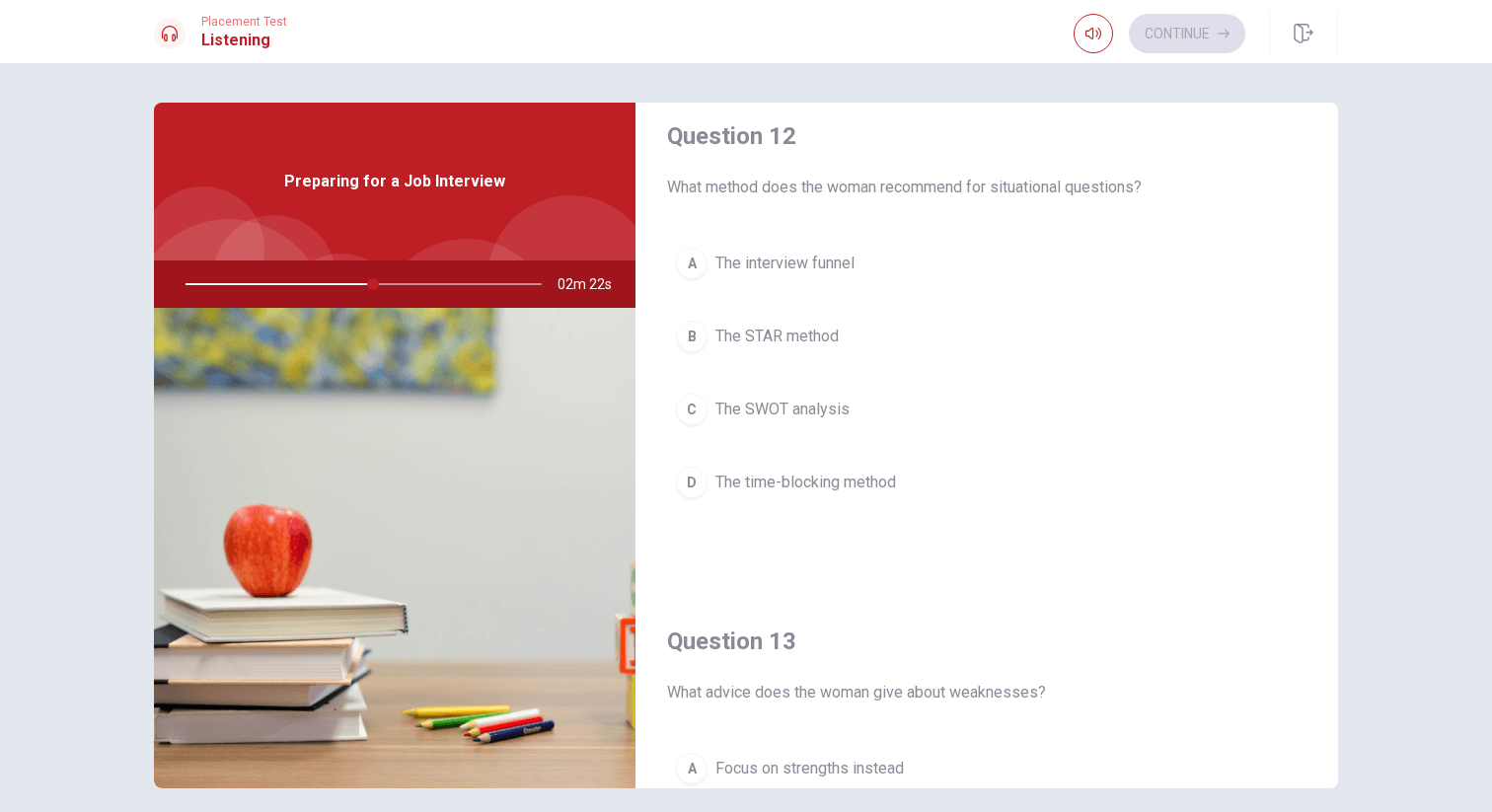 scroll, scrollTop: 509, scrollLeft: 0, axis: vertical 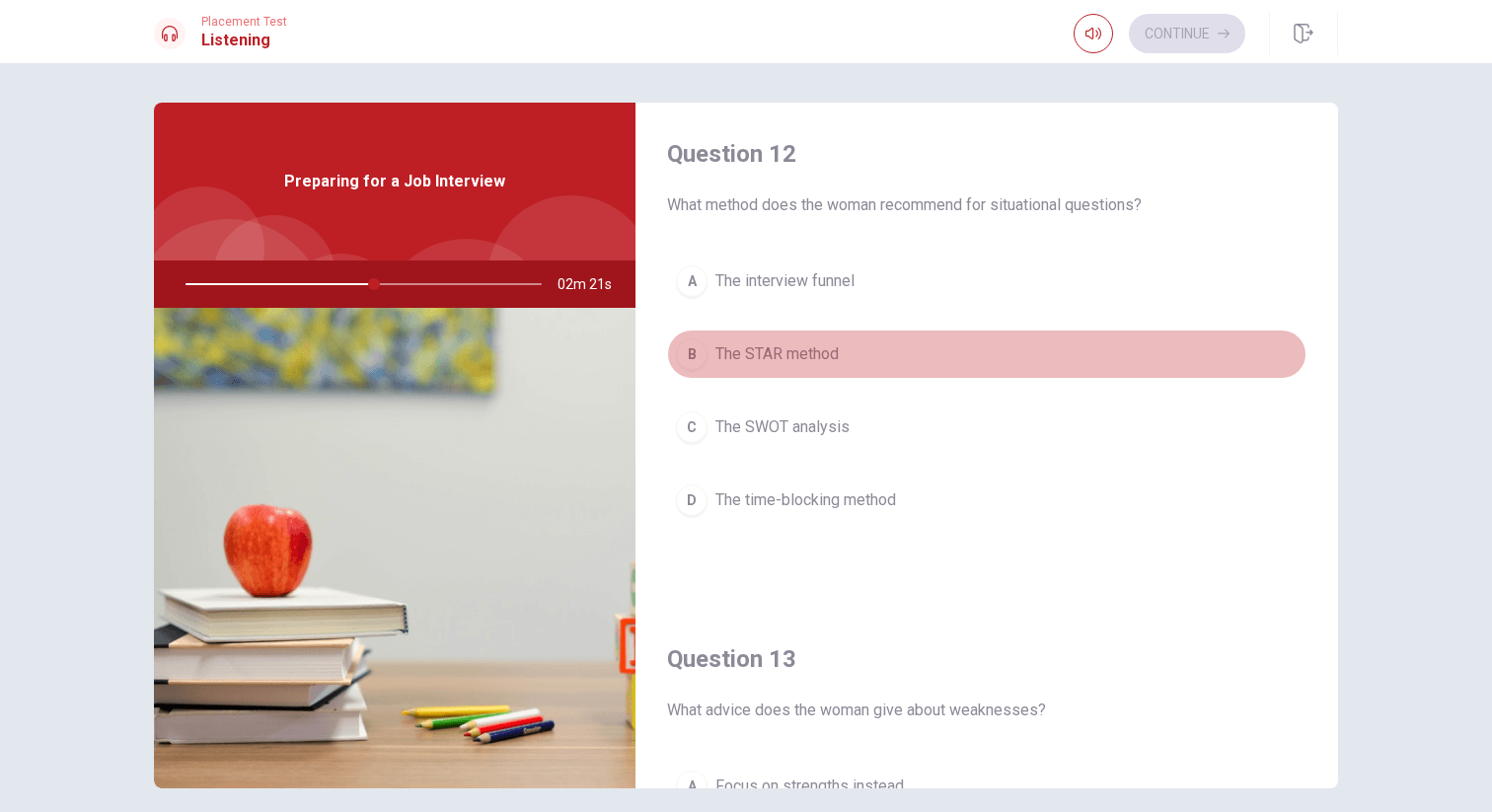click on "The STAR method" at bounding box center (777, 354) 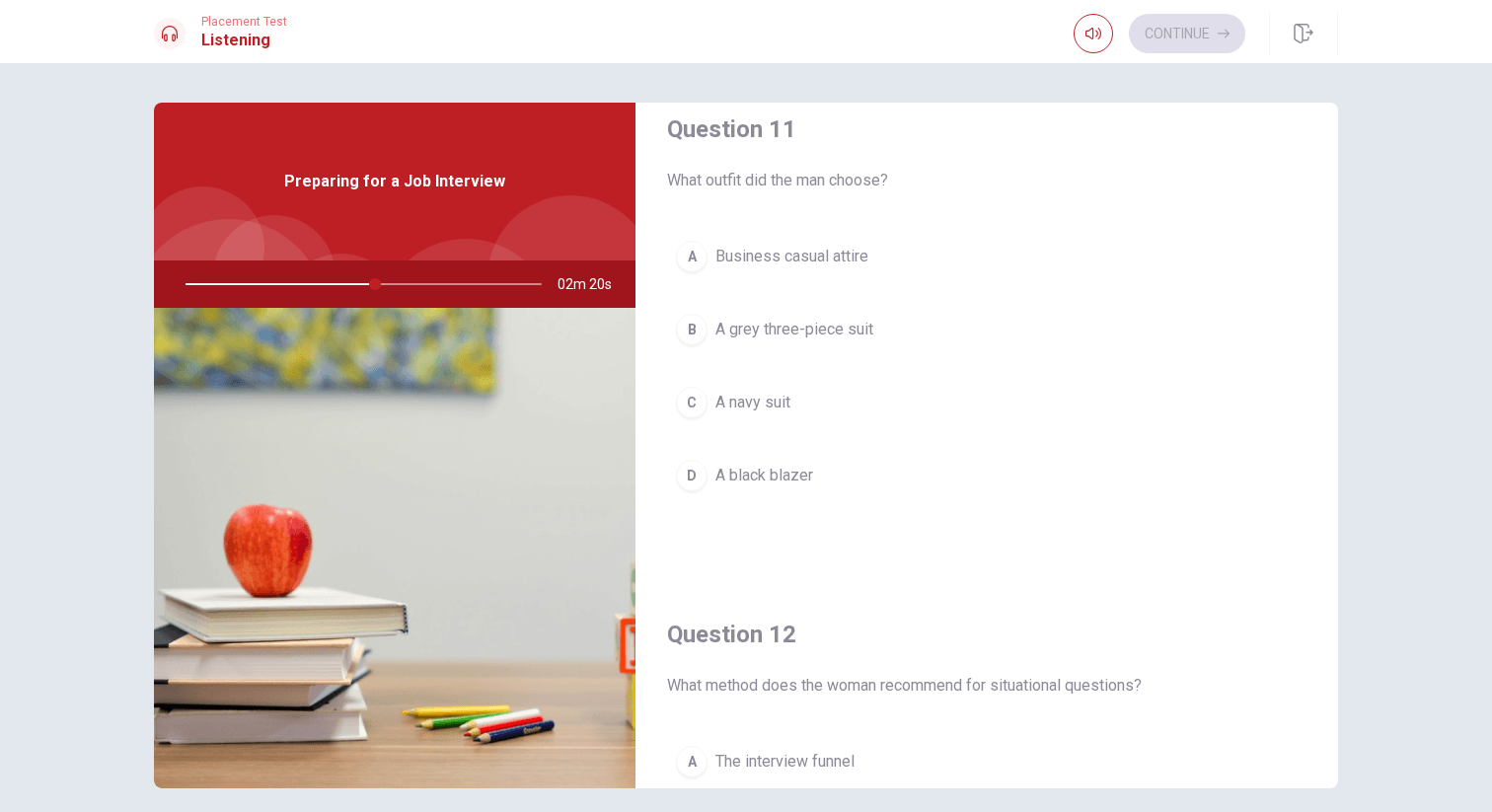scroll, scrollTop: 0, scrollLeft: 0, axis: both 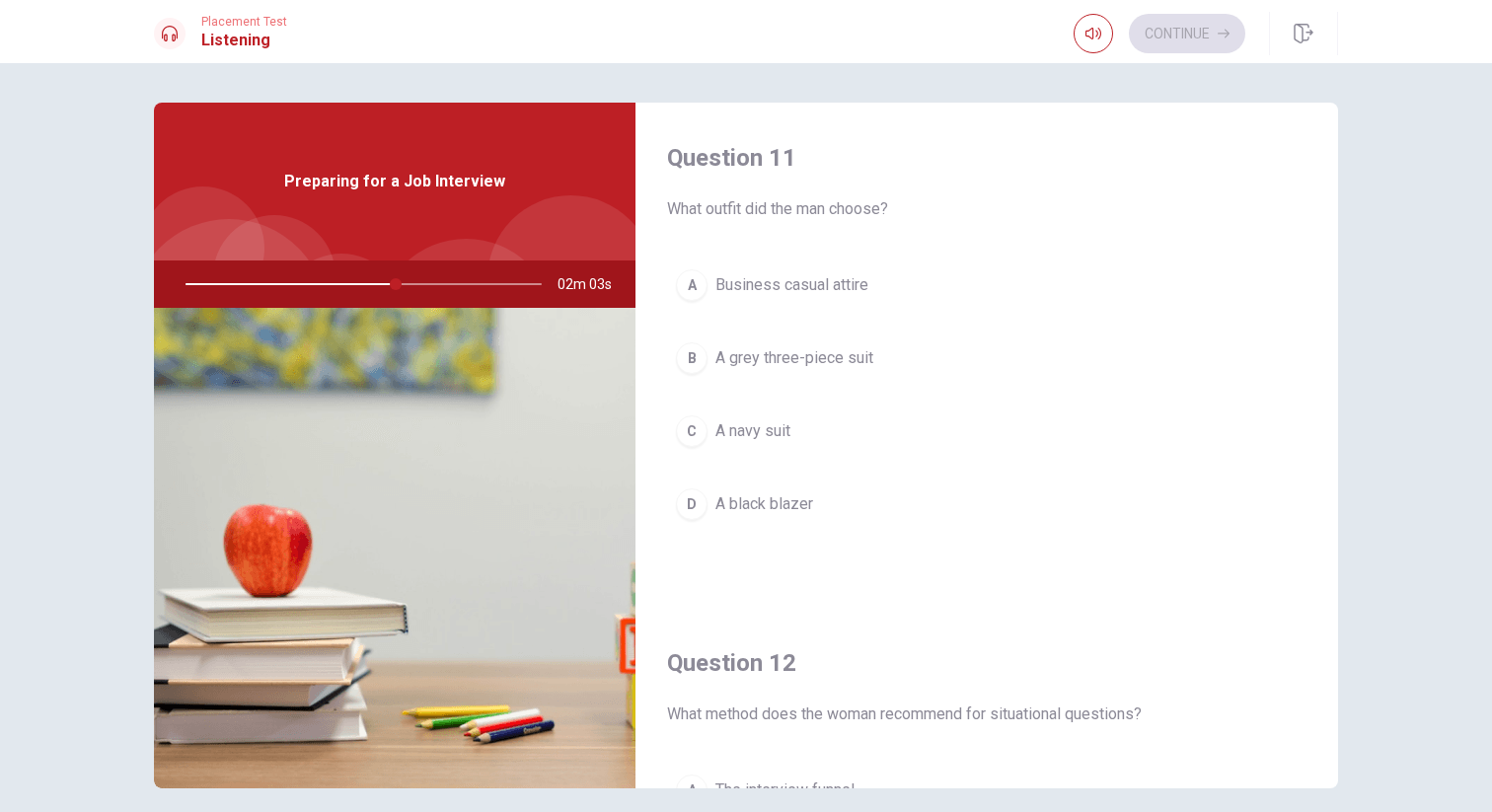 click on "A navy suit" at bounding box center [753, 431] 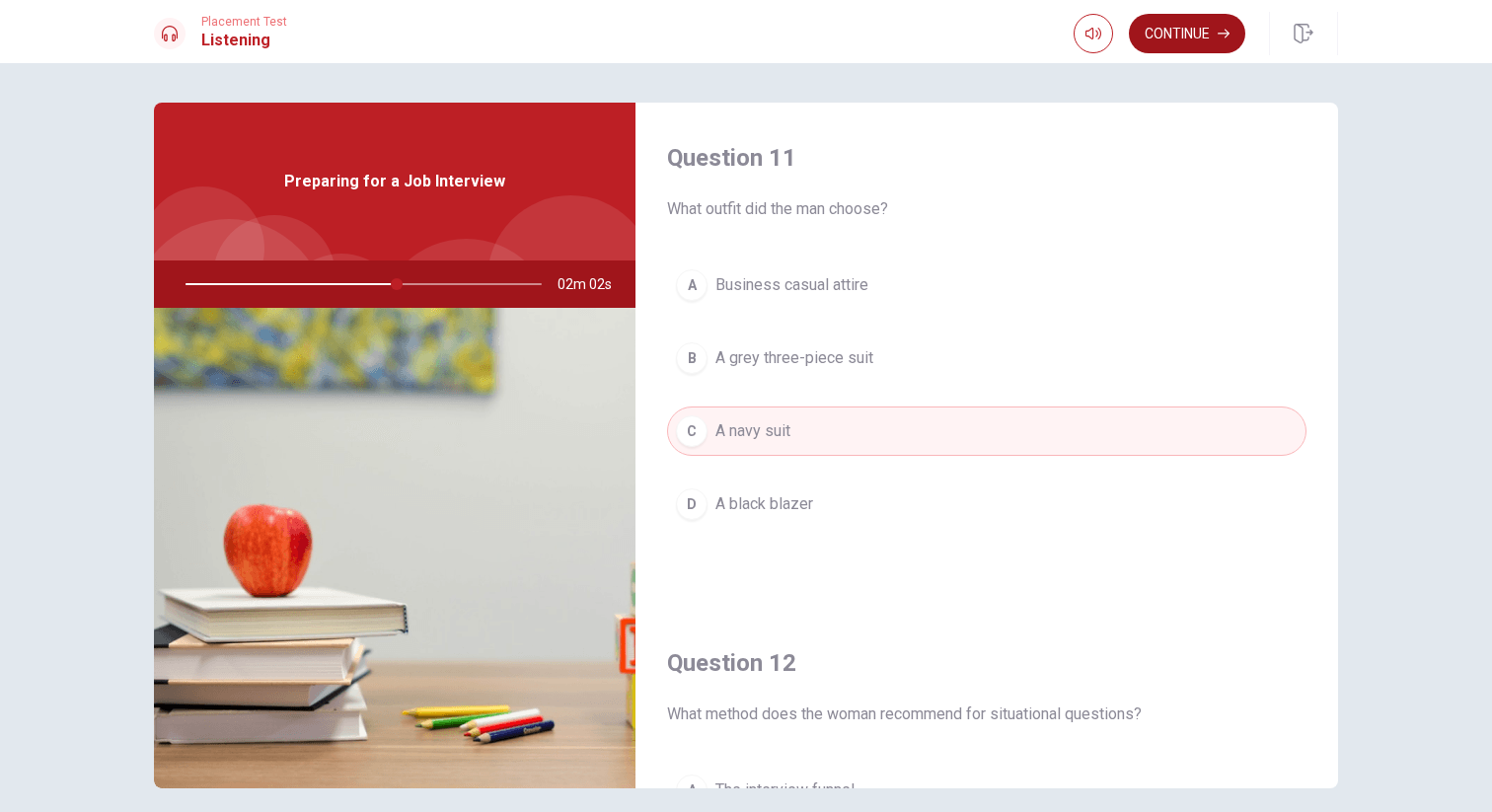 click on "Continue" at bounding box center [1187, 34] 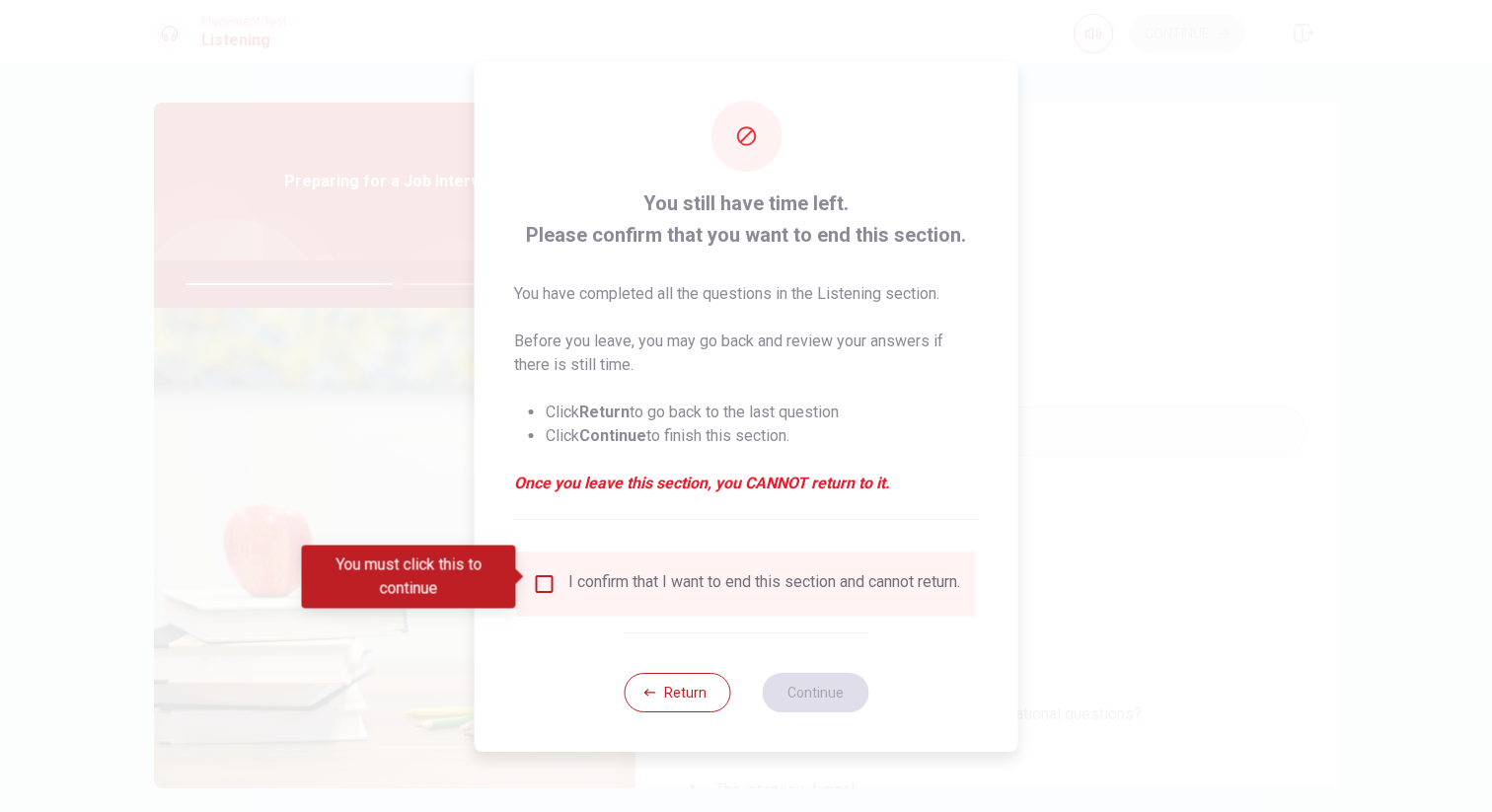 click at bounding box center [545, 584] 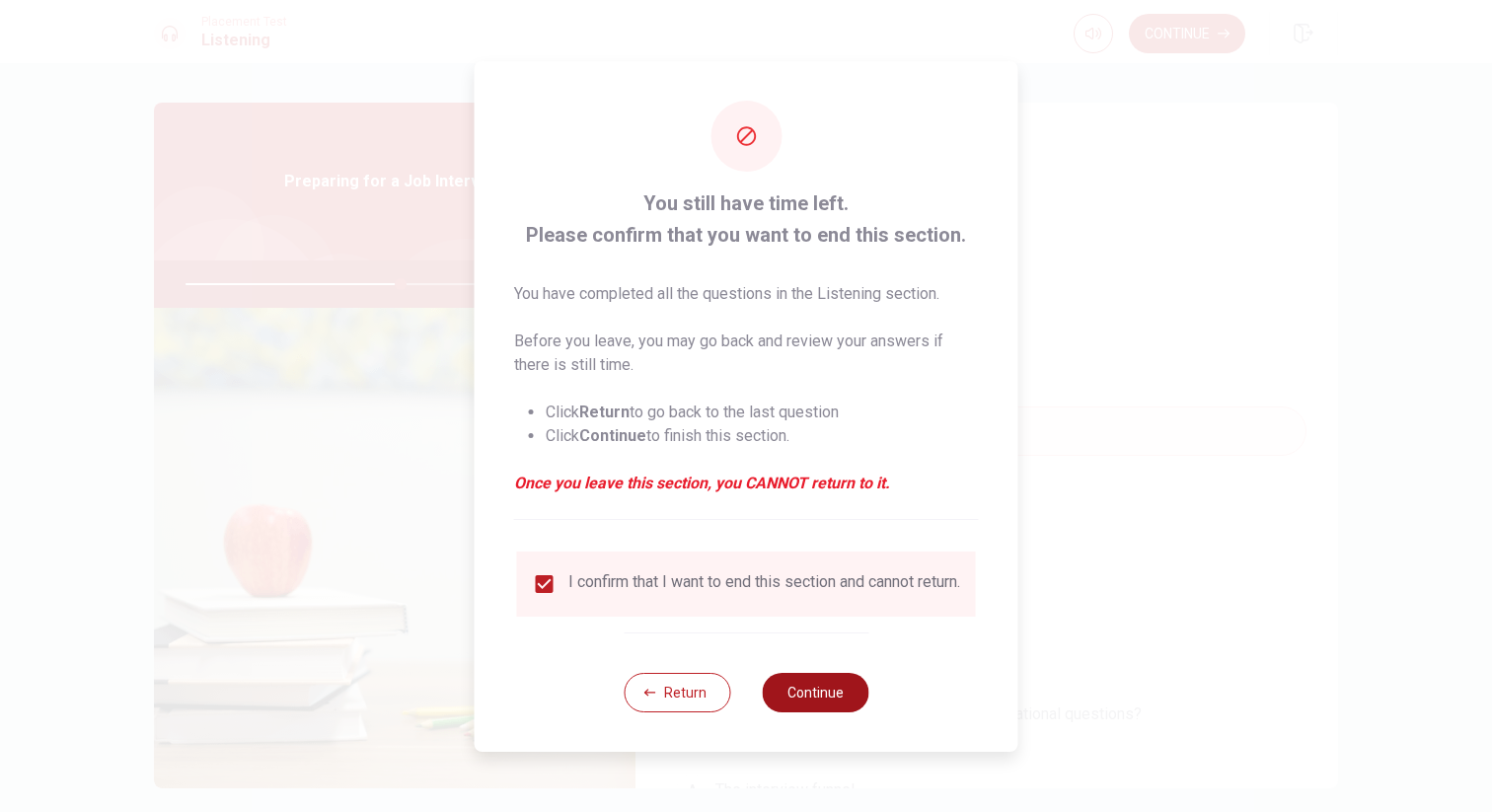 click on "Continue" at bounding box center [815, 693] 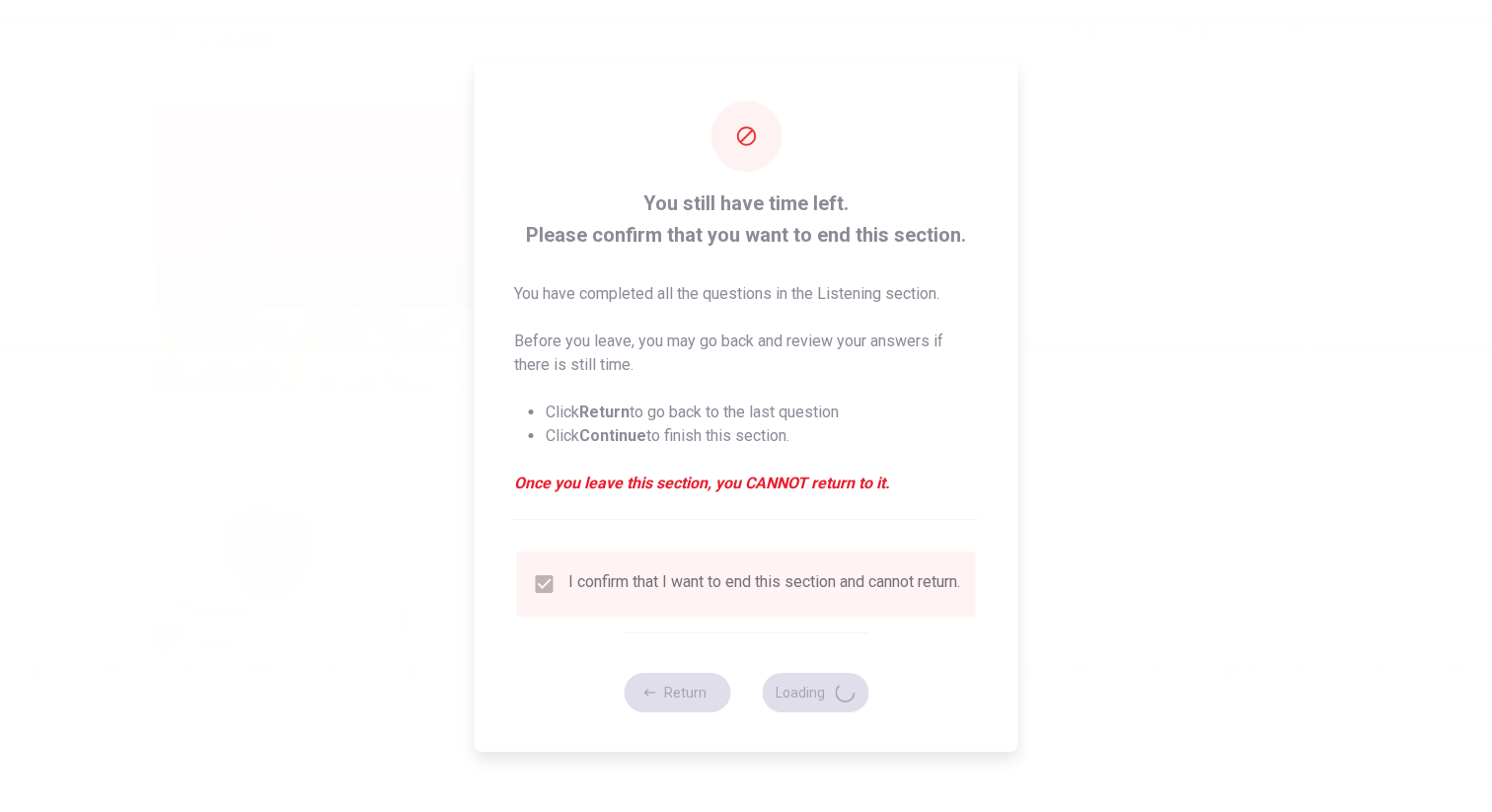 type on "61" 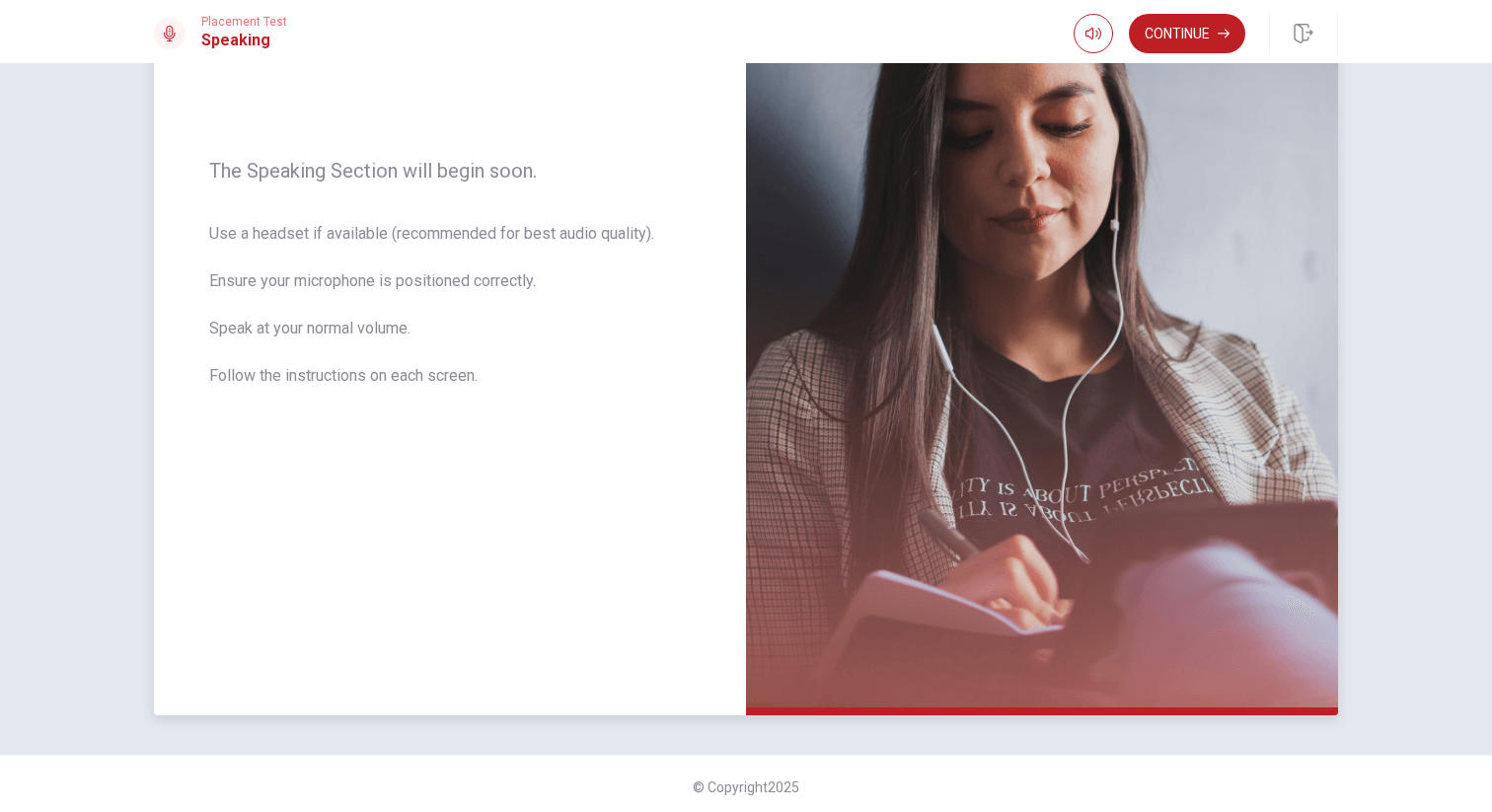 scroll, scrollTop: 0, scrollLeft: 0, axis: both 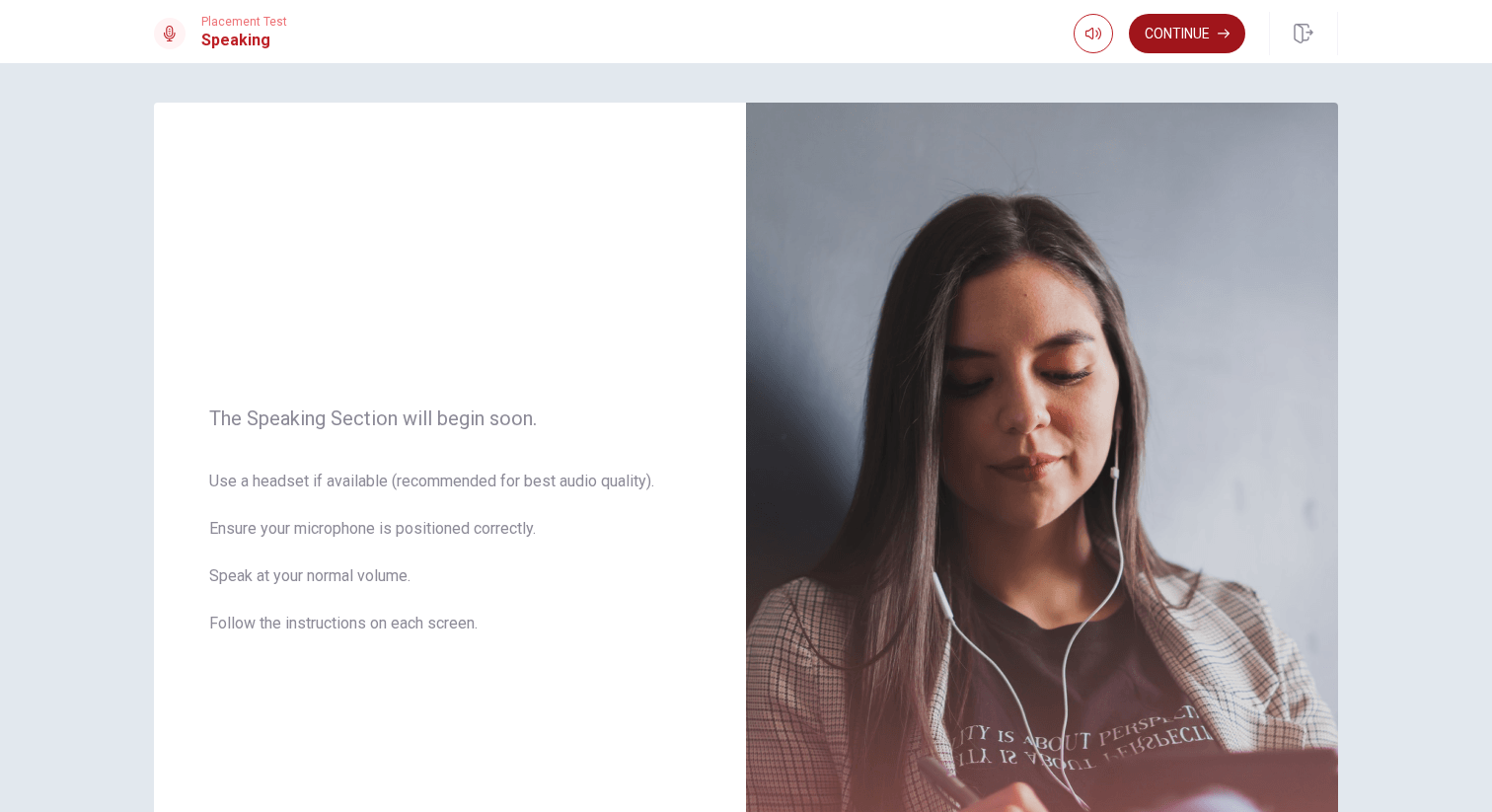 click on "Continue" at bounding box center [1187, 34] 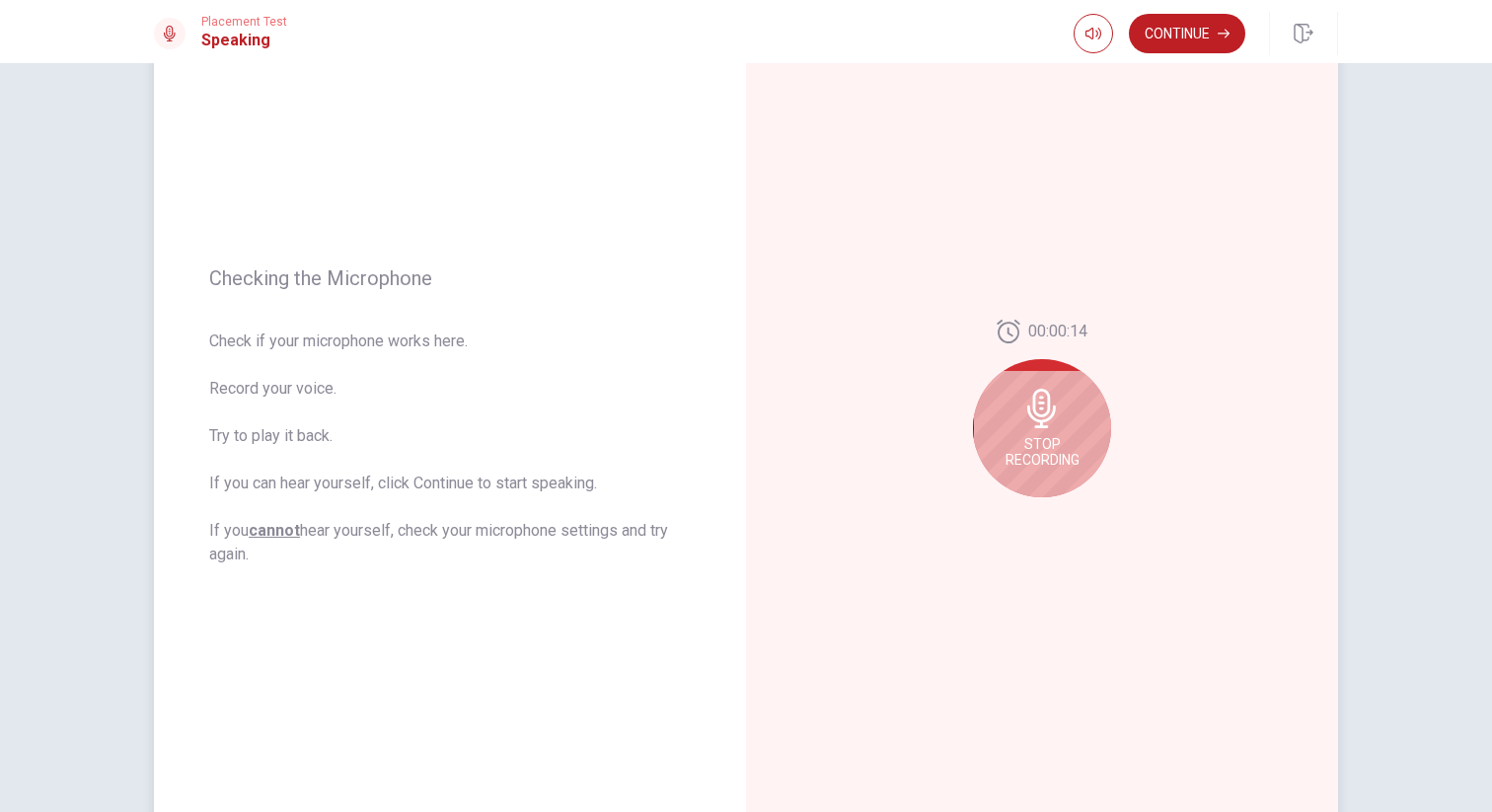 scroll, scrollTop: 117, scrollLeft: 0, axis: vertical 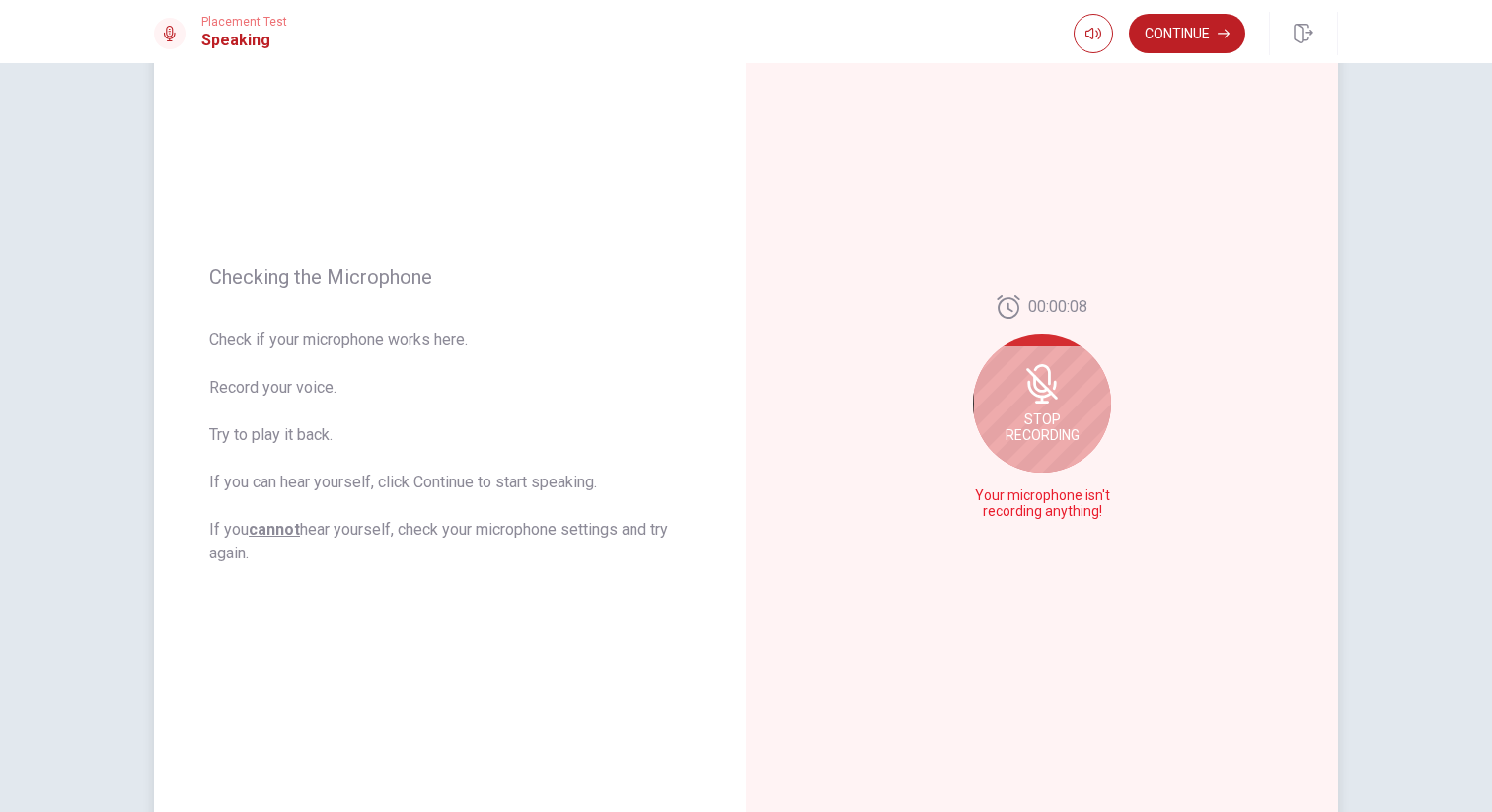 click on "Stop   Recording" at bounding box center (1042, 404) 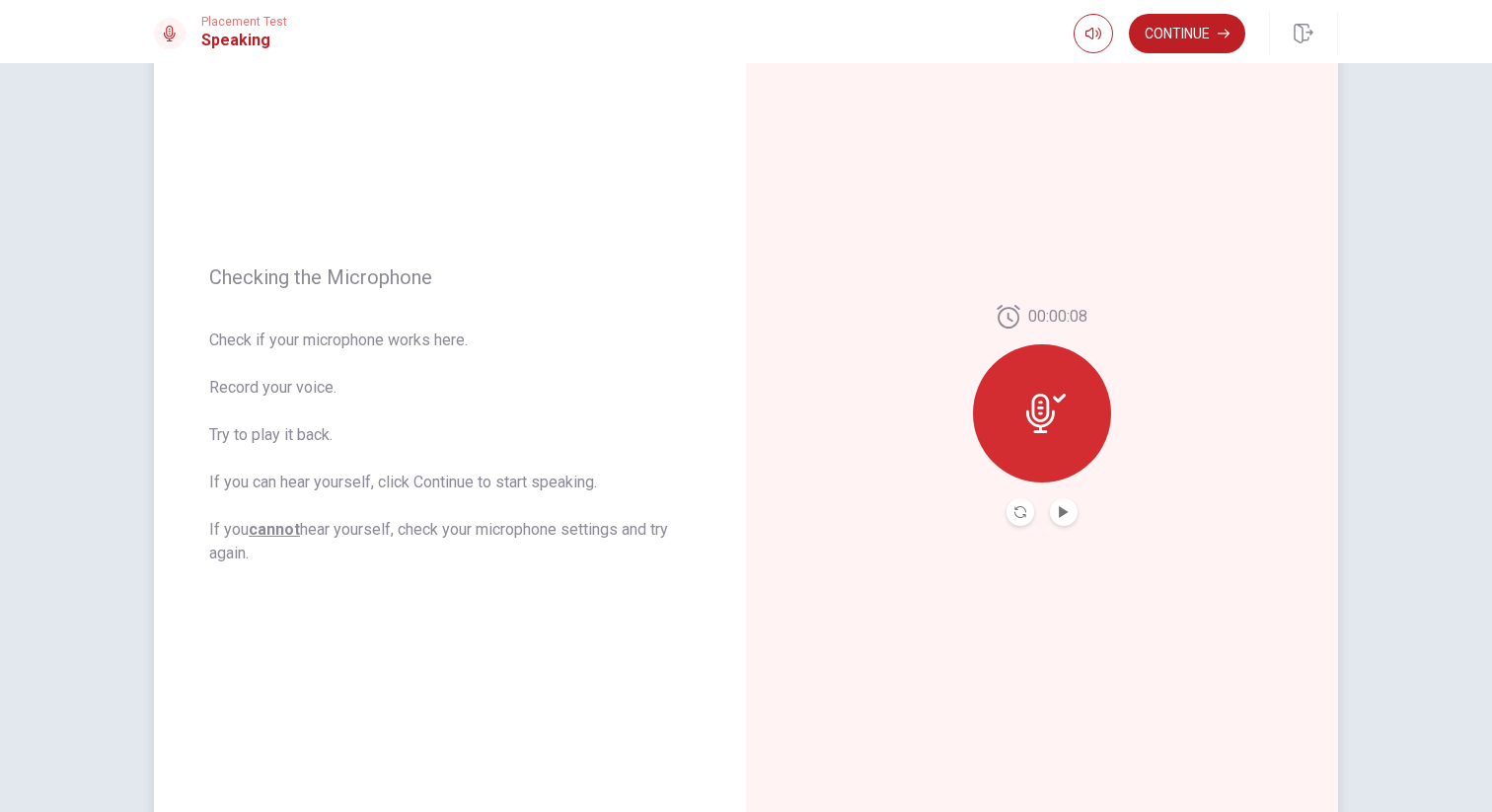 click at bounding box center [1042, 413] 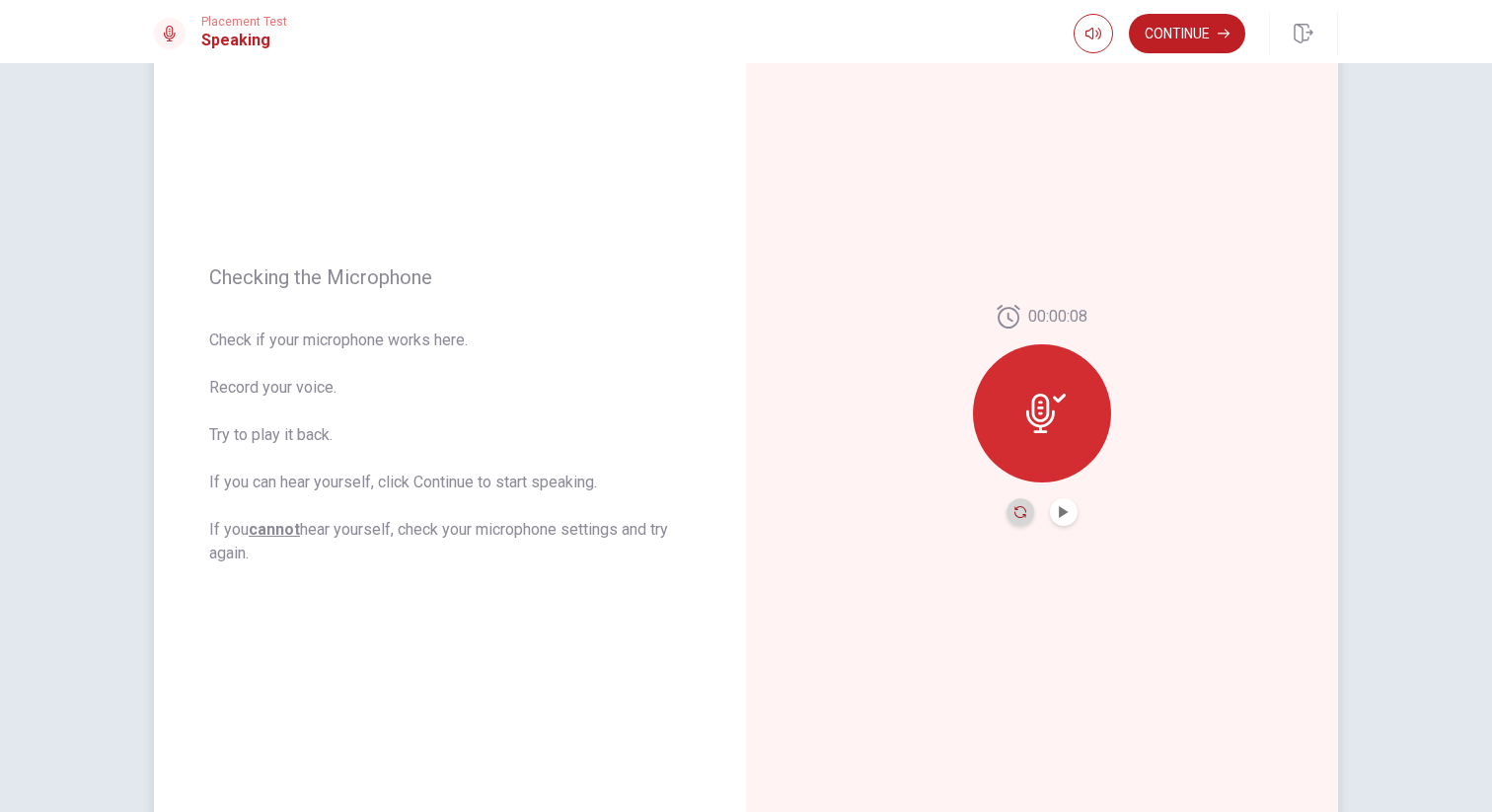 click 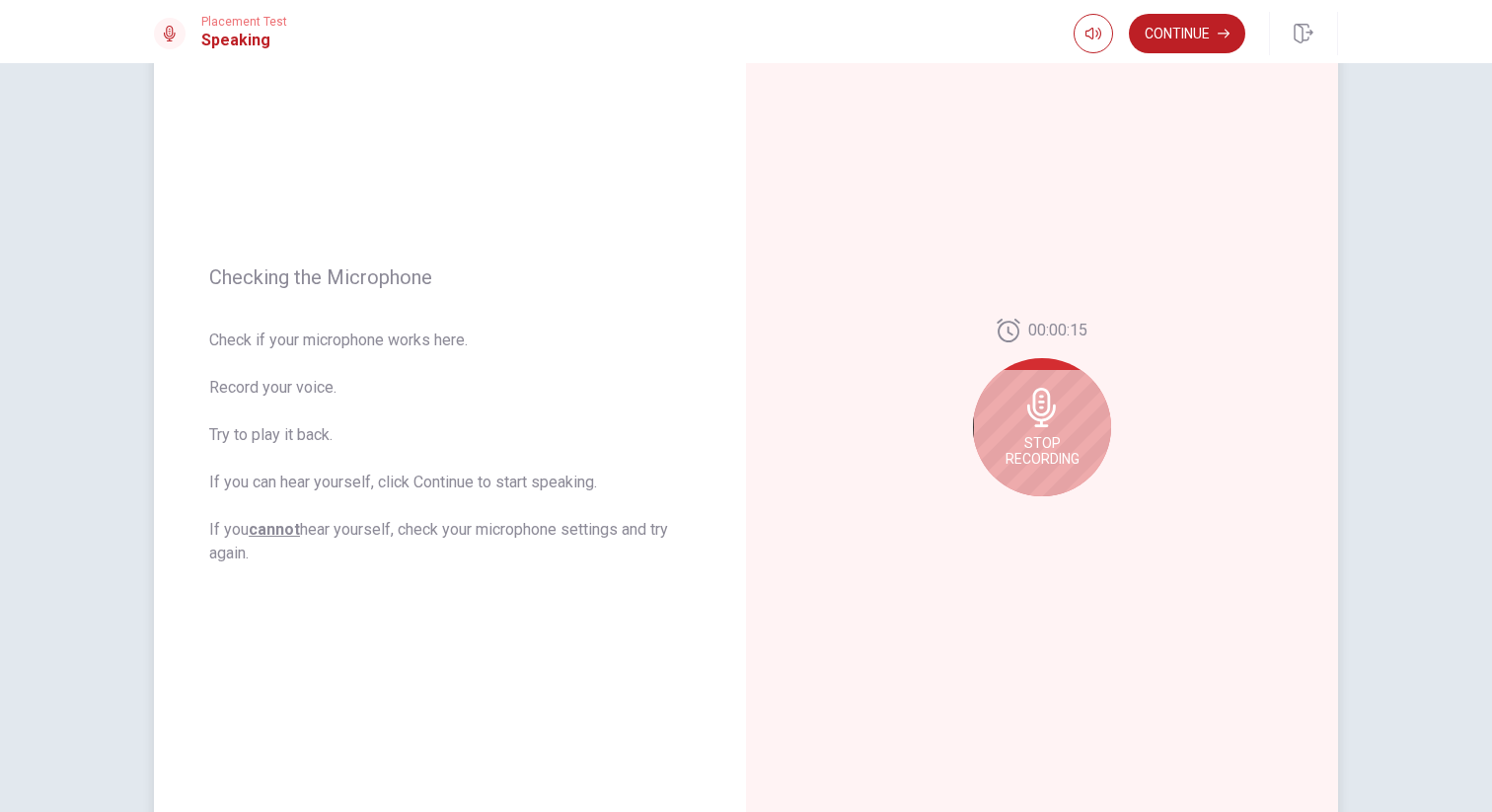 click on "Stop   Recording" at bounding box center (1042, 427) 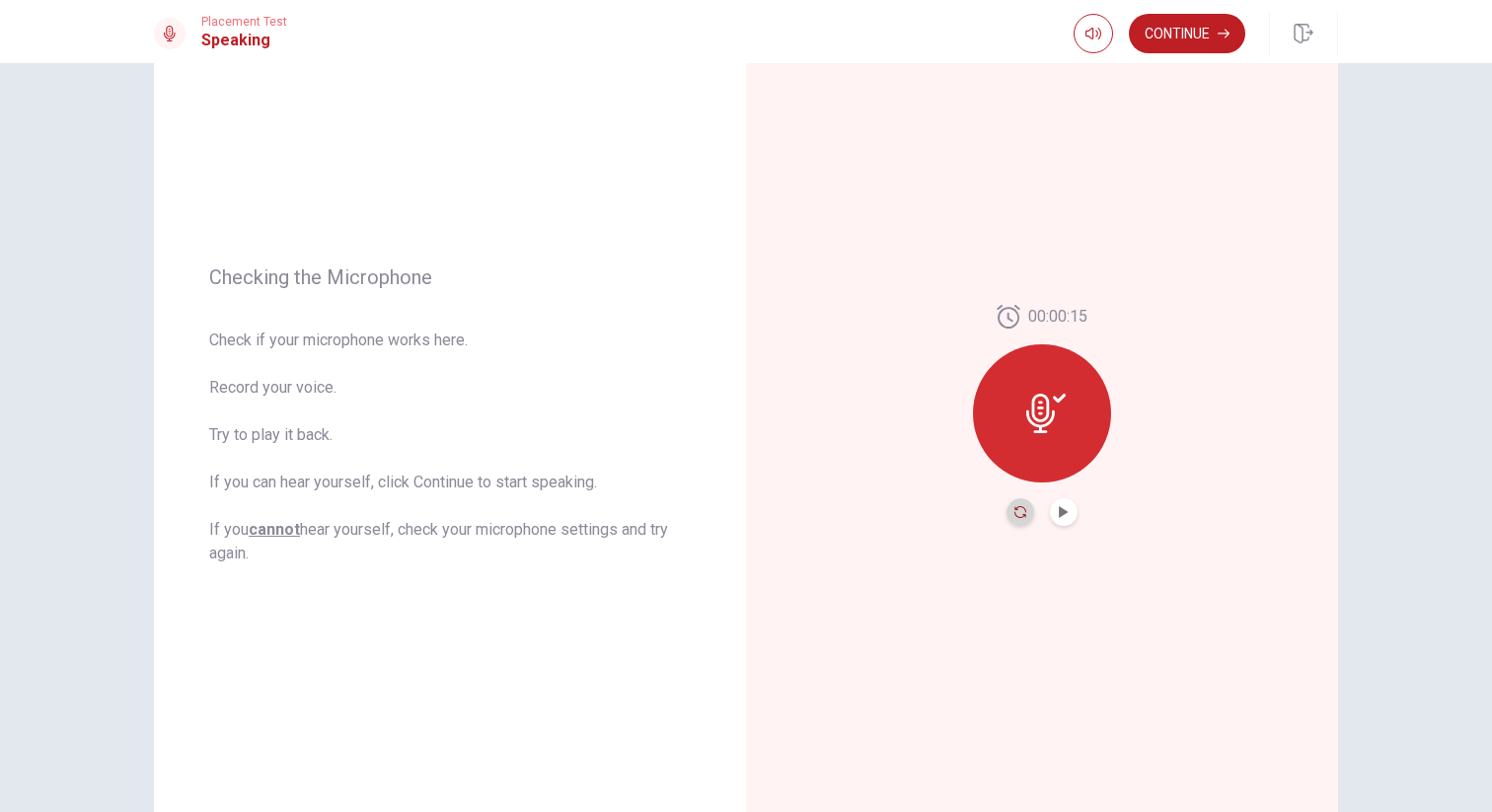click at bounding box center (1020, 512) 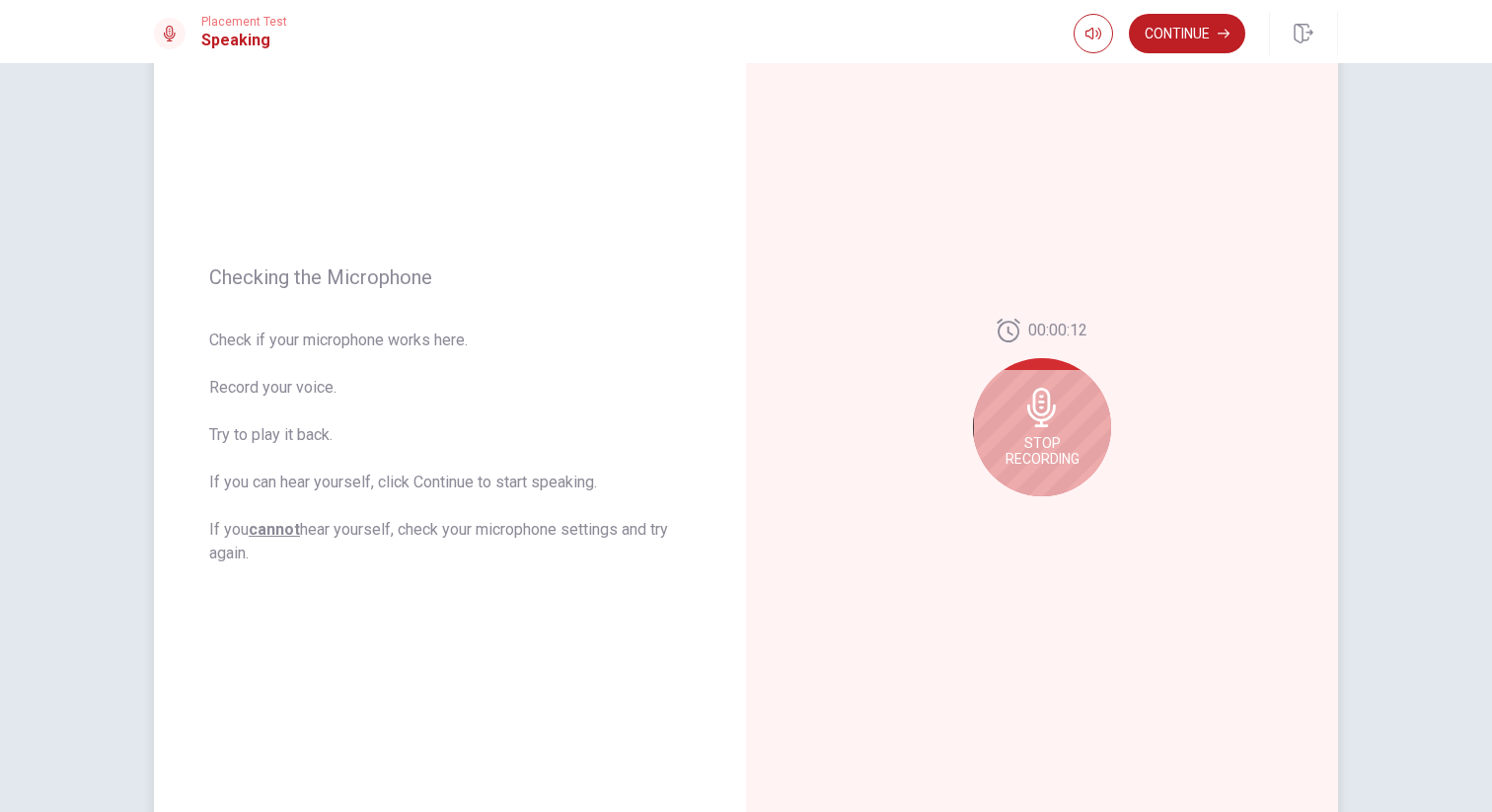click on "Stop   Recording" at bounding box center (1042, 451) 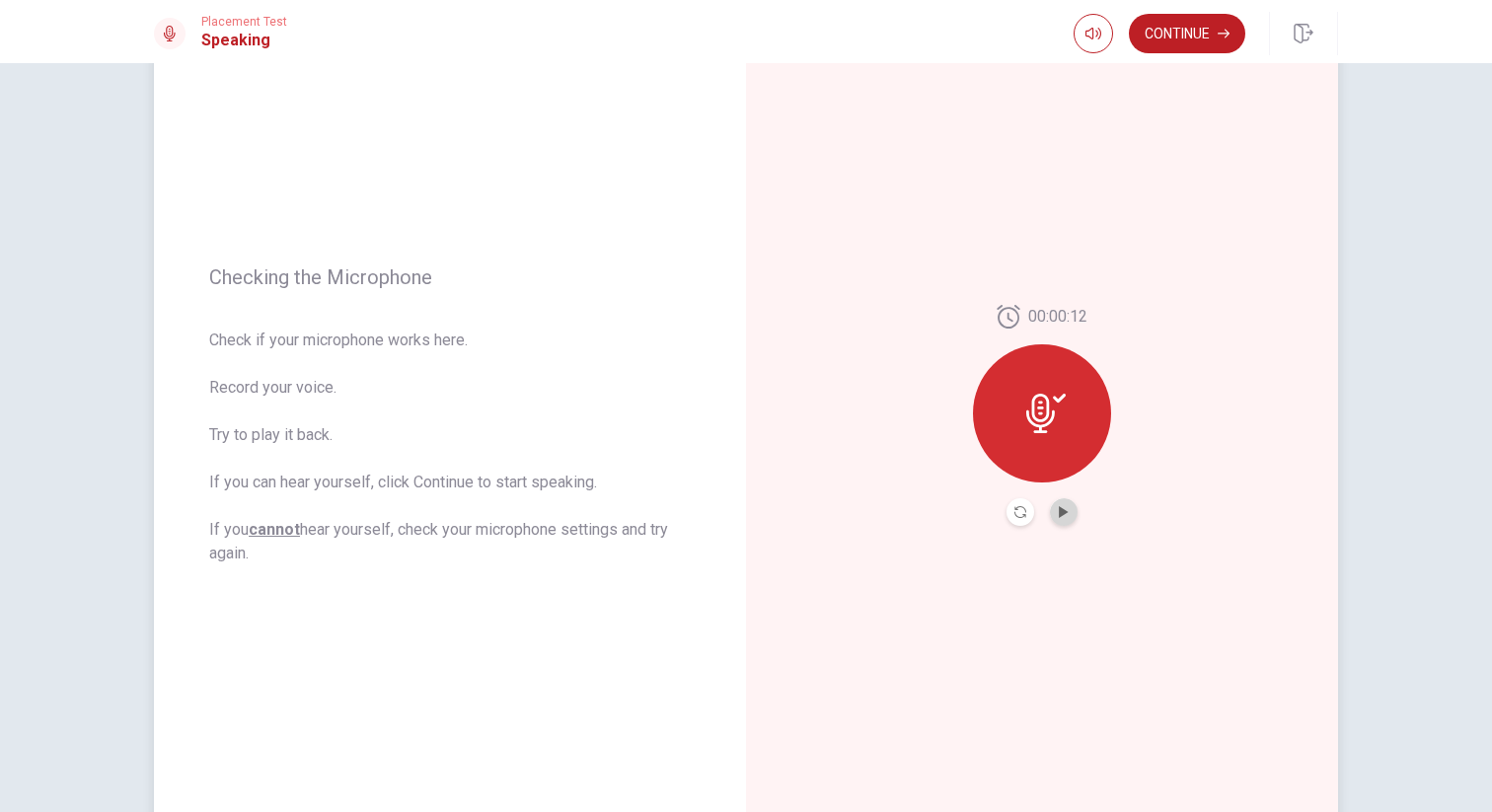 click at bounding box center (1064, 512) 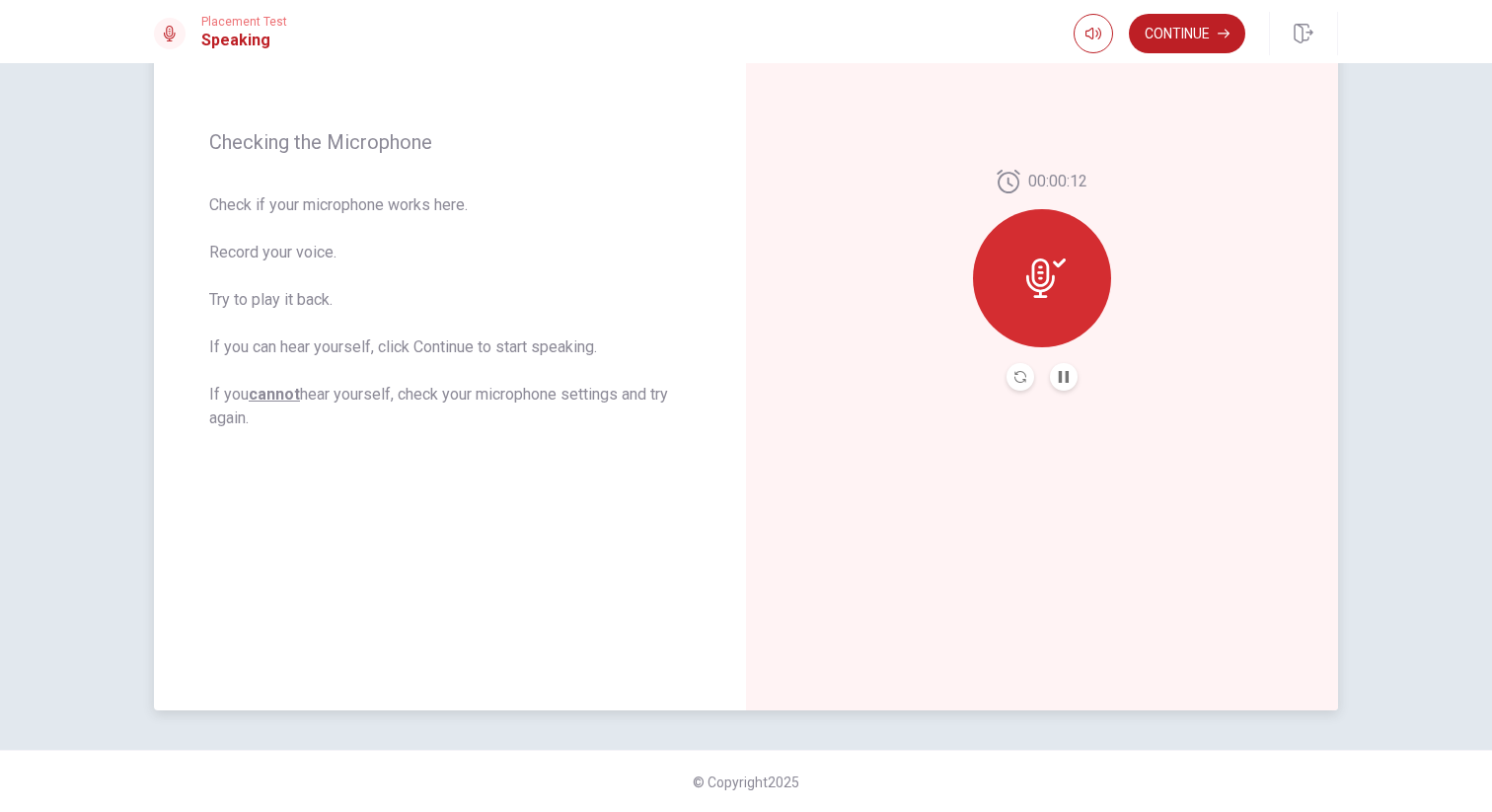scroll, scrollTop: 254, scrollLeft: 0, axis: vertical 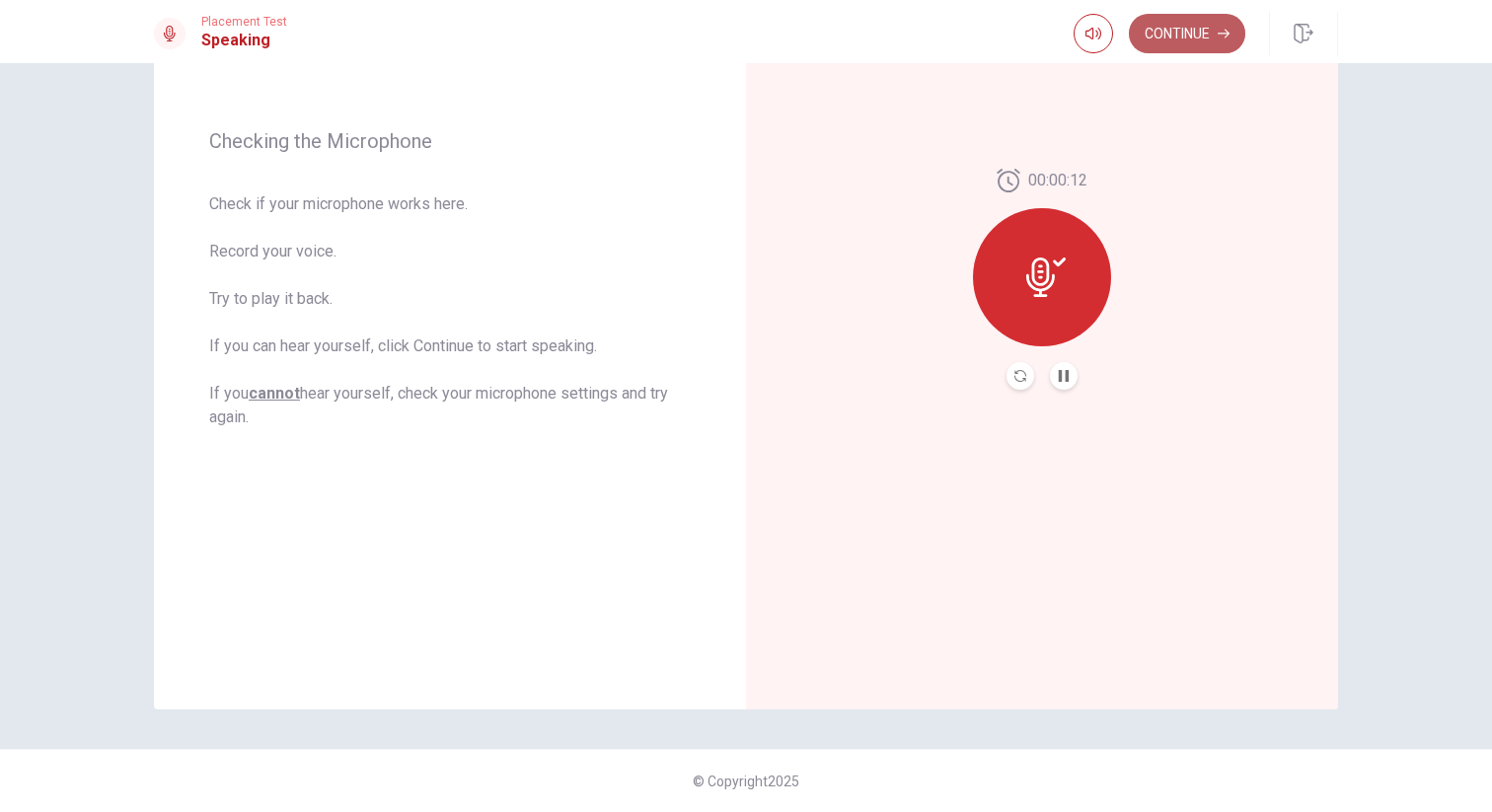 click on "Continue" at bounding box center (1187, 34) 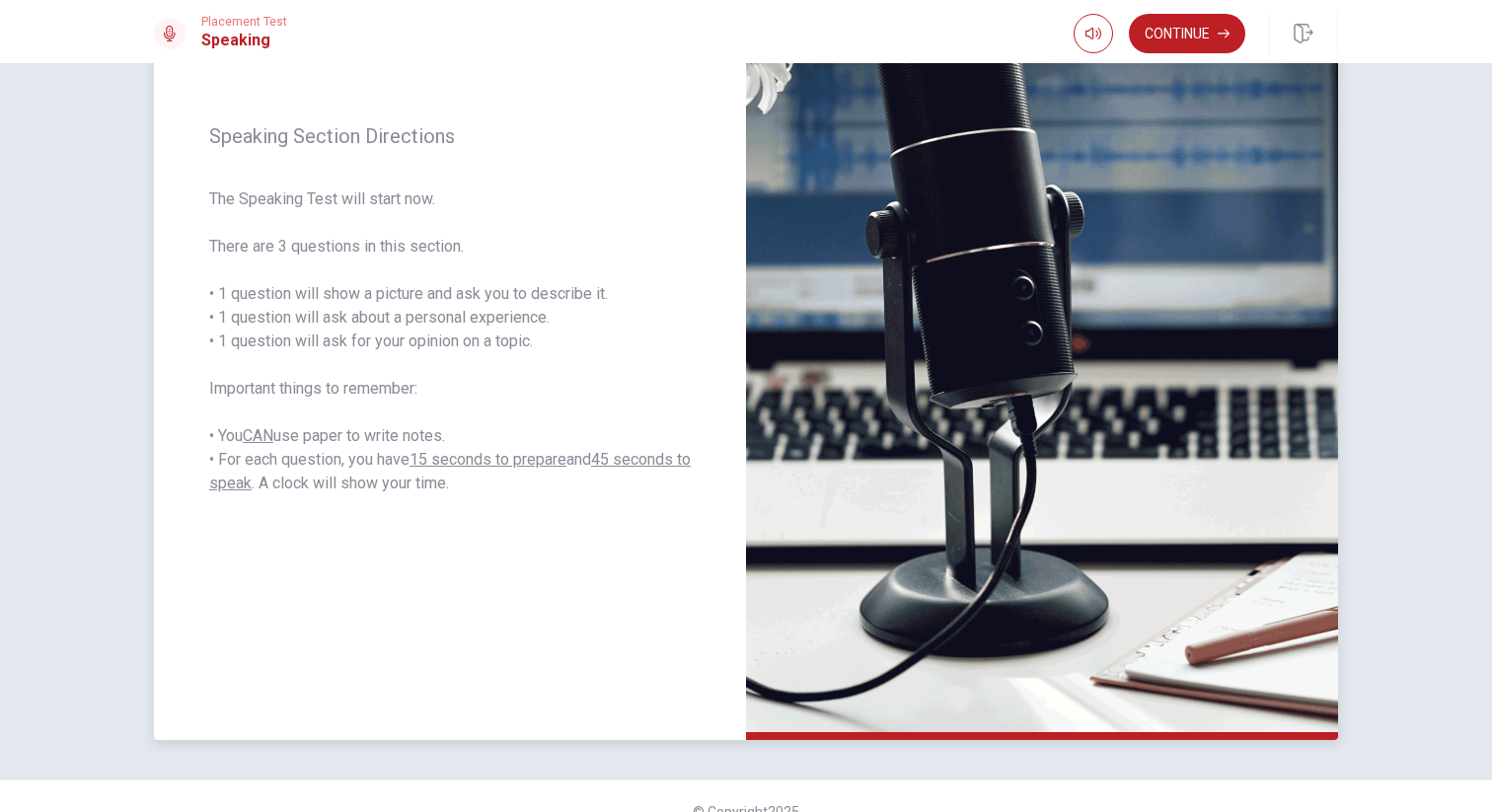 scroll, scrollTop: 205, scrollLeft: 0, axis: vertical 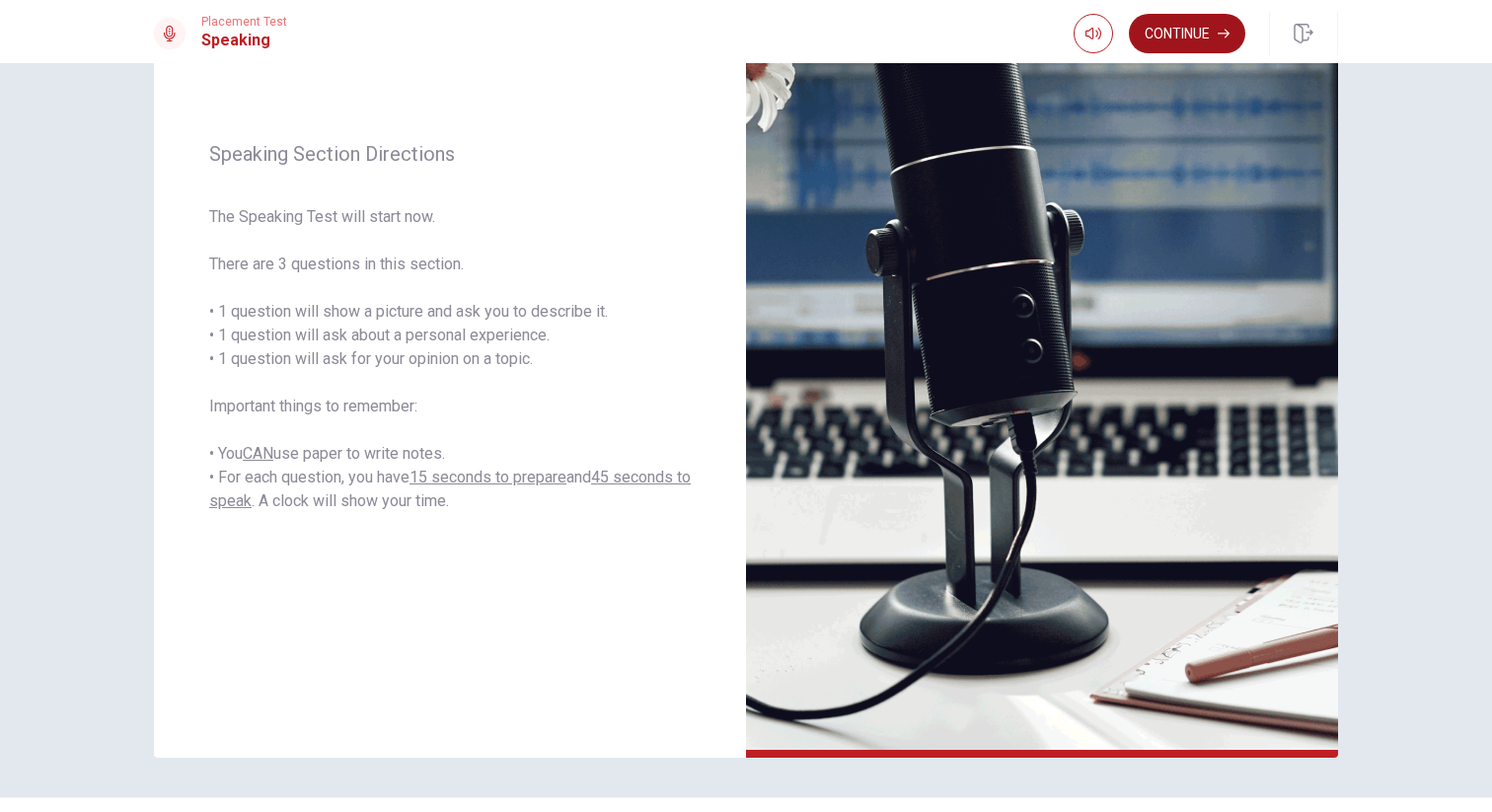 click on "Continue" at bounding box center (1187, 34) 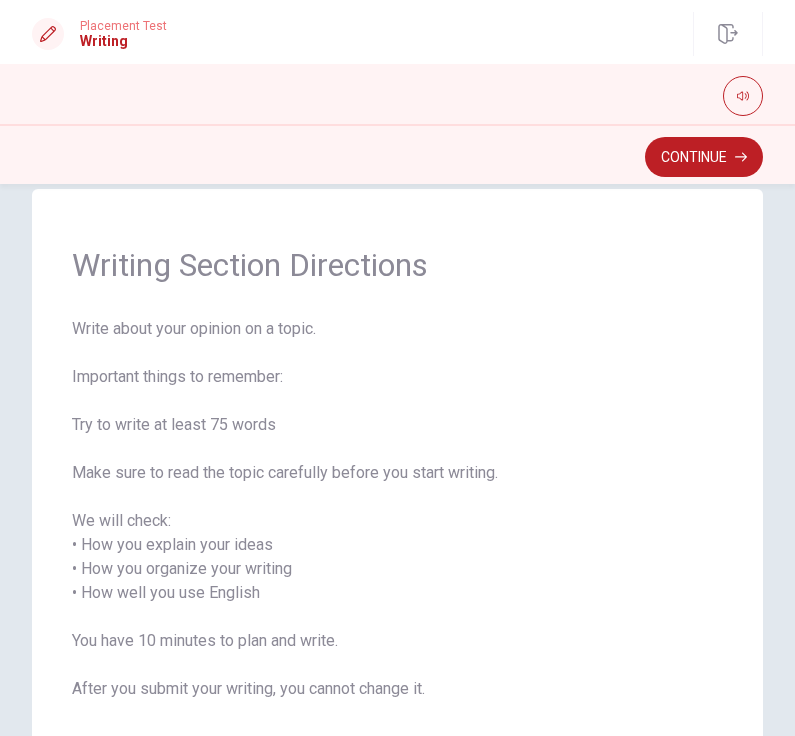 scroll, scrollTop: 175, scrollLeft: 0, axis: vertical 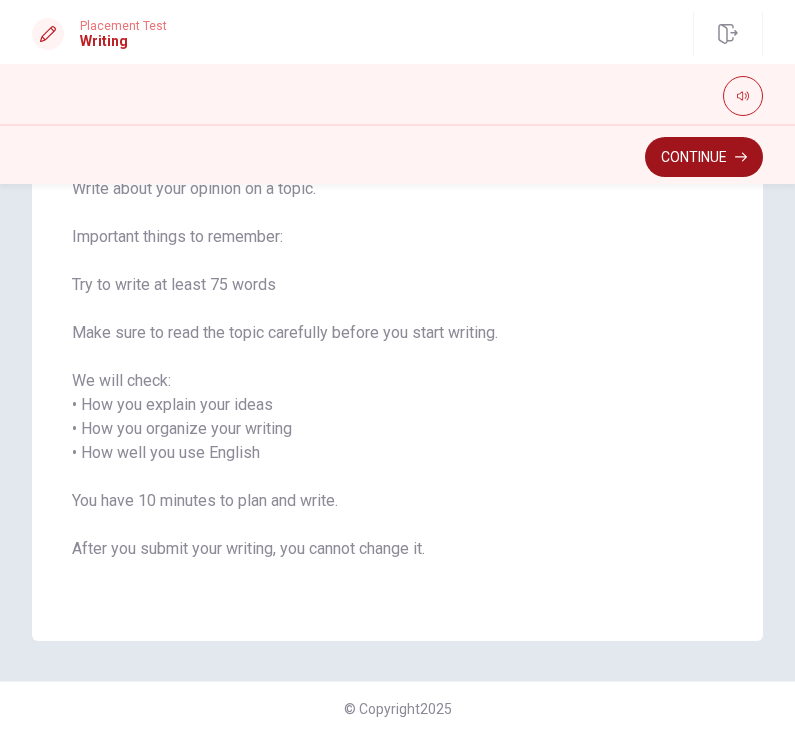 click on "Continue" at bounding box center (704, 157) 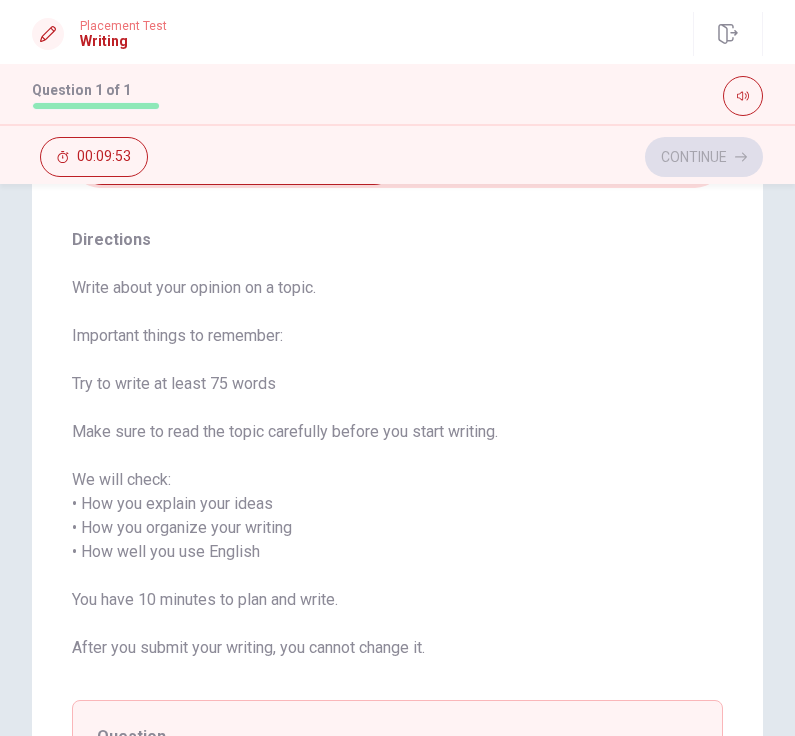 scroll, scrollTop: 167, scrollLeft: 0, axis: vertical 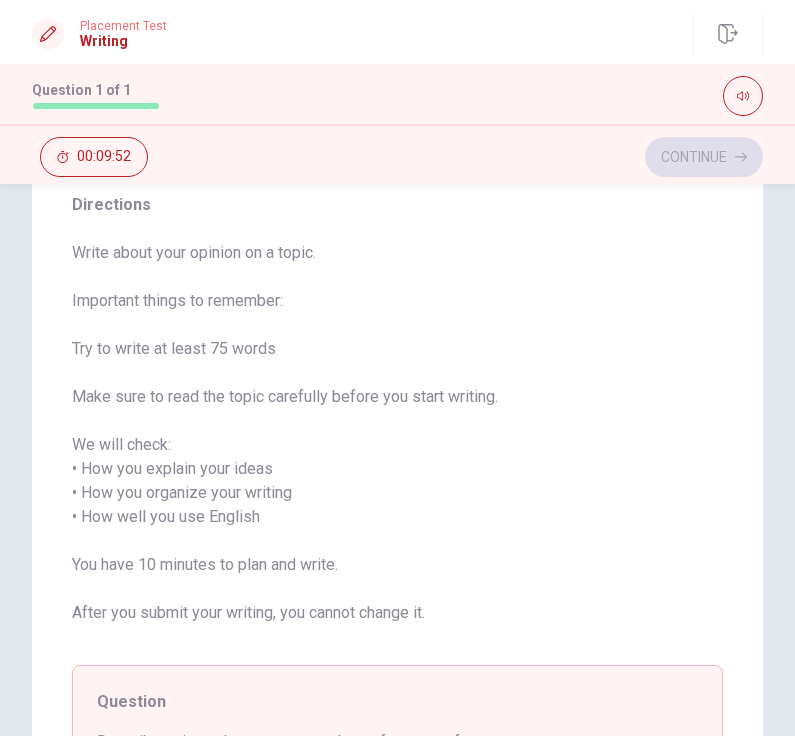 drag, startPoint x: 71, startPoint y: 201, endPoint x: 323, endPoint y: 522, distance: 408.09924 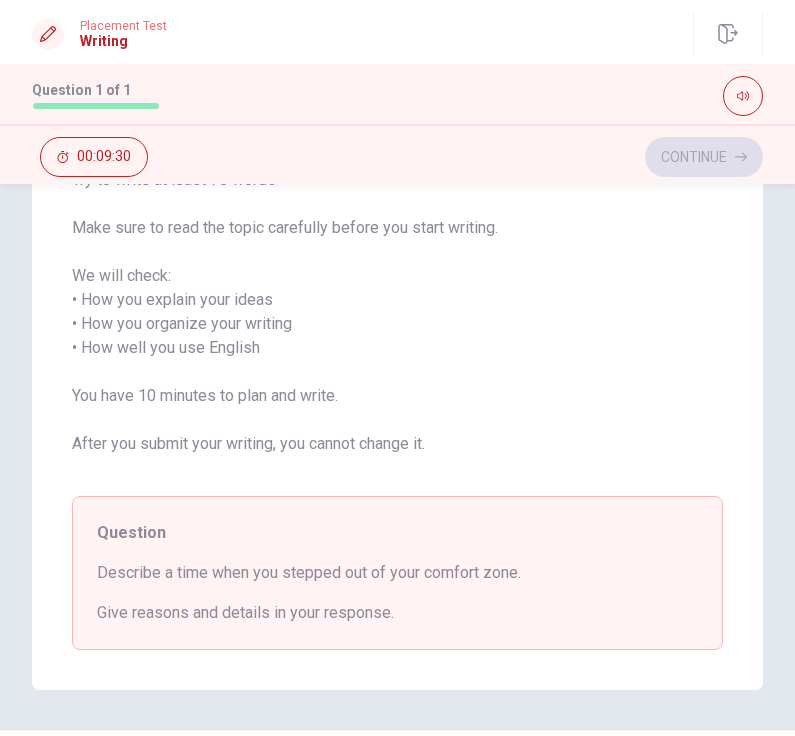 scroll, scrollTop: 0, scrollLeft: 0, axis: both 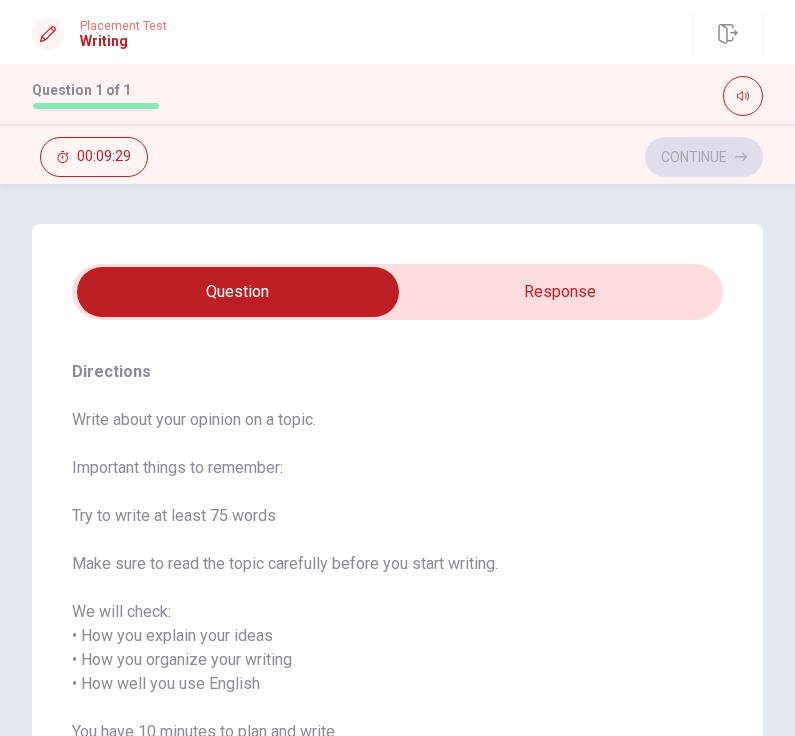 click at bounding box center [238, 292] 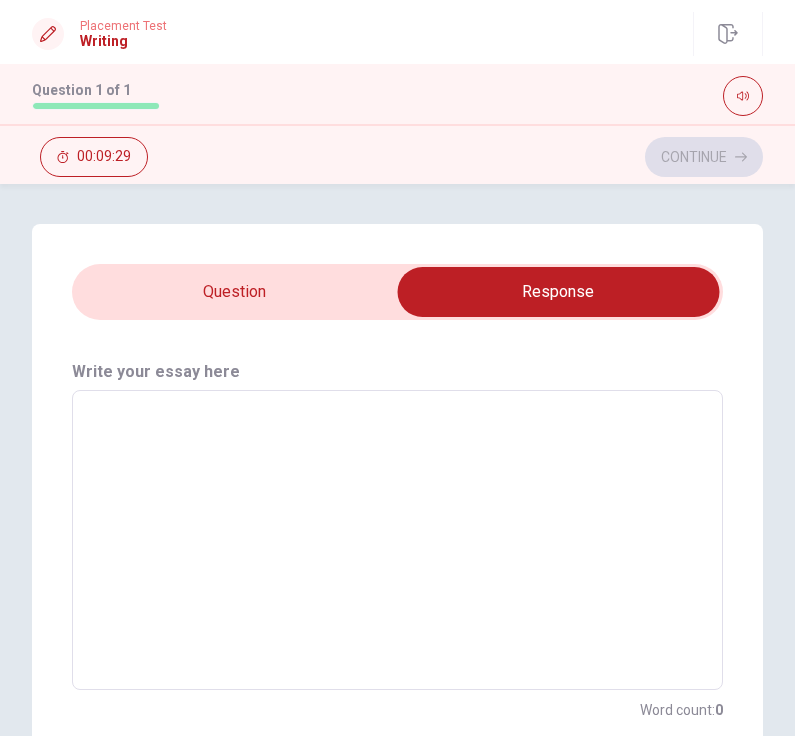 scroll, scrollTop: 121, scrollLeft: 0, axis: vertical 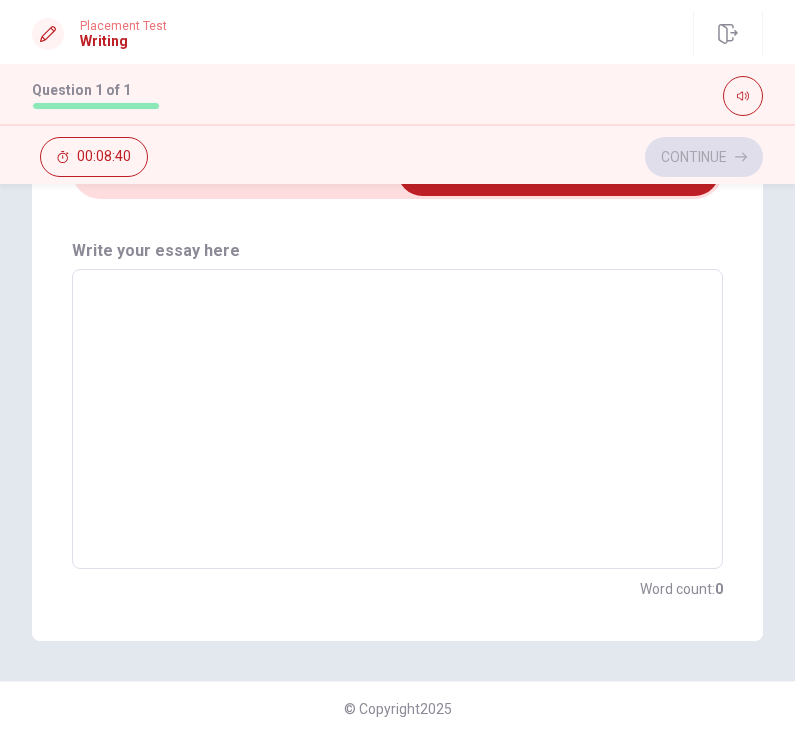 click at bounding box center (397, 419) 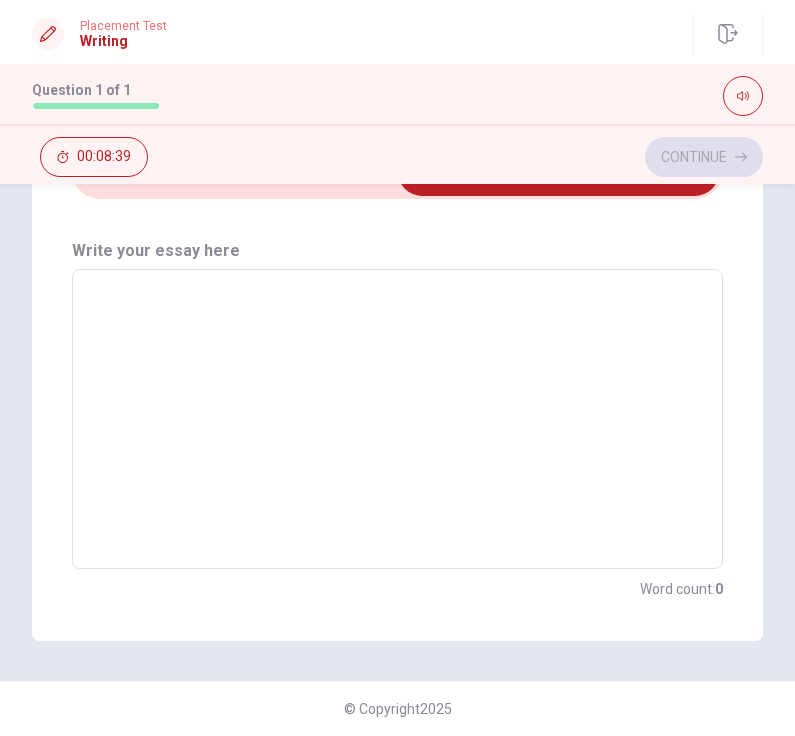 type on "ㅇ" 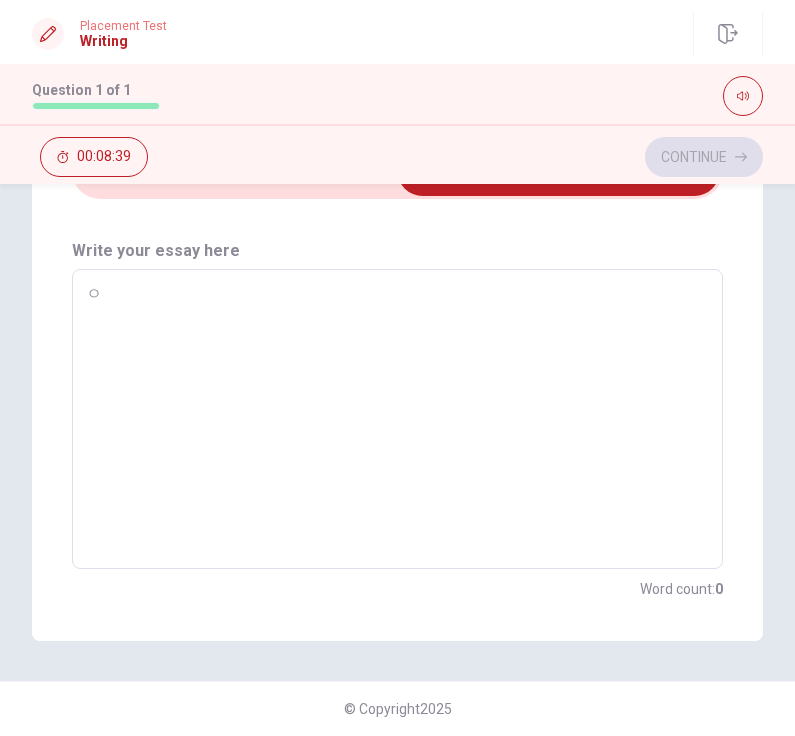 type on "x" 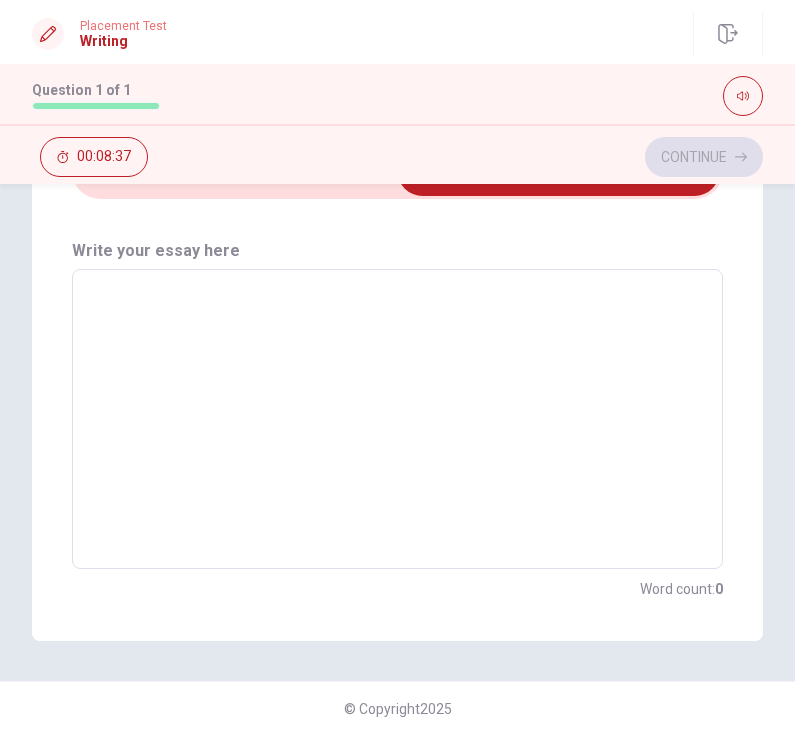 type on "T" 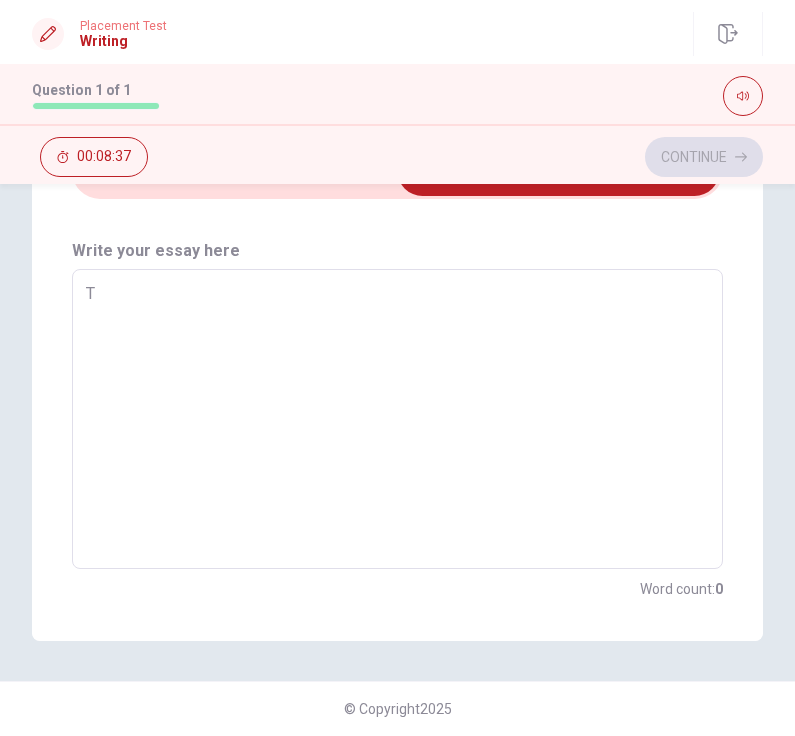 type on "x" 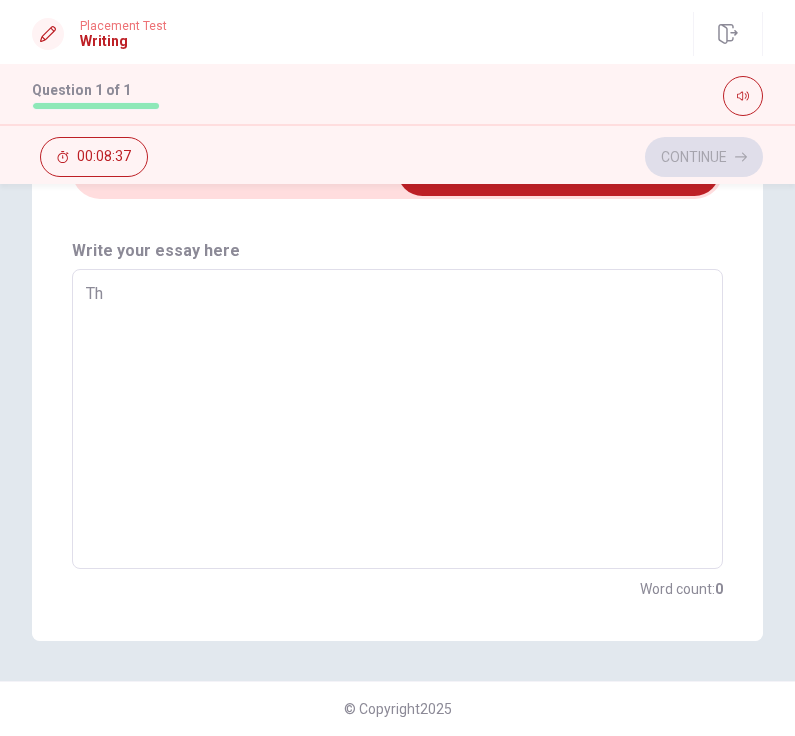 type on "x" 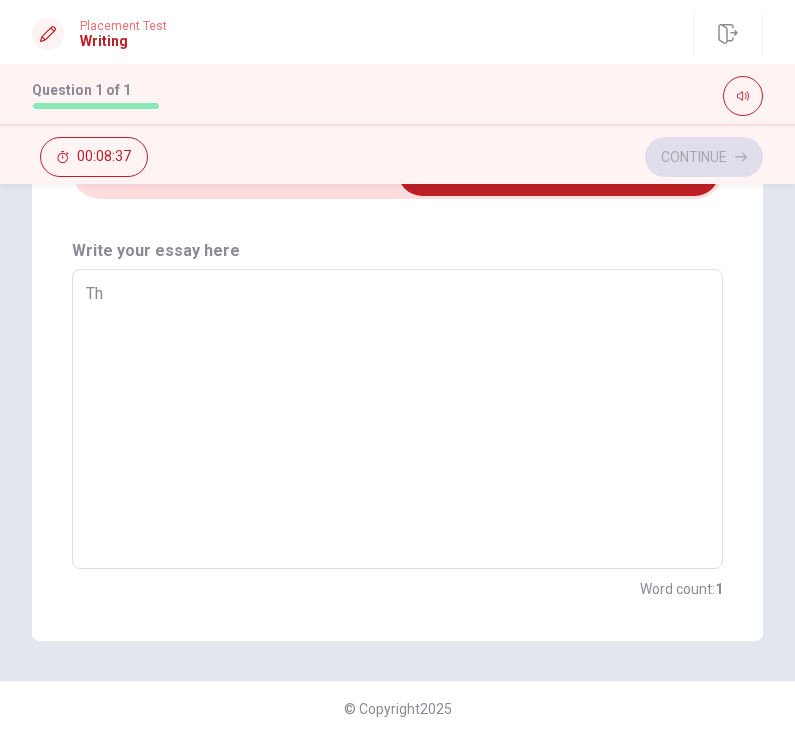 type on "The" 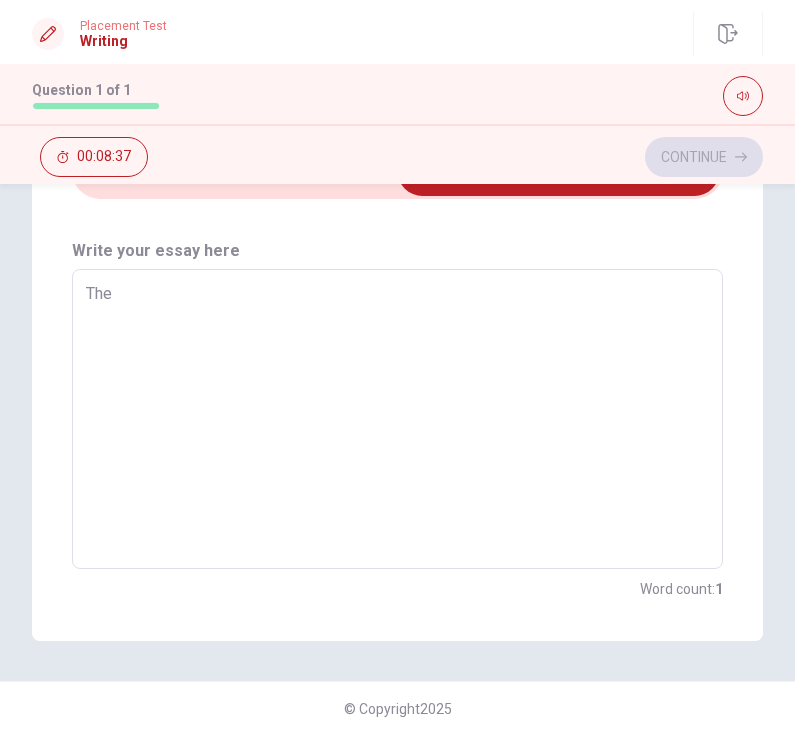 type on "x" 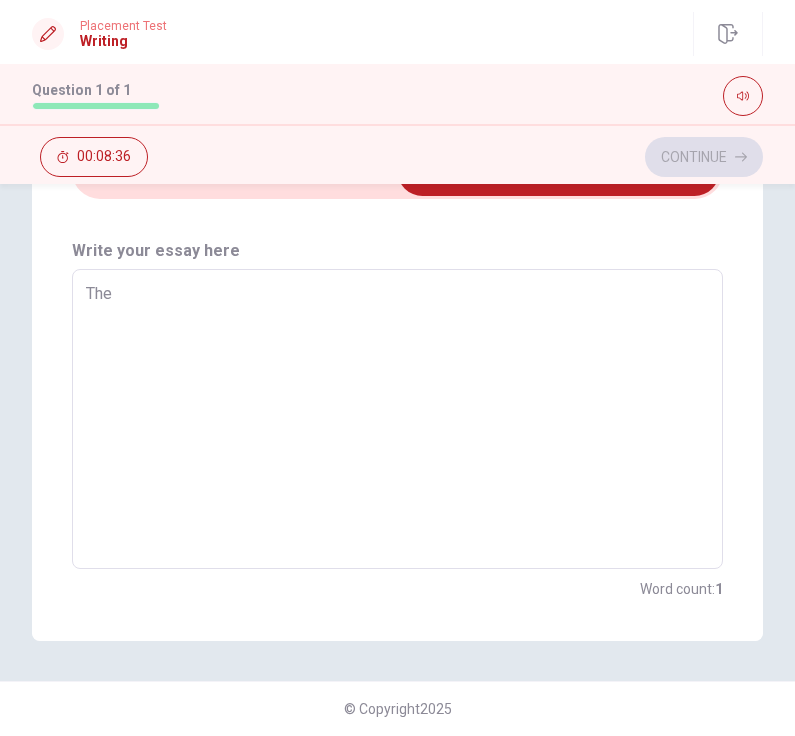 type on "The m" 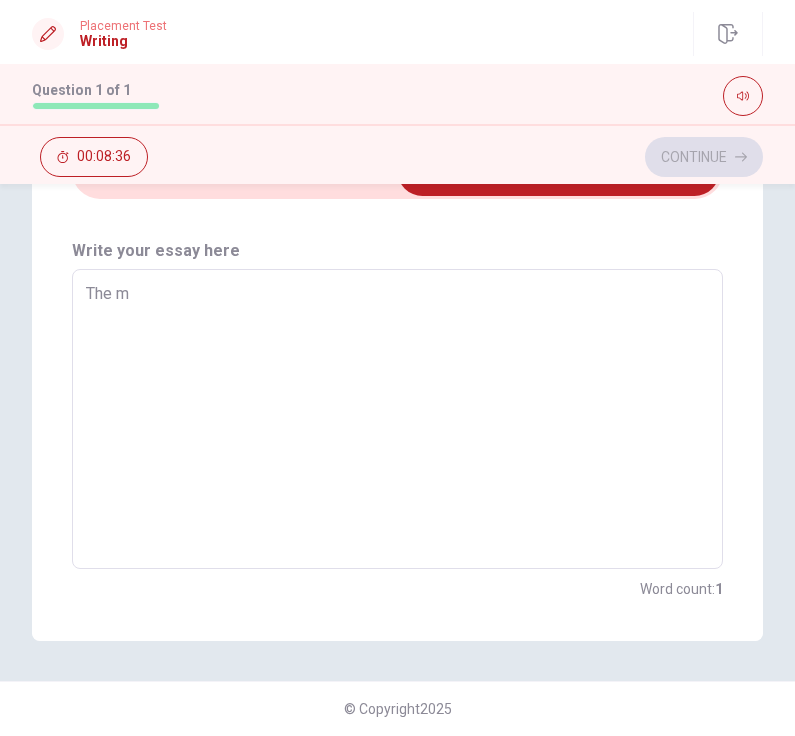 type on "x" 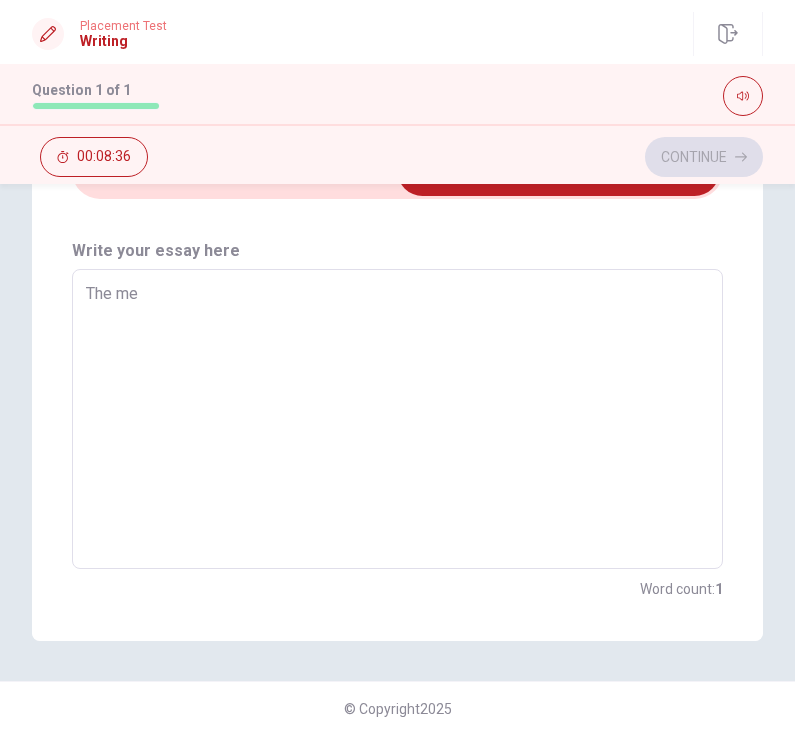type on "x" 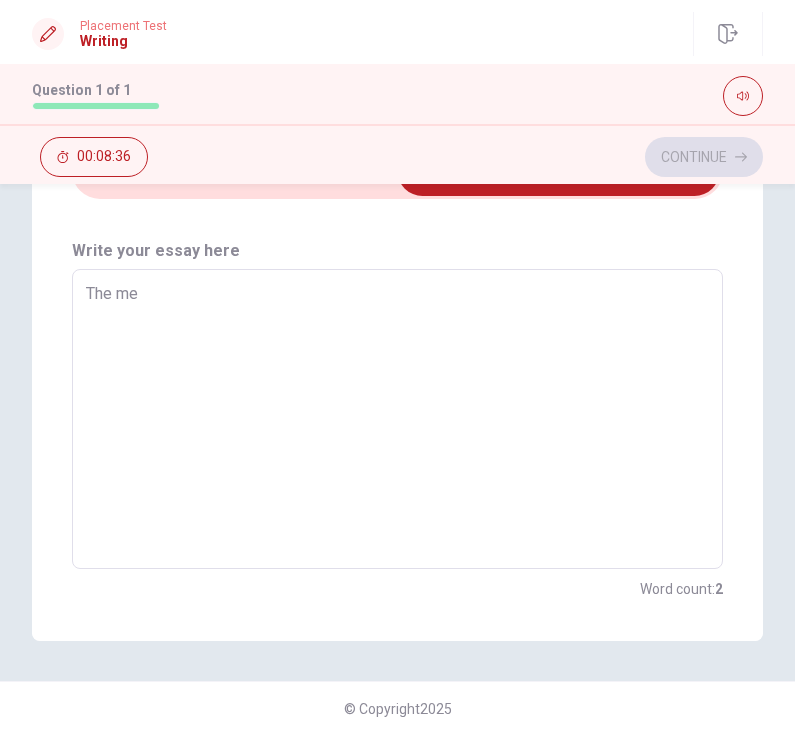 type on "The m" 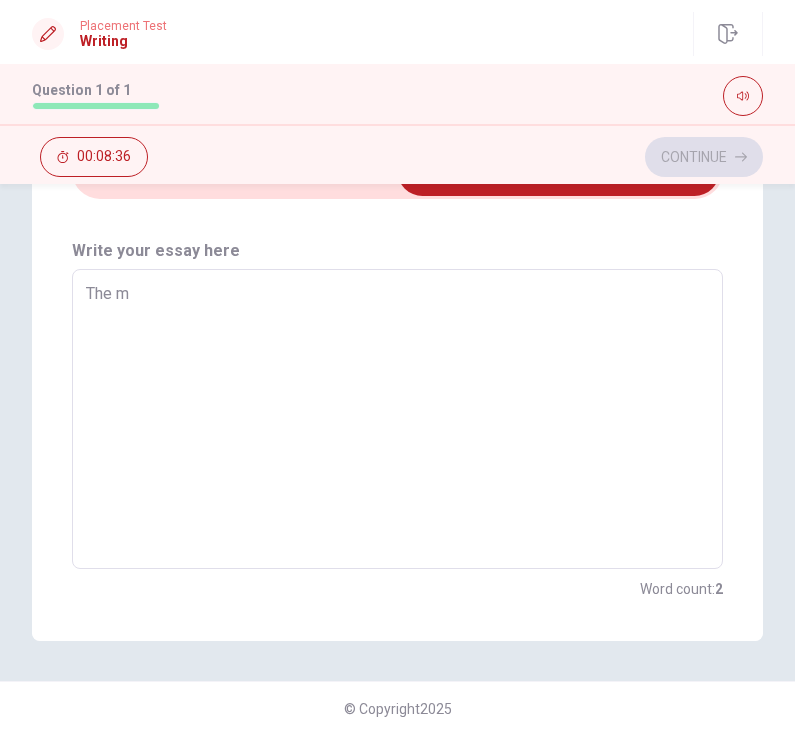 type on "x" 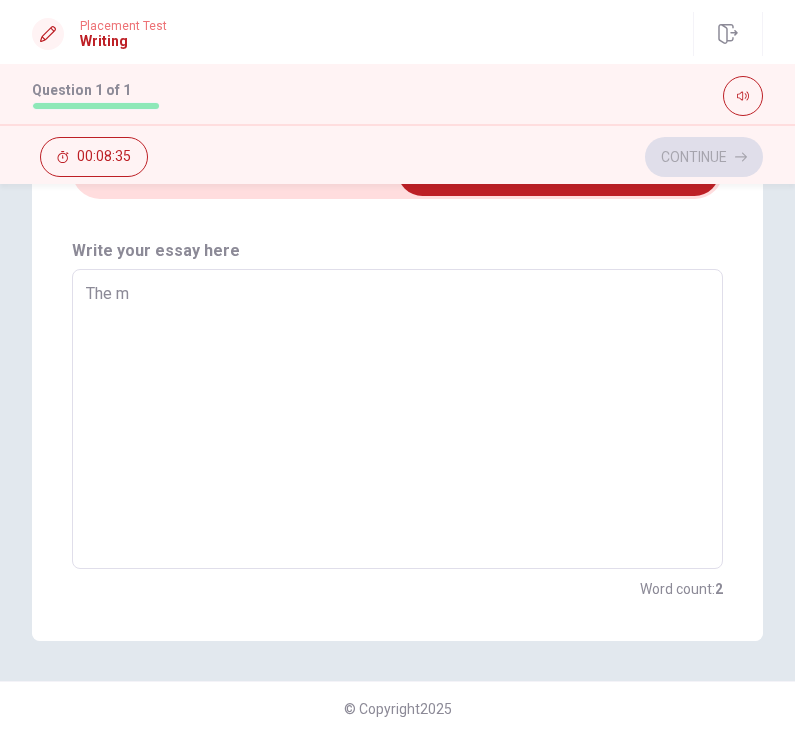 type on "The mo" 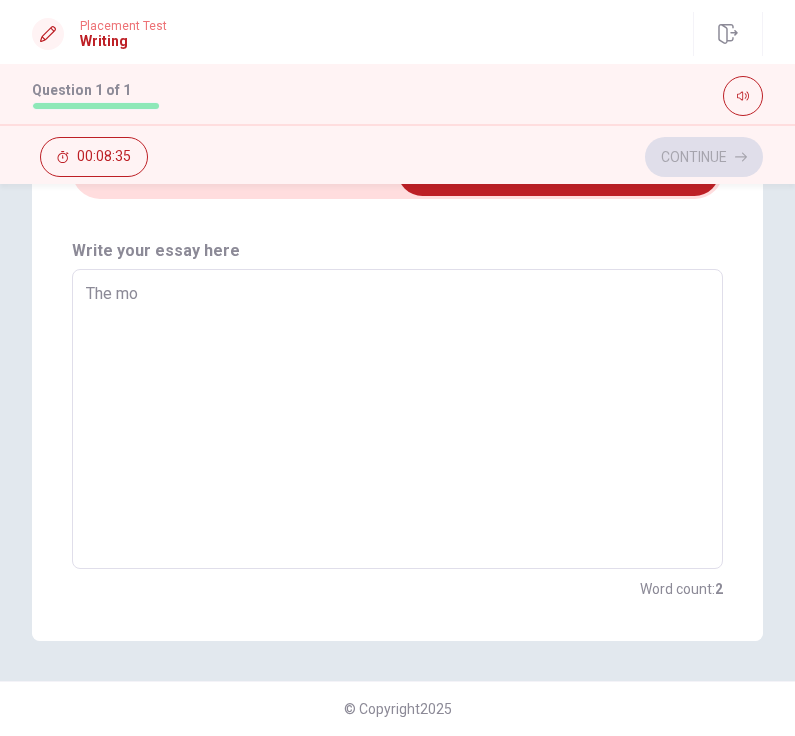 type on "x" 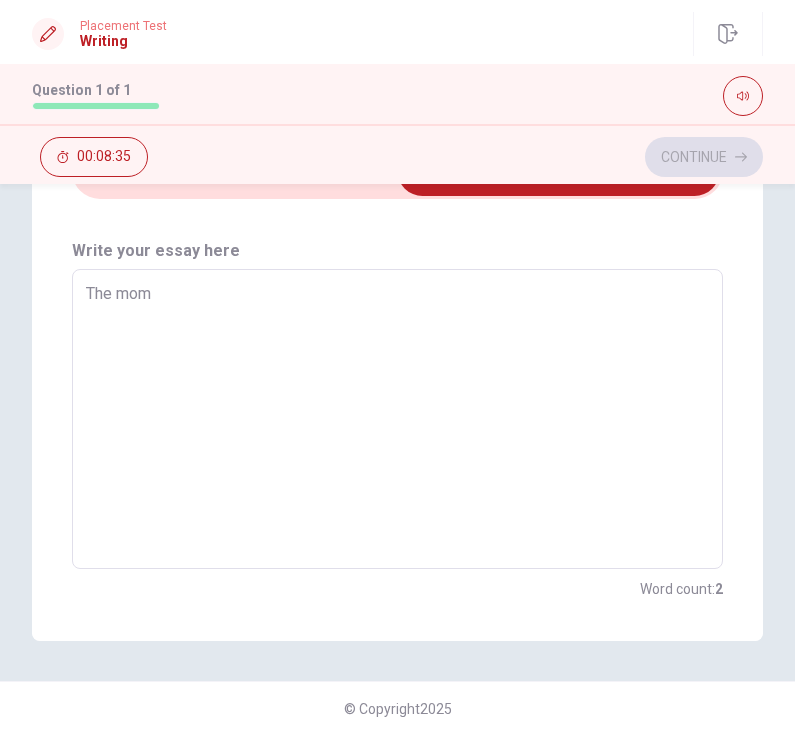 type on "x" 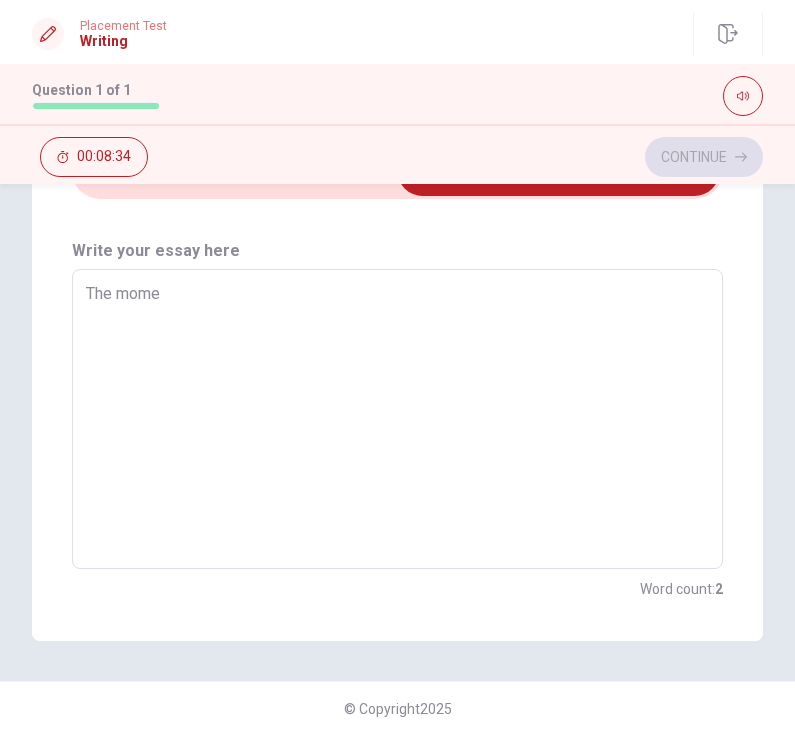 type on "The momen" 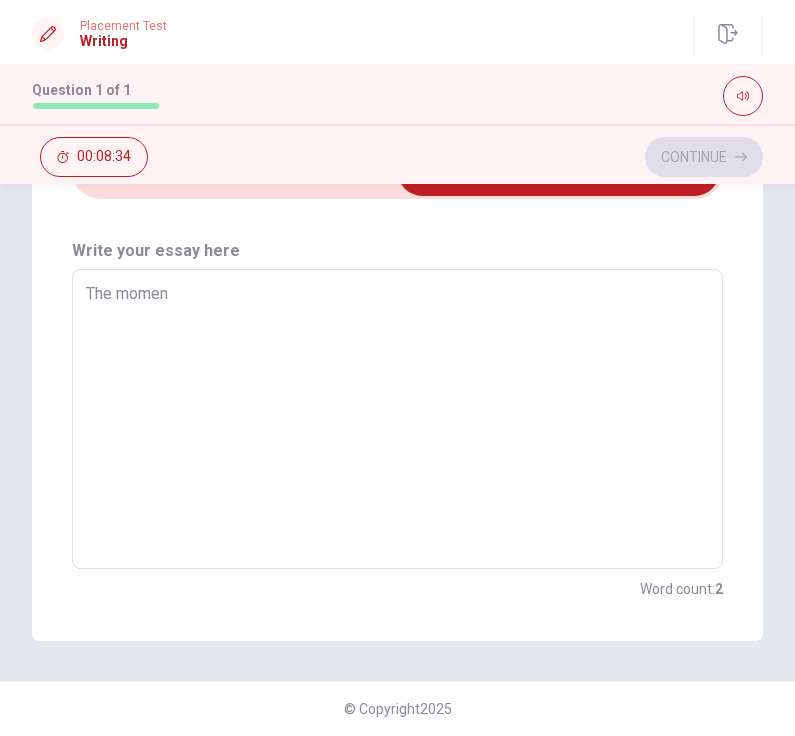 type on "x" 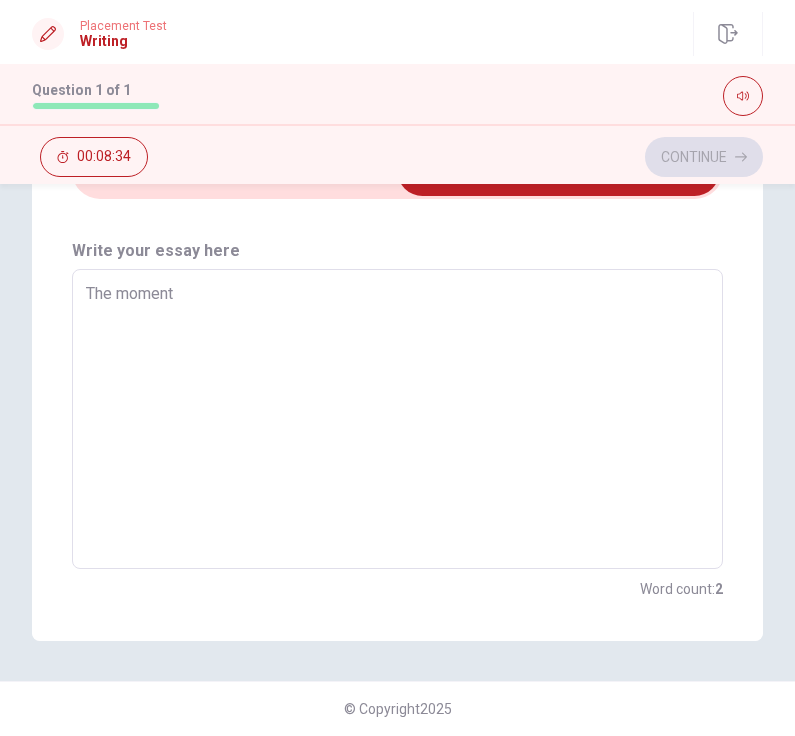 type on "x" 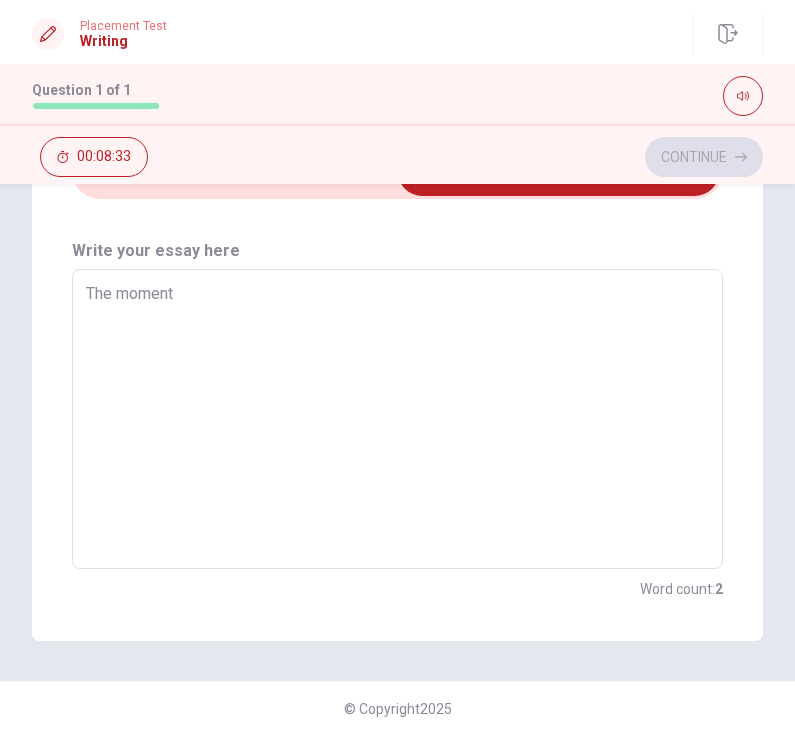 type on "The moment I" 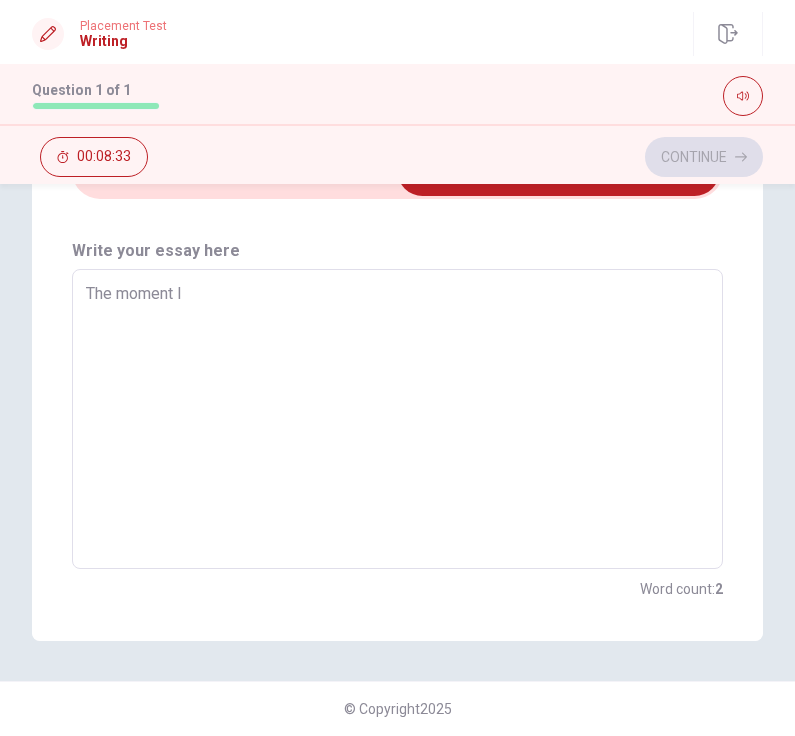 type on "x" 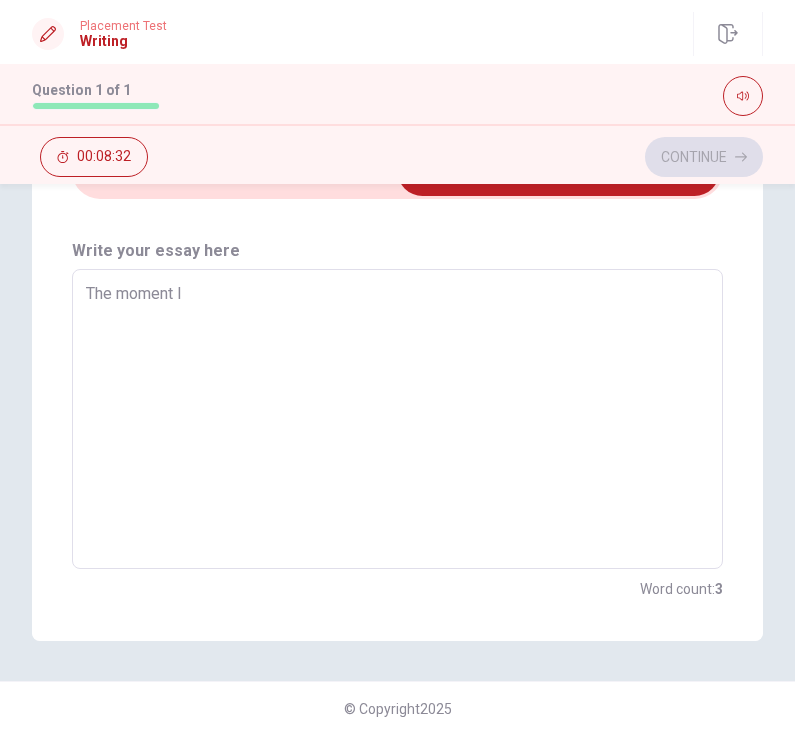 type on "The moment I" 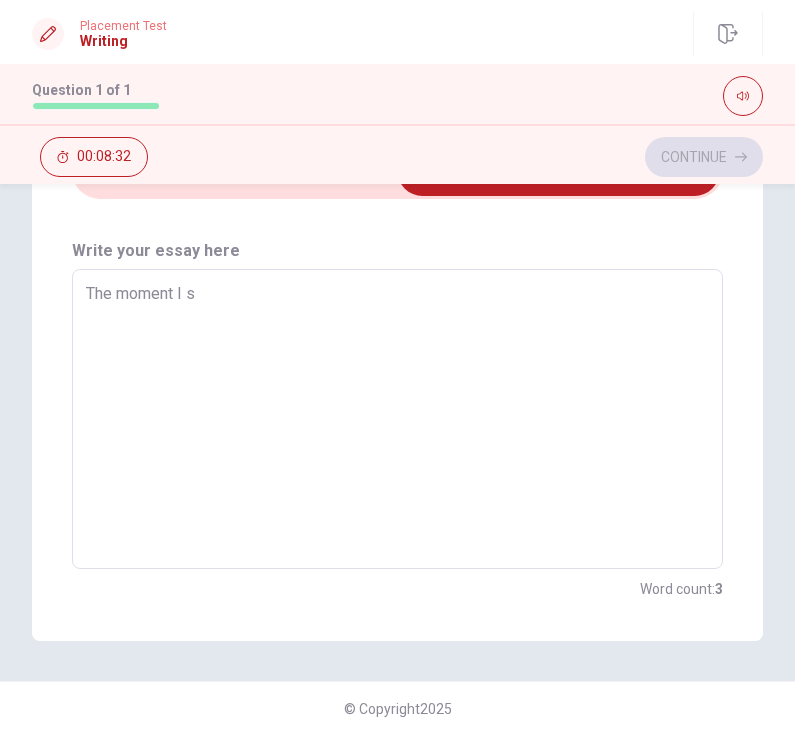 type on "x" 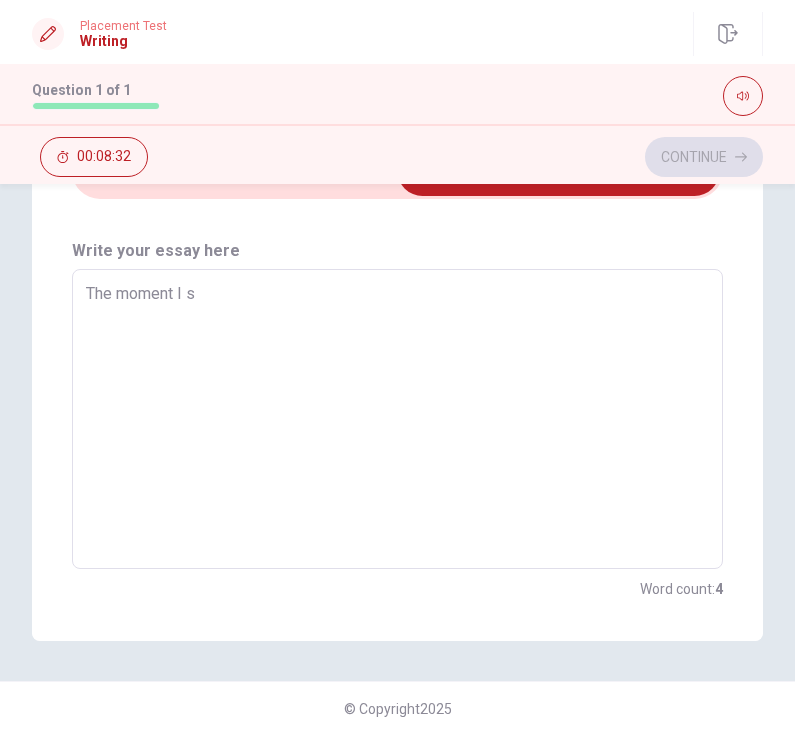 type on "The moment I st" 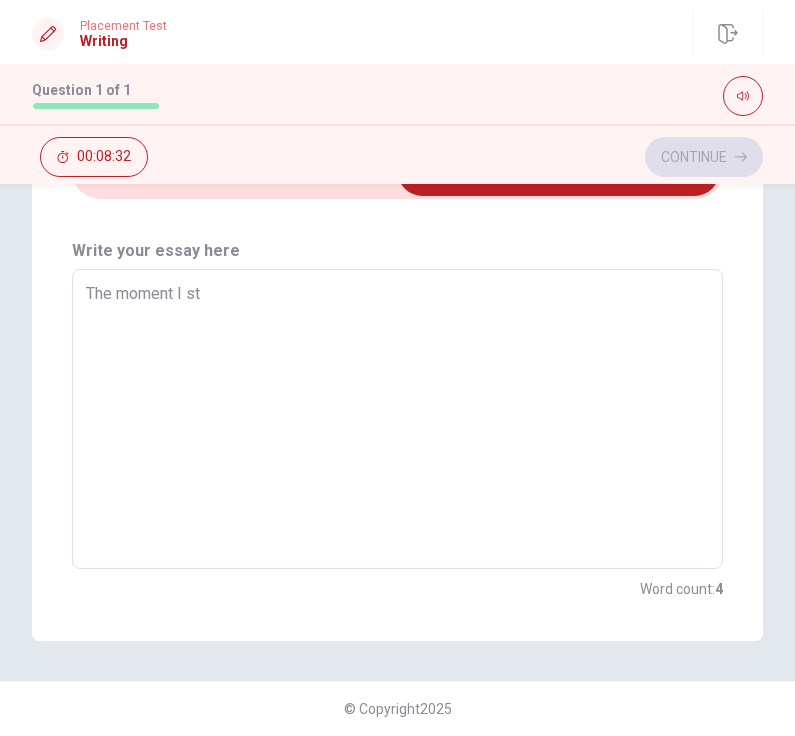 type on "x" 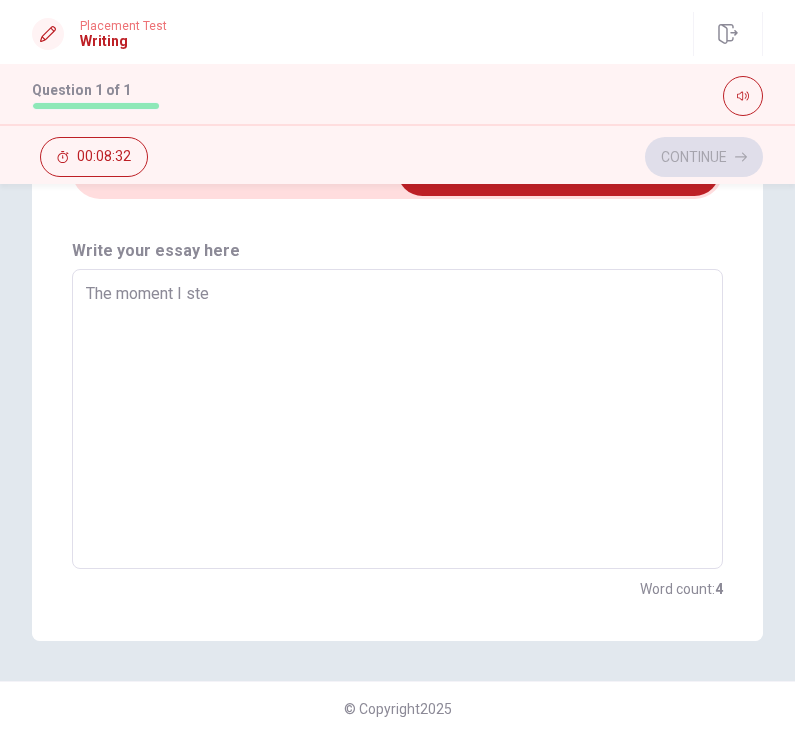 type on "x" 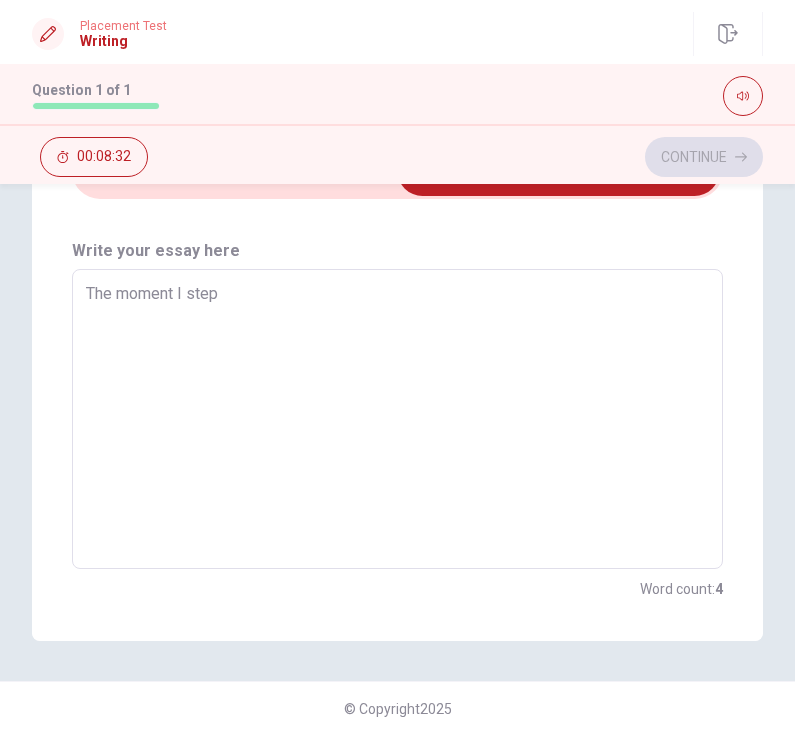 type on "x" 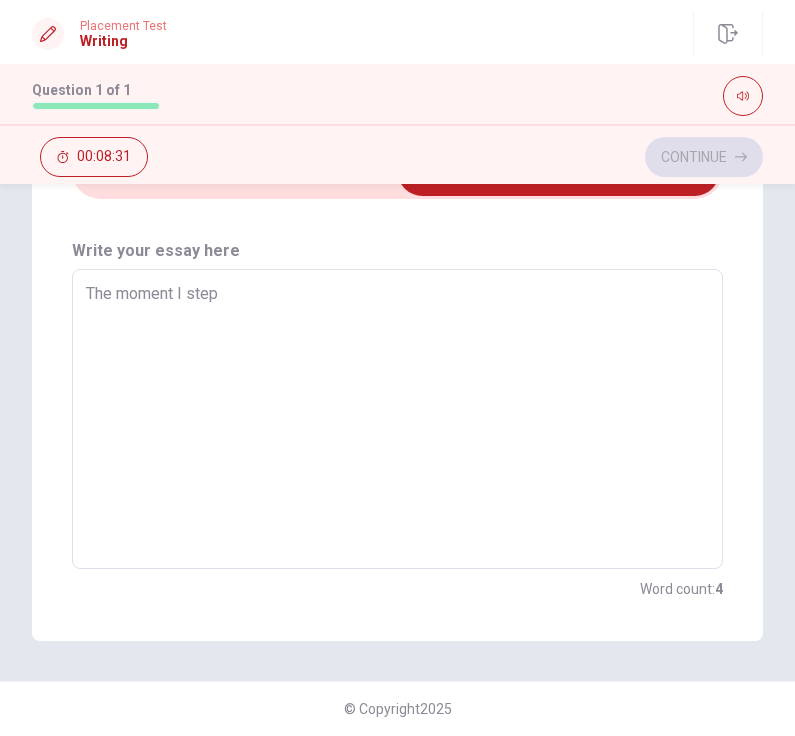 type on "The moment I step" 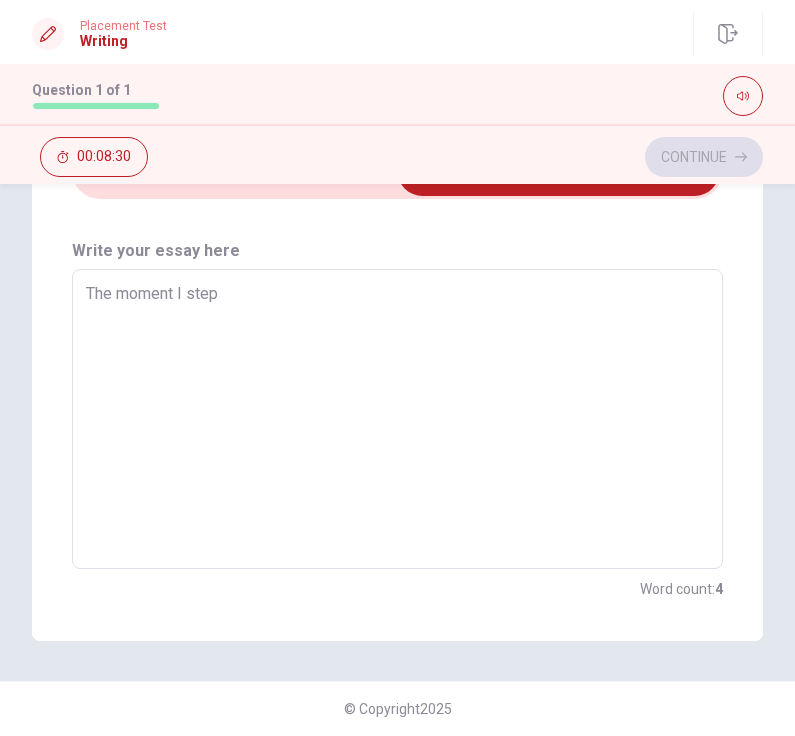 type on "The moment I step o" 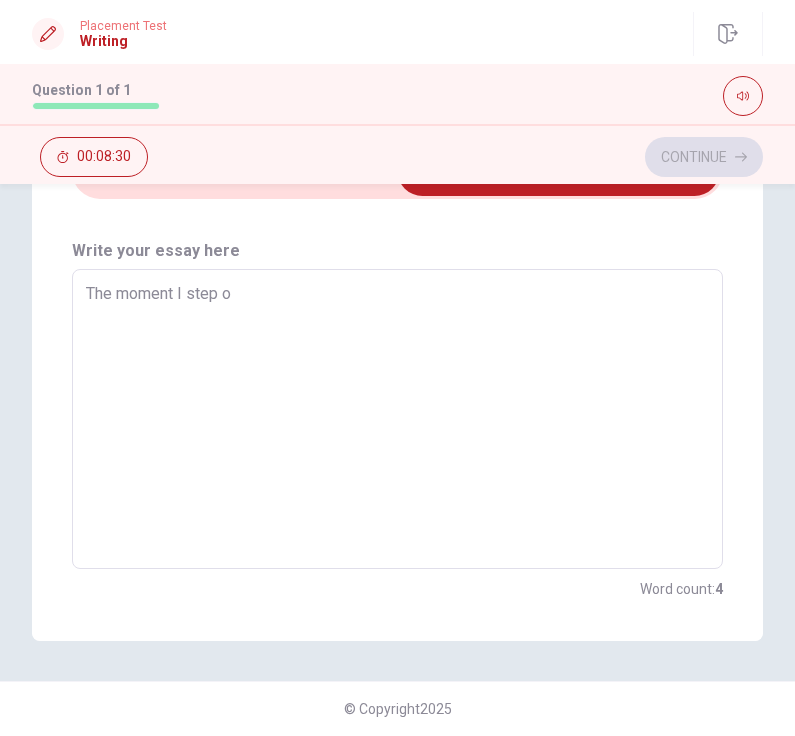 type on "x" 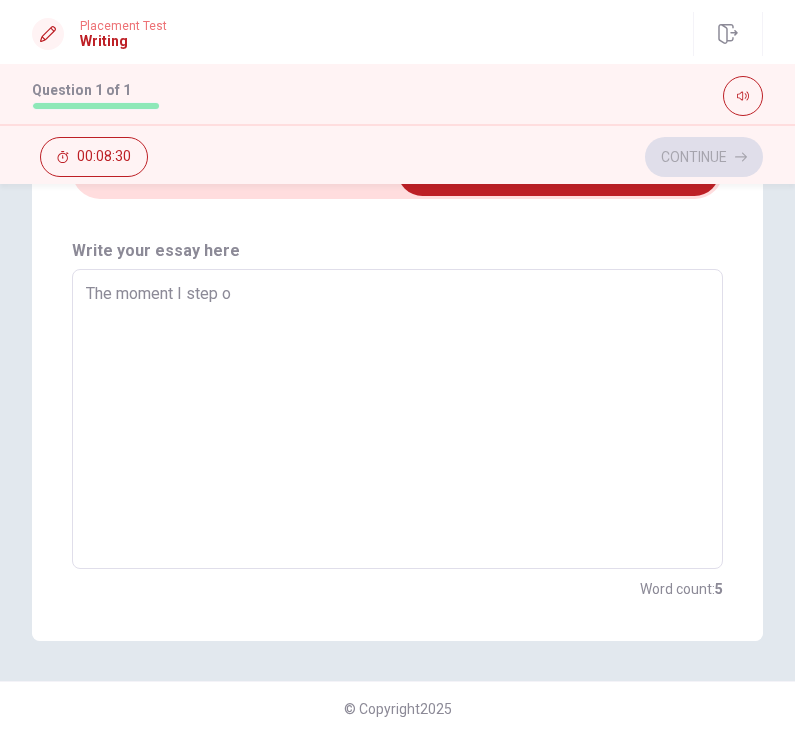 type on "The moment I step ou" 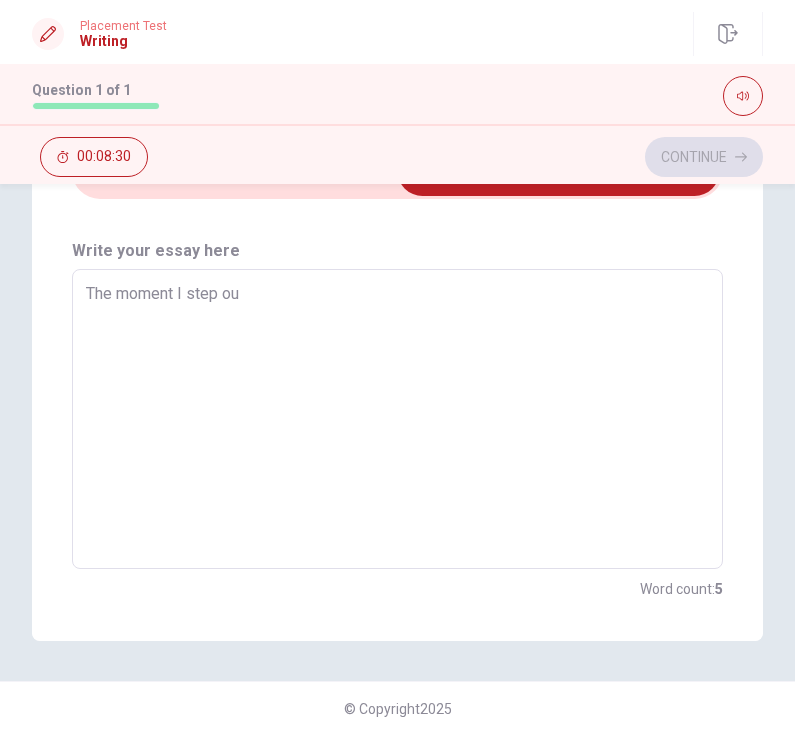 type on "x" 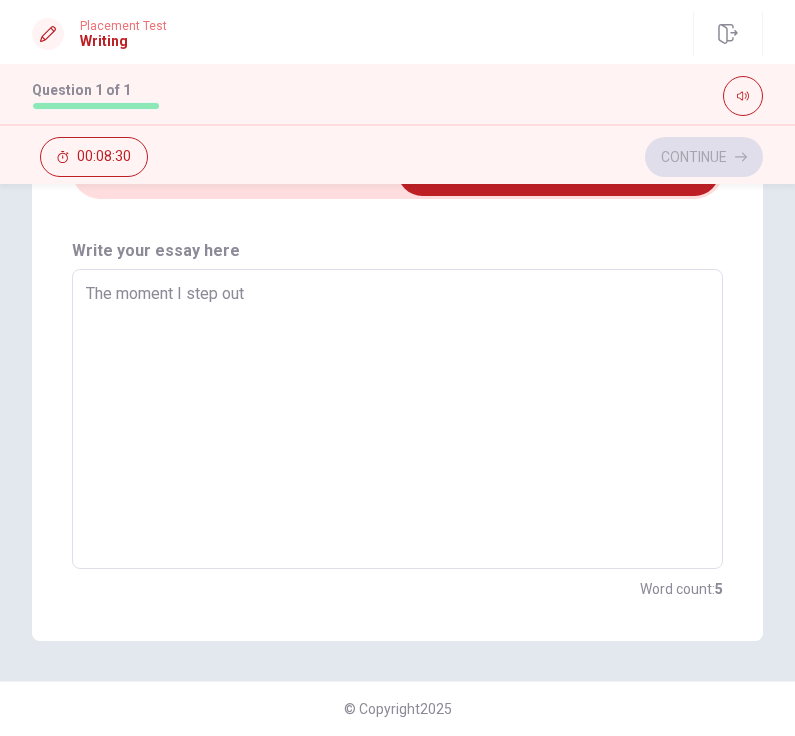 type on "x" 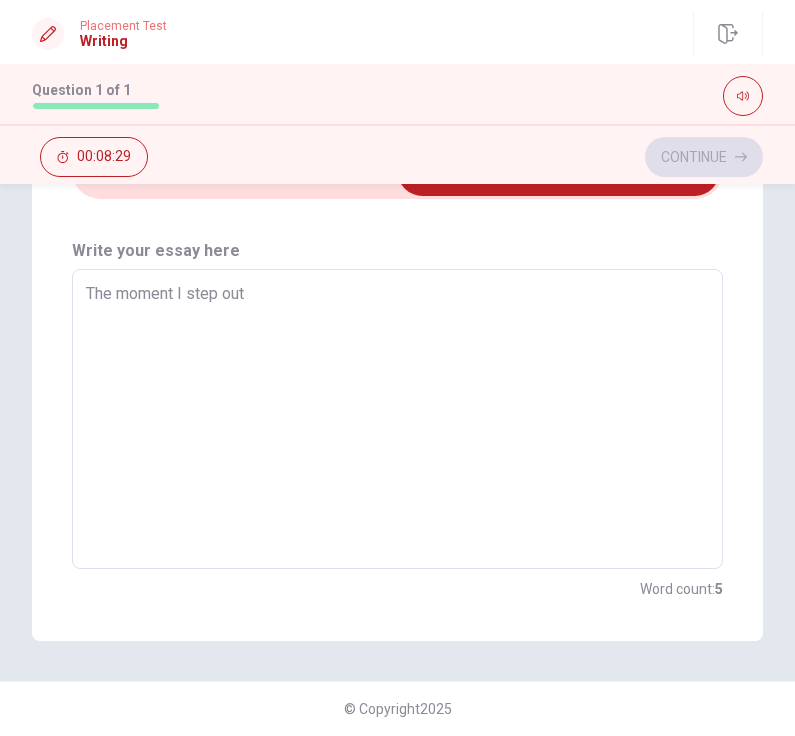 type on "The moment I step out" 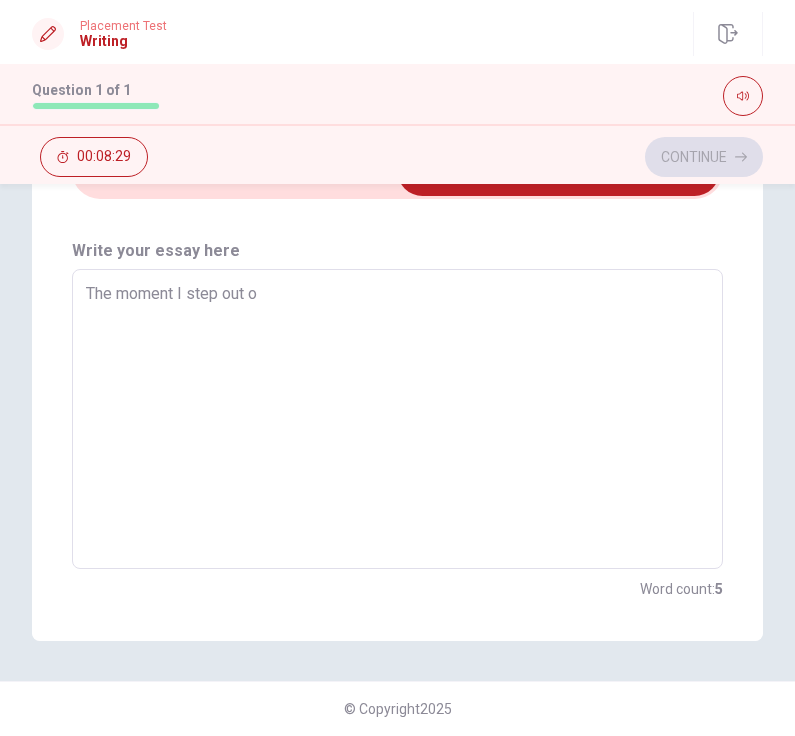 type on "x" 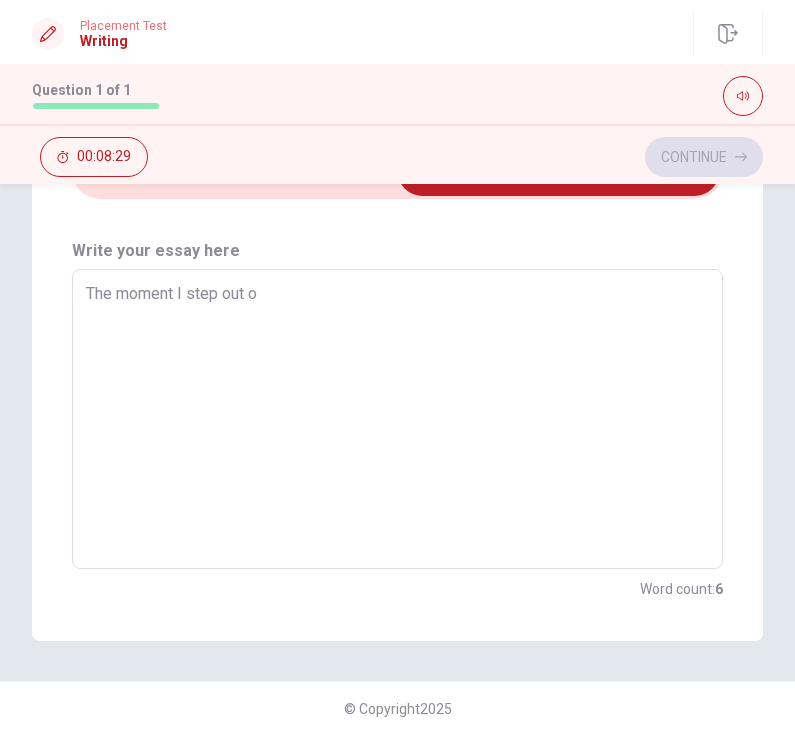 type on "The moment I step out of" 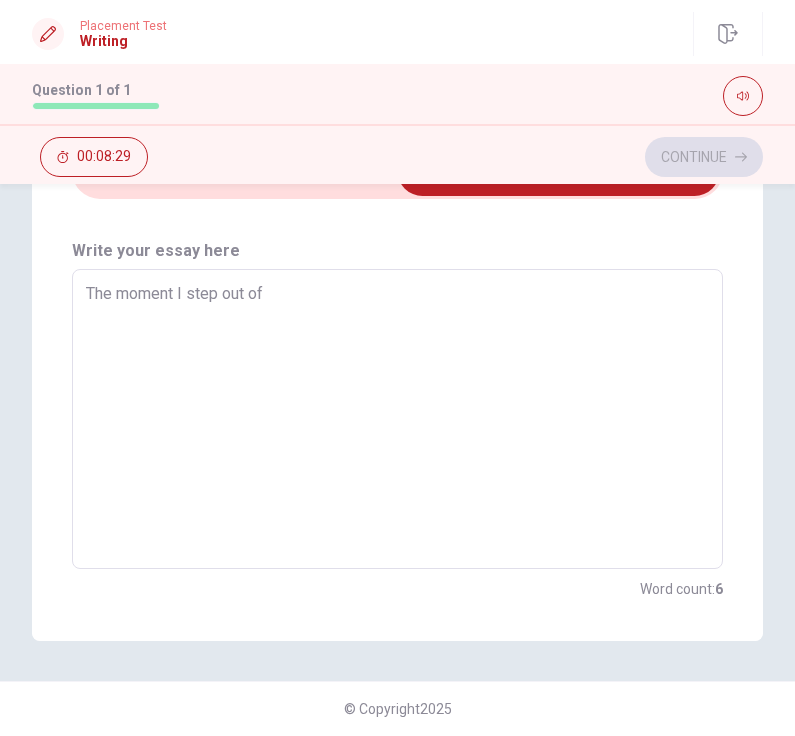 type on "x" 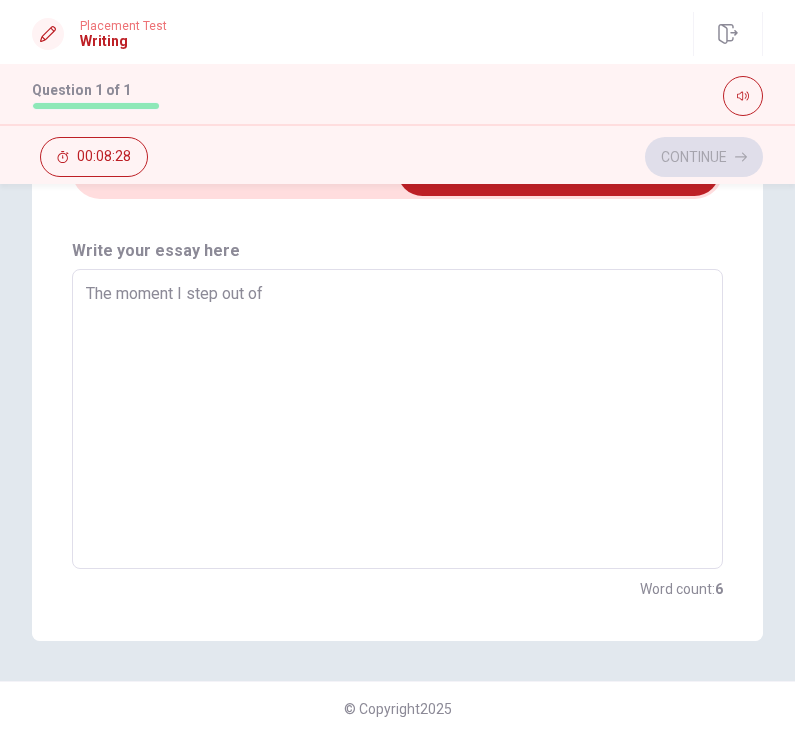 type on "x" 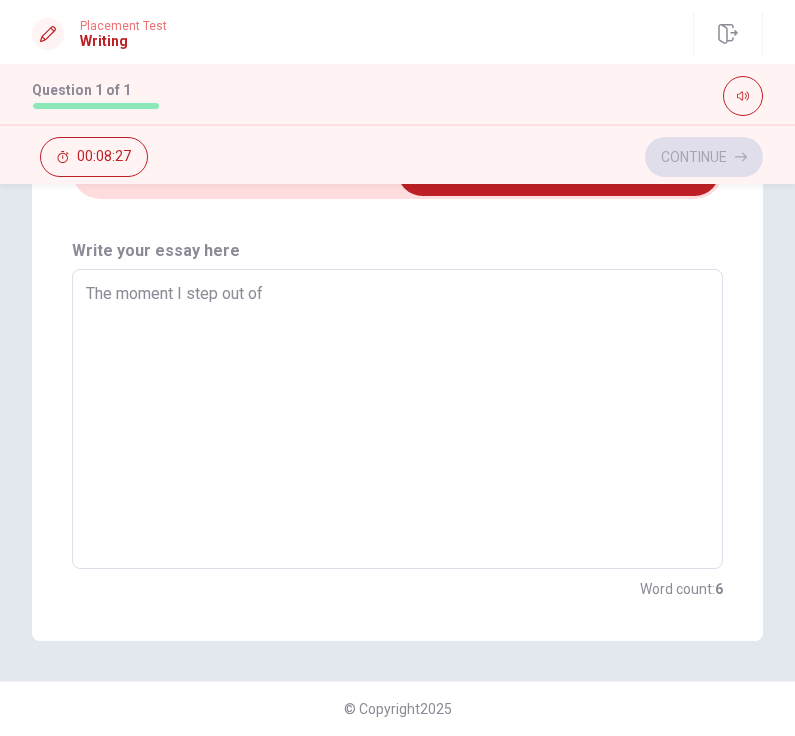 type on "The moment I step out of c" 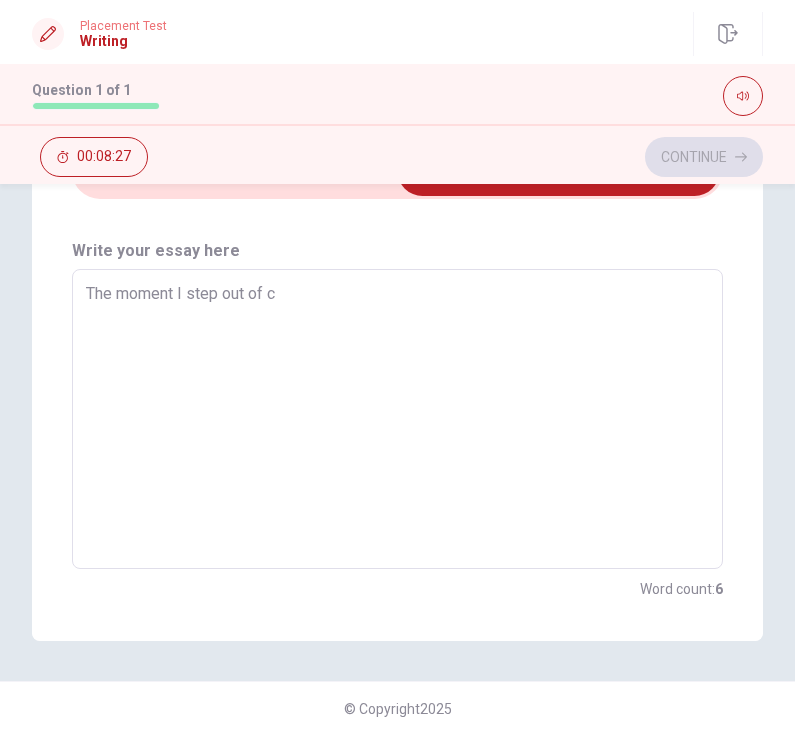 type on "x" 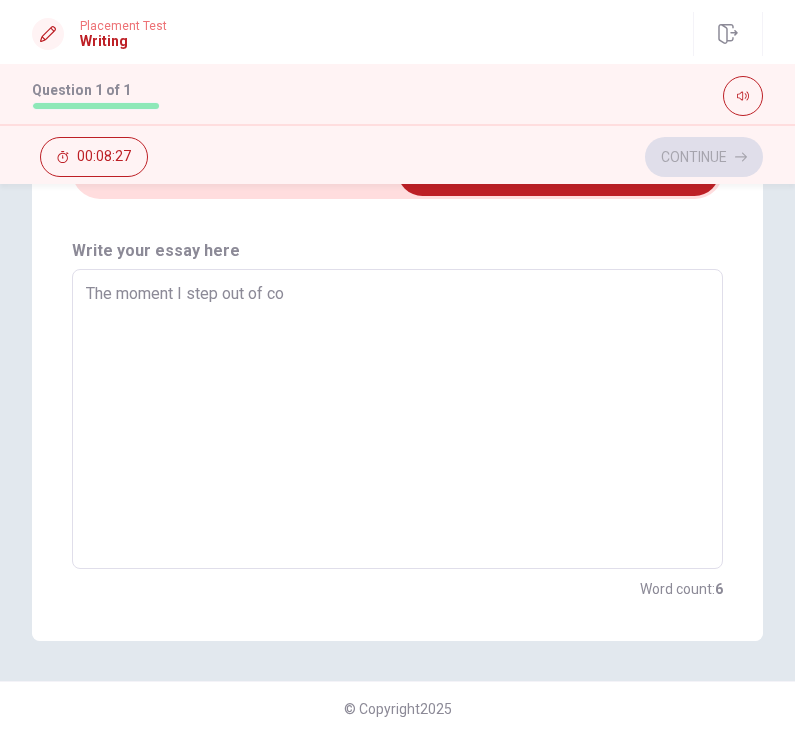 type on "x" 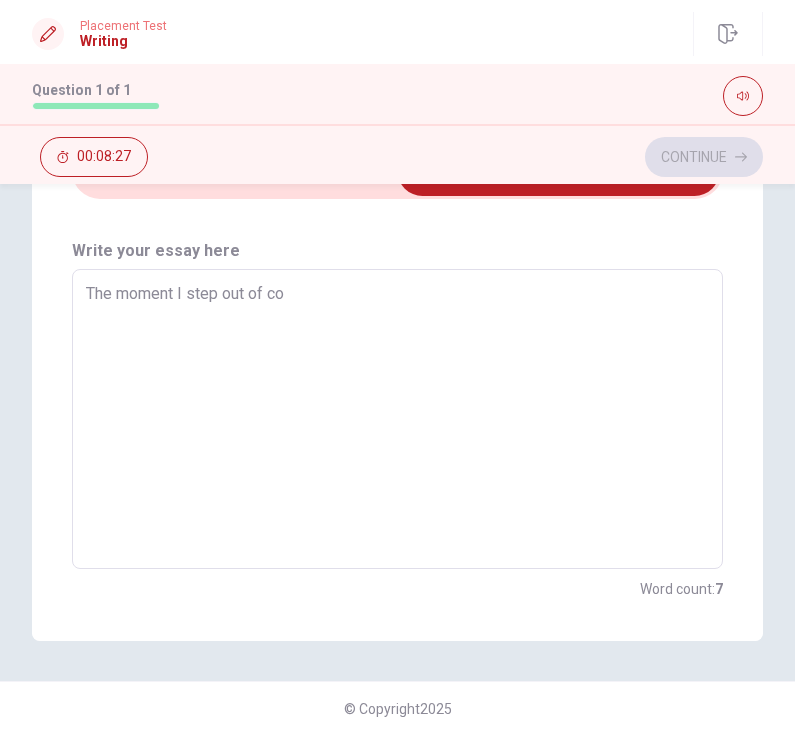 type on "The moment I step out of com" 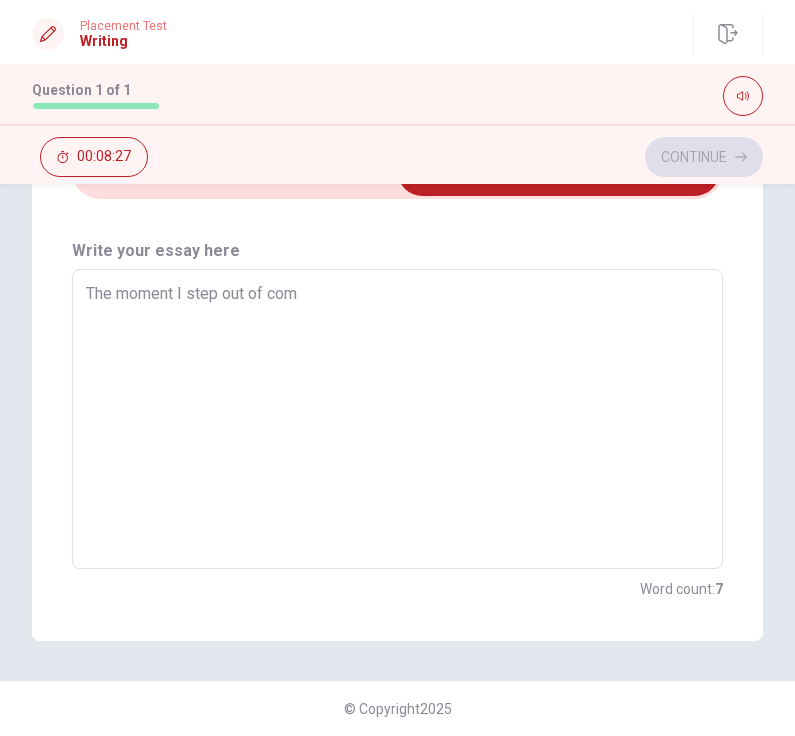 type on "x" 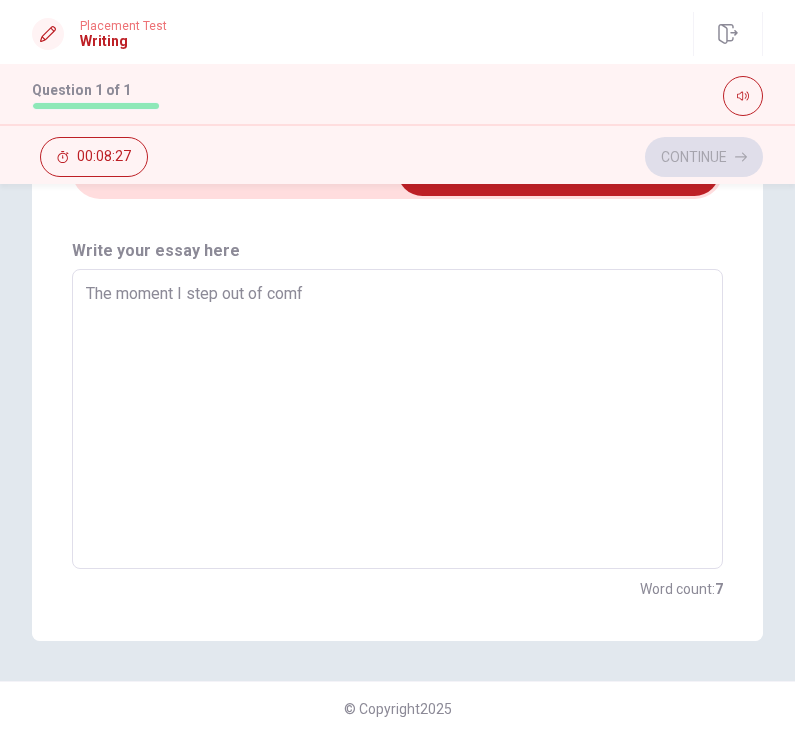 type on "x" 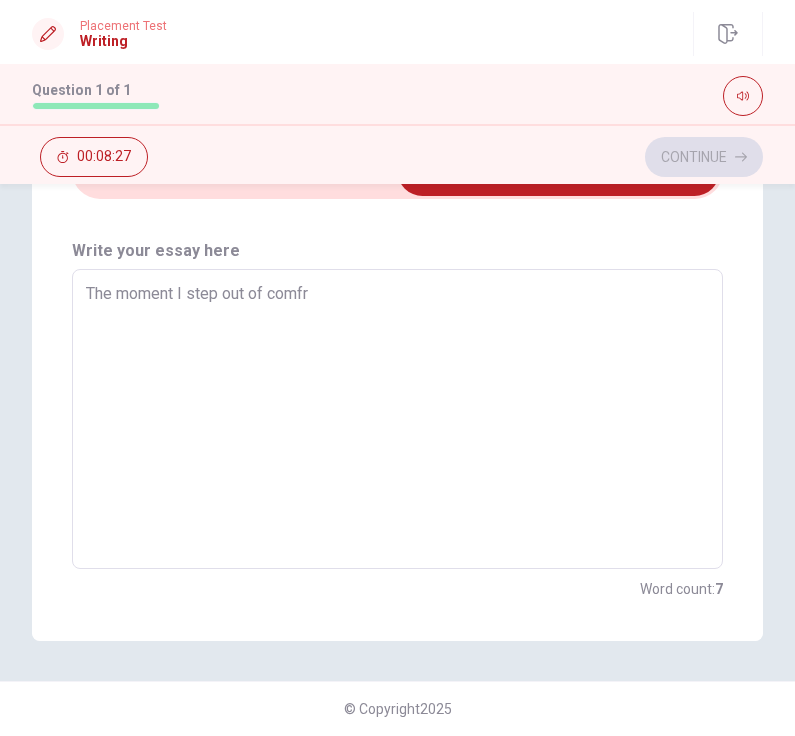 type on "x" 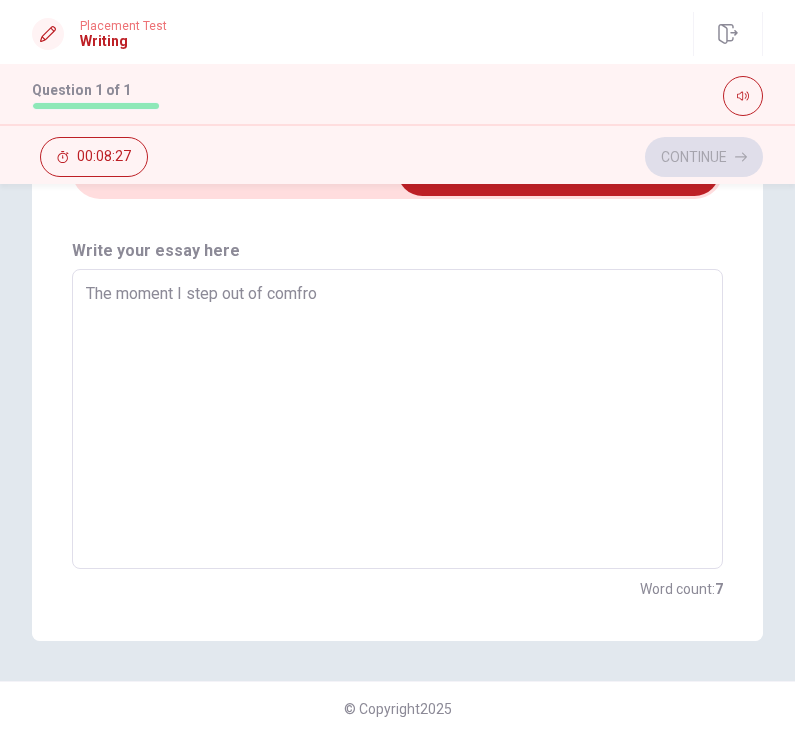 type on "x" 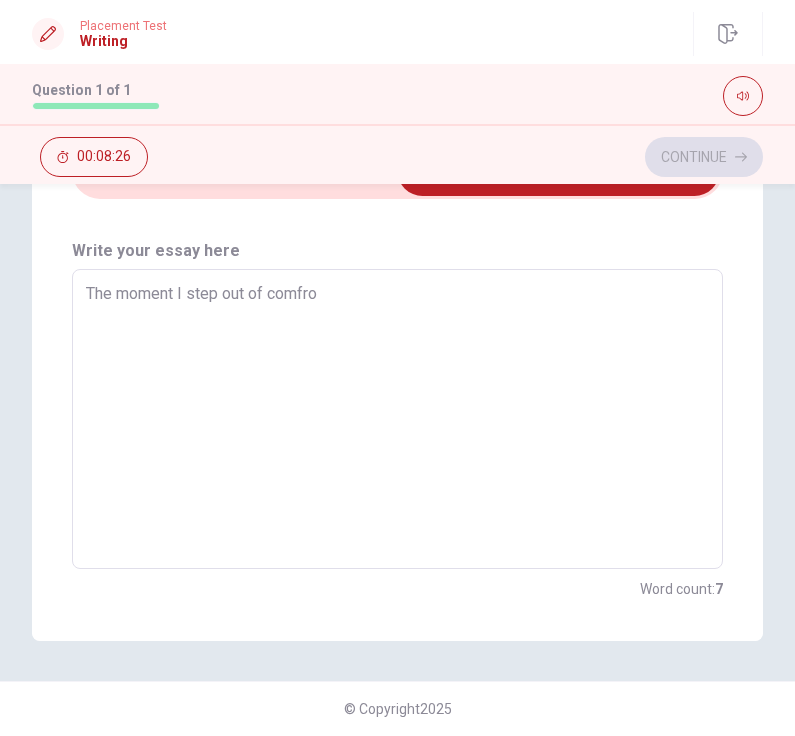type on "The moment I step out of comfr" 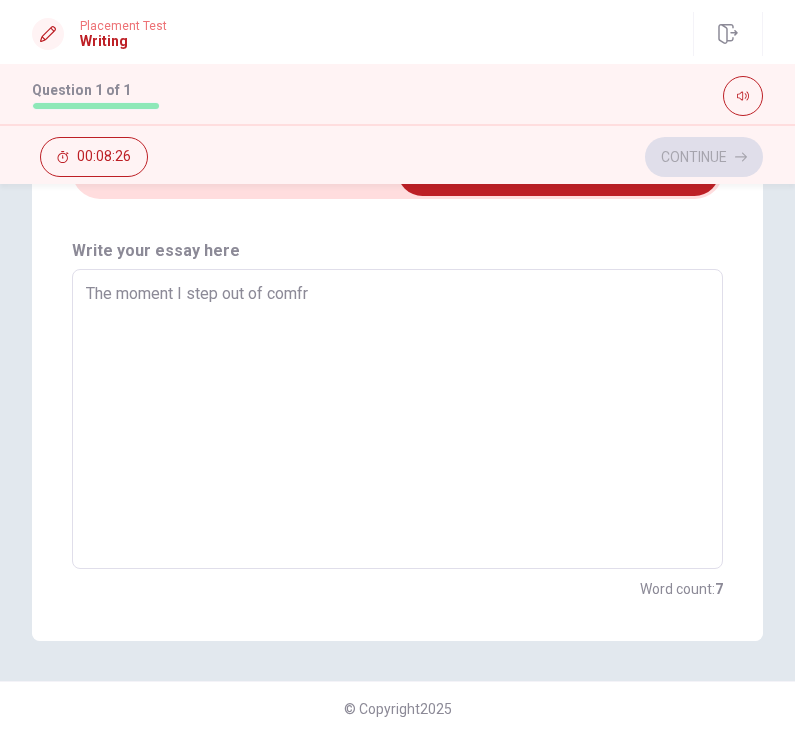 type on "x" 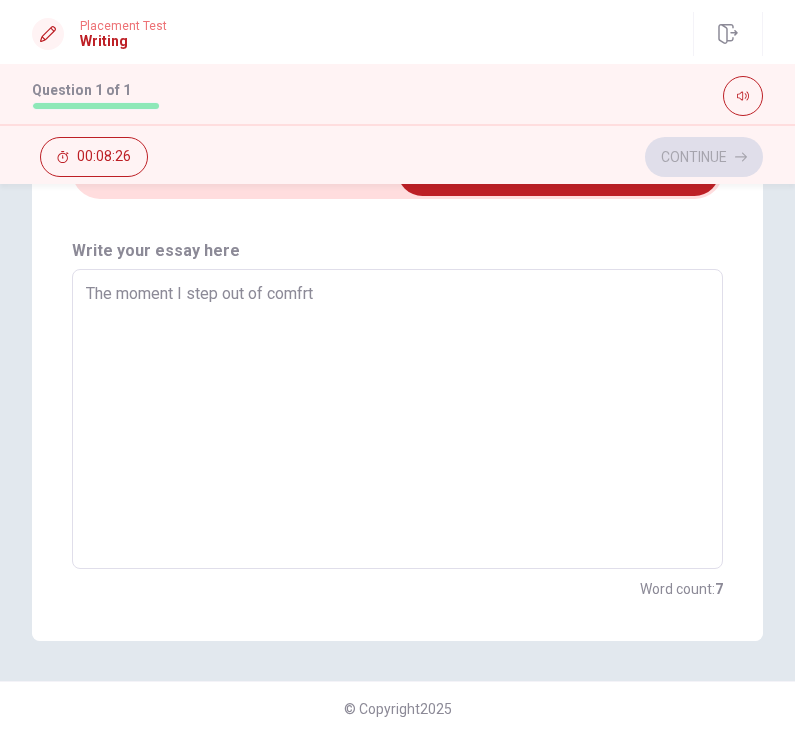 type on "x" 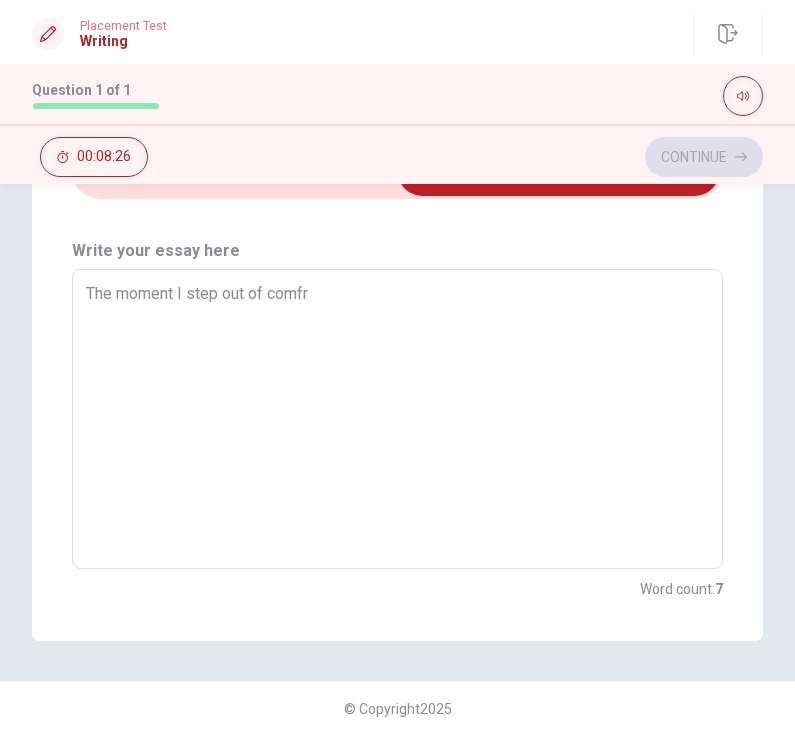 type on "x" 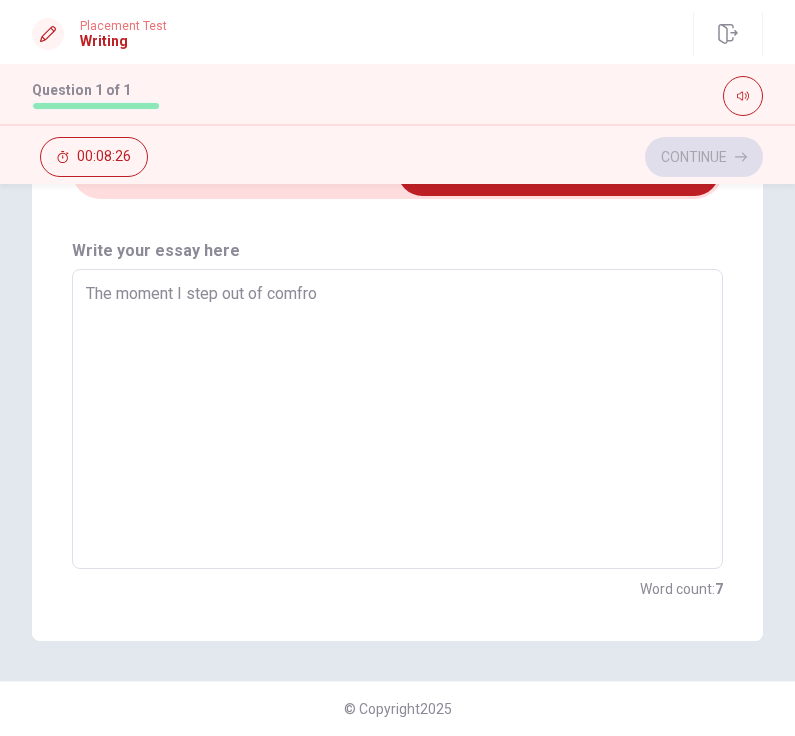 type on "x" 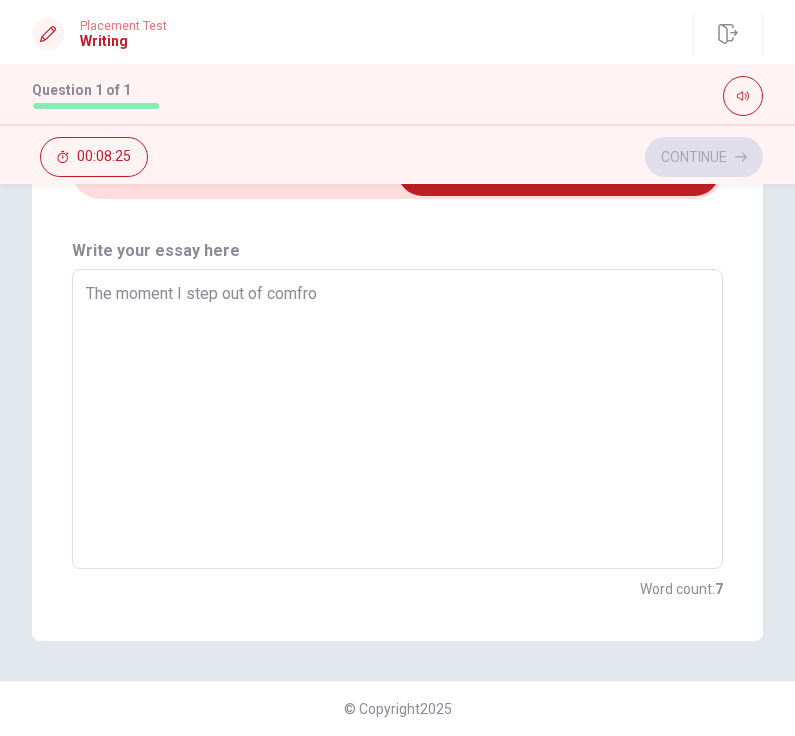 type on "The moment I step out of comfrot" 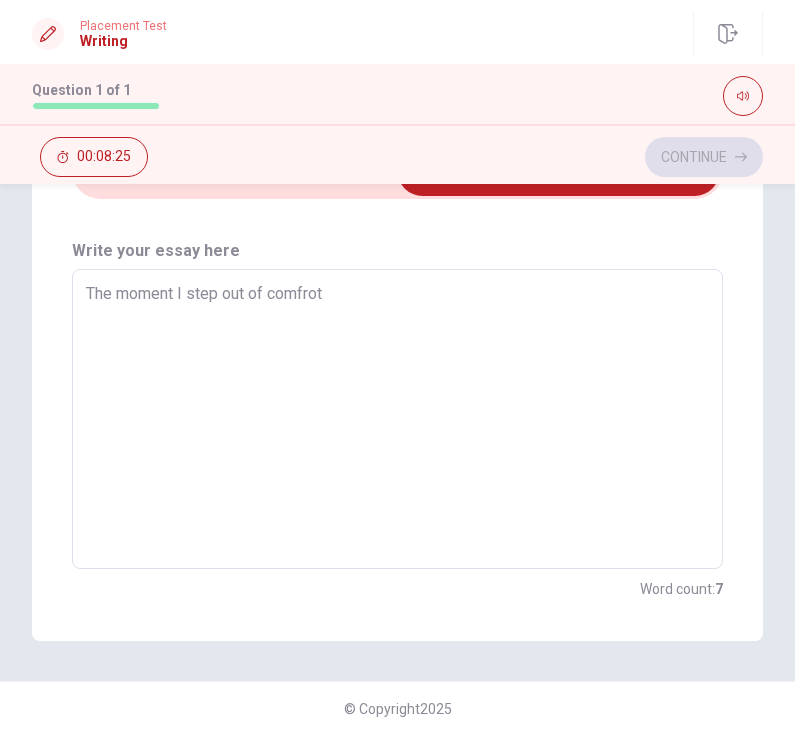 type on "x" 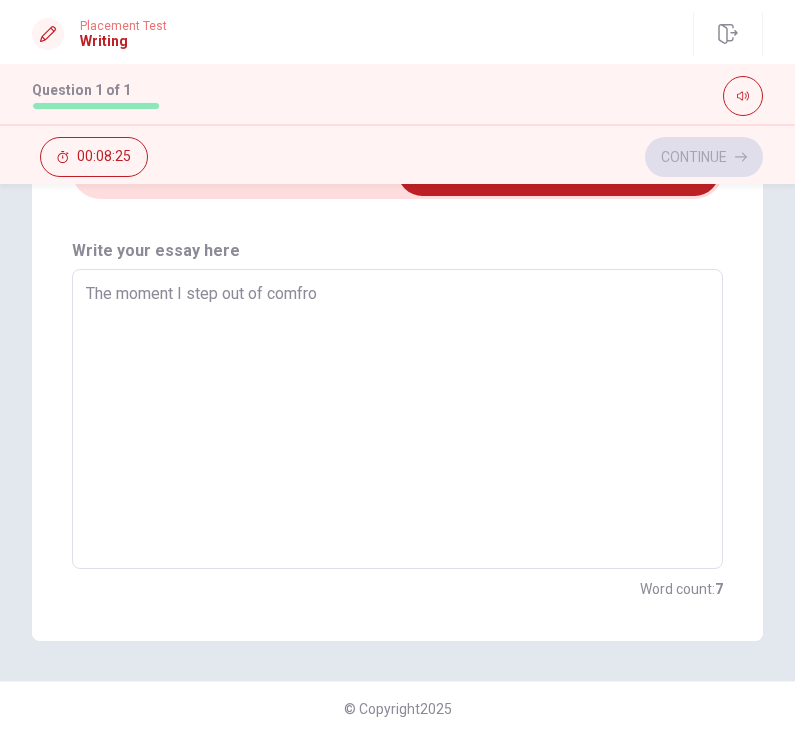 type on "x" 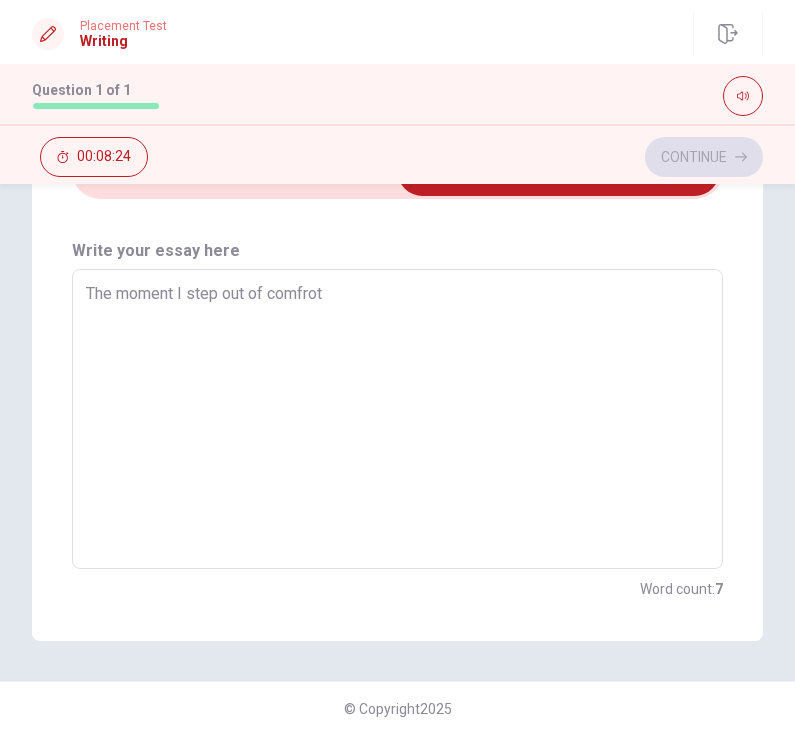 scroll, scrollTop: 0, scrollLeft: 0, axis: both 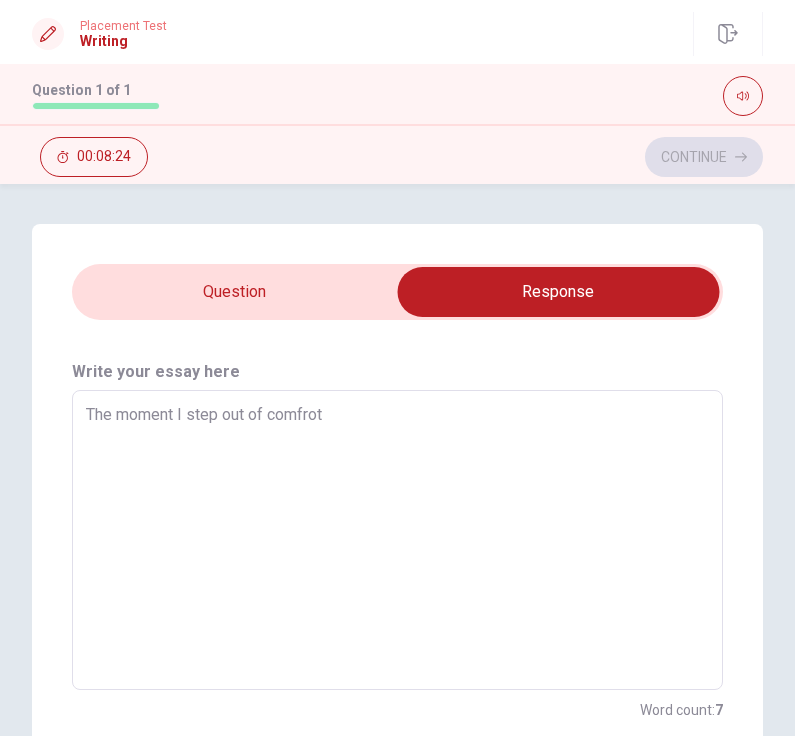 type on "x" 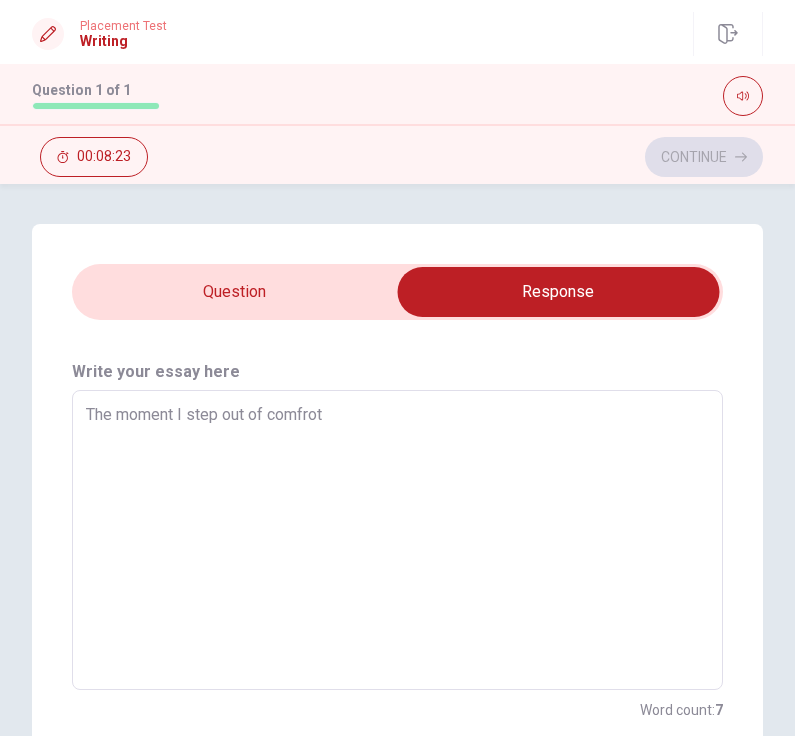 type on "The moment I step out of comfrot" 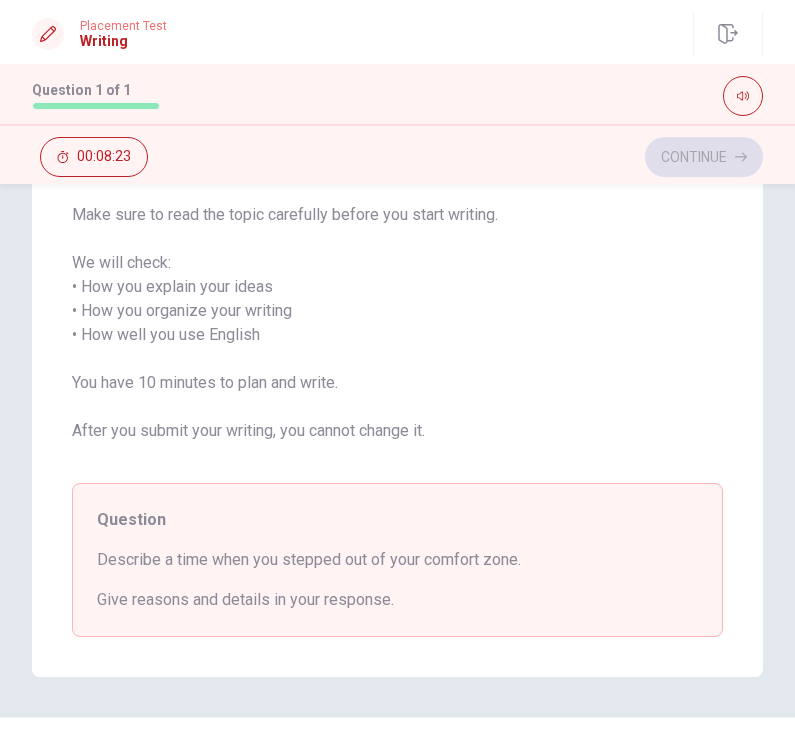 scroll, scrollTop: 358, scrollLeft: 0, axis: vertical 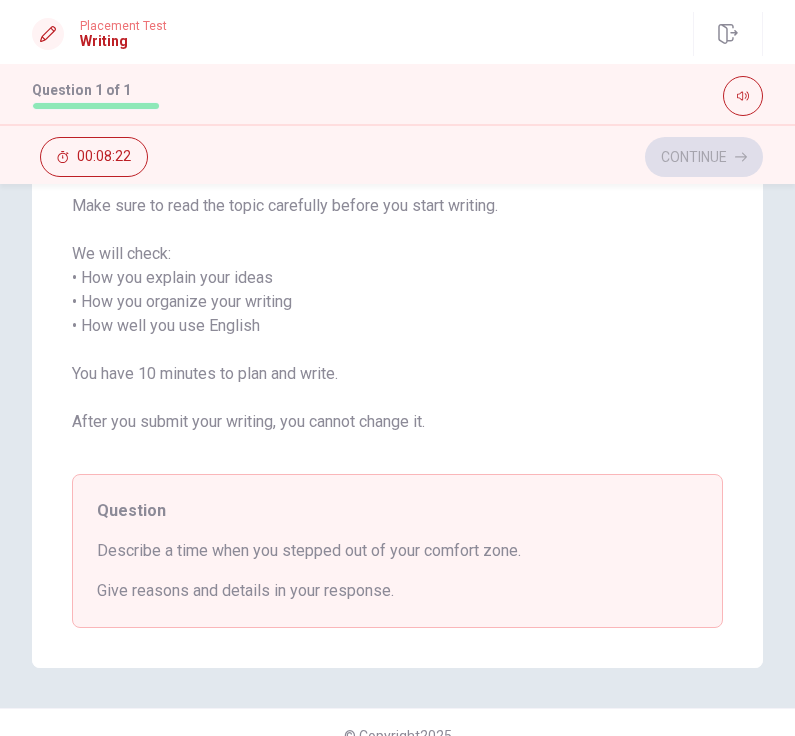 type on "x" 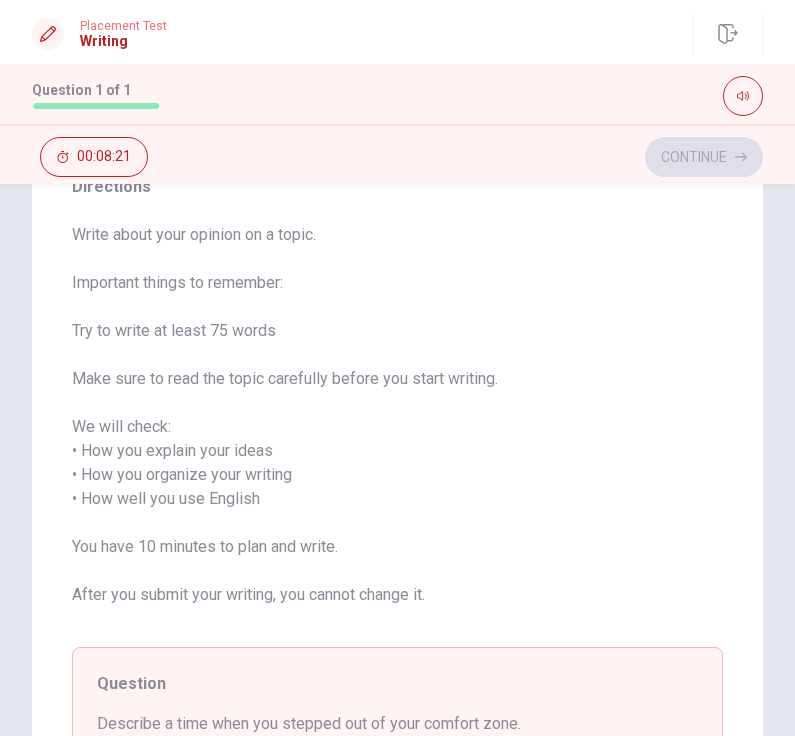 scroll, scrollTop: 0, scrollLeft: 0, axis: both 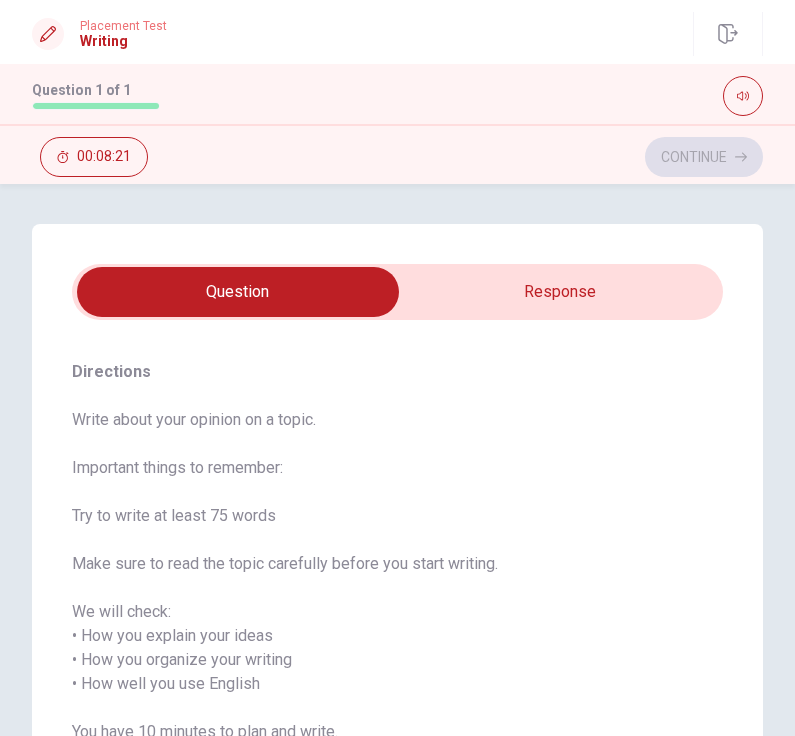 click at bounding box center [238, 292] 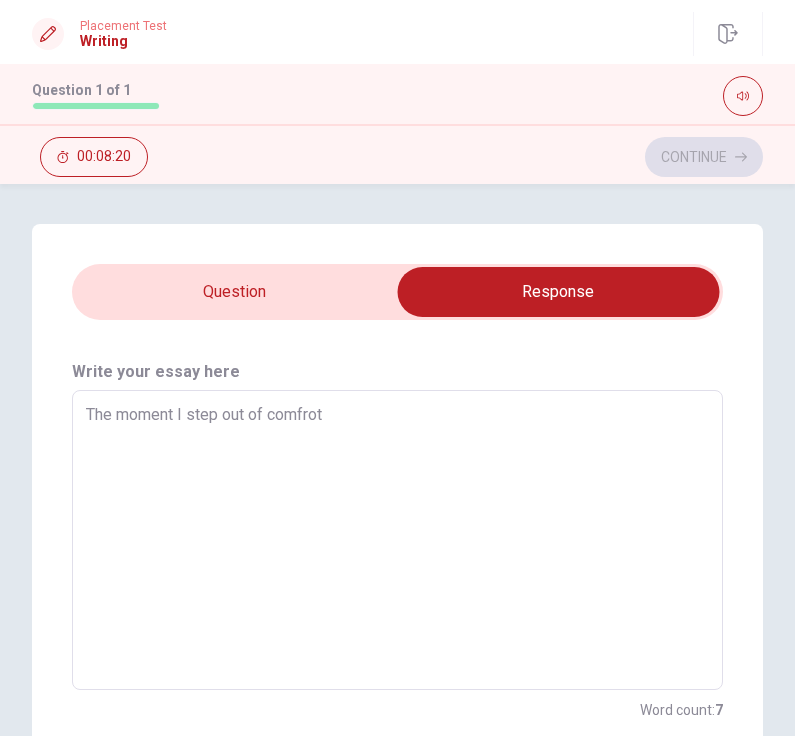 type on "x" 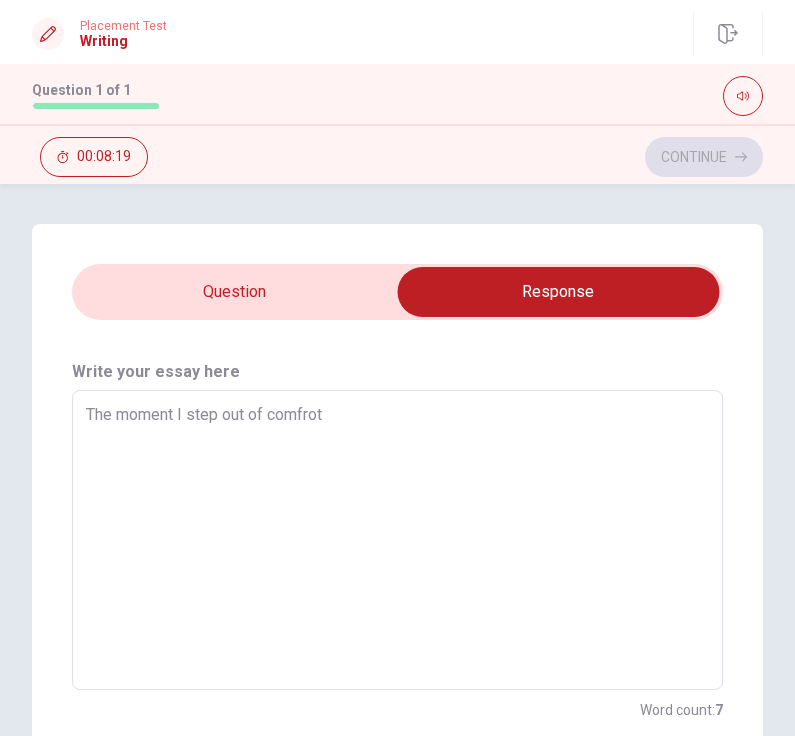type on "The moment I step out of comfrot z" 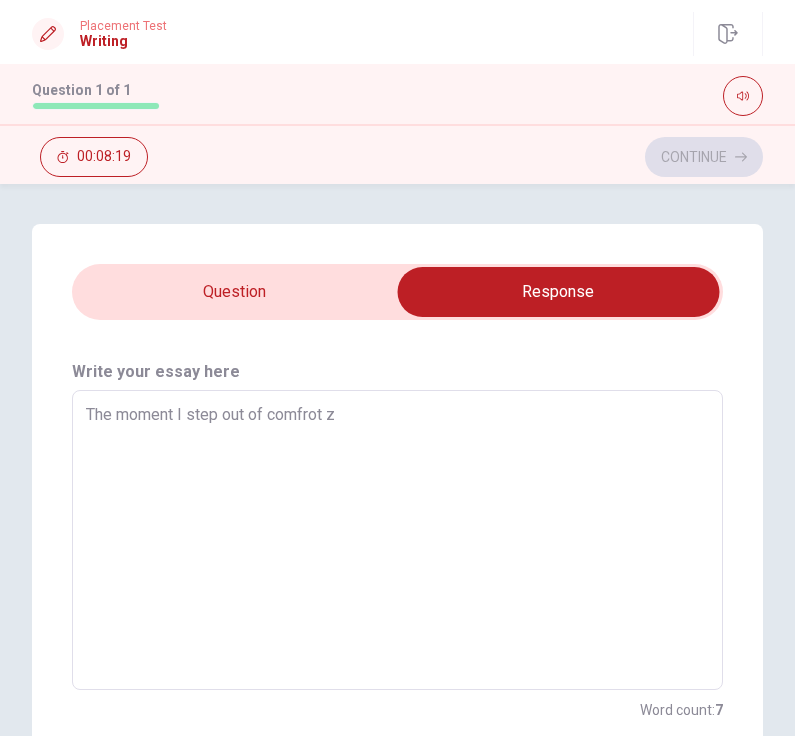 type on "x" 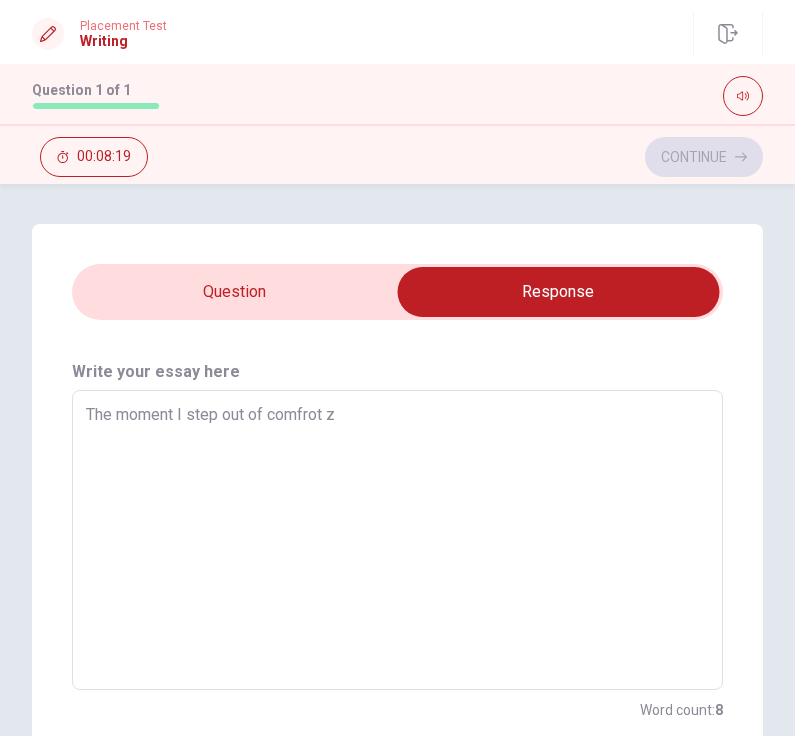 type on "The moment I step out of comfrot zo" 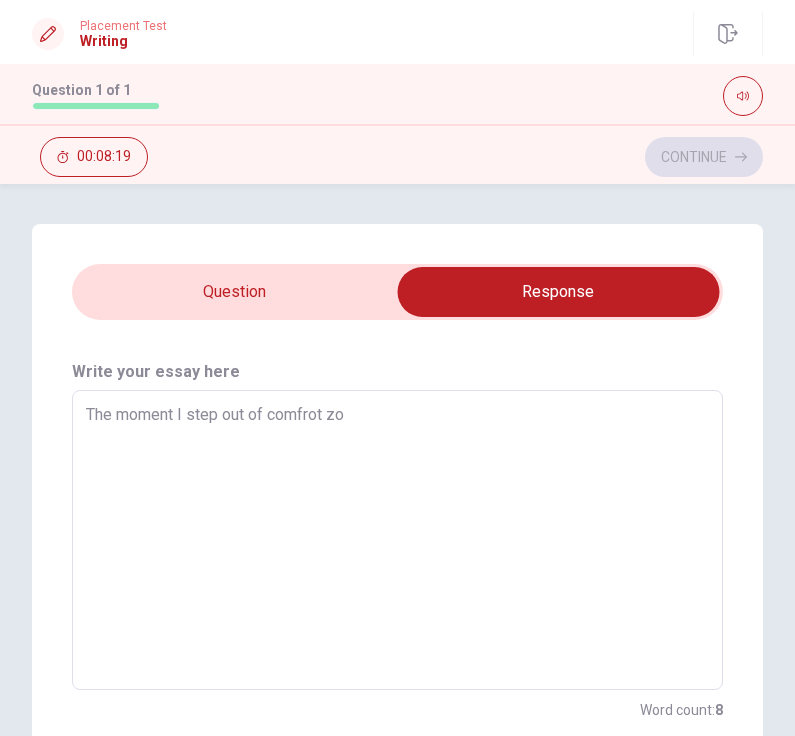 type on "x" 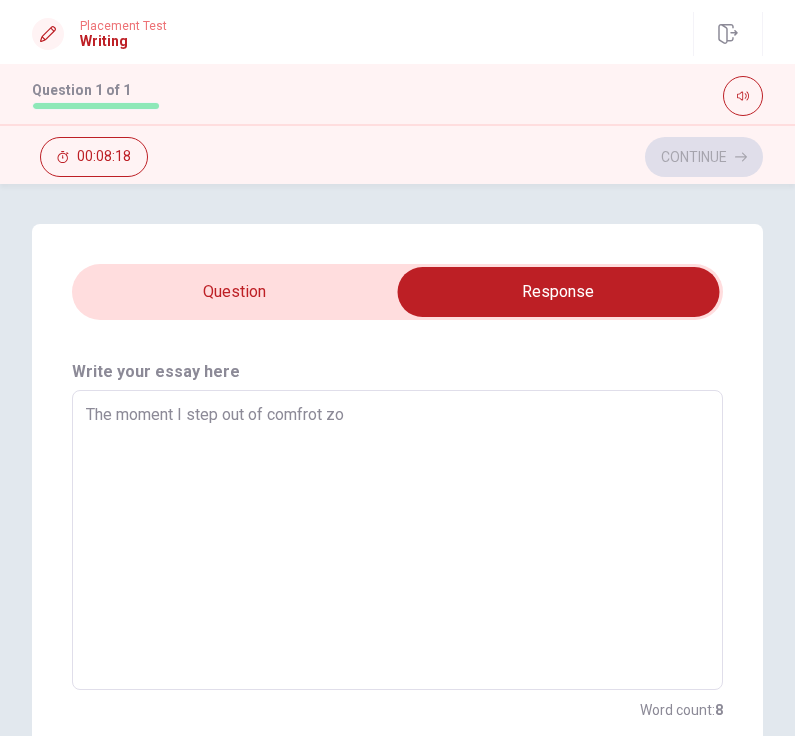 type on "The moment I step out of comfrot zoe" 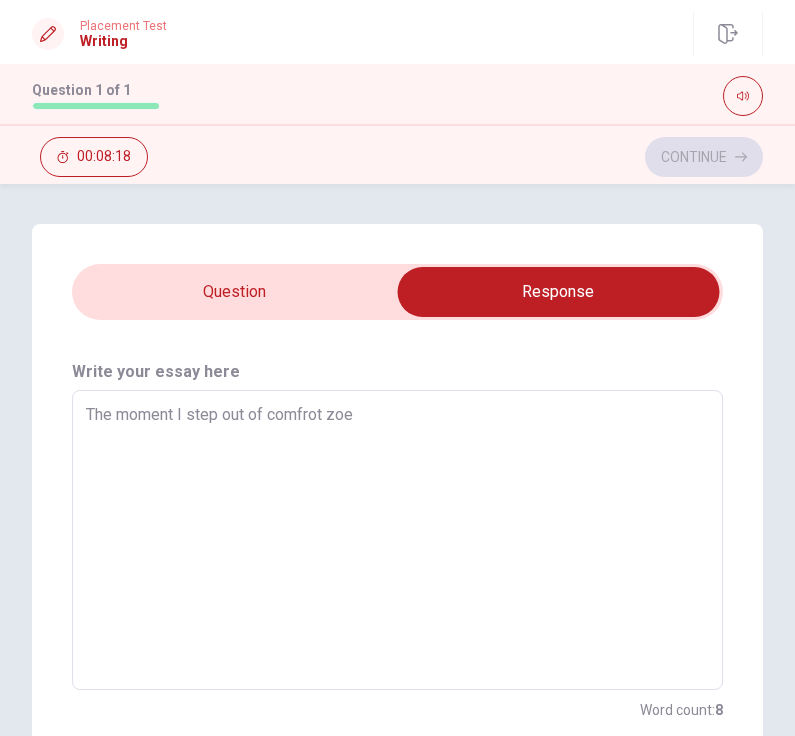 type on "x" 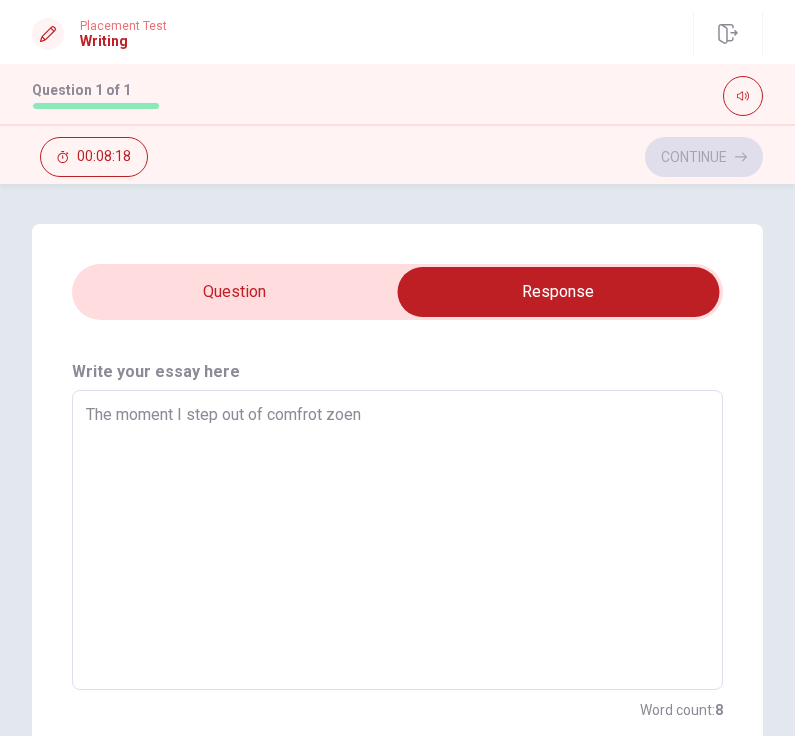 type on "x" 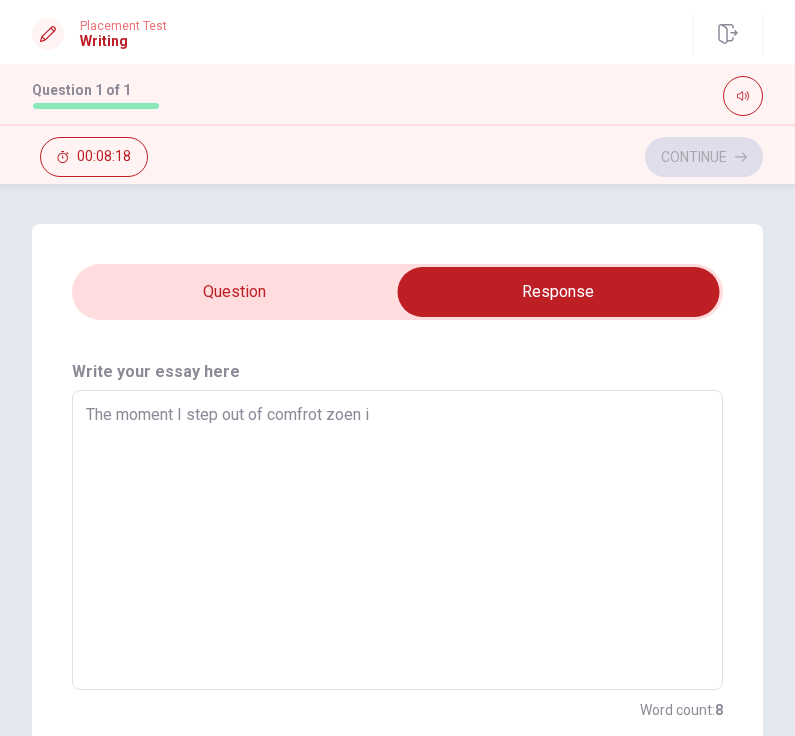 type on "x" 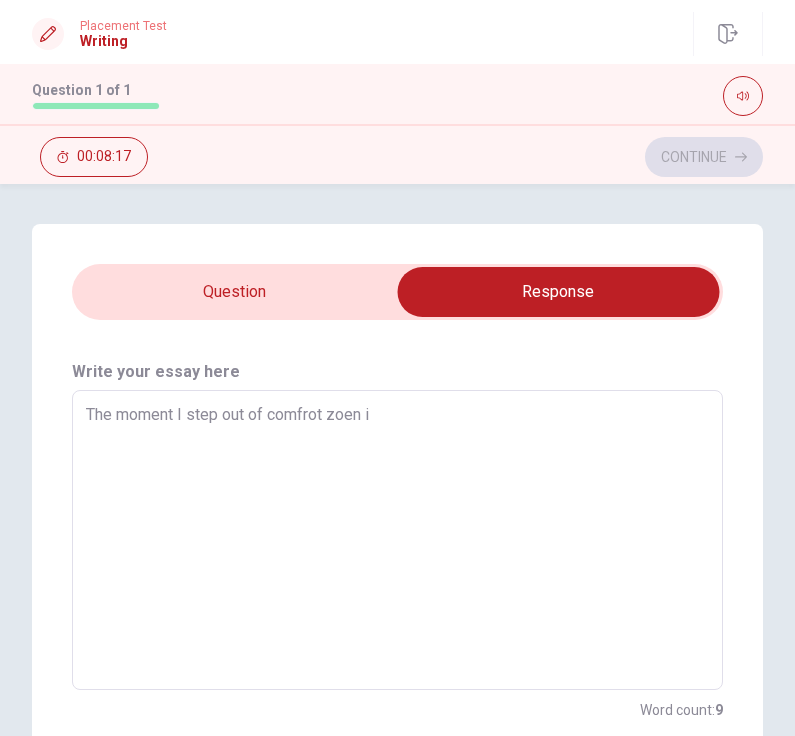 type on "The moment I step out of comfrot zoen is" 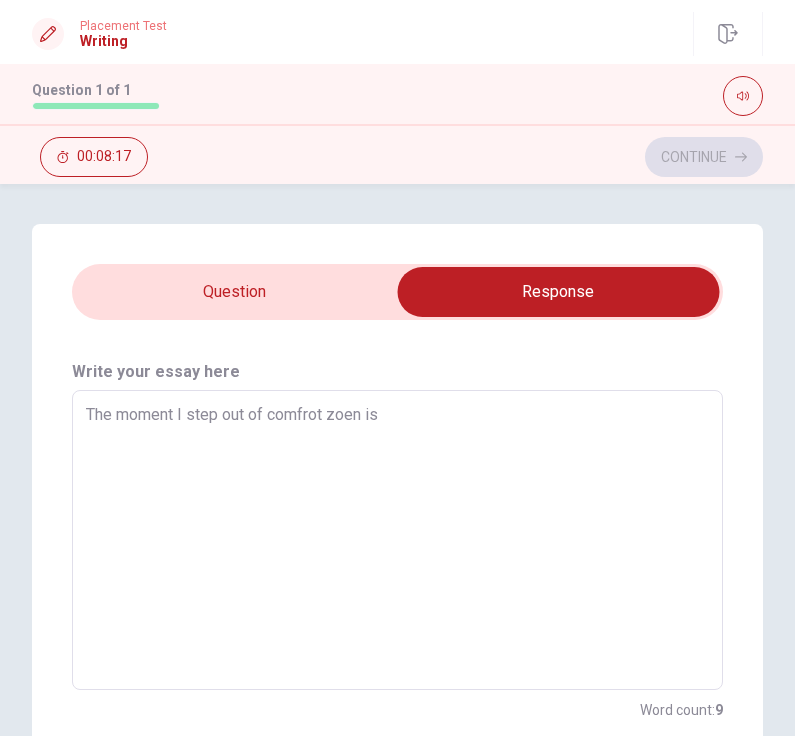 type on "x" 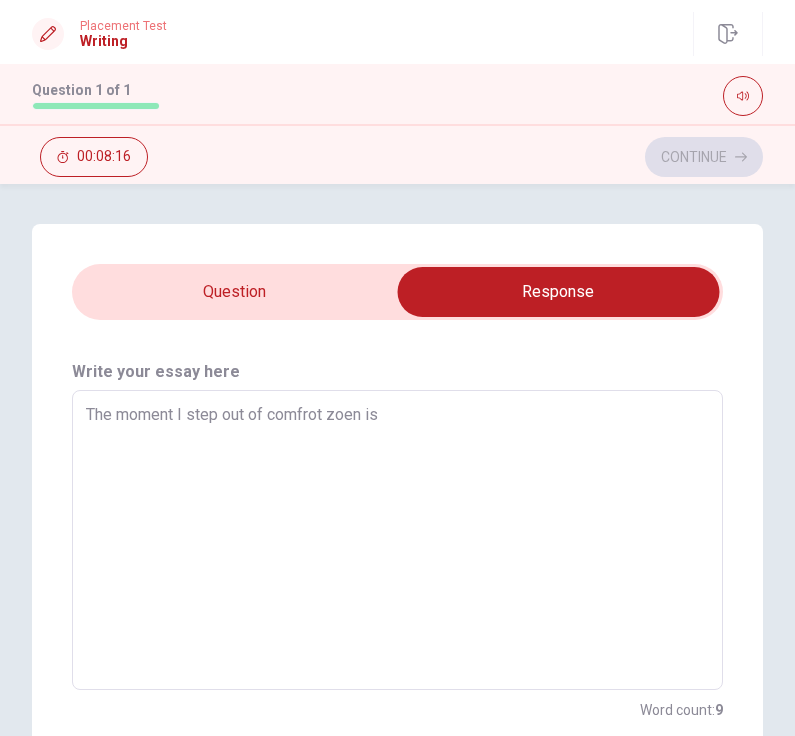 type on "The moment I step out of comfrot zoen is w" 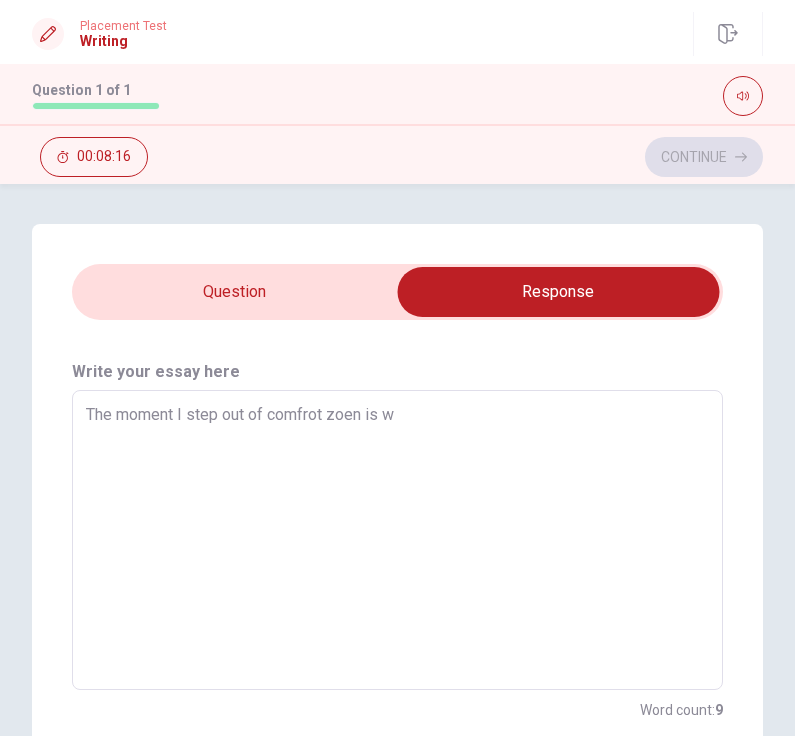 type on "x" 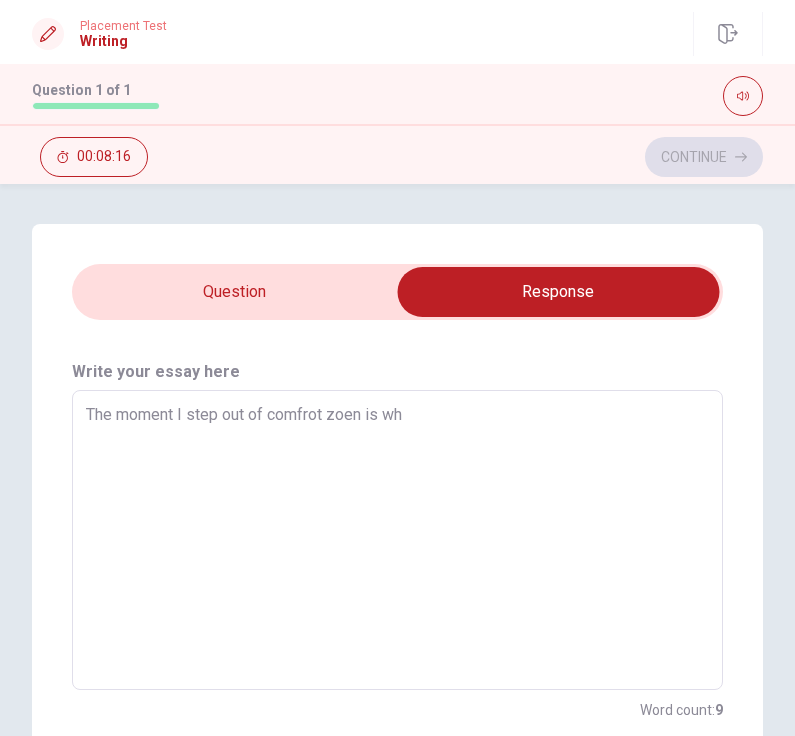 type on "x" 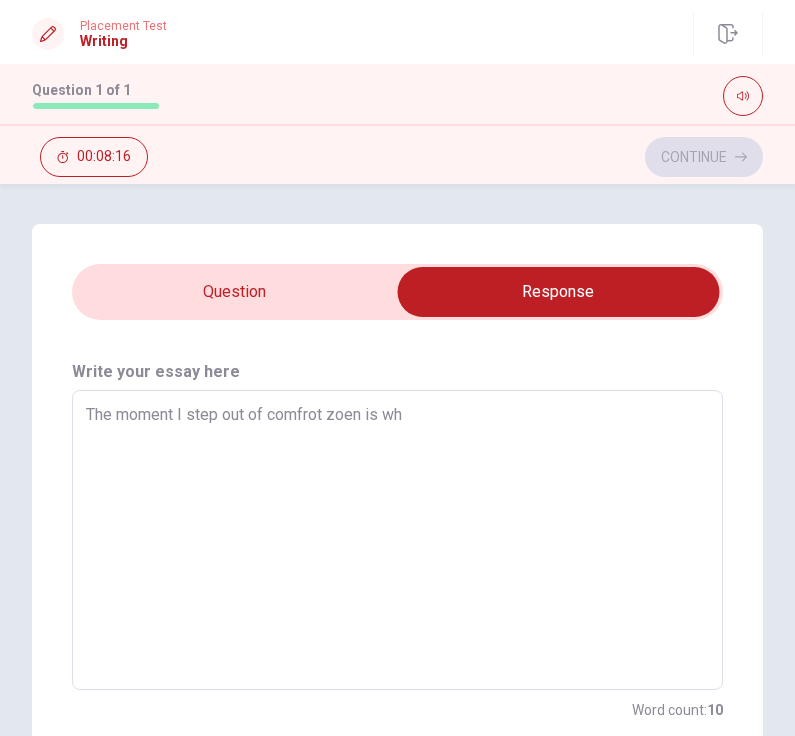type on "The moment I step out of comfrot zoen is whe" 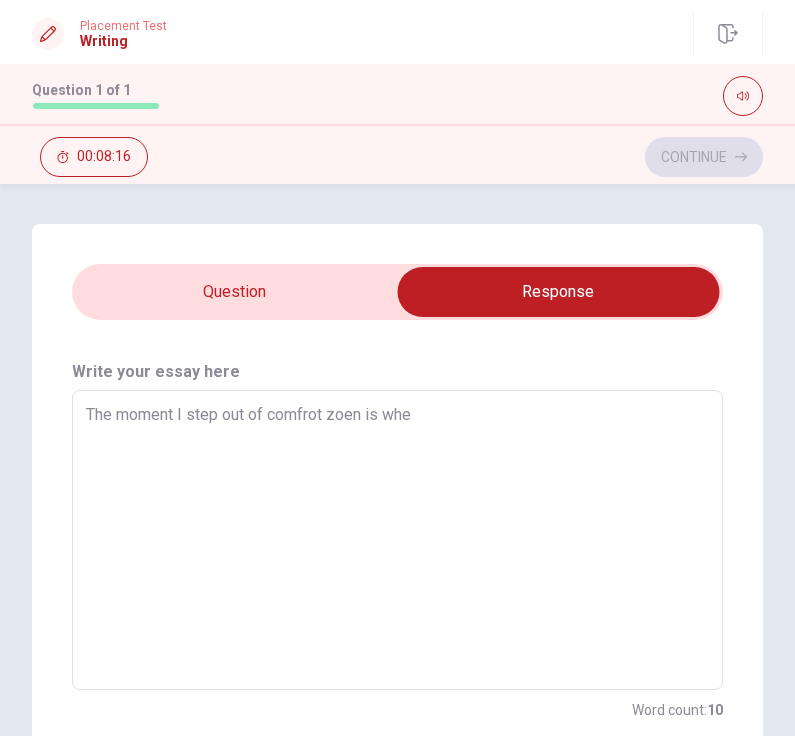 type on "x" 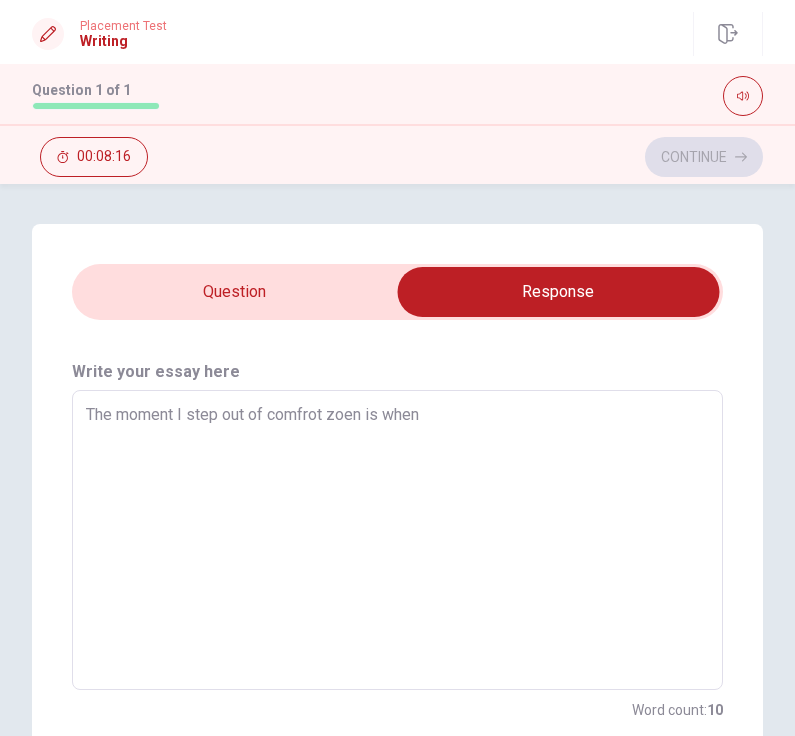 type on "x" 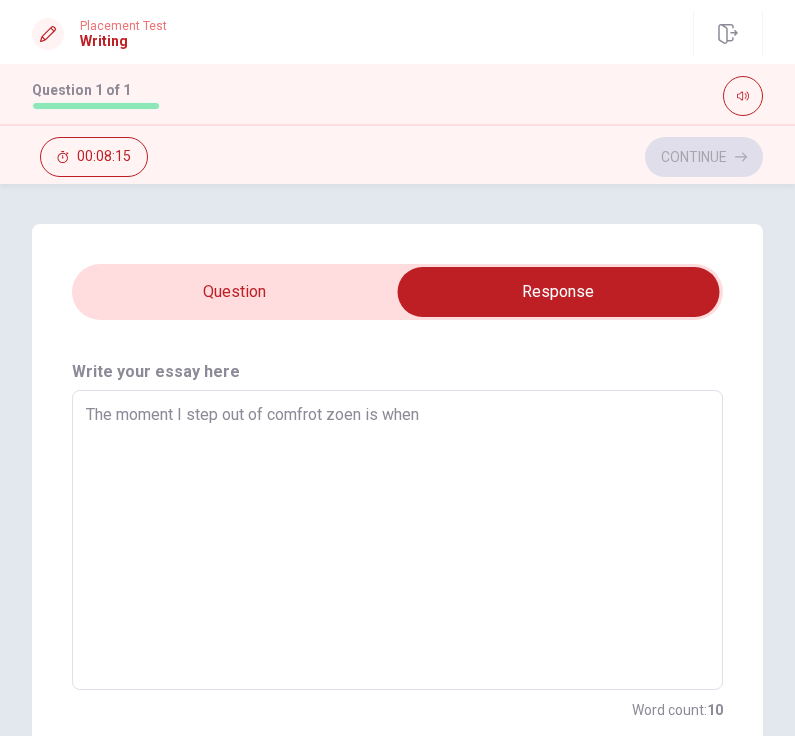 type on "x" 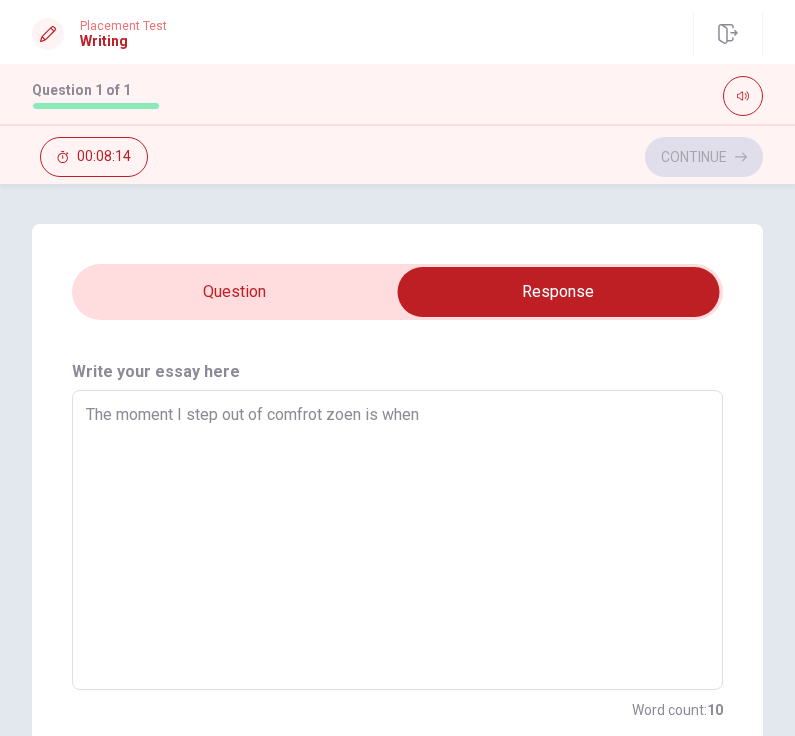 type on "The moment I step out of comfrot zoen is when I" 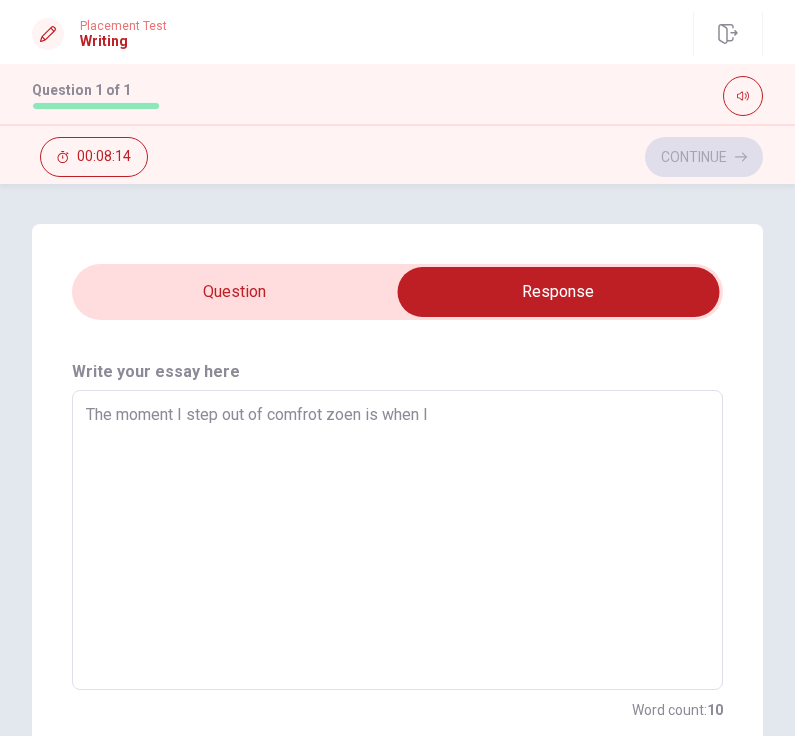 type on "x" 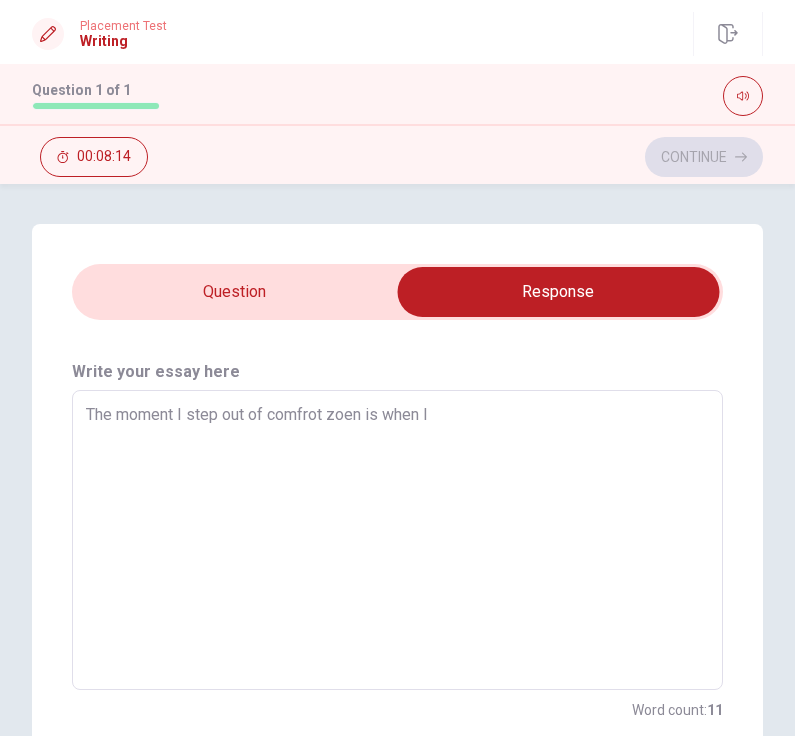 type on "The moment I step out of comfrot zoen is when I" 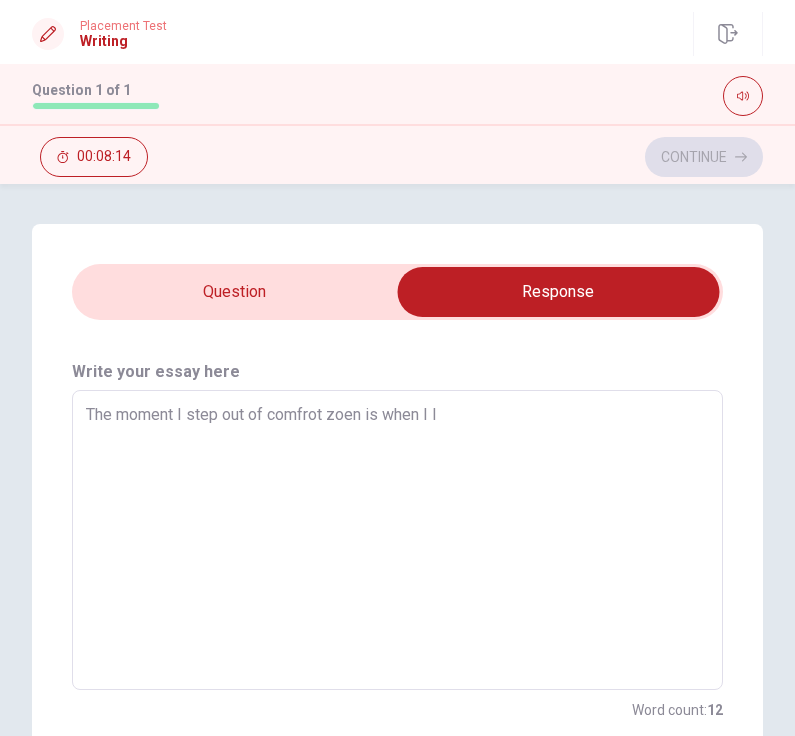 type on "x" 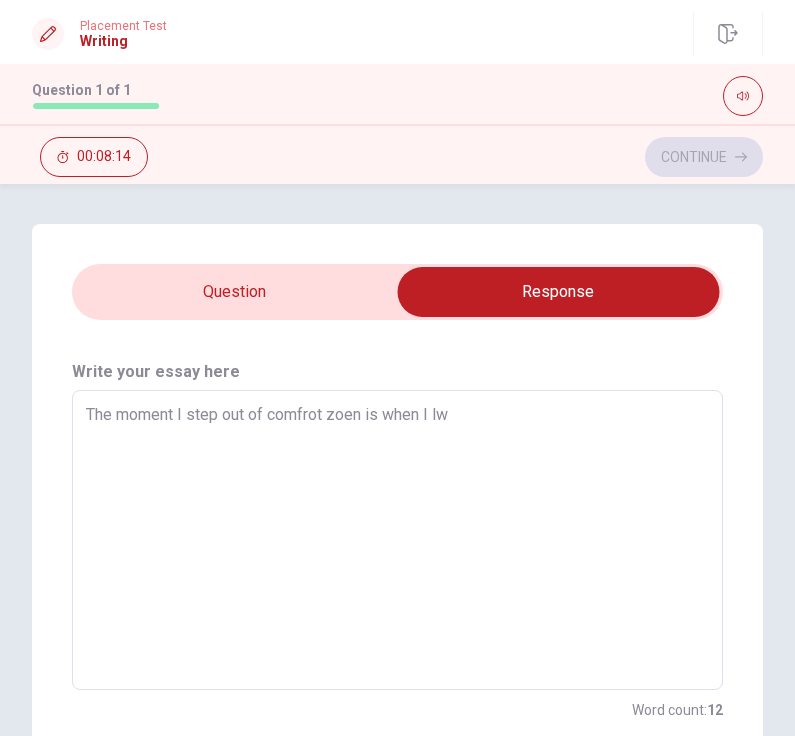 type on "x" 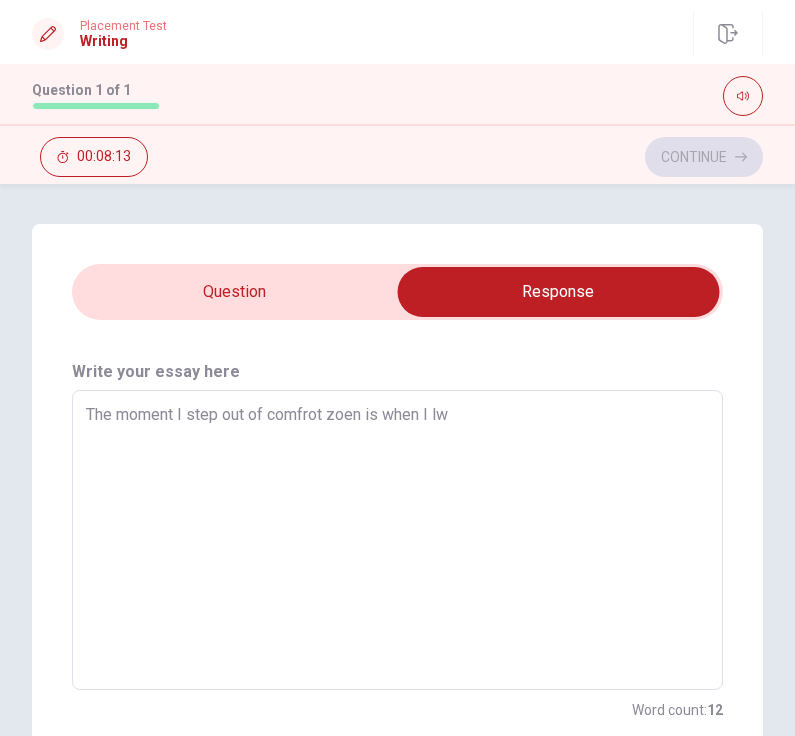 type on "The moment I step out of comfrot zoen is when I lwa" 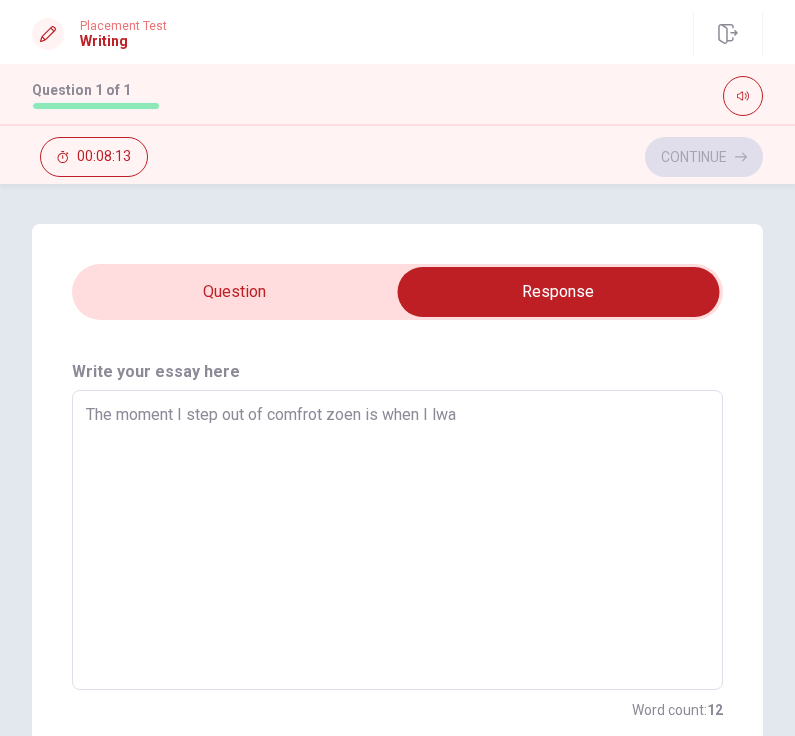 type on "x" 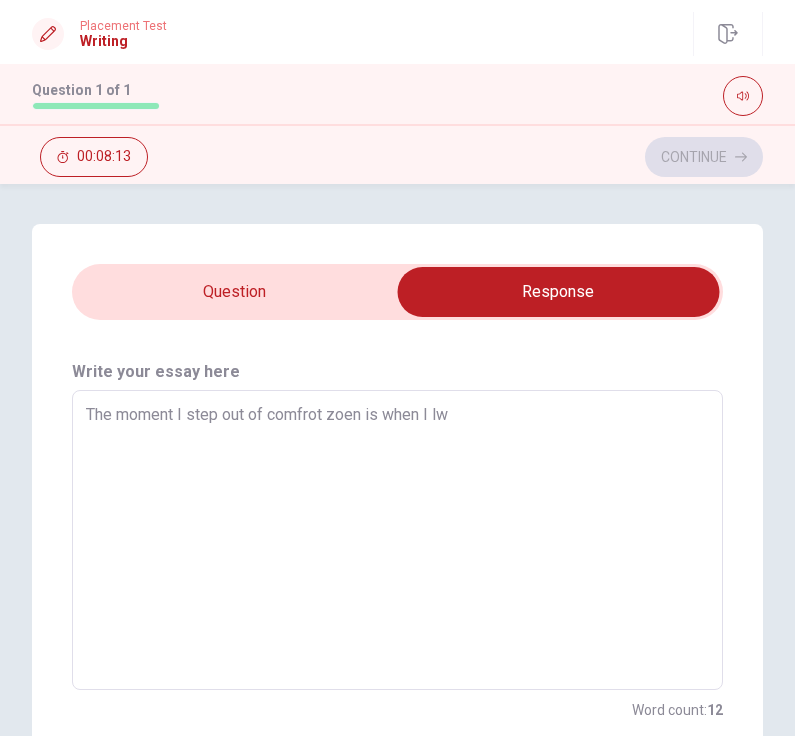 type on "x" 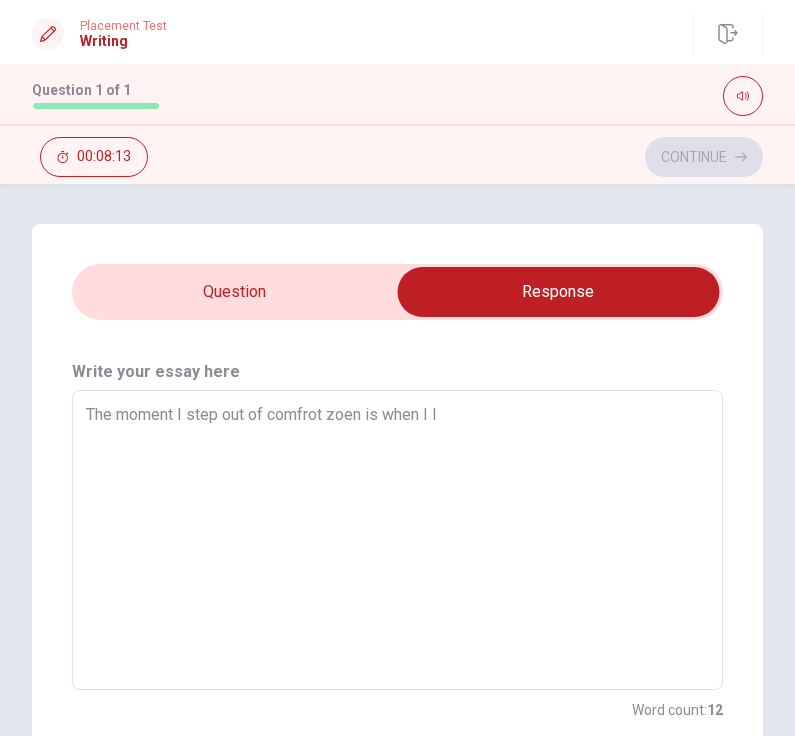type on "x" 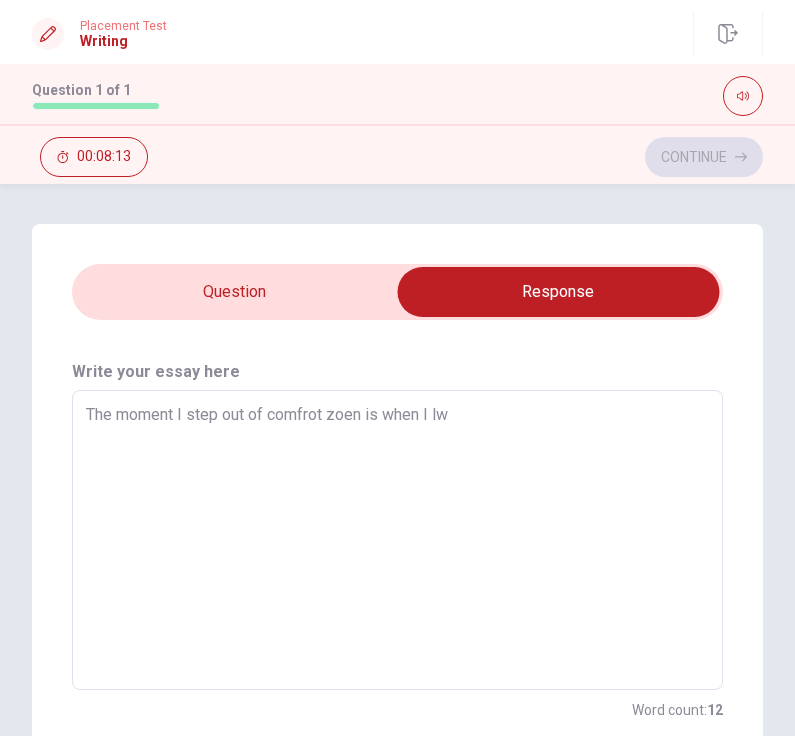 type on "x" 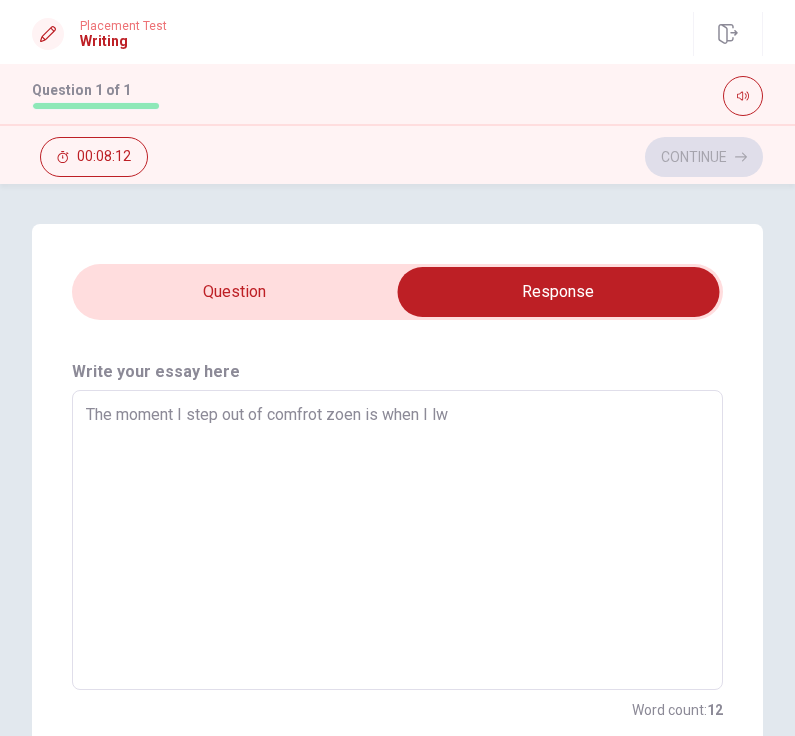 type on "The moment I step out of comfrot zoen is when I l" 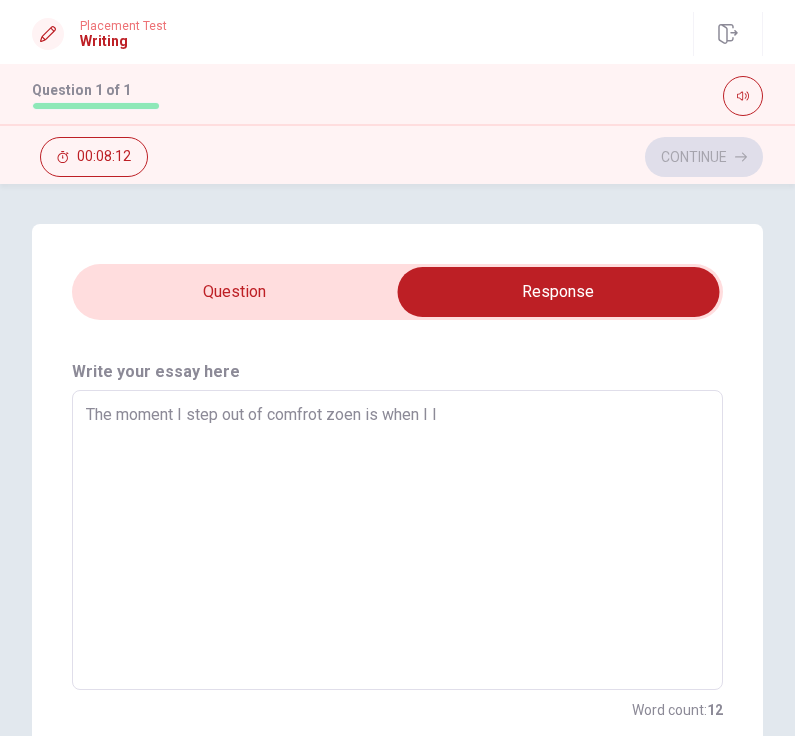 type on "x" 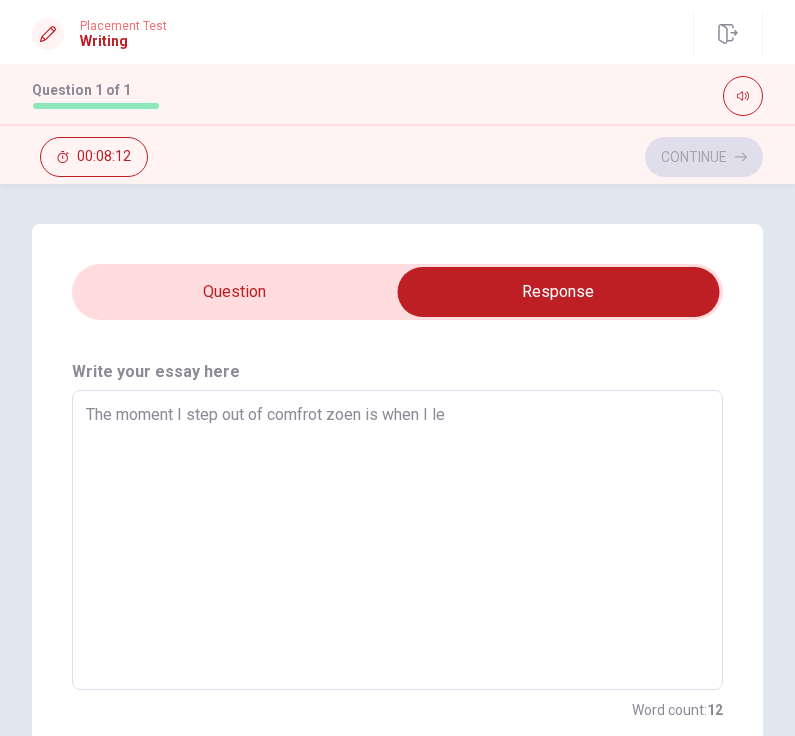 type on "x" 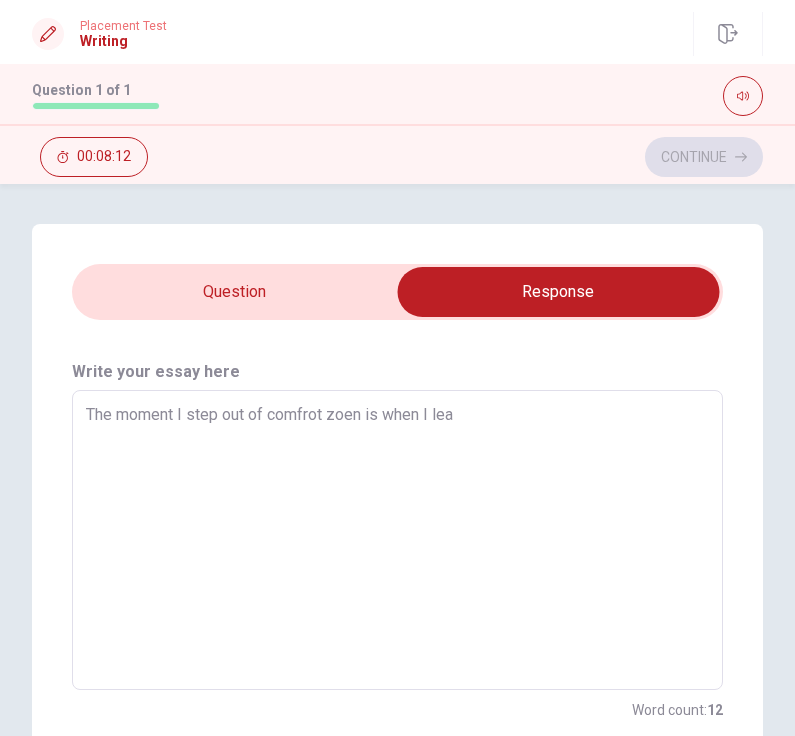type on "x" 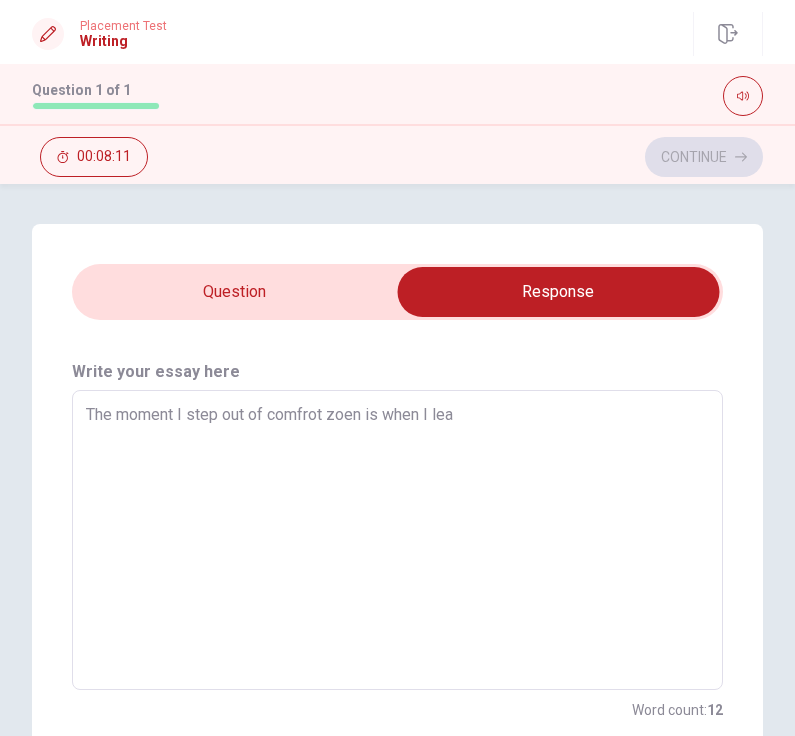 type on "The moment I step out of comfrot zoen is when I leav" 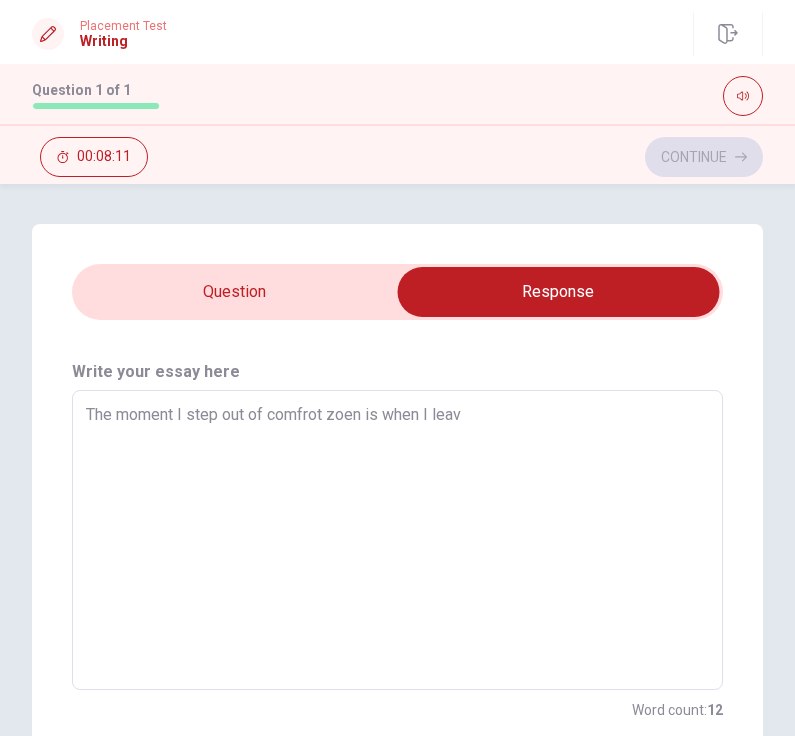 type on "x" 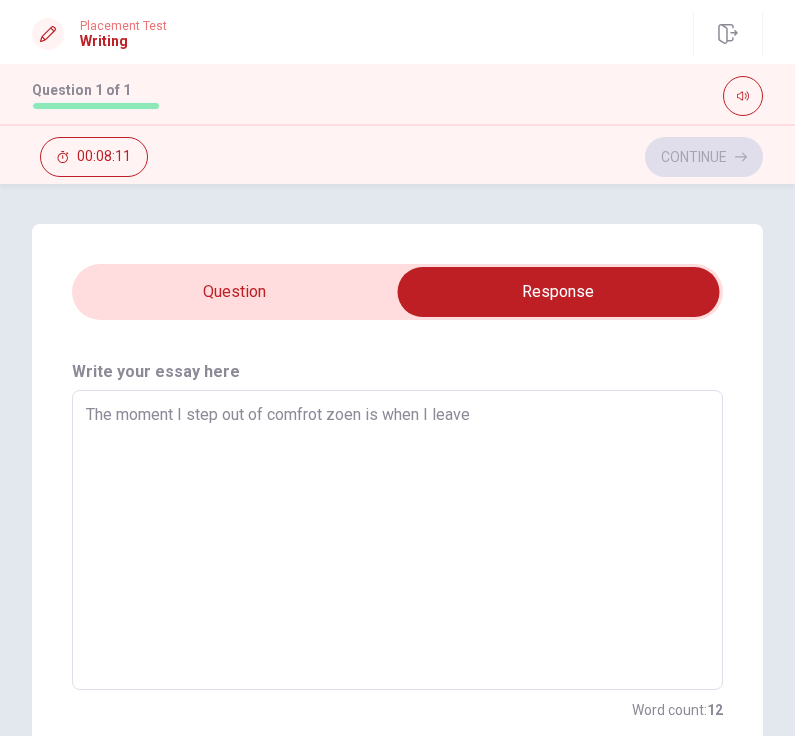 type on "x" 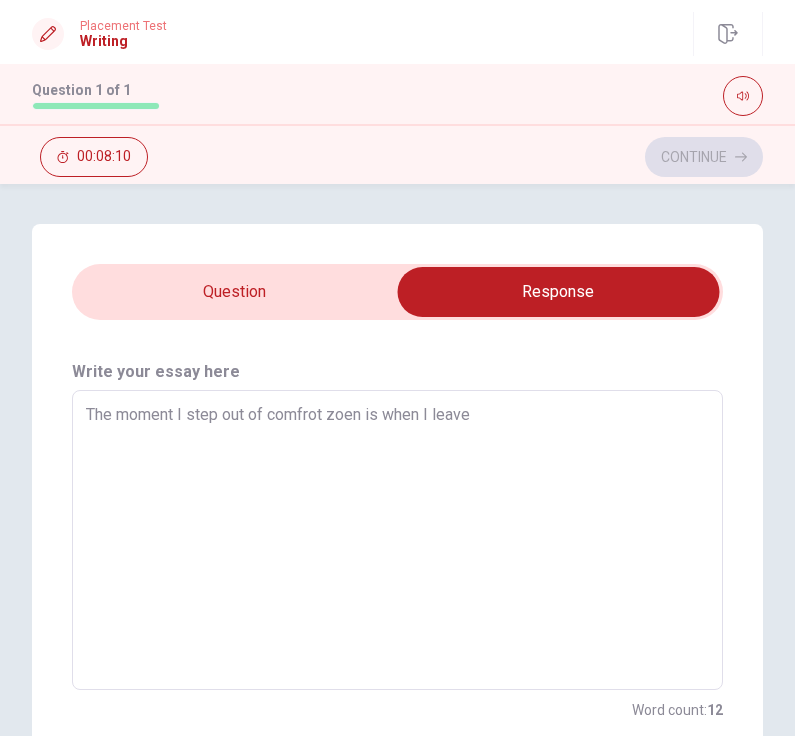 type on "The moment I step out of comfrot zoen is when I leave m" 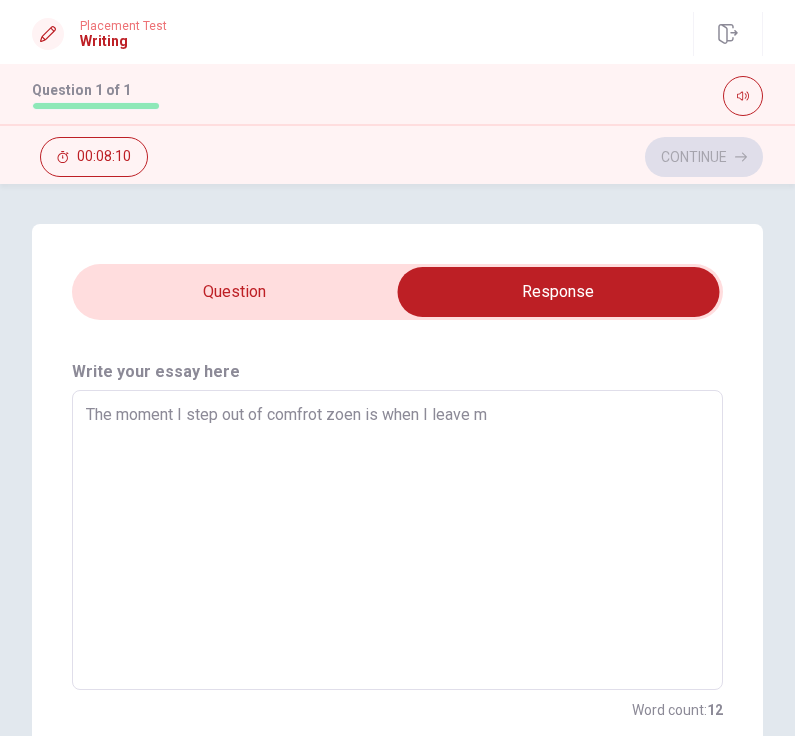 type on "x" 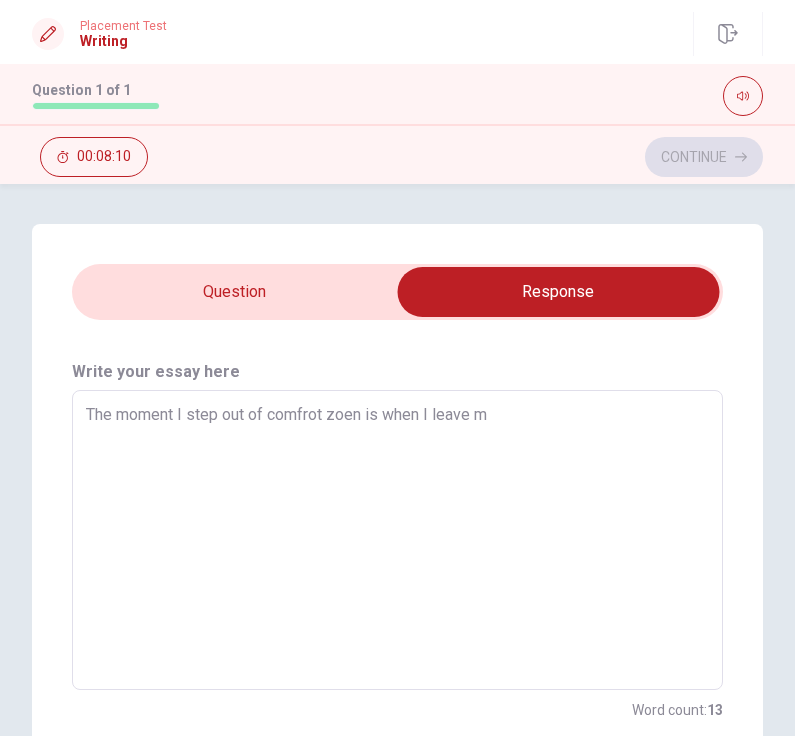 type on "The moment I step out of comfrot zoen is when I leave my" 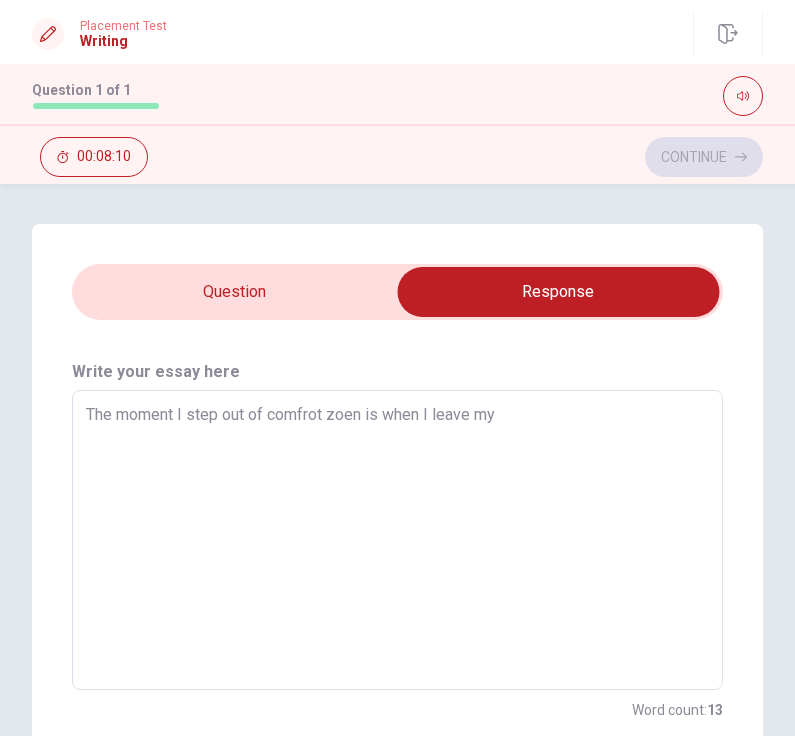 type on "x" 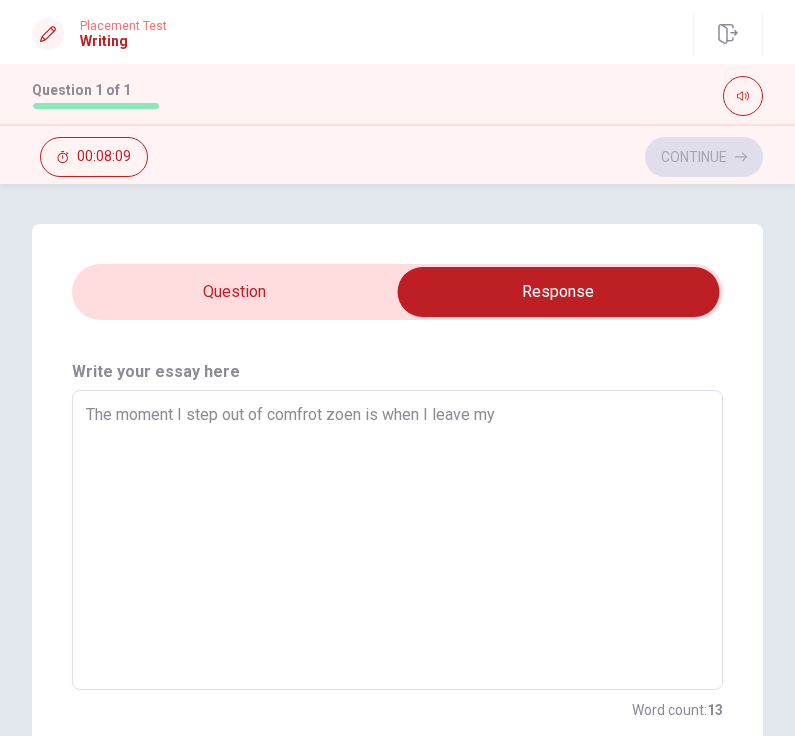 type on "The moment I step out of comfrot zoen is when I leave my h" 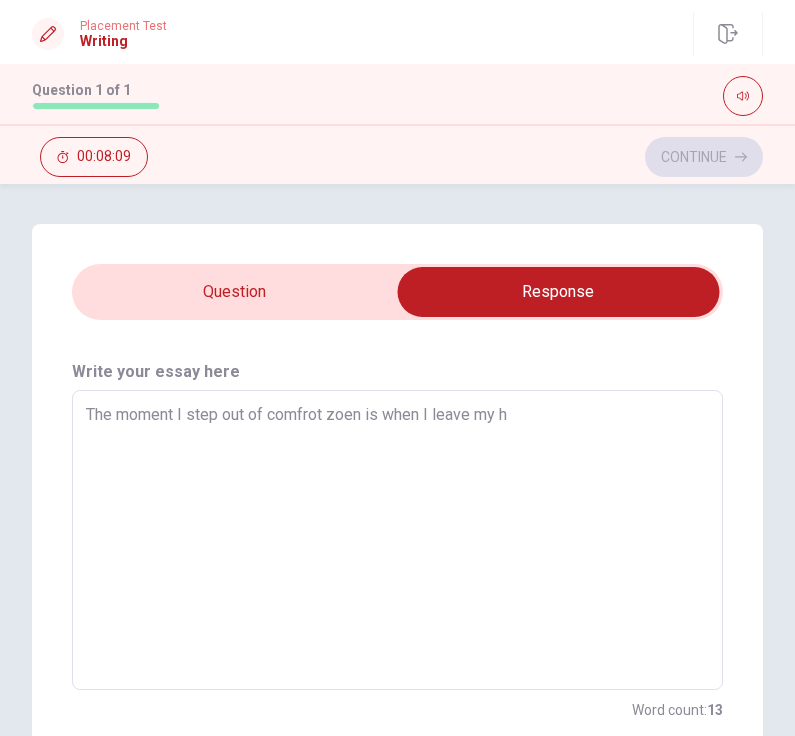 type on "x" 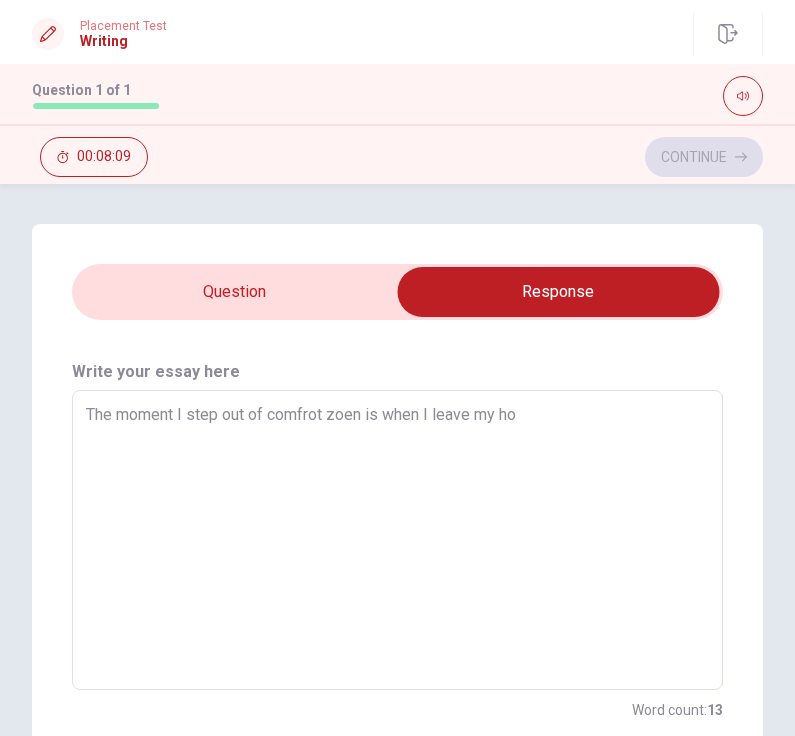 type on "x" 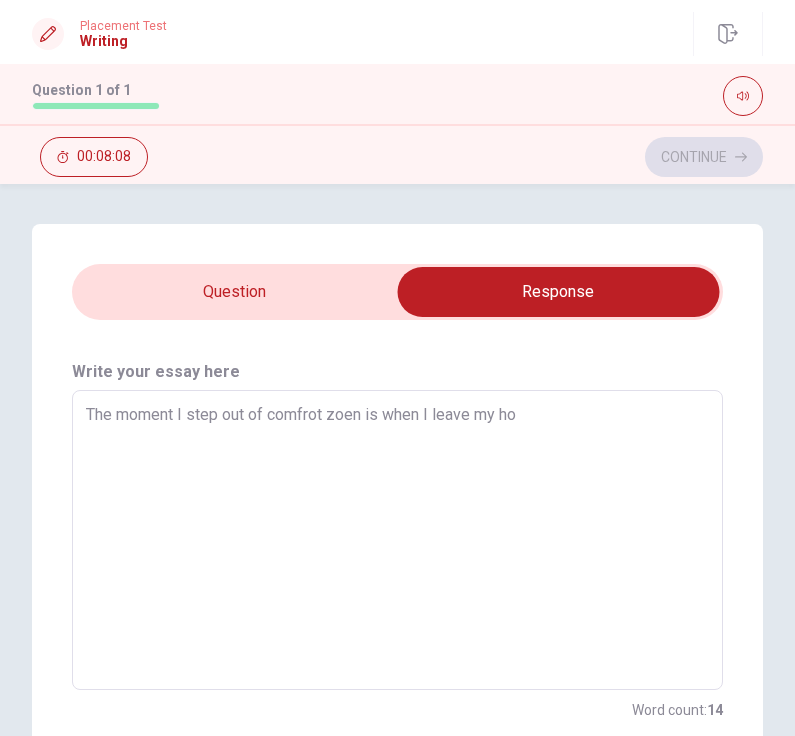 type on "The moment I step out of comfrot zoen is when I leave my hou" 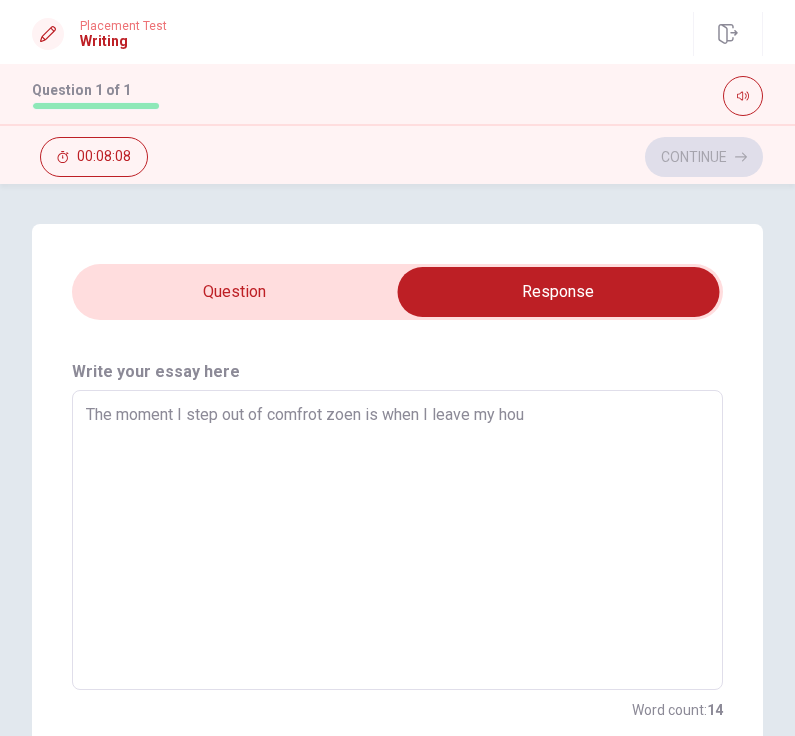 type on "x" 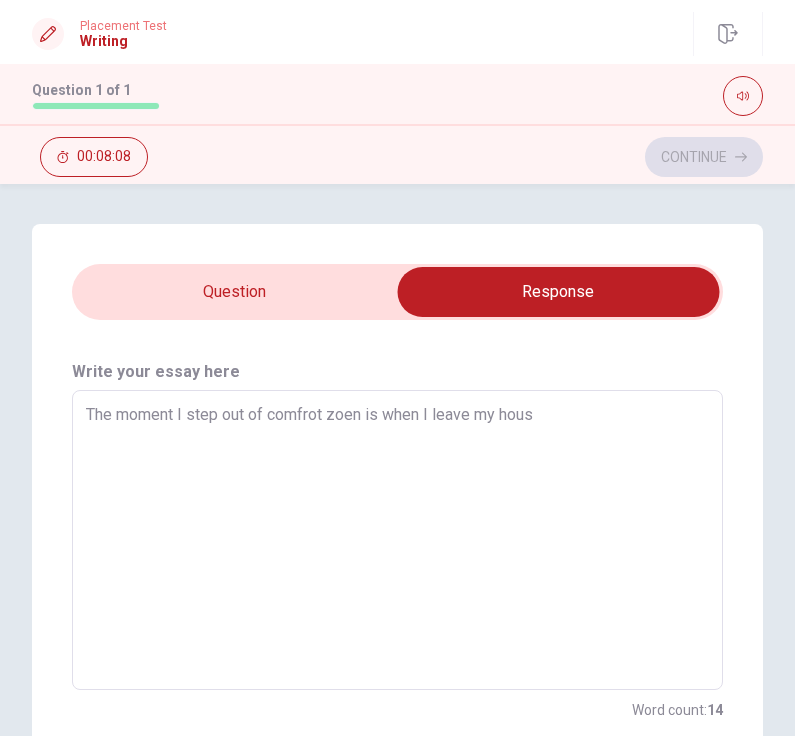 type on "x" 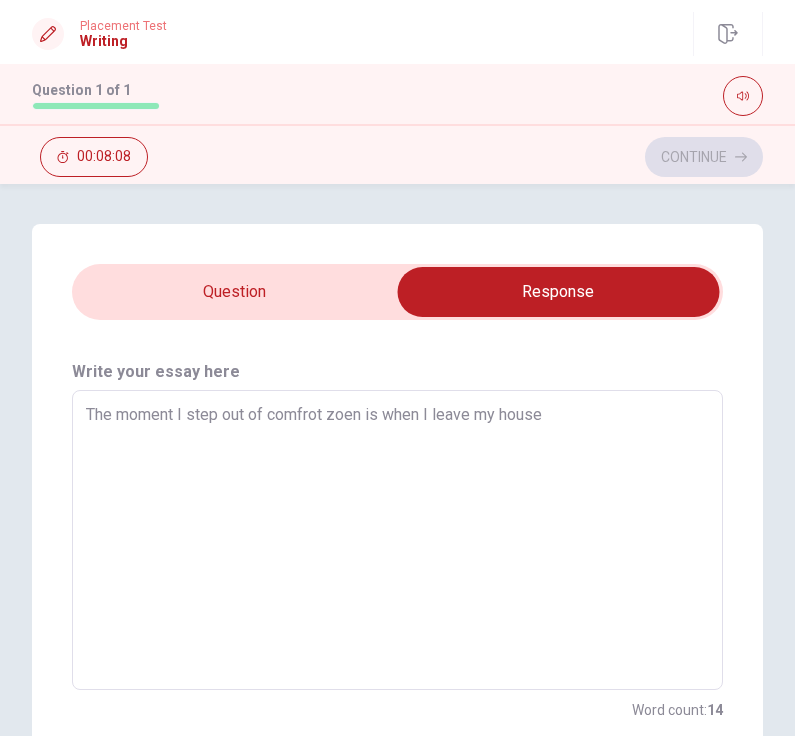 type on "x" 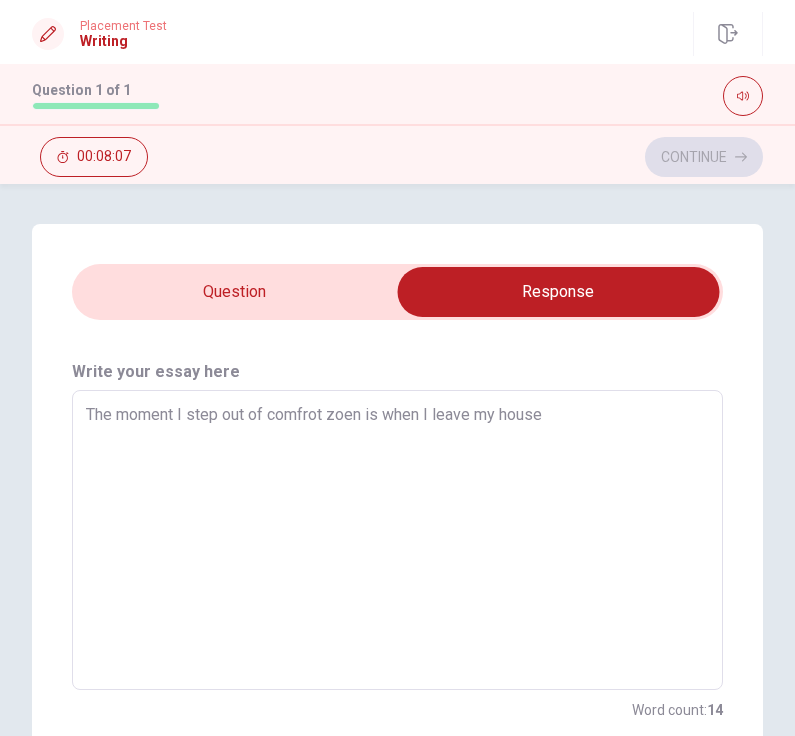 type on "The moment I step out of comfrot zoen is when I leave my house," 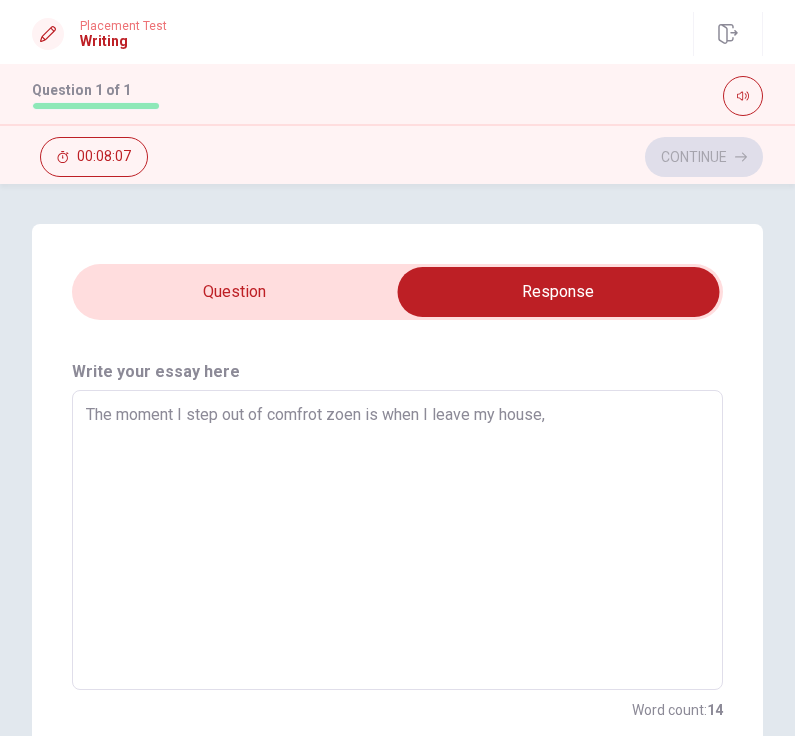 type on "x" 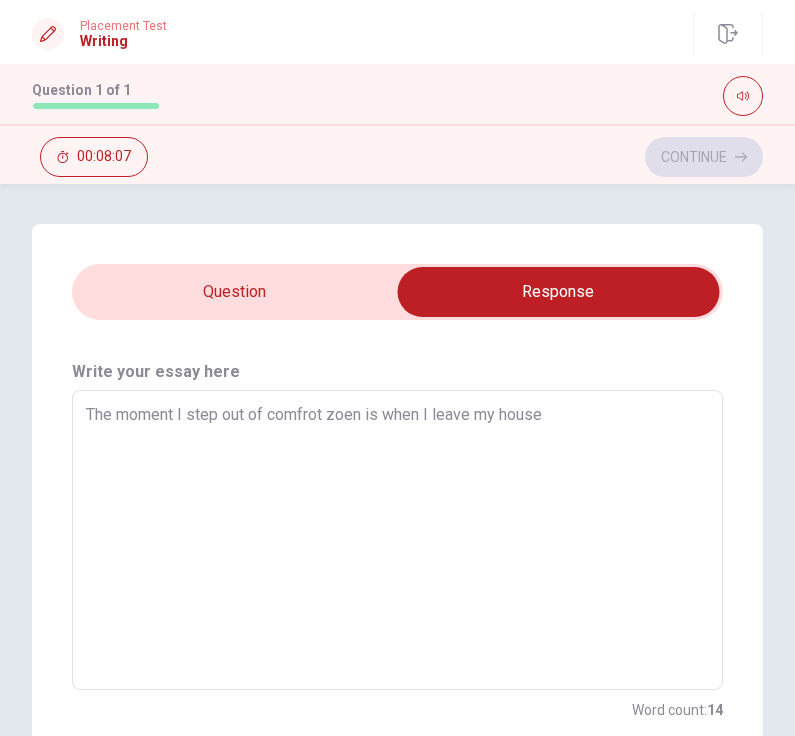 type on "x" 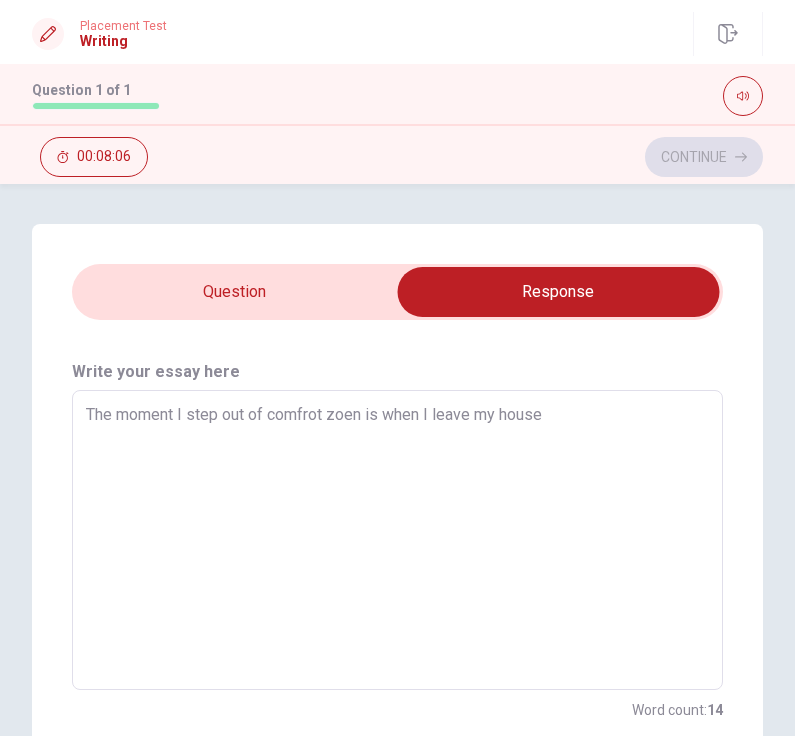 type on "The moment I step out of comfrot zoen is when I leave my house." 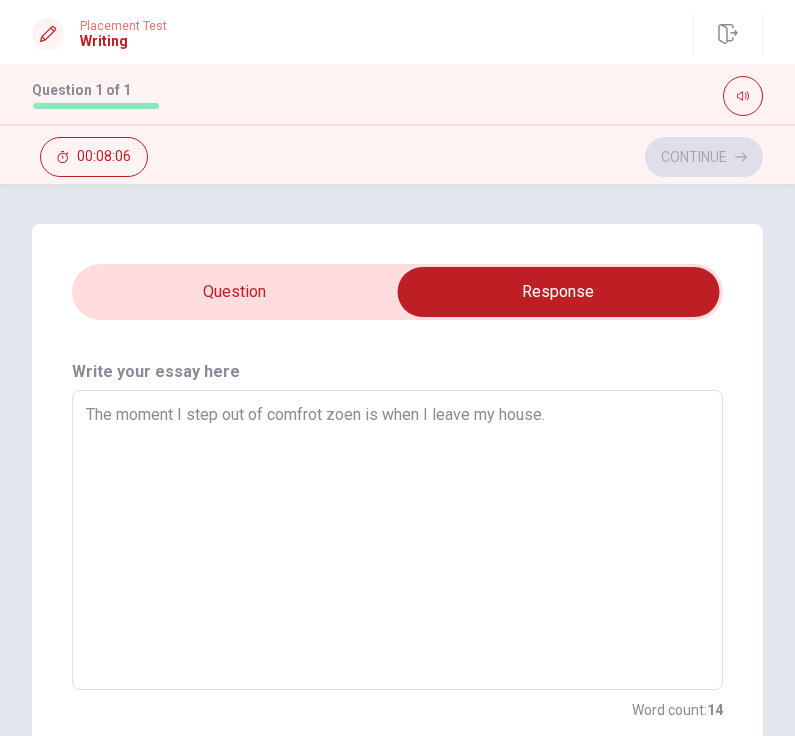 type on "x" 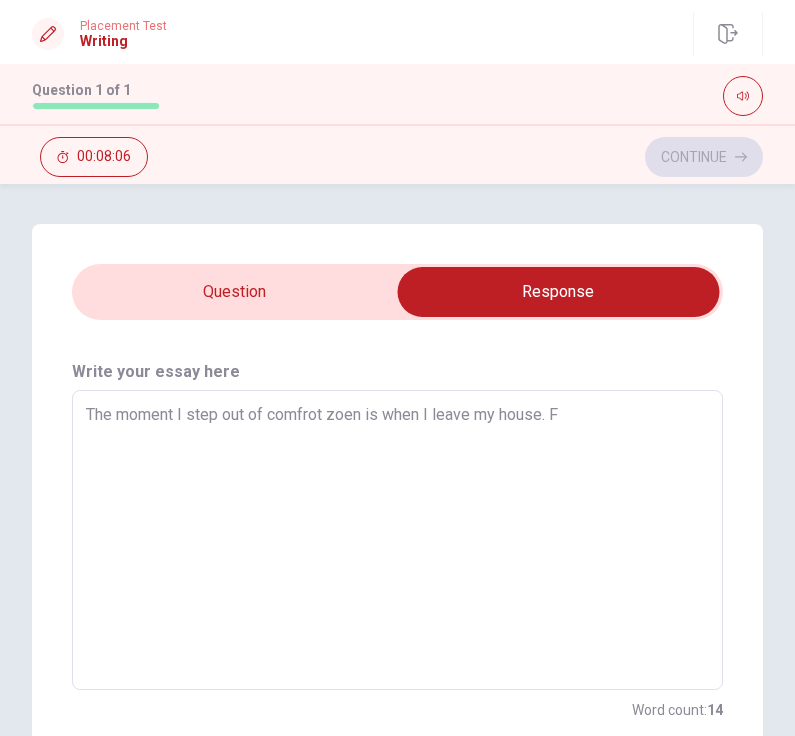 type on "x" 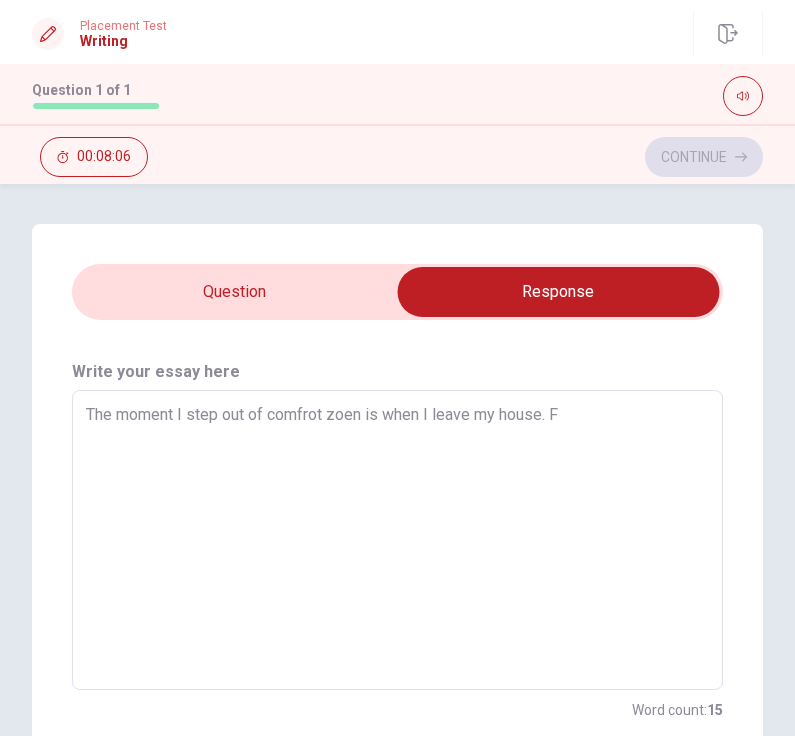 type on "The moment I step out of comfrot zoen is when I leave my house. Fo" 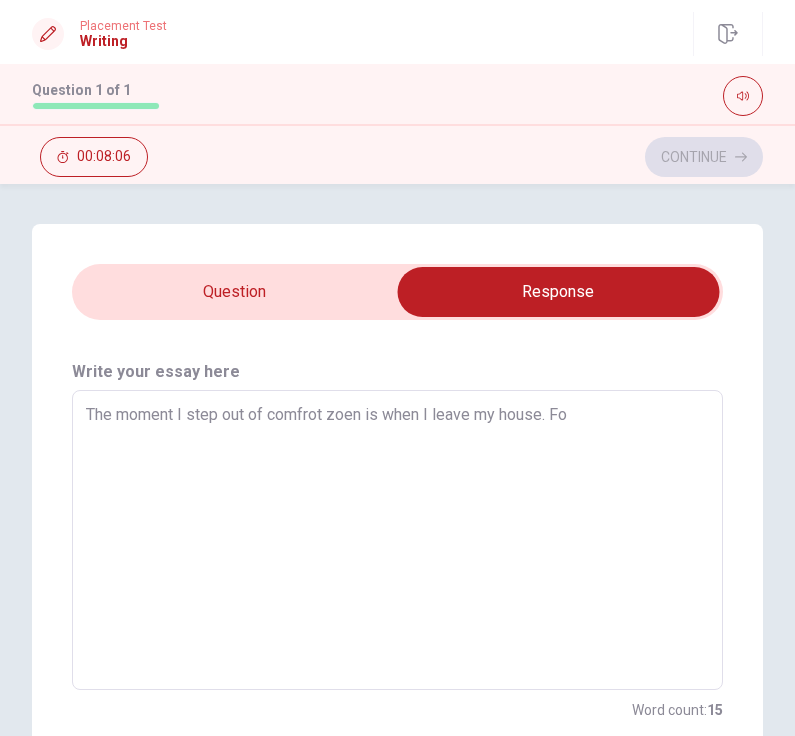 type on "x" 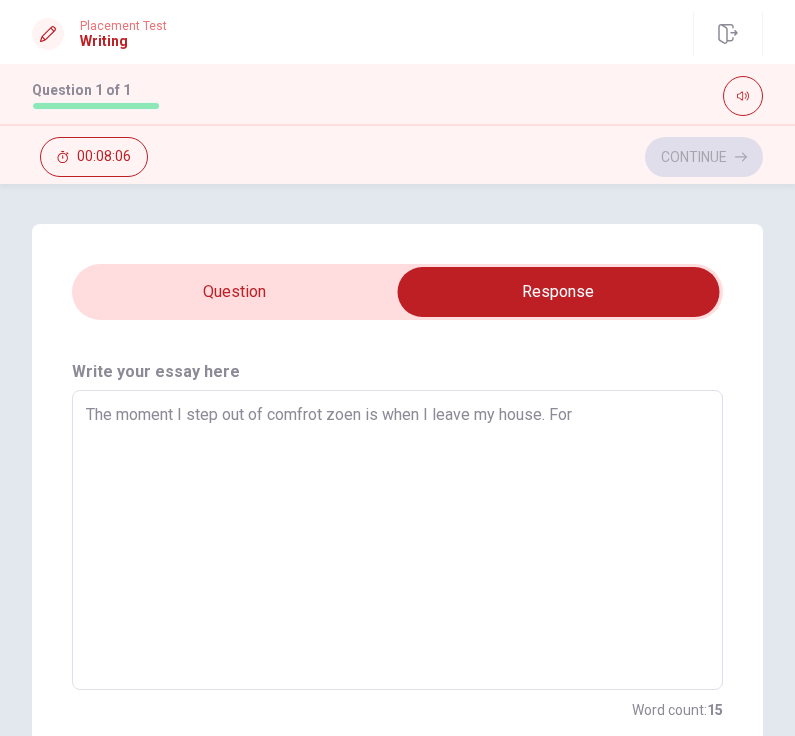 type on "x" 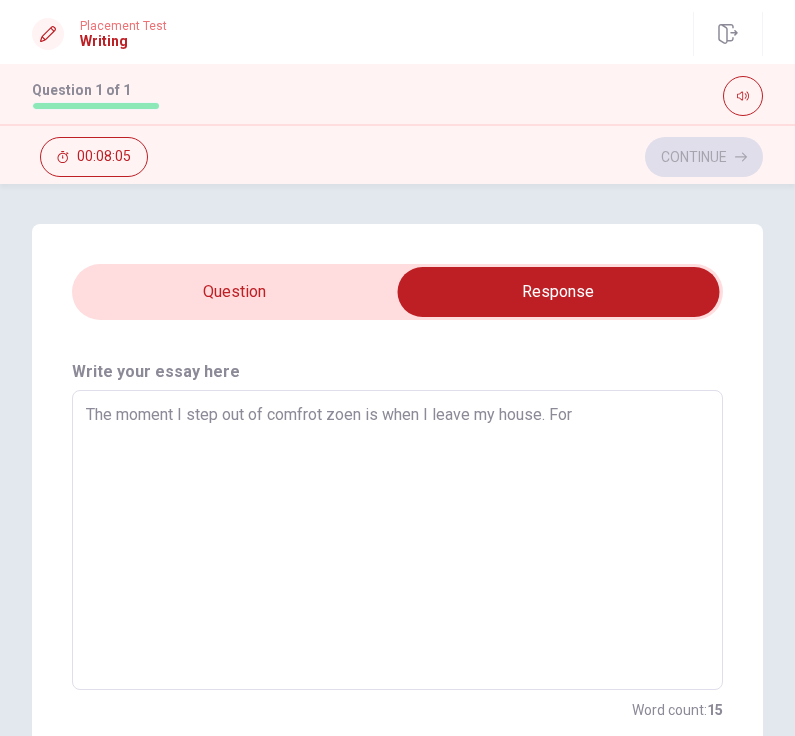 type on "The moment I step out of comfrot zoen is when I leave my house. For" 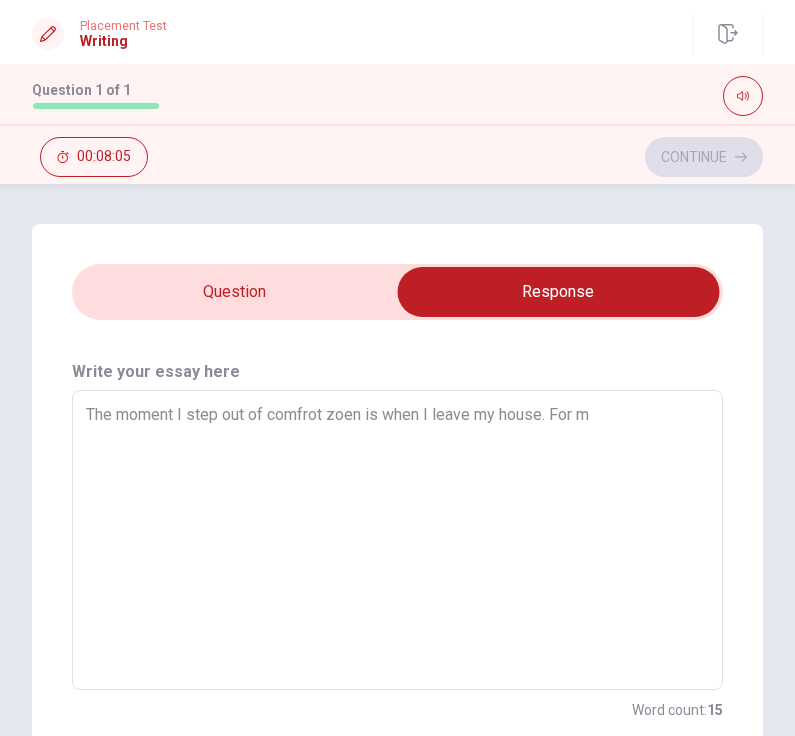 type on "x" 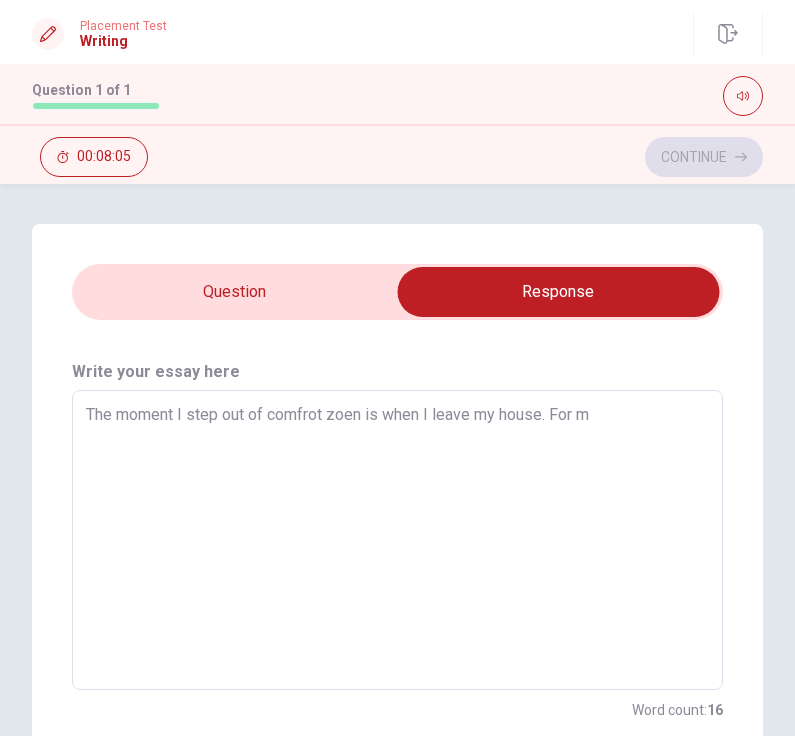 type on "The moment I step out of comfrot zoen is when I leave my house. For me" 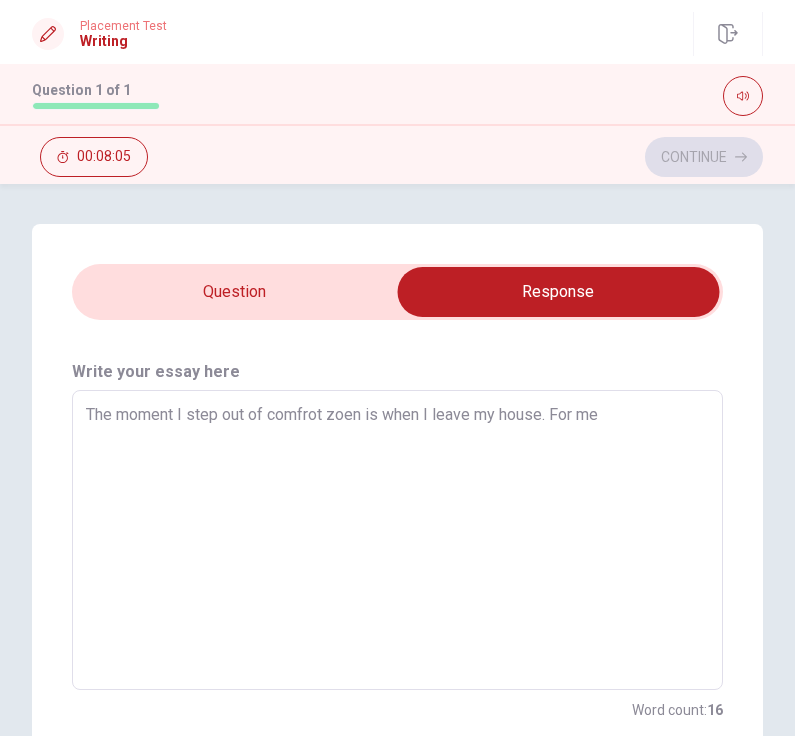 type on "x" 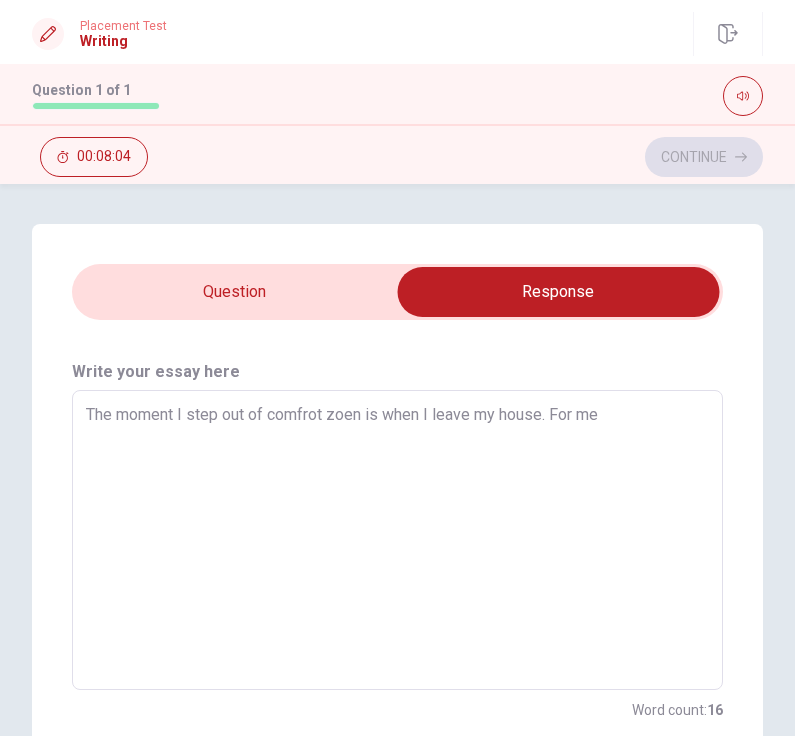 type on "The moment I step out of comfrot zoen is when I leave my house. For me" 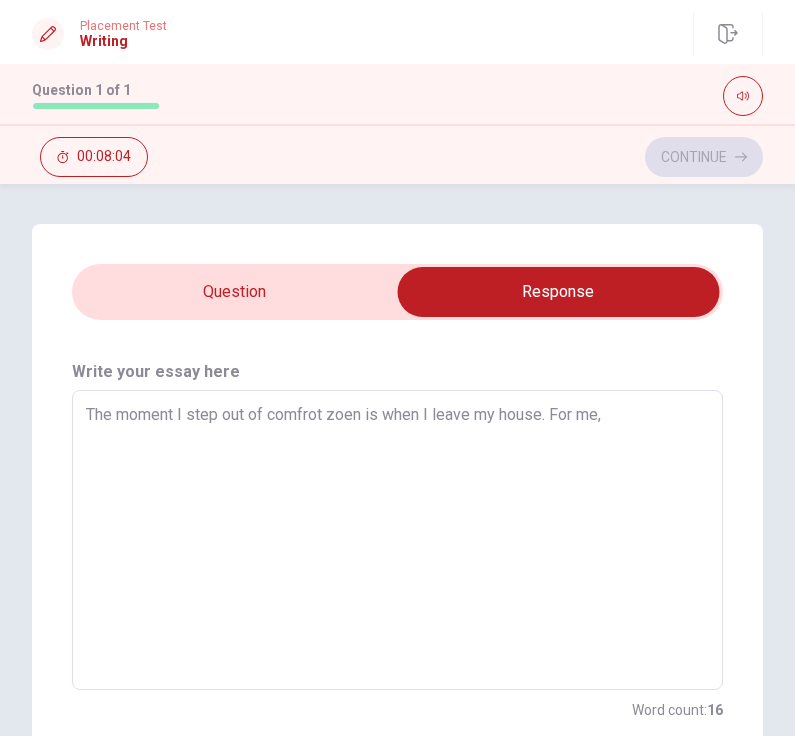 type on "x" 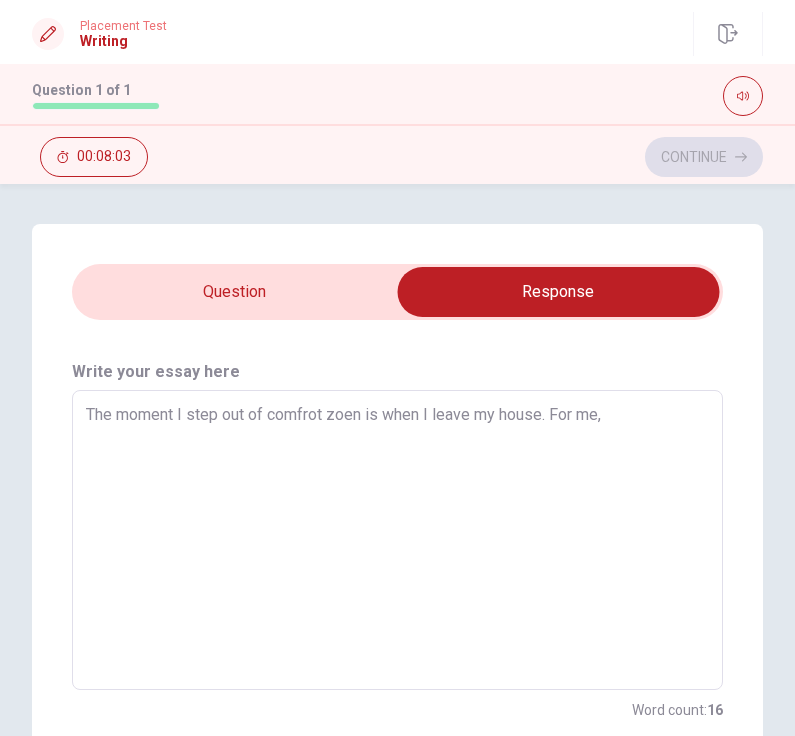 type on "The moment I step out of comfrot zoen is when I leave my house. For me, h" 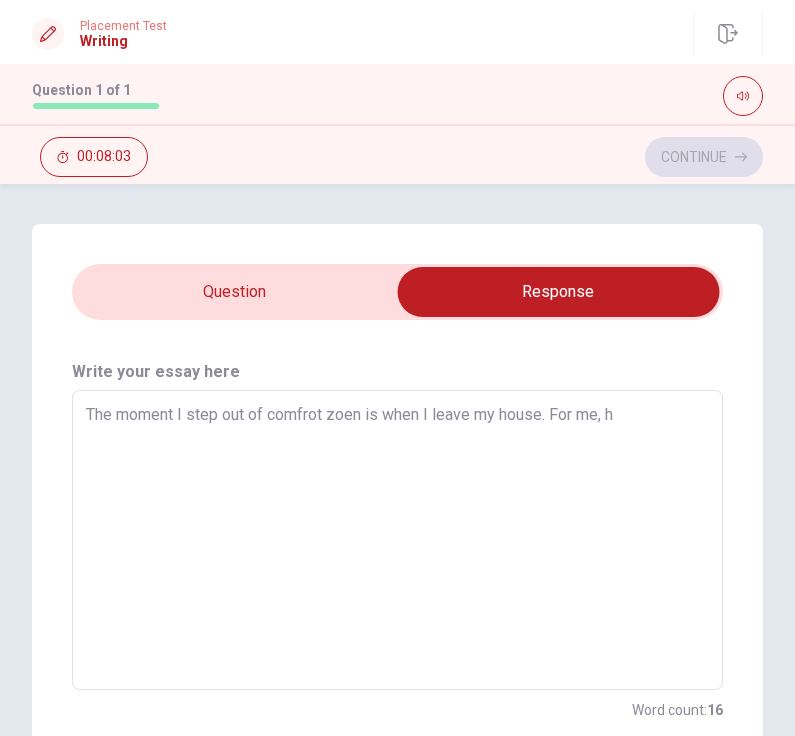 type on "x" 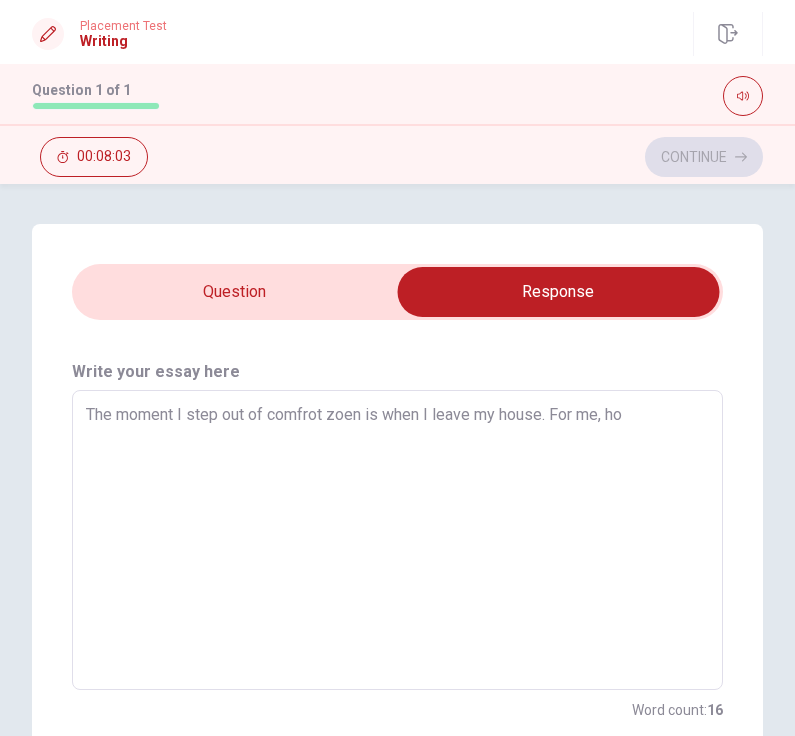 type on "x" 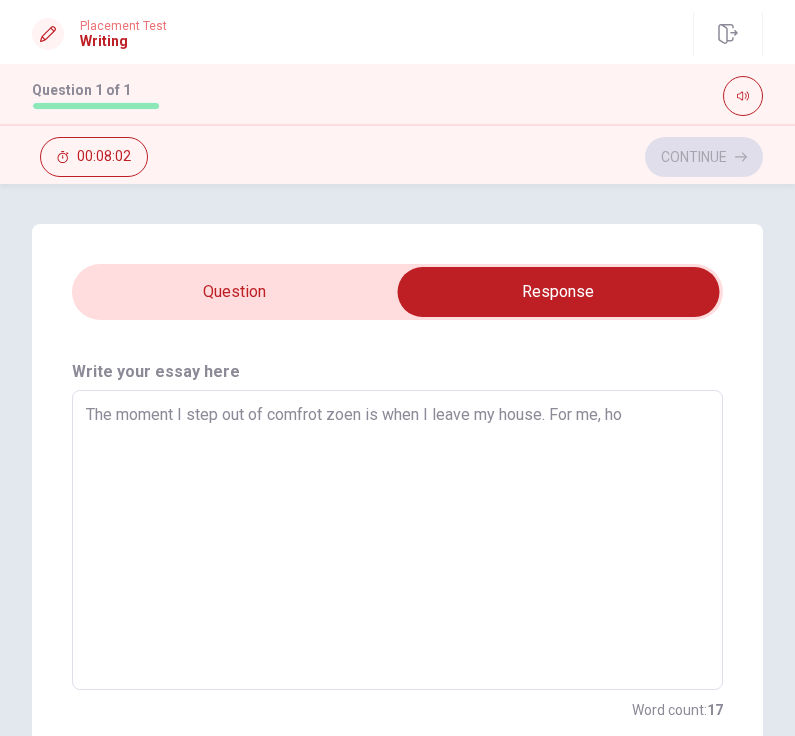 type on "The moment I step out of comfrot zoen is when I leave my house. For me, h" 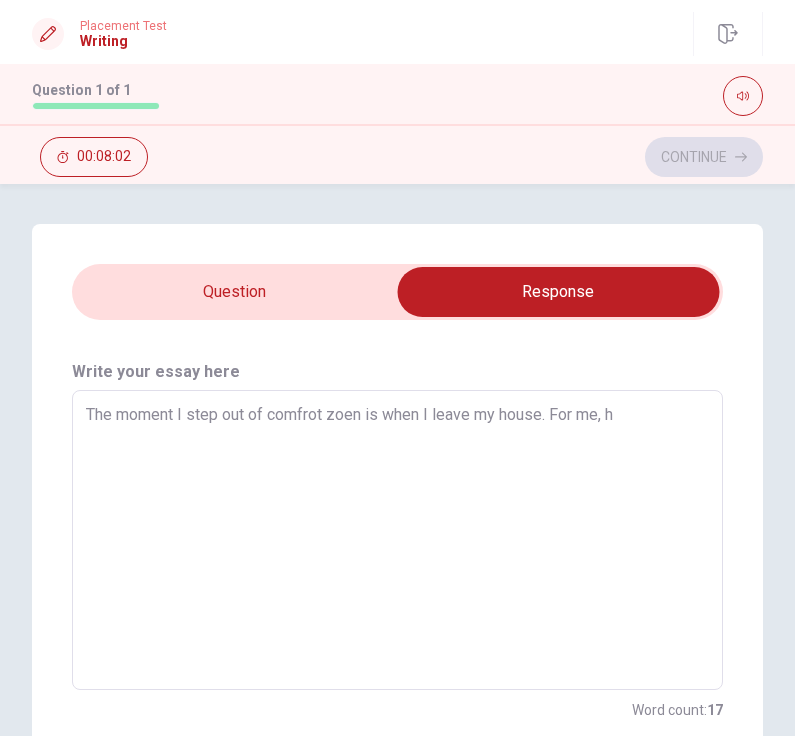 type on "x" 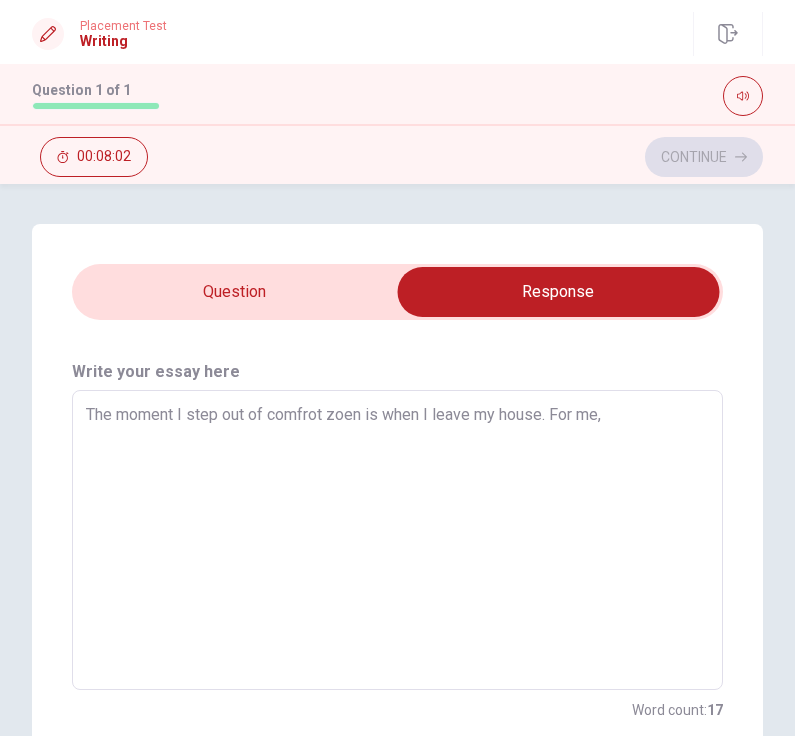 type on "x" 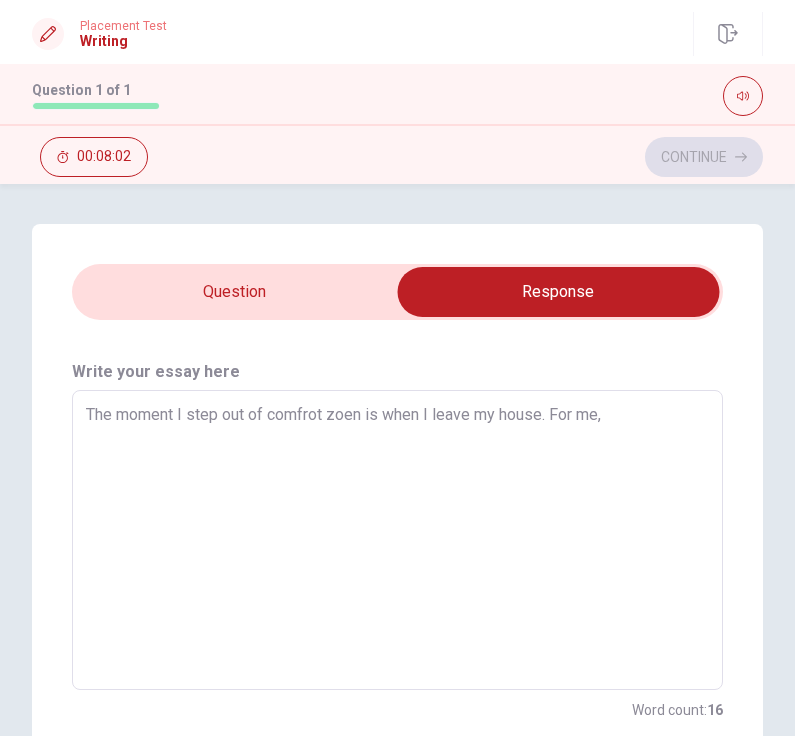 type 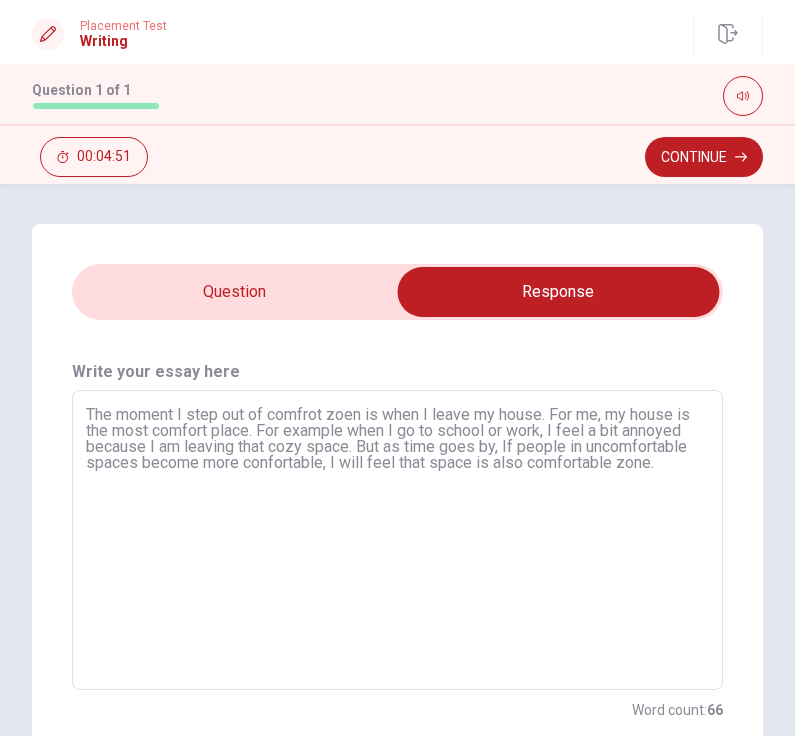 scroll, scrollTop: 3, scrollLeft: 0, axis: vertical 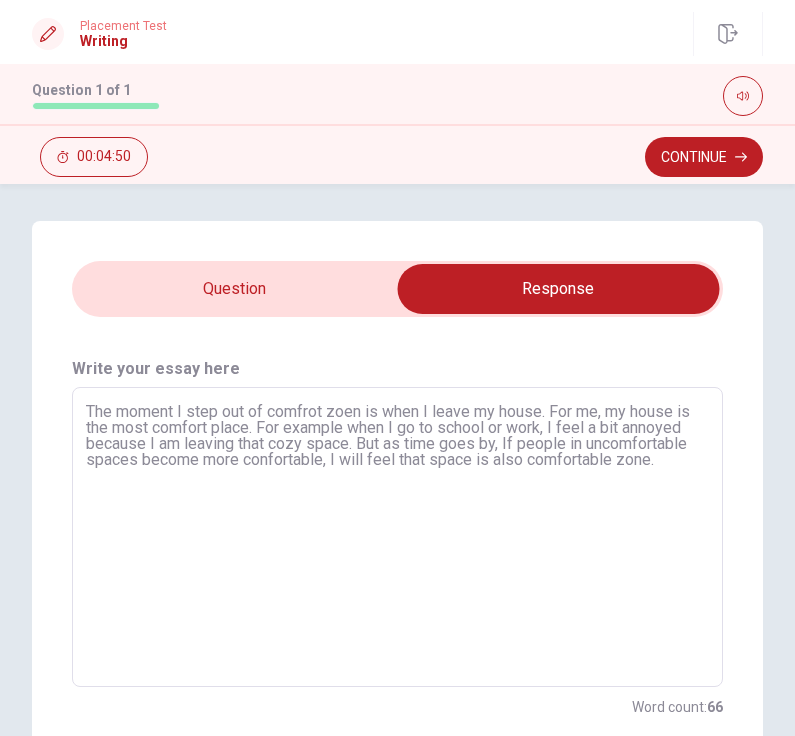 click at bounding box center (558, 289) 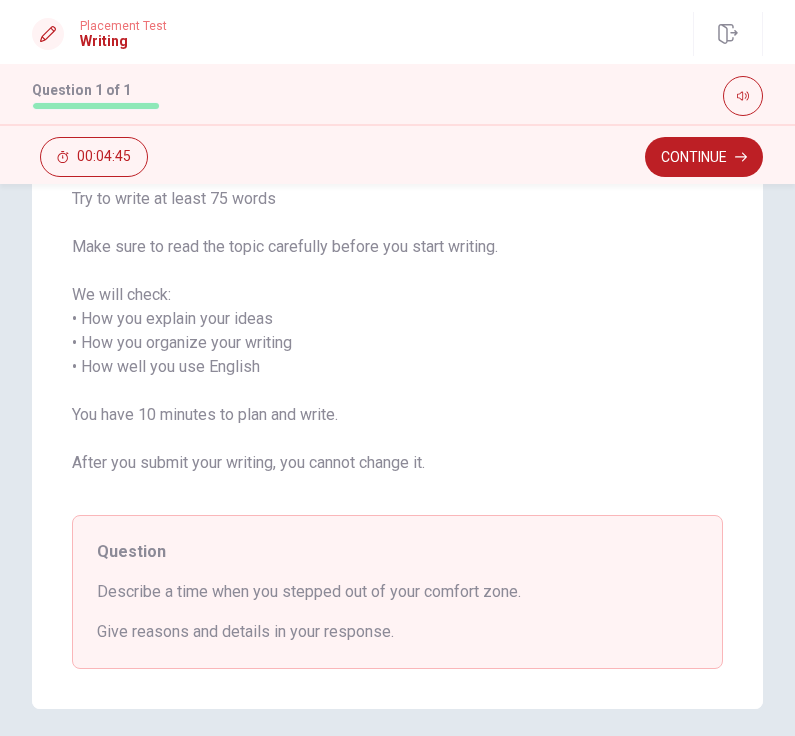 scroll, scrollTop: 0, scrollLeft: 0, axis: both 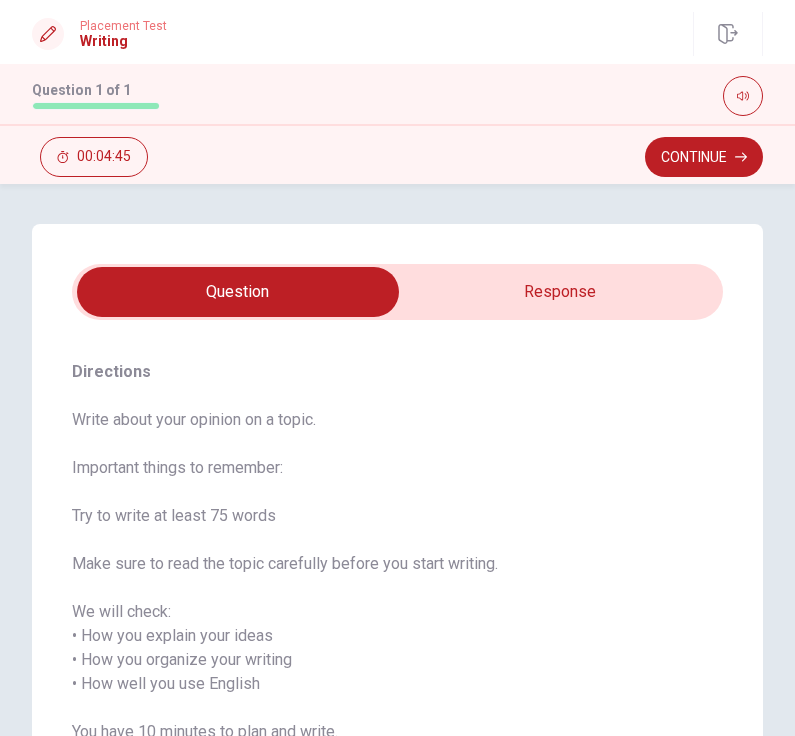 click at bounding box center (238, 292) 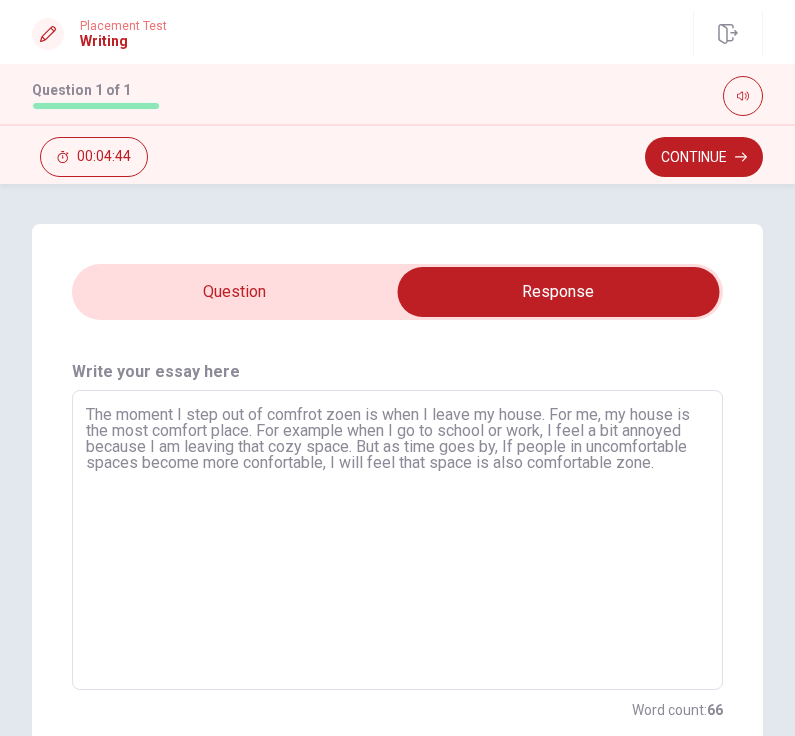 click on "The moment I step out of comfrot zoen is when I leave my house. For me, my house is the most comfort place. For example when I go to school or work, I feel a bit annoyed because I am leaving that cozy space. But as time goes by, If people in uncomfortable spaces become more confortable, I will feel that space is also comfortable zone." at bounding box center (397, 540) 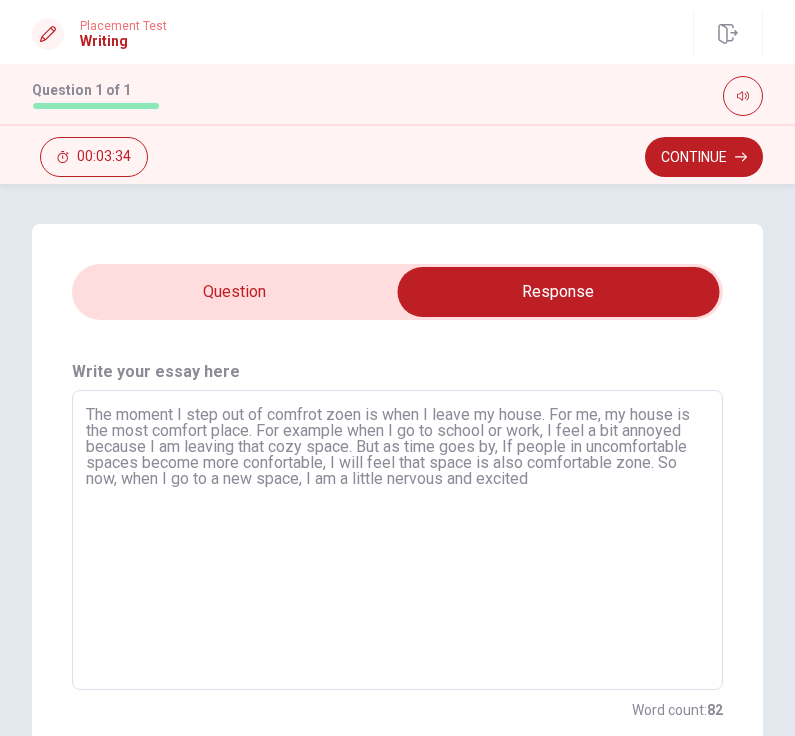 click on "The moment I step out of comfrot zoen is when I leave my house. For me, my house is the most comfort place. For example when I go to school or work, I feel a bit annoyed because I am leaving that cozy space. But as time goes by, If people in uncomfortable spaces become more confortable, I will feel that space is also comfortable zone. So now, when I go to a new space, I am a little nervous and excited" at bounding box center [397, 540] 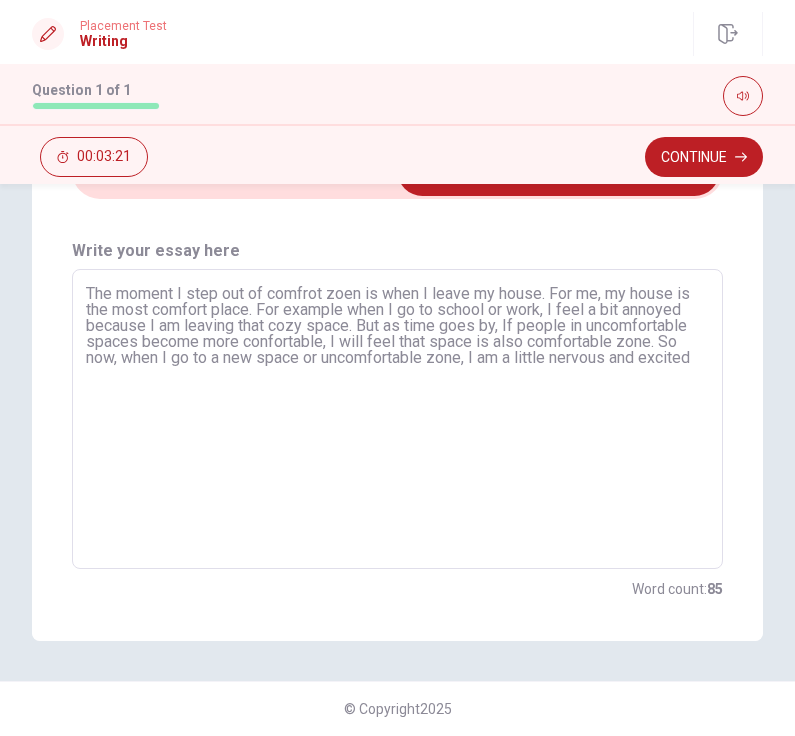 scroll, scrollTop: 0, scrollLeft: 0, axis: both 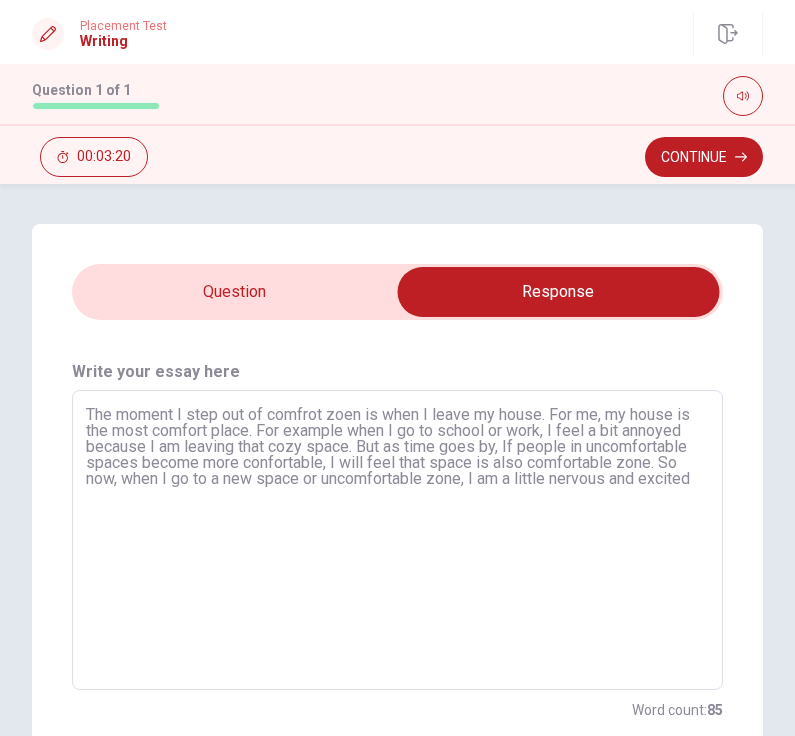 click on "The moment I step out of comfrot zoen is when I leave my house. For me, my house is the most comfort place. For example when I go to school or work, I feel a bit annoyed because I am leaving that cozy space. But as time goes by, If people in uncomfortable spaces become more confortable, I will feel that space is also comfortable zone. So now, when I go to a new space or uncomfortable zone, I am a little nervous and excited" at bounding box center [397, 540] 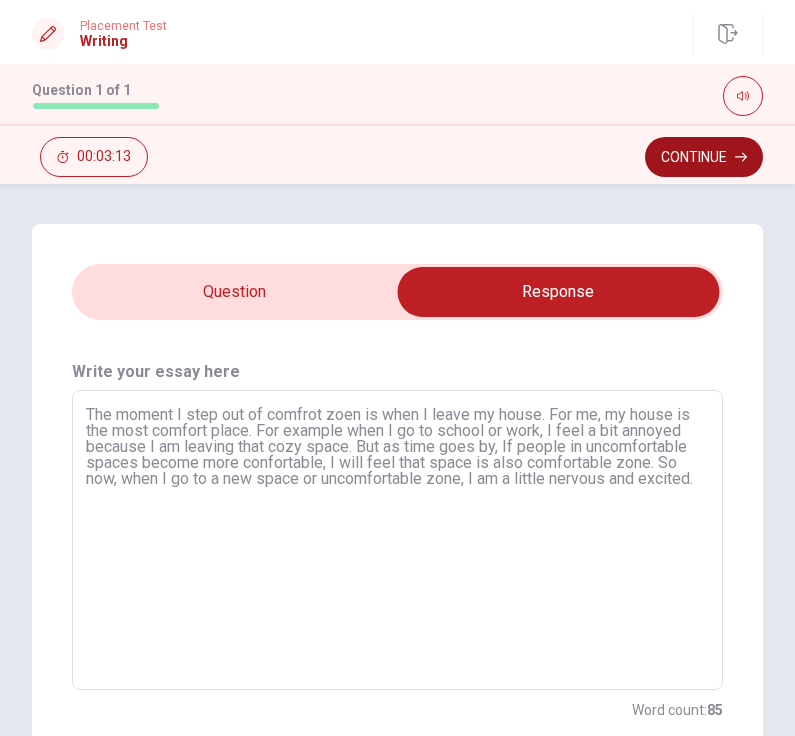 click on "Continue" at bounding box center [704, 157] 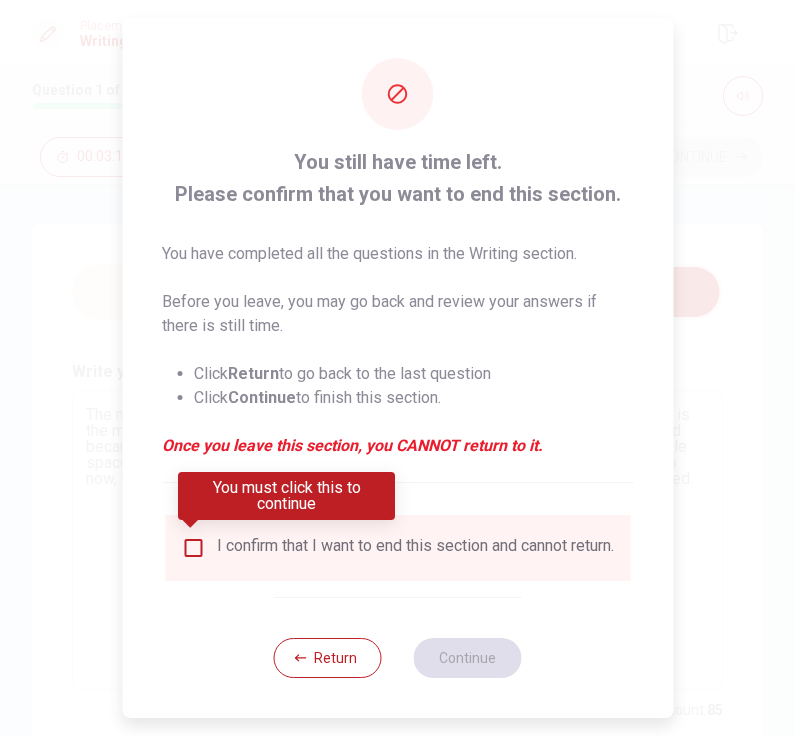 click on "I confirm that I want to end this section and cannot return." at bounding box center [397, 548] 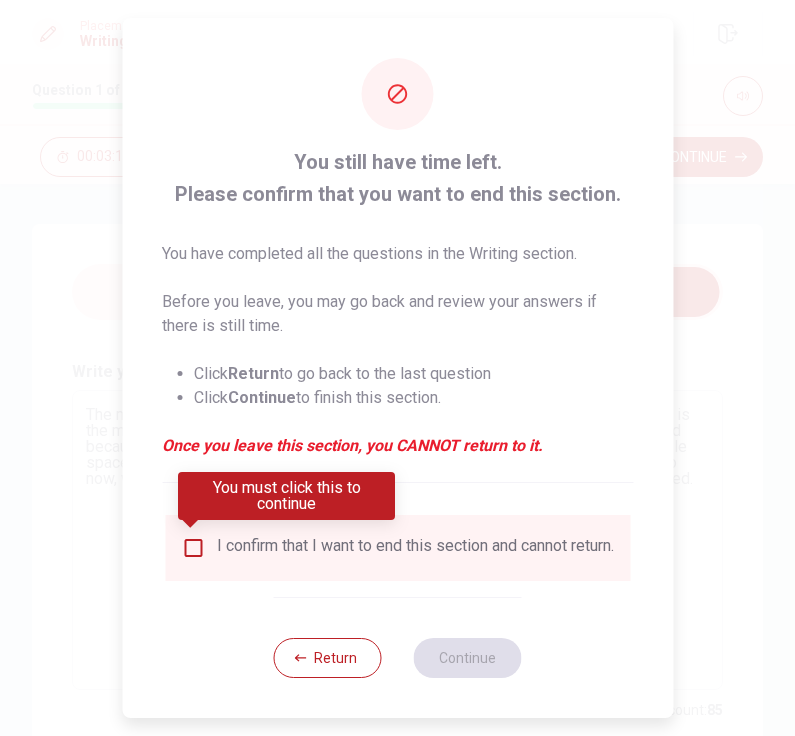 click at bounding box center [193, 548] 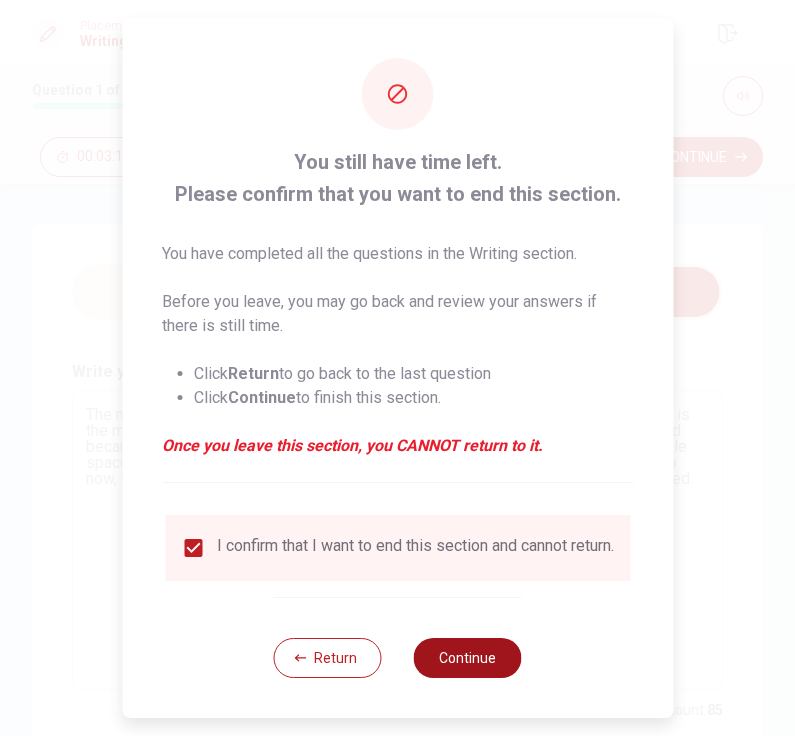 click on "Continue" at bounding box center (468, 658) 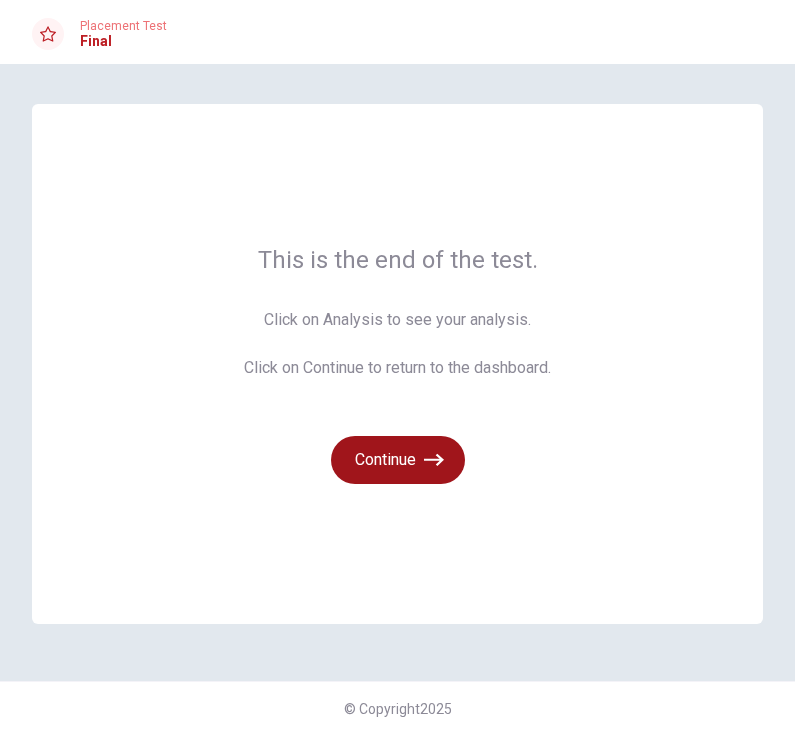 click on "Continue" at bounding box center (398, 460) 